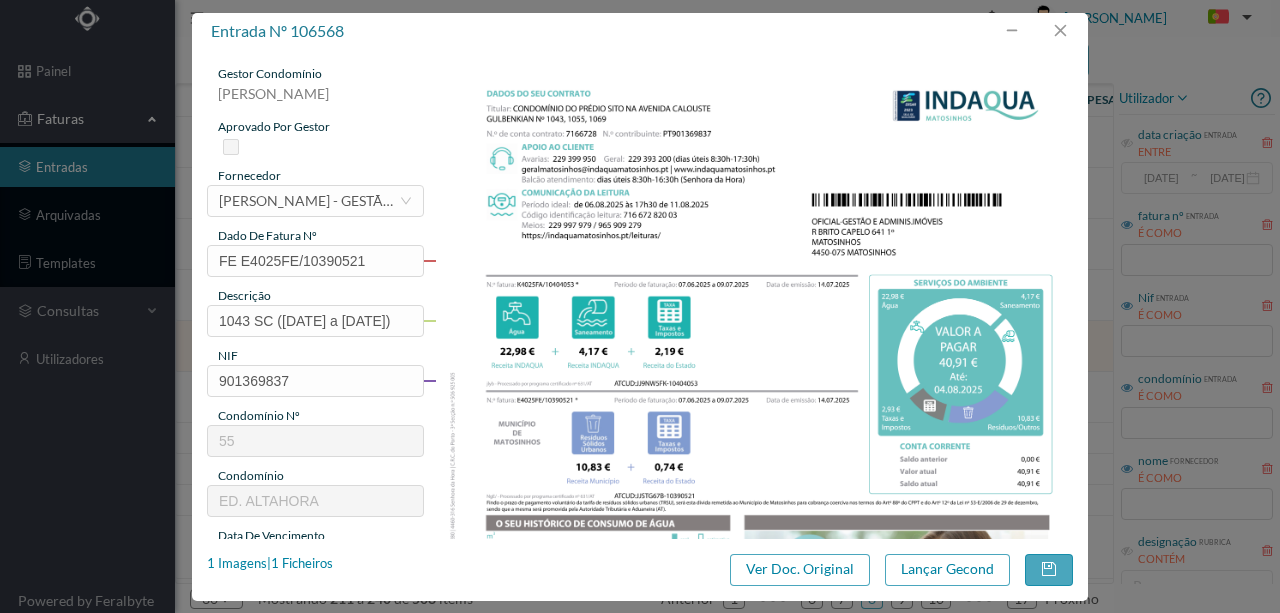 scroll, scrollTop: 0, scrollLeft: 0, axis: both 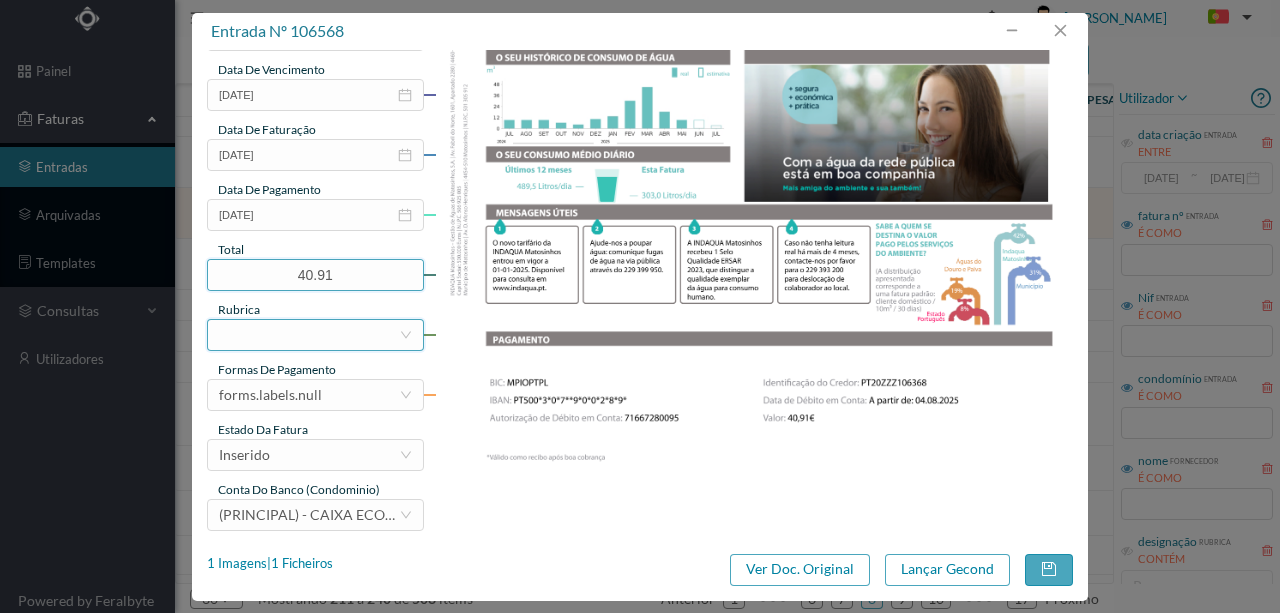 click at bounding box center [309, 335] 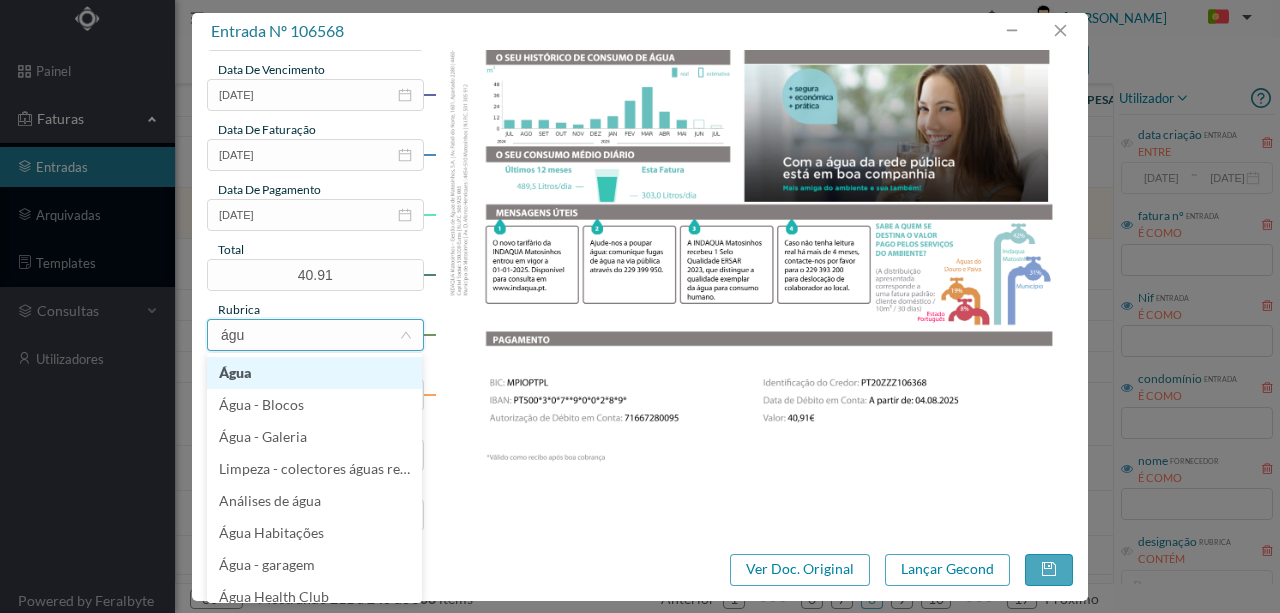 type on "água" 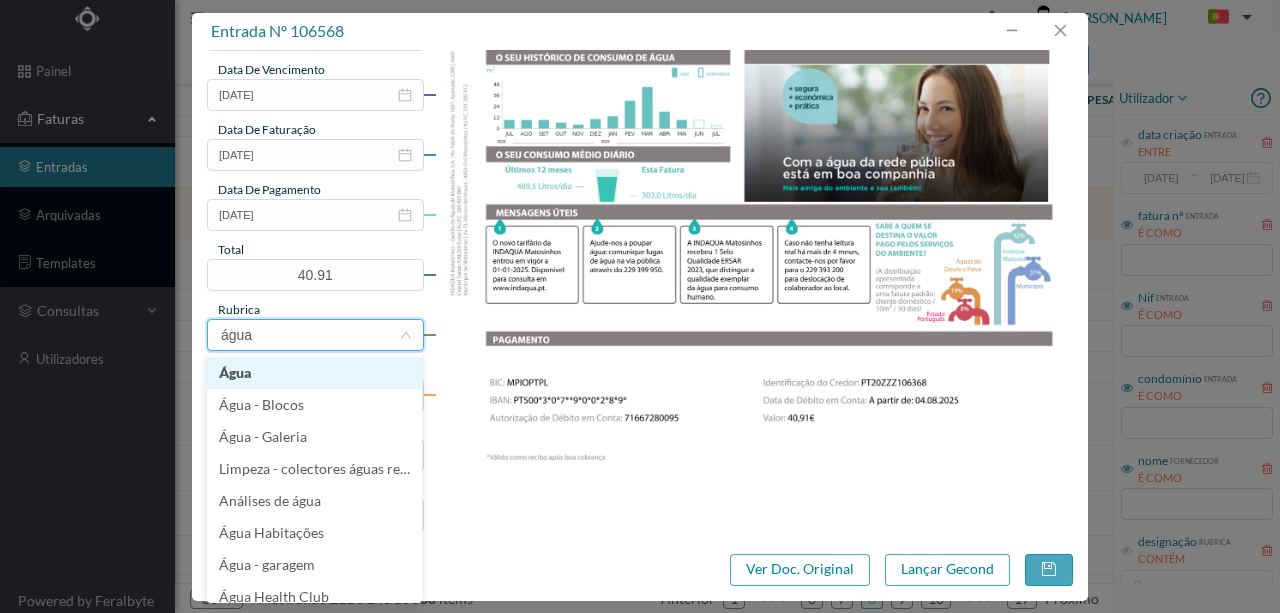 click on "Água" at bounding box center (314, 373) 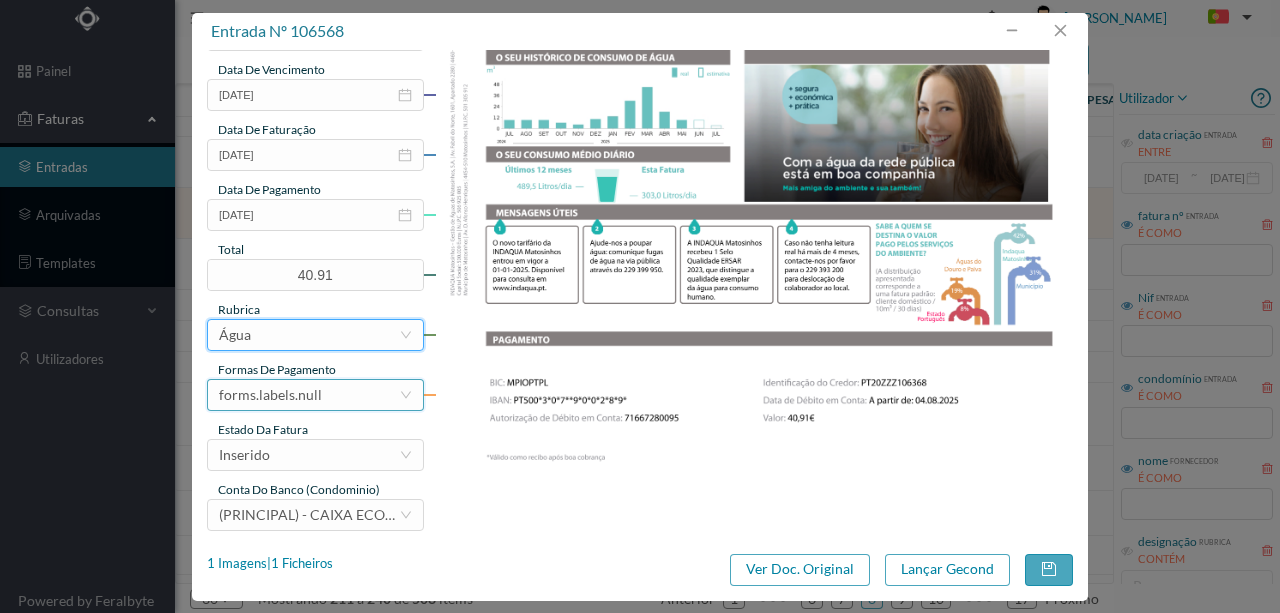 click on "forms.labels.null" at bounding box center (309, 395) 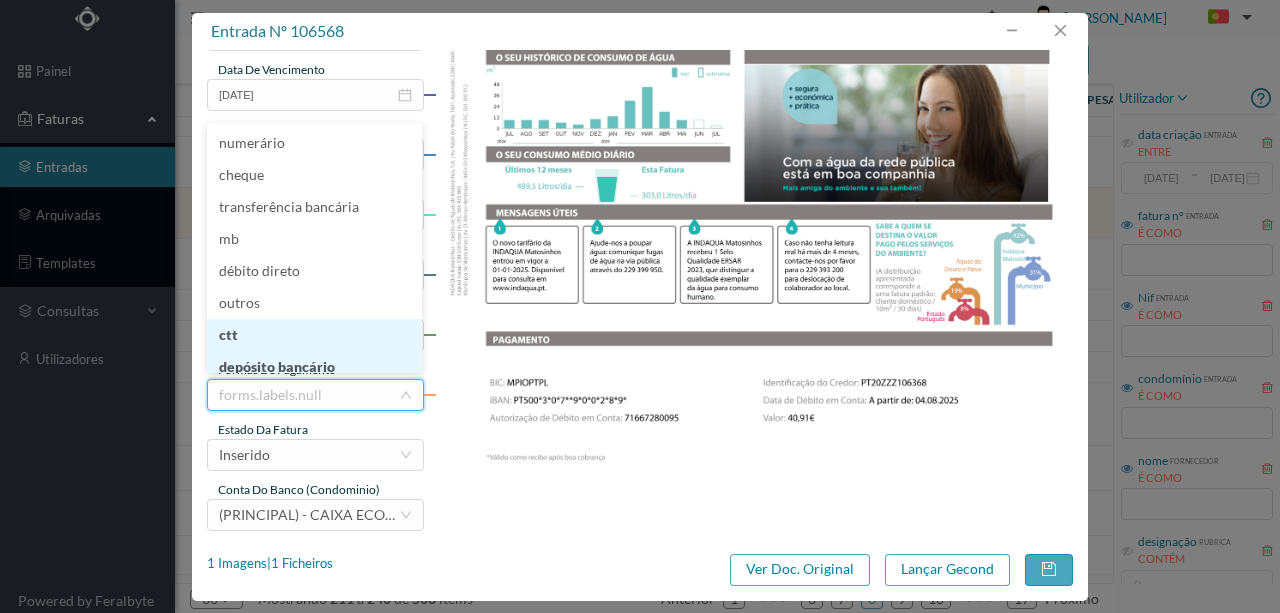 scroll, scrollTop: 10, scrollLeft: 0, axis: vertical 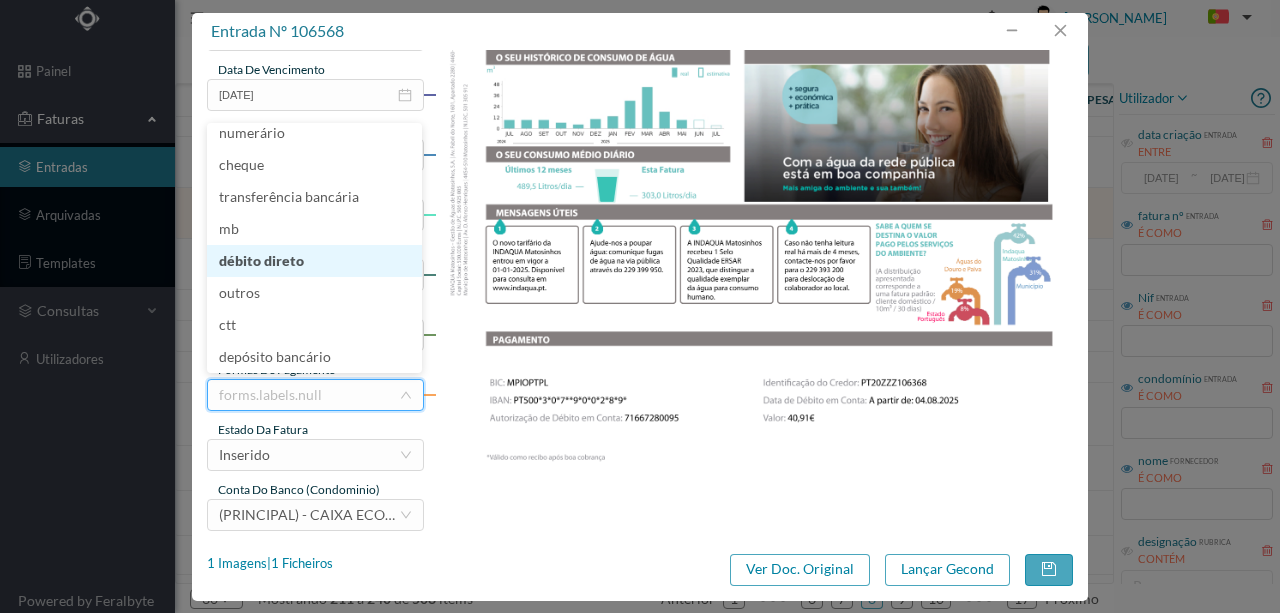 click on "débito direto" at bounding box center (314, 261) 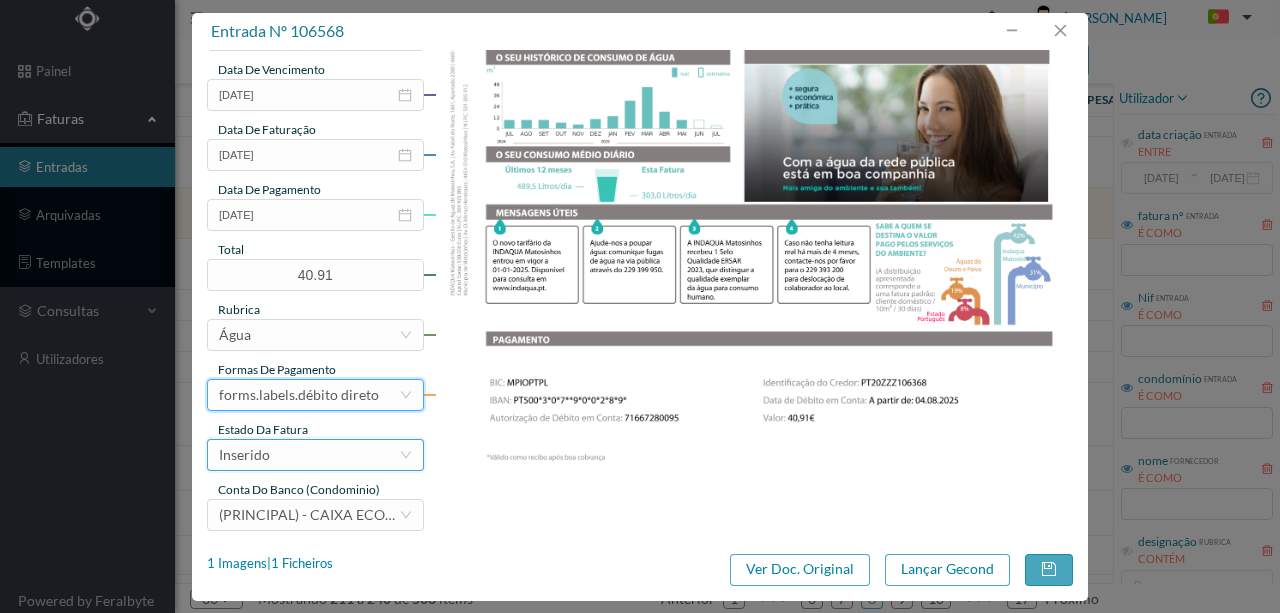 click on "Inserido" at bounding box center [309, 455] 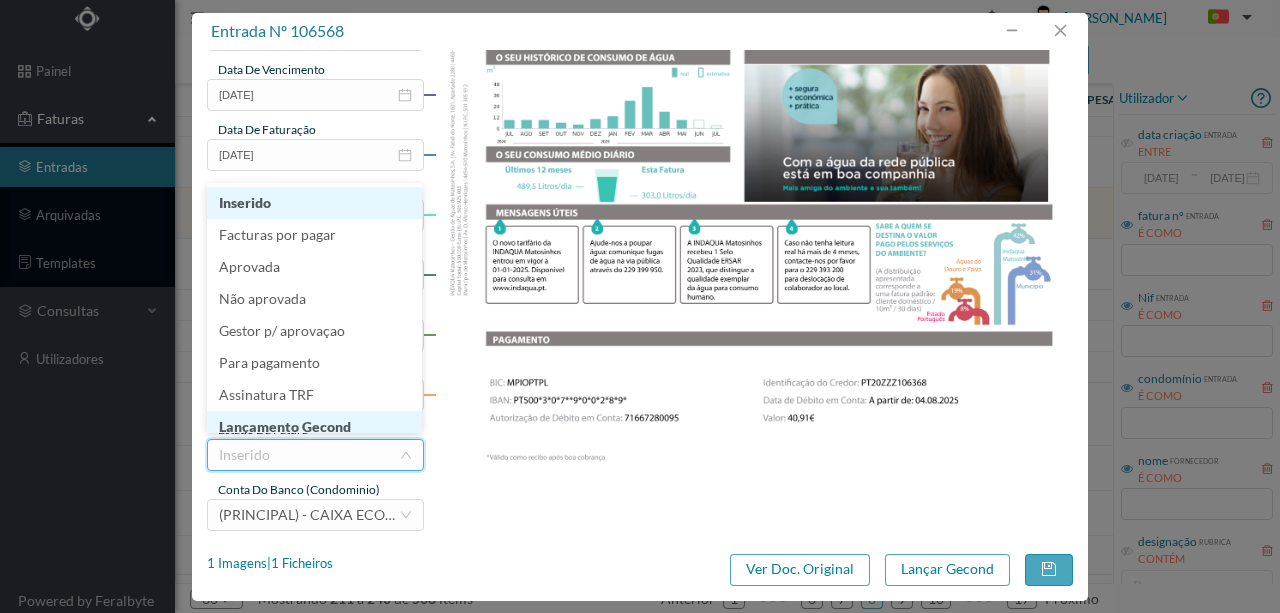 scroll, scrollTop: 10, scrollLeft: 0, axis: vertical 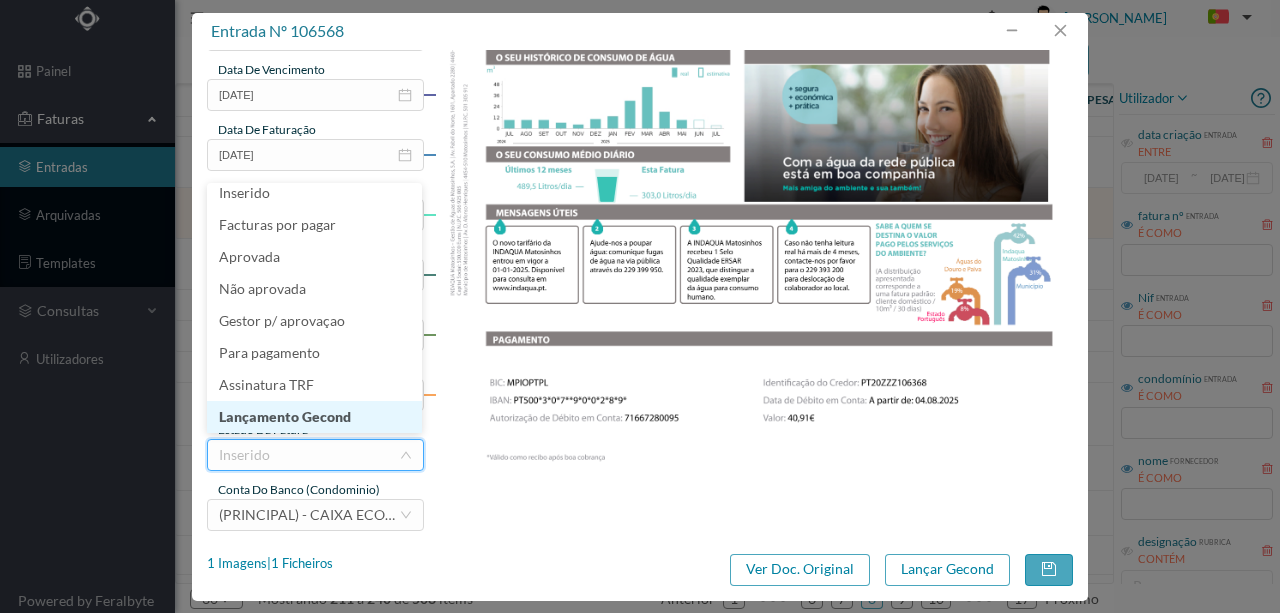 click on "Lançamento Gecond" at bounding box center [314, 417] 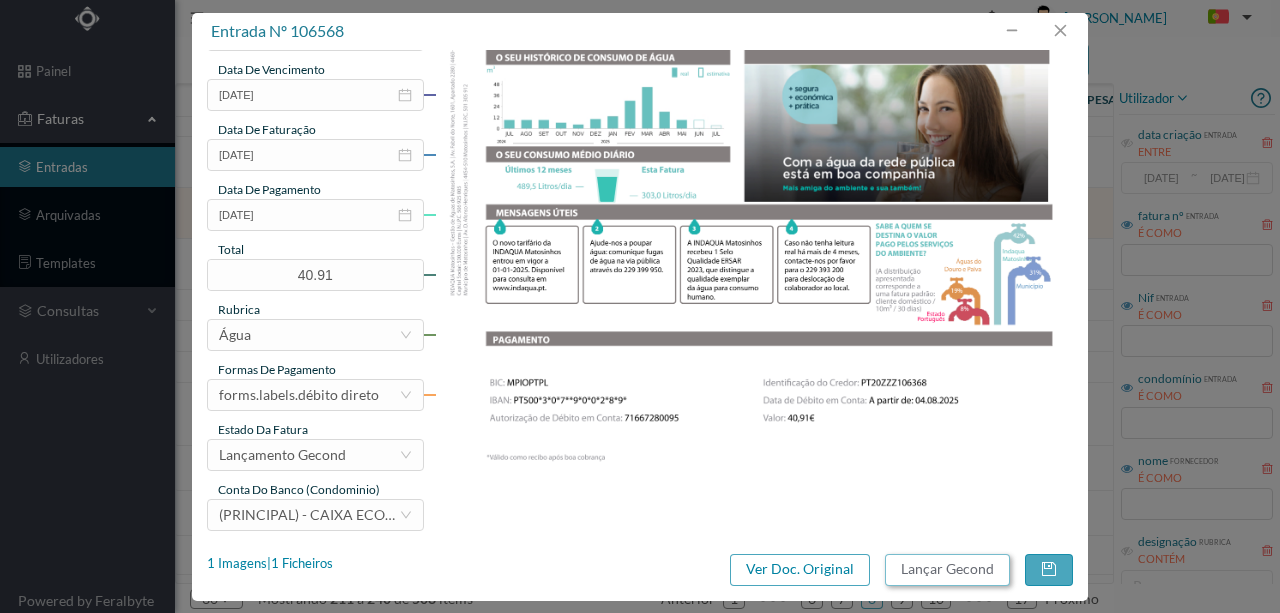 click on "Lançar Gecond" at bounding box center [947, 570] 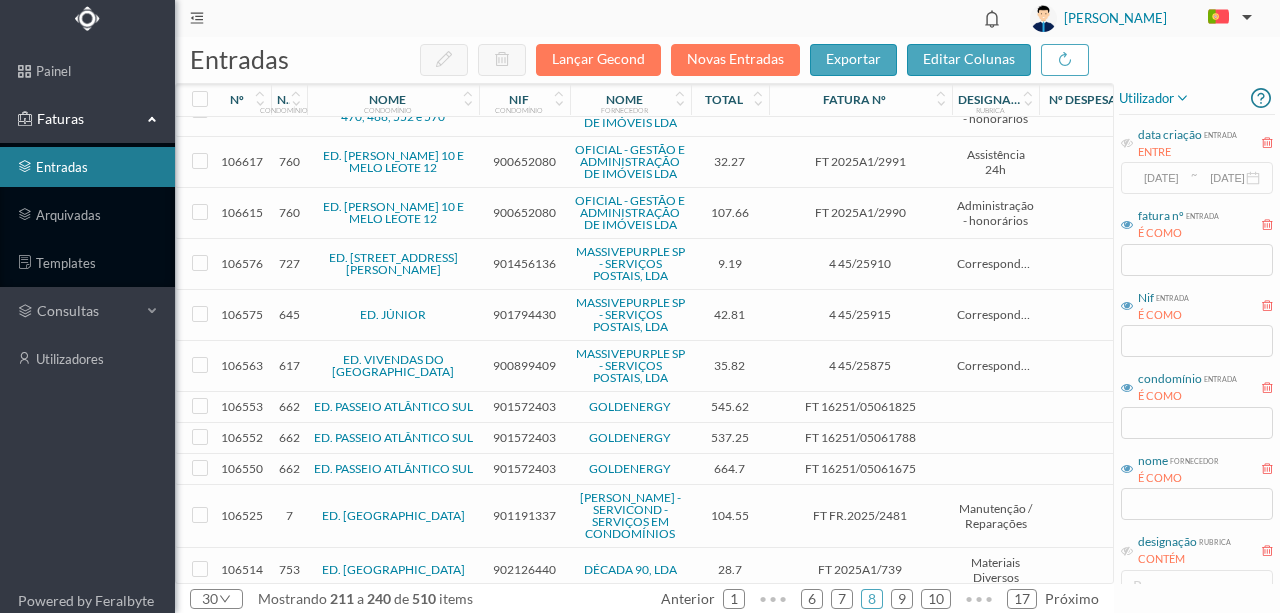 click on "901572403" at bounding box center [524, 406] 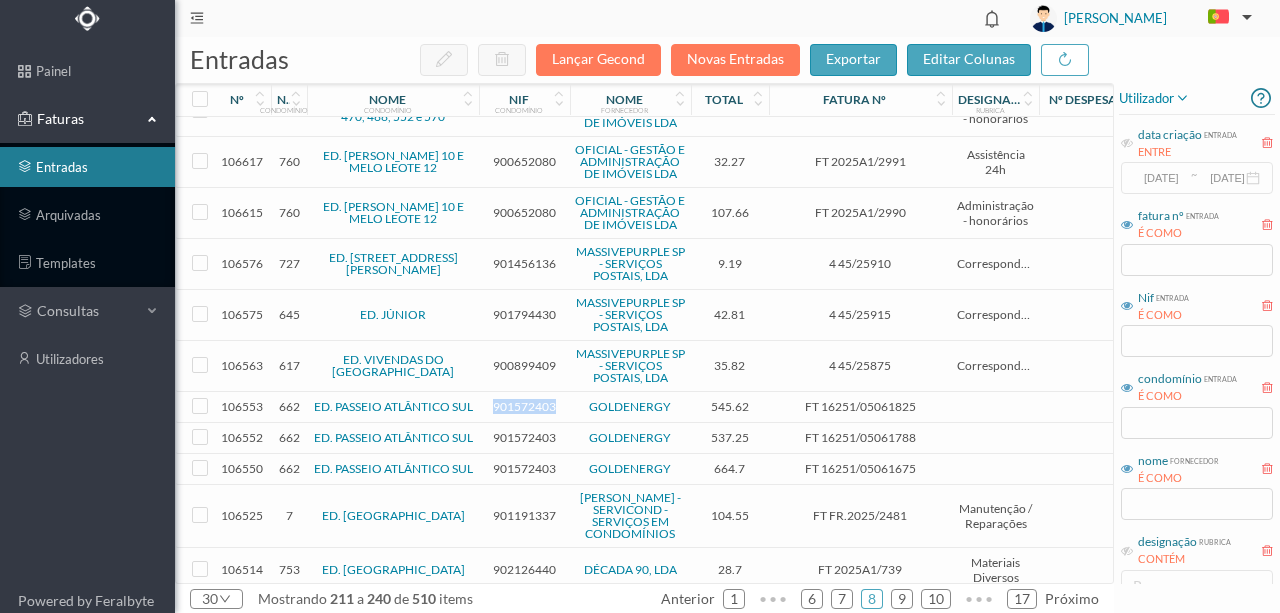 click on "901572403" at bounding box center (524, 406) 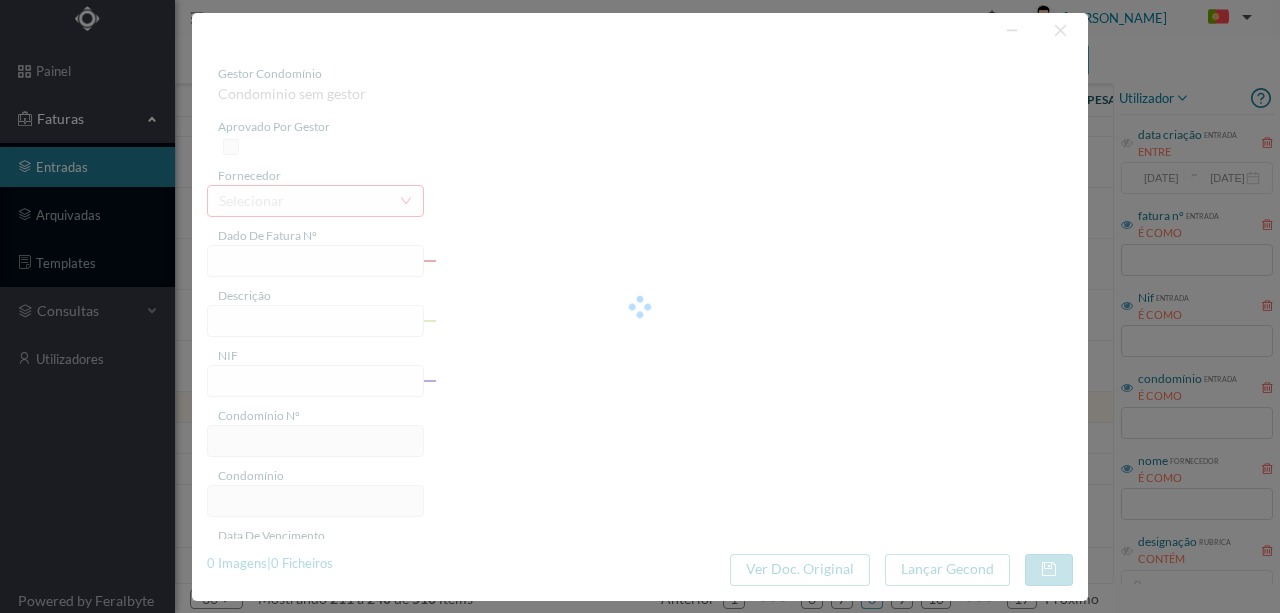 type on "FT 16251/05061825" 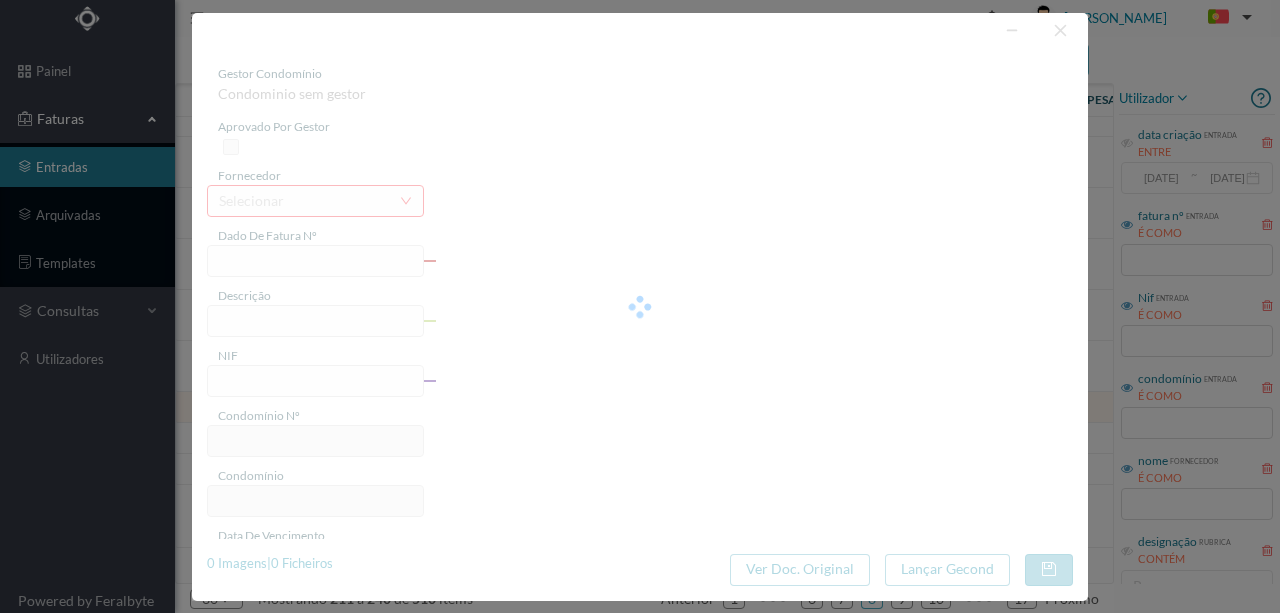 type on "VSee) a)" 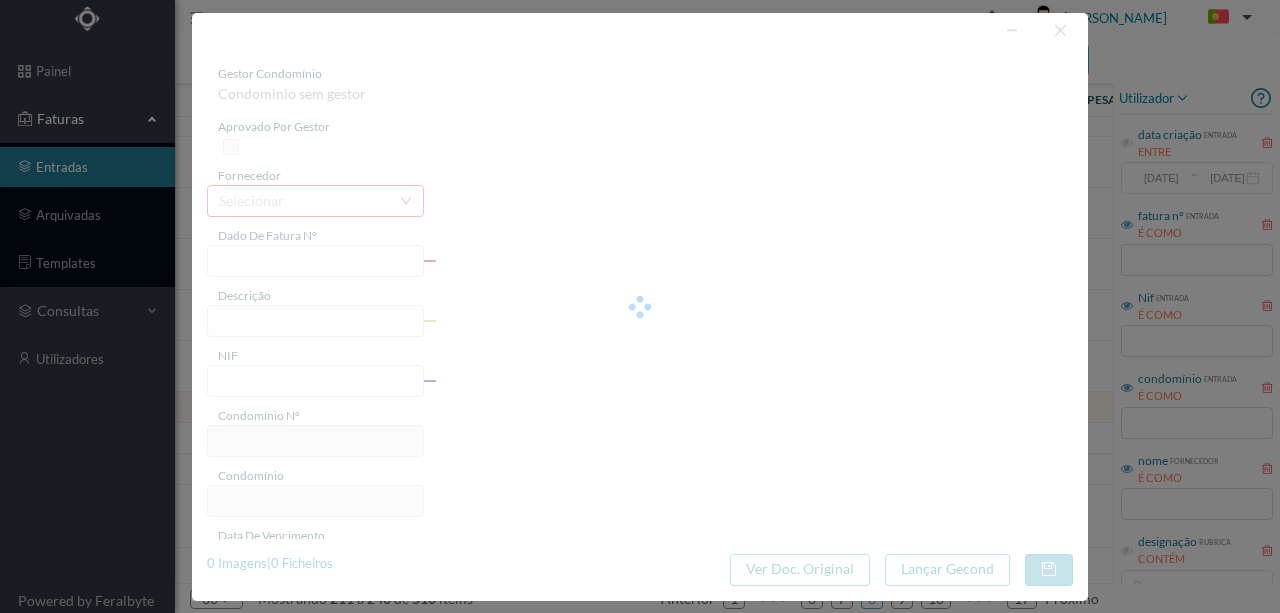 type on "545.62" 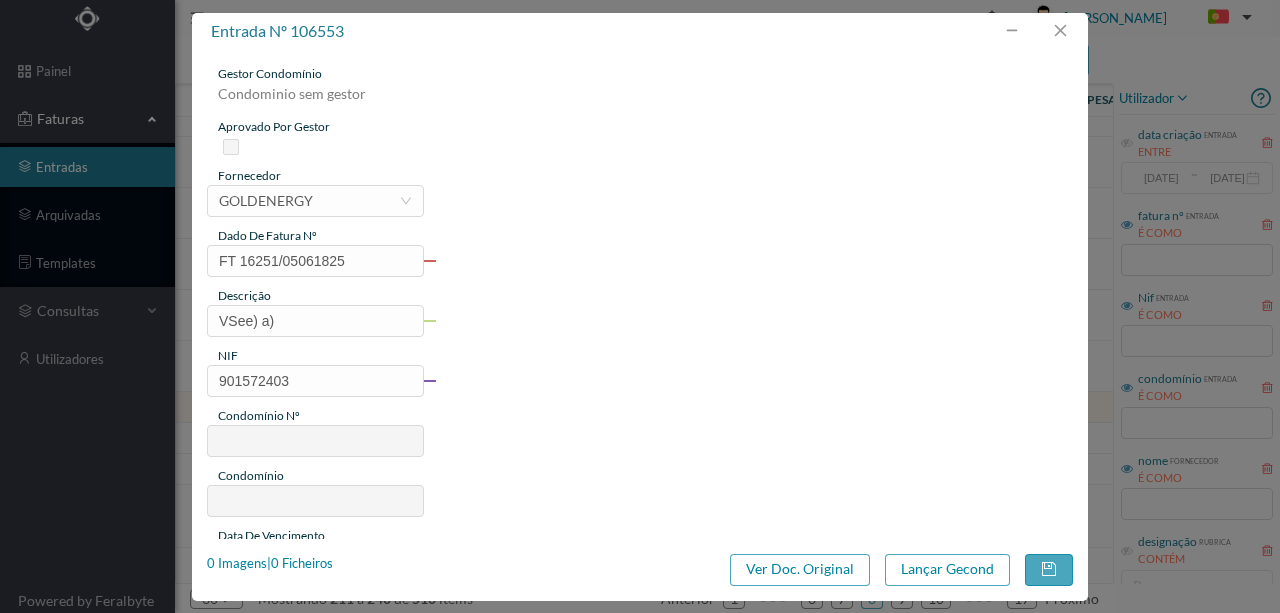 type on "662" 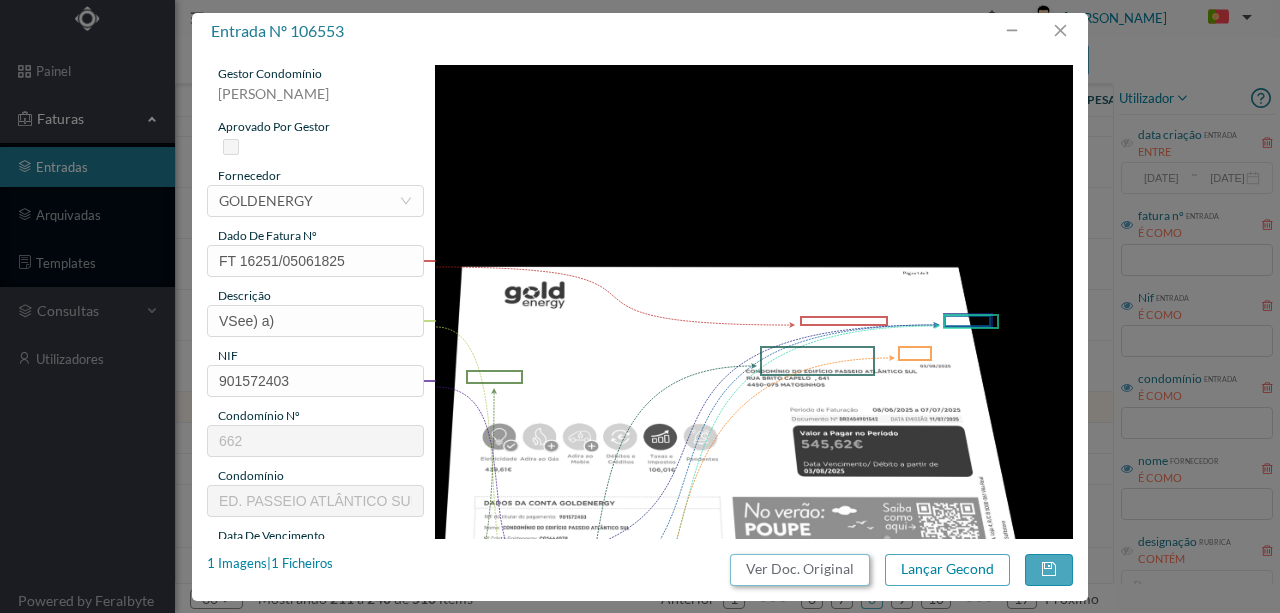 click on "Ver Doc. Original" at bounding box center (800, 570) 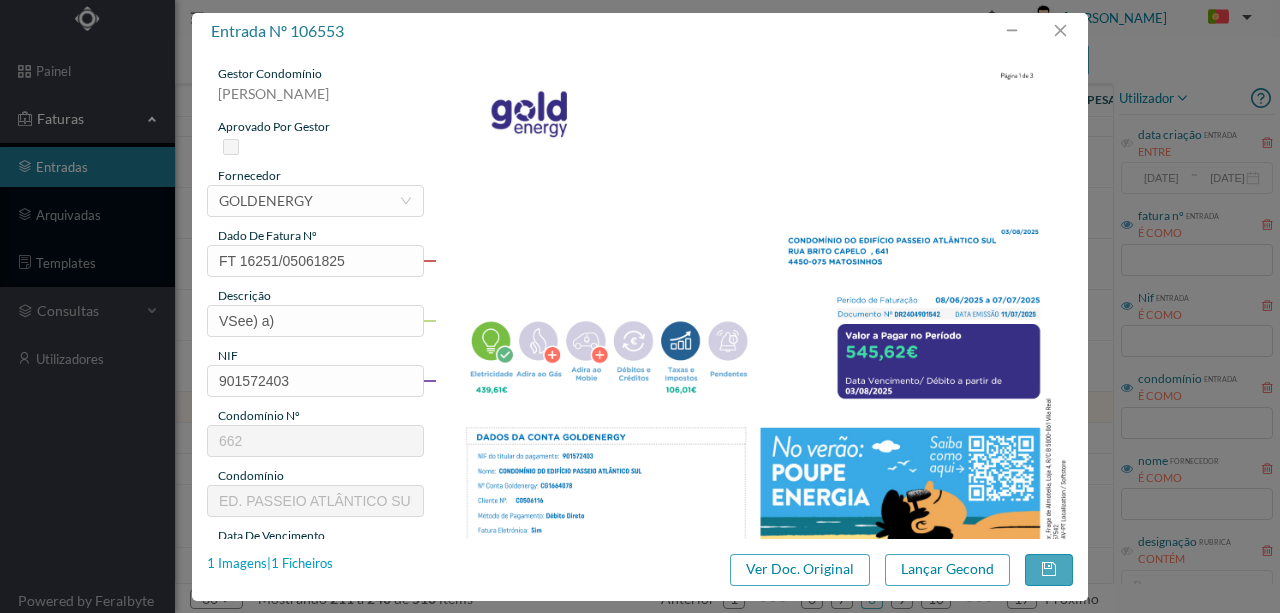 click on "1   Imagens  |  1   Ficheiros" at bounding box center (270, 564) 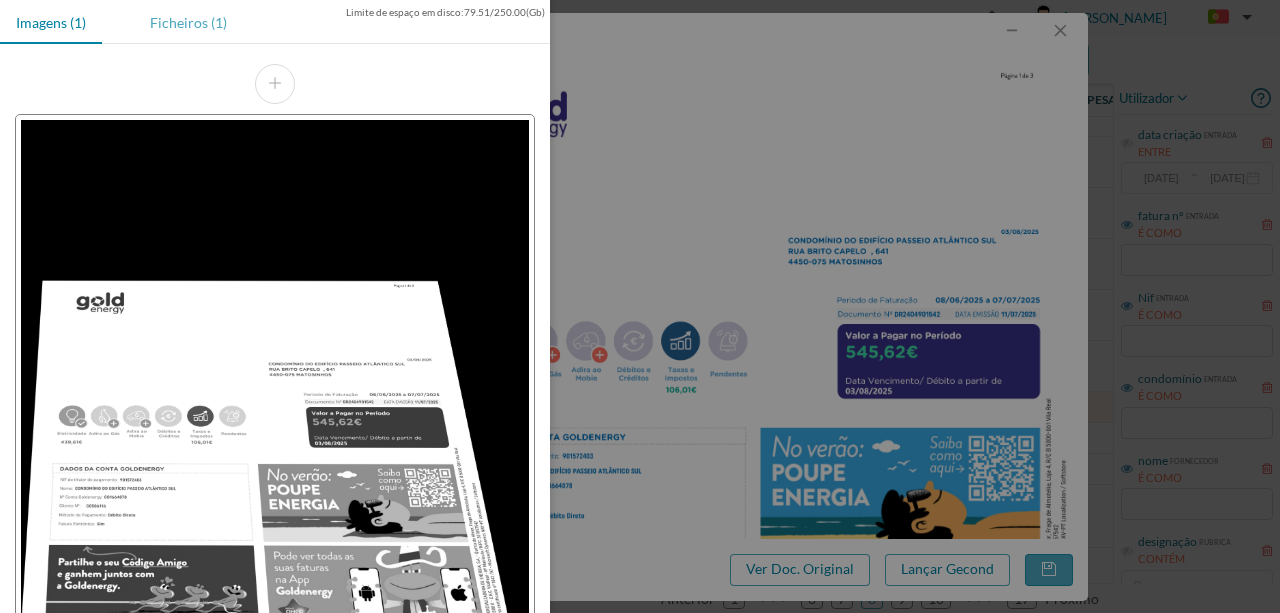 click on "Ficheiros (1)" at bounding box center (188, 22) 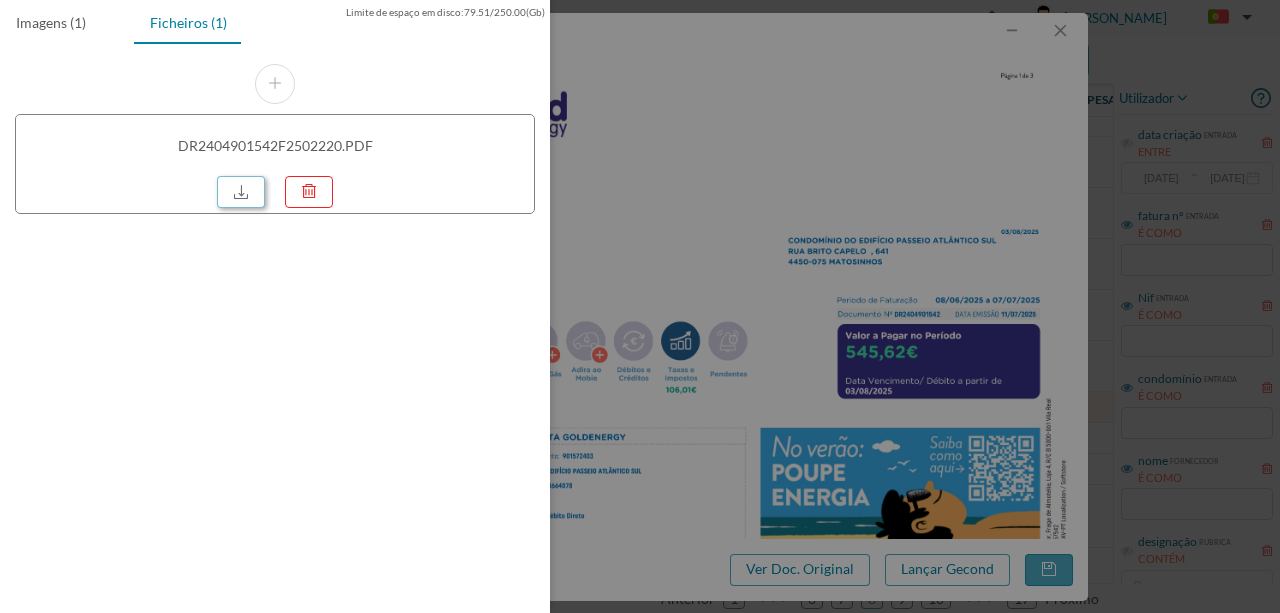 click at bounding box center (241, 192) 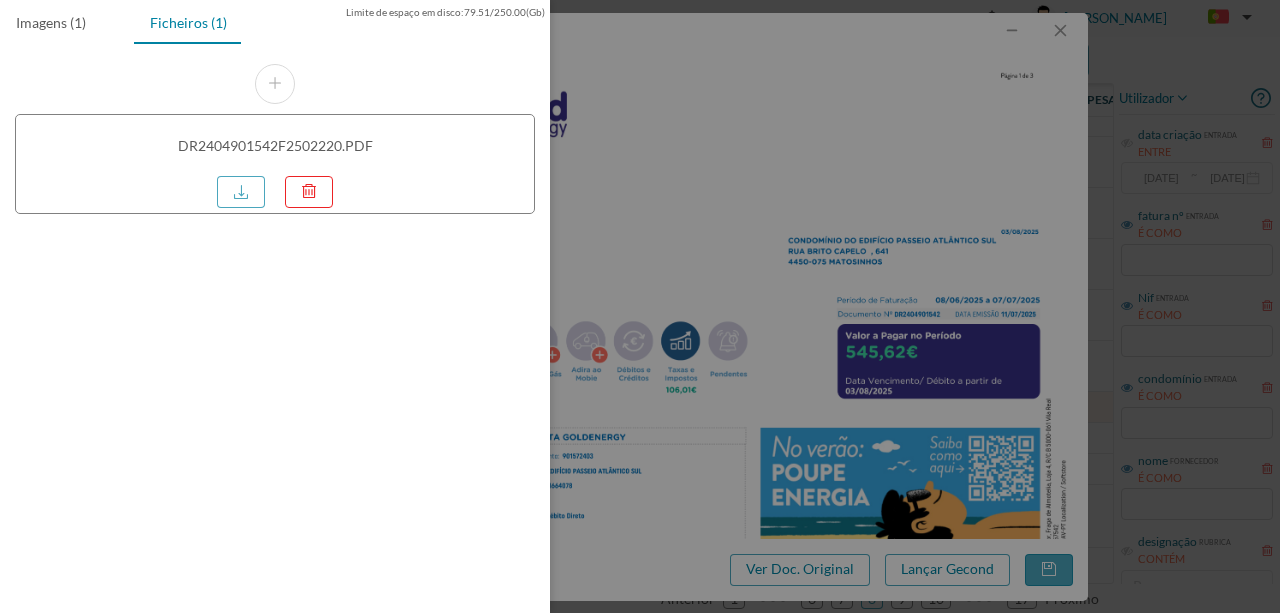 click at bounding box center (640, 306) 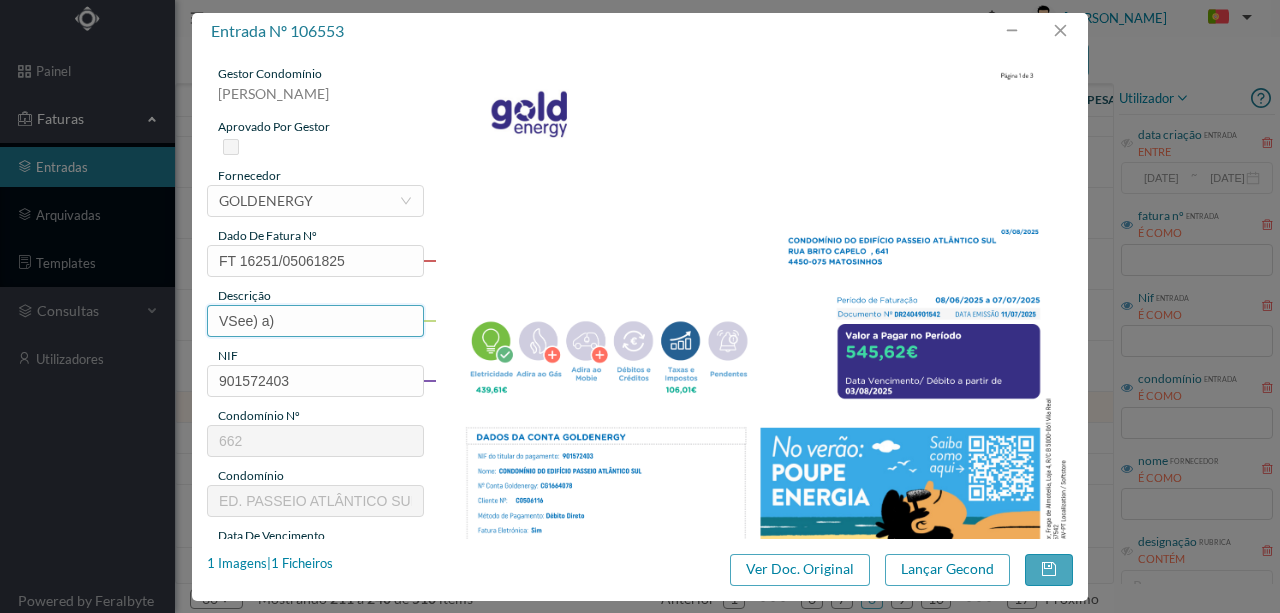 drag, startPoint x: 282, startPoint y: 326, endPoint x: 140, endPoint y: 326, distance: 142 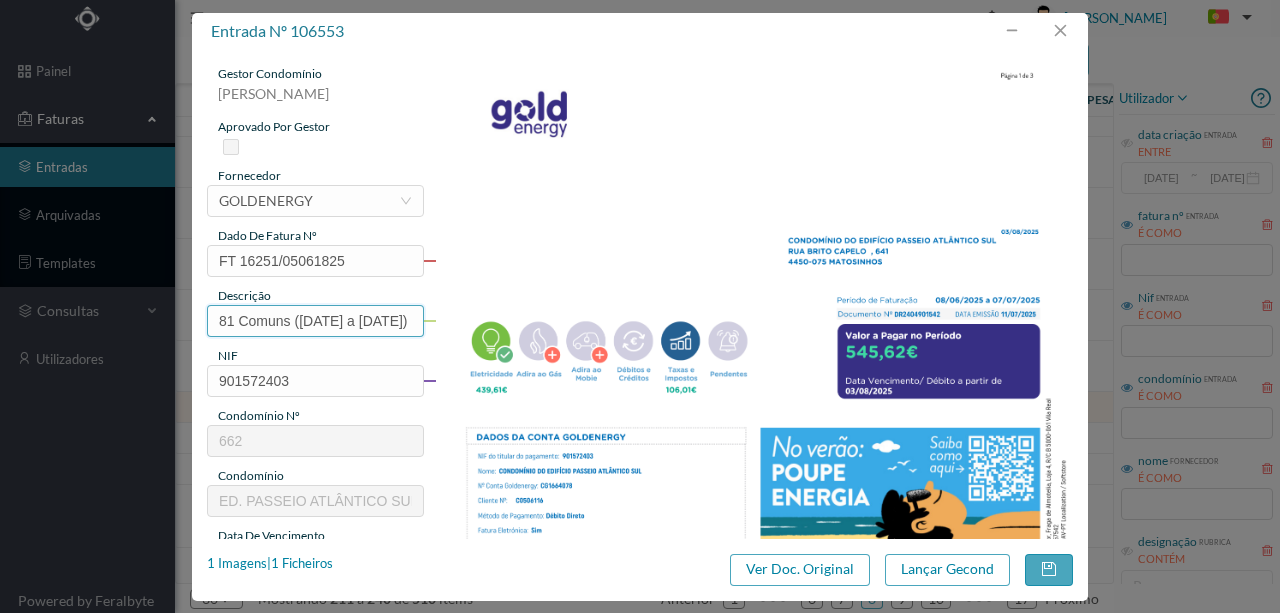 scroll, scrollTop: 0, scrollLeft: 48, axis: horizontal 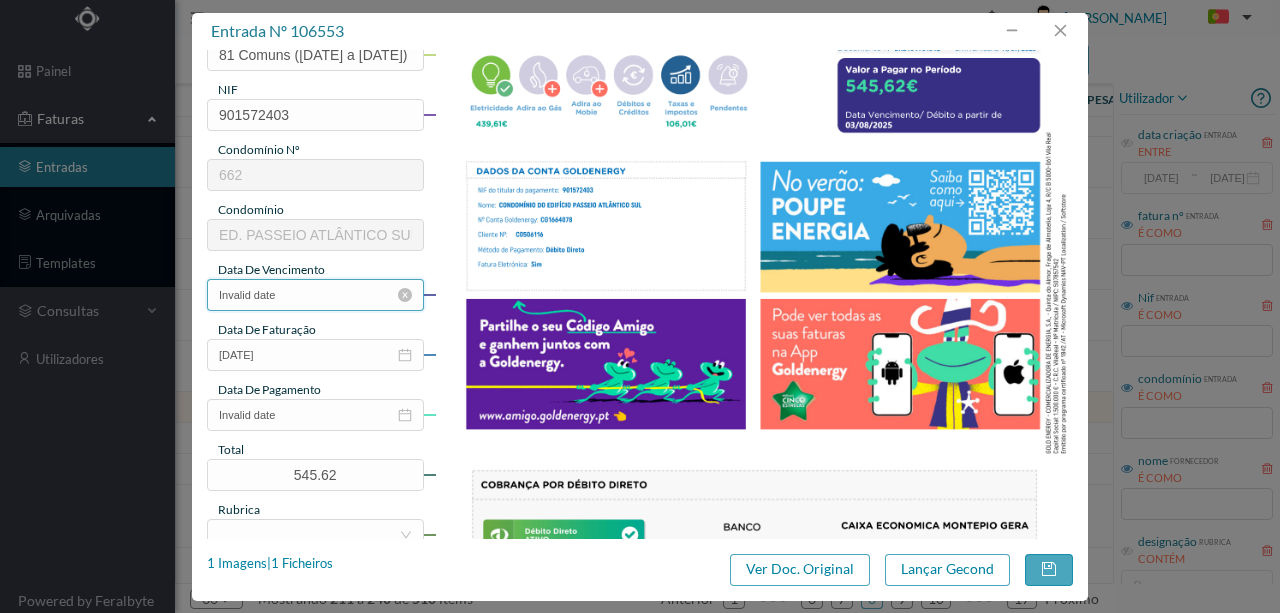 click on "Invalid date" at bounding box center [315, 295] 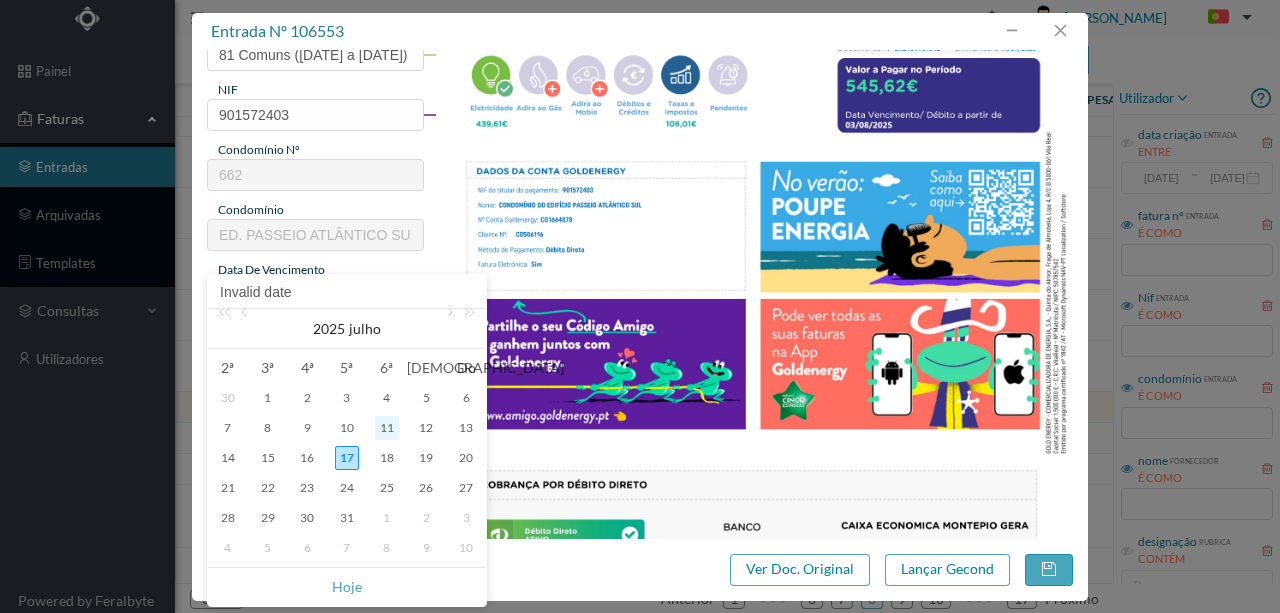 click on "11" at bounding box center [387, 428] 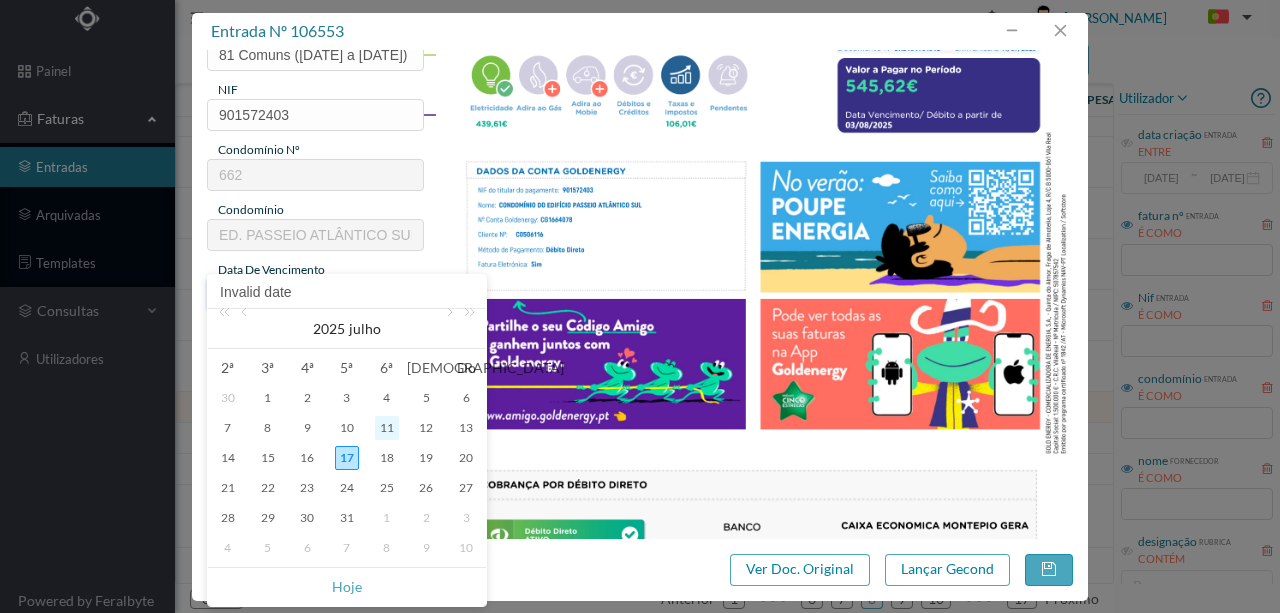 type on "11-07-2025" 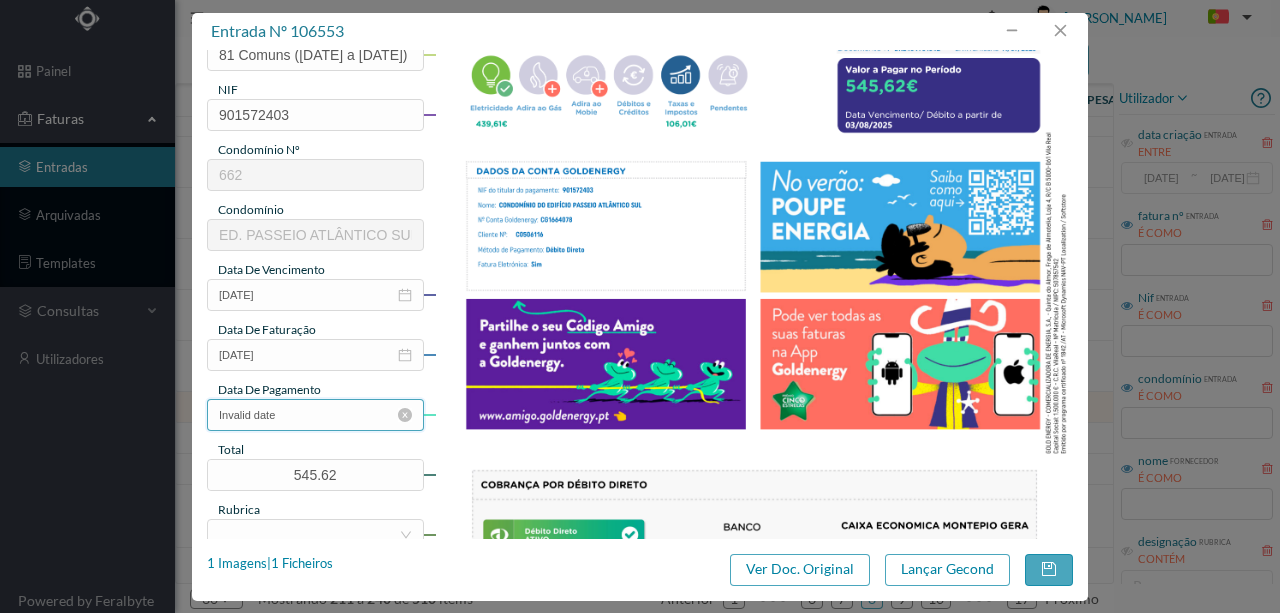 click on "Invalid date" at bounding box center [315, 415] 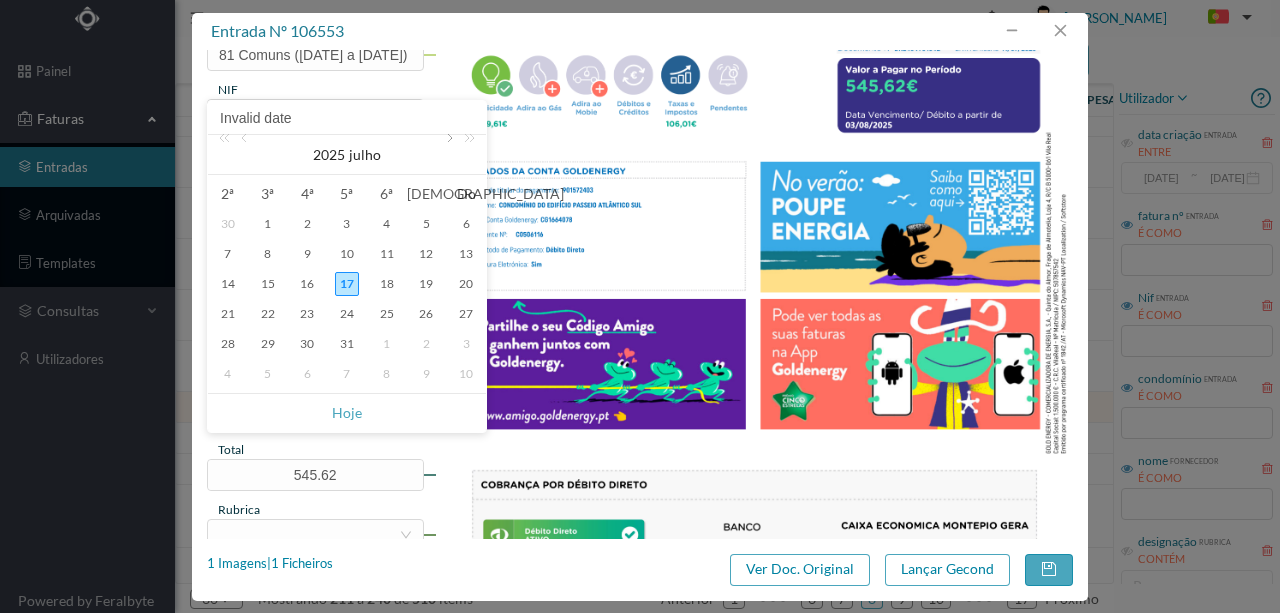 click at bounding box center (448, 155) 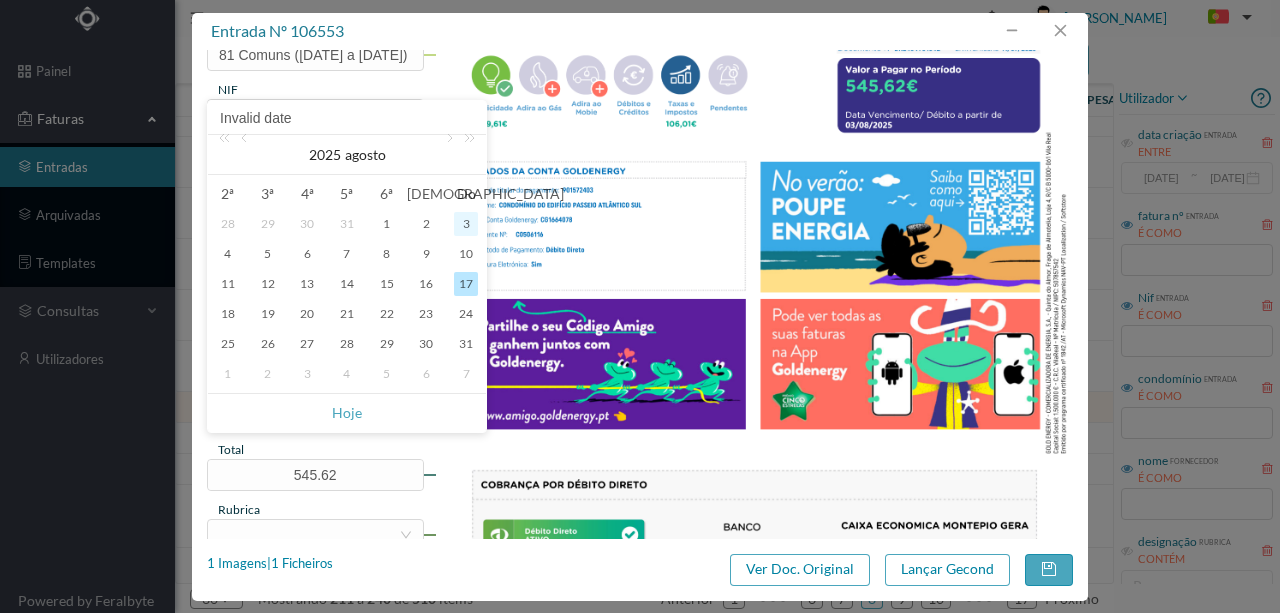 click on "3" at bounding box center [466, 224] 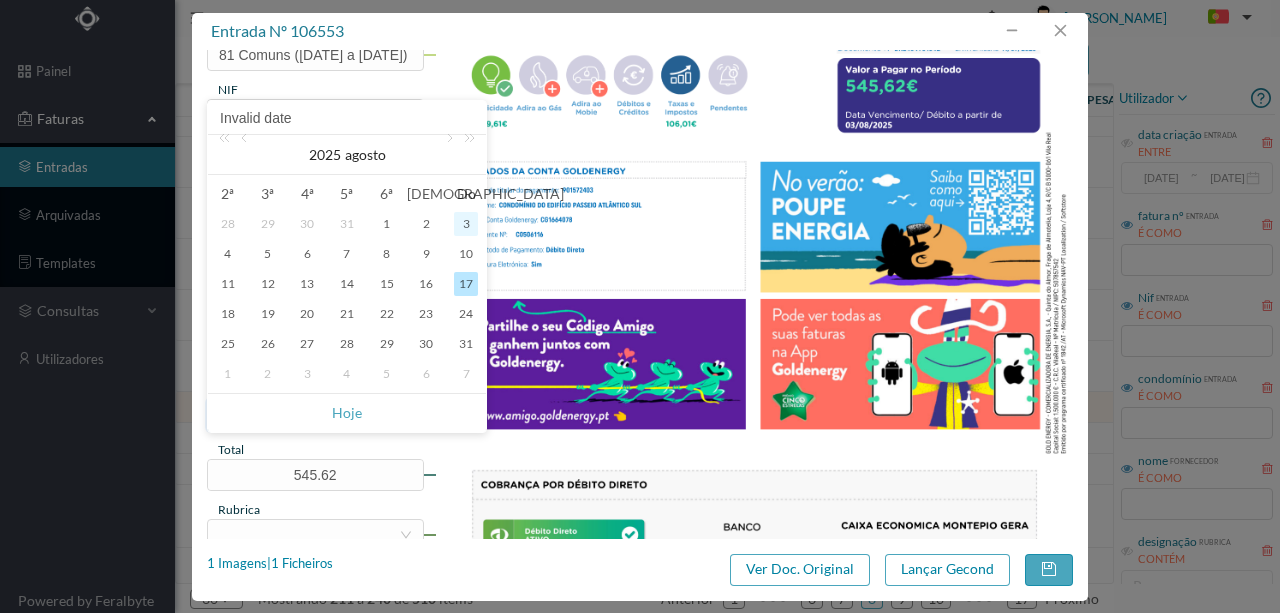 type on "03-08-2025" 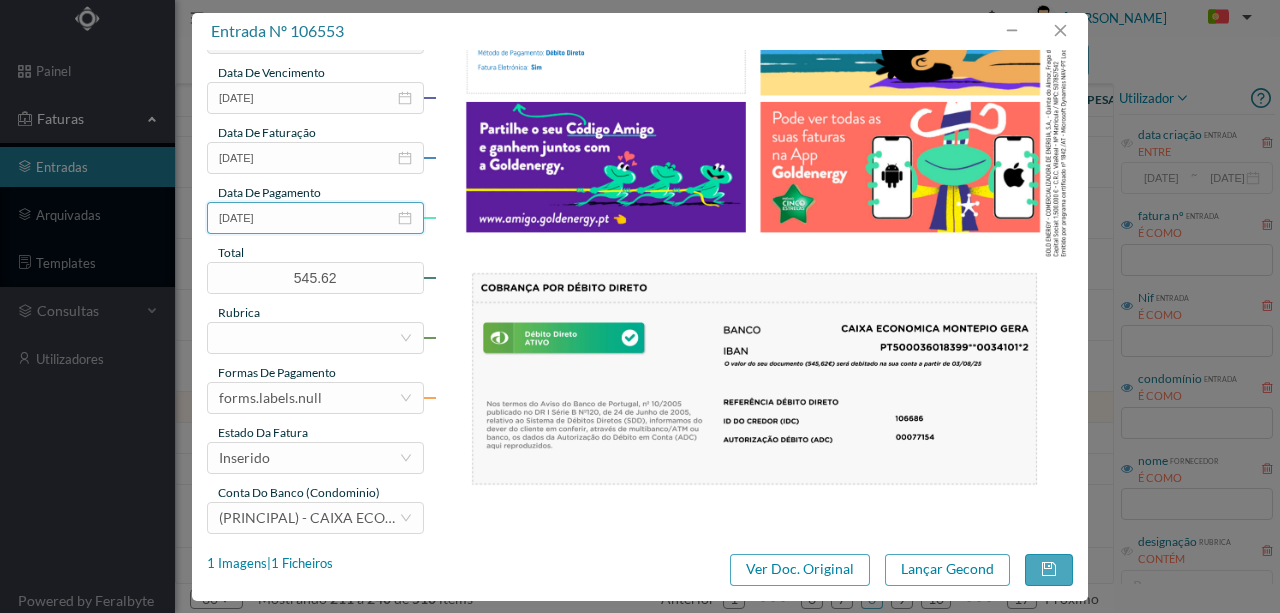 scroll, scrollTop: 466, scrollLeft: 0, axis: vertical 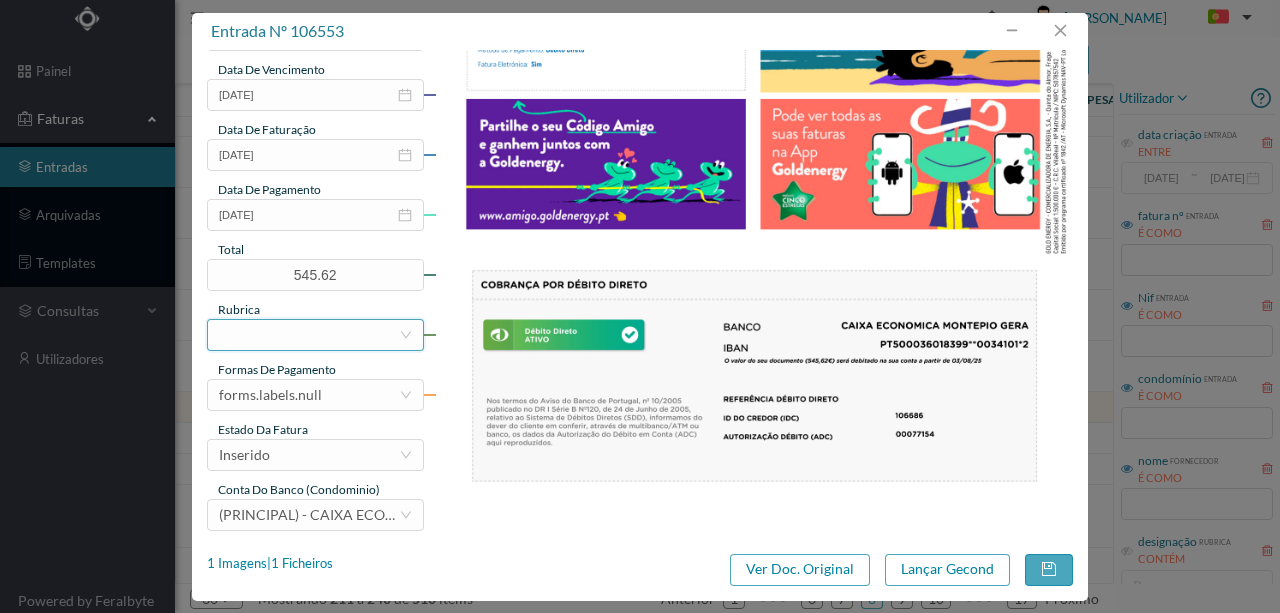 click at bounding box center (309, 335) 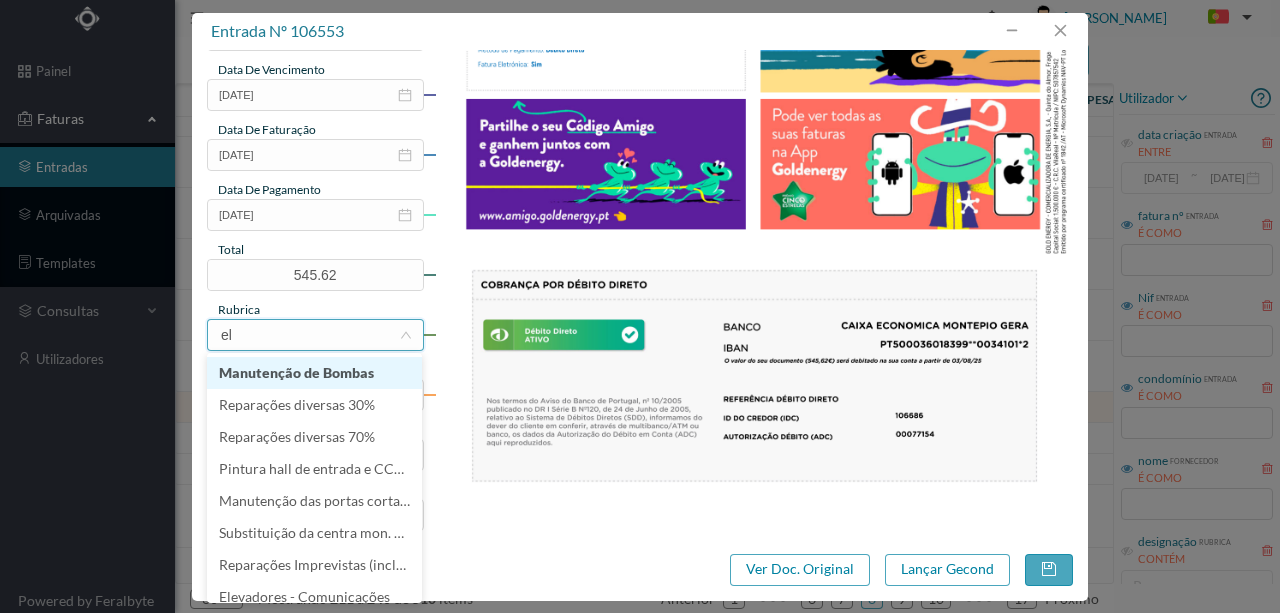 type on "ele" 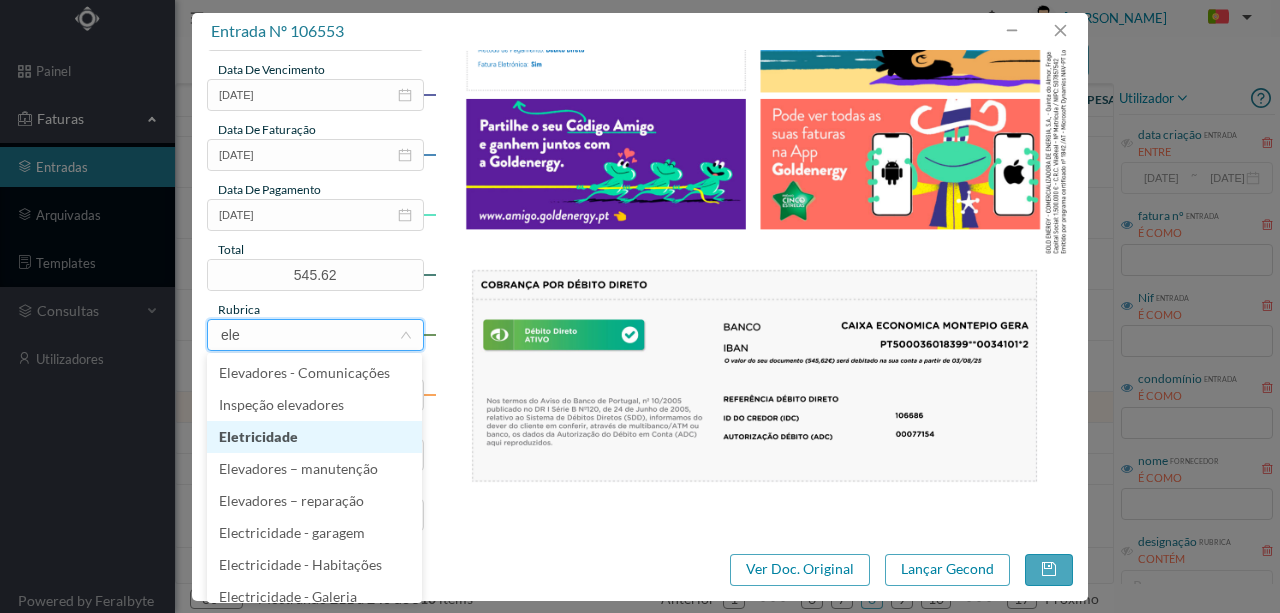 click on "Eletricidade" at bounding box center (314, 437) 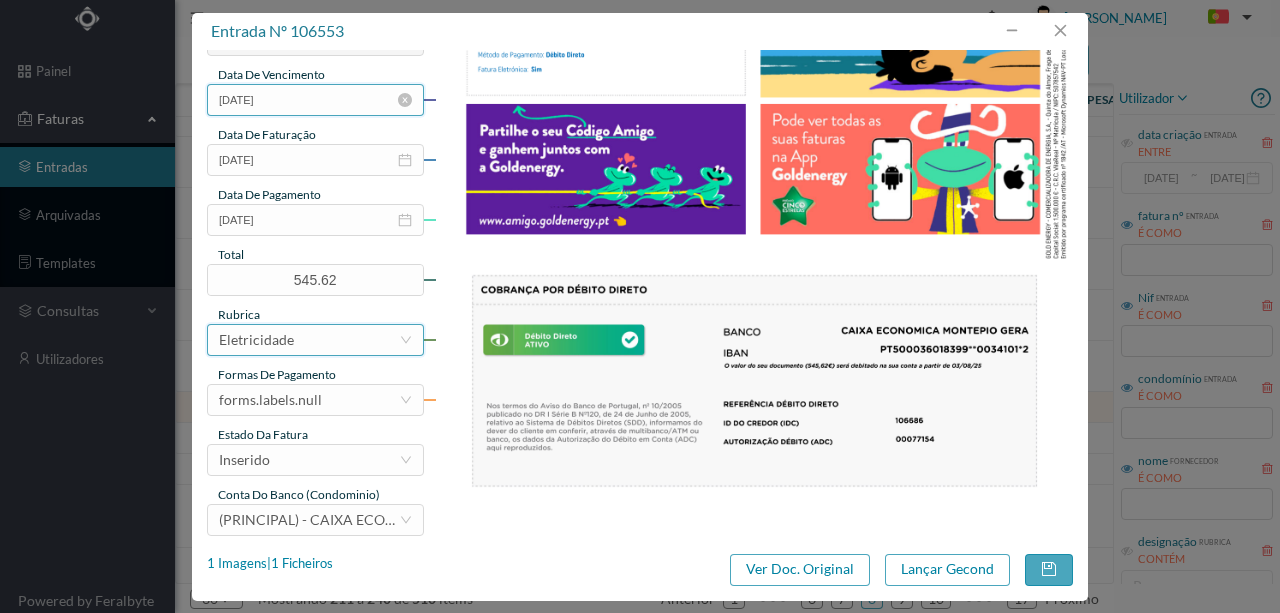 scroll, scrollTop: 473, scrollLeft: 0, axis: vertical 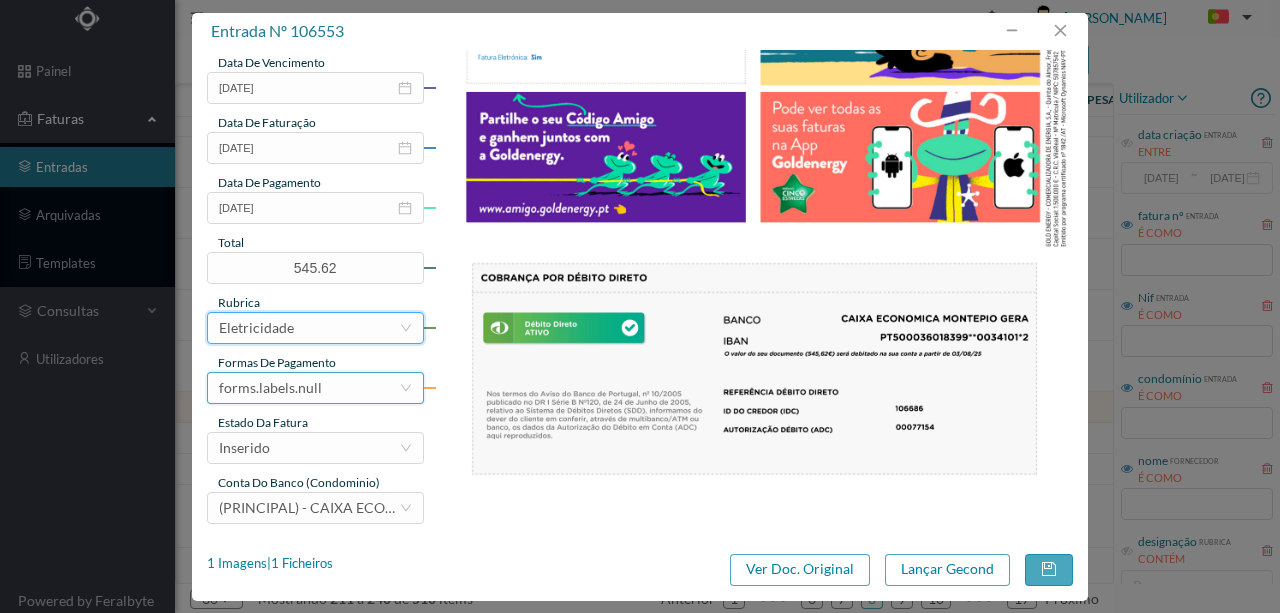 click on "forms.labels.null" at bounding box center [309, 388] 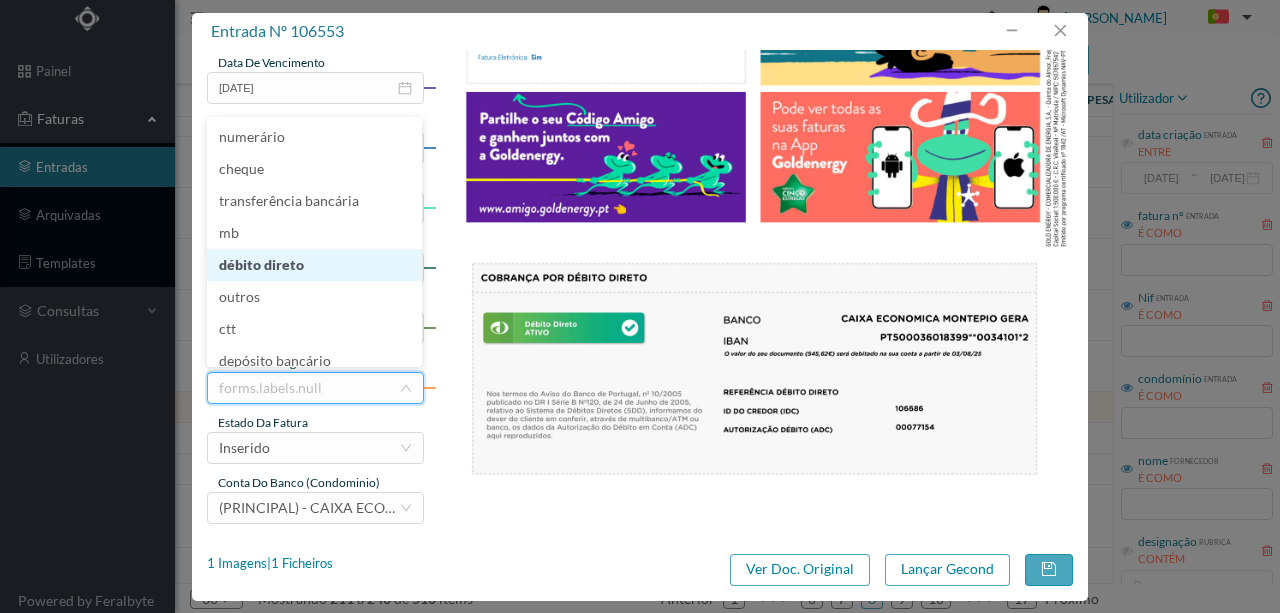 click on "débito direto" at bounding box center (314, 265) 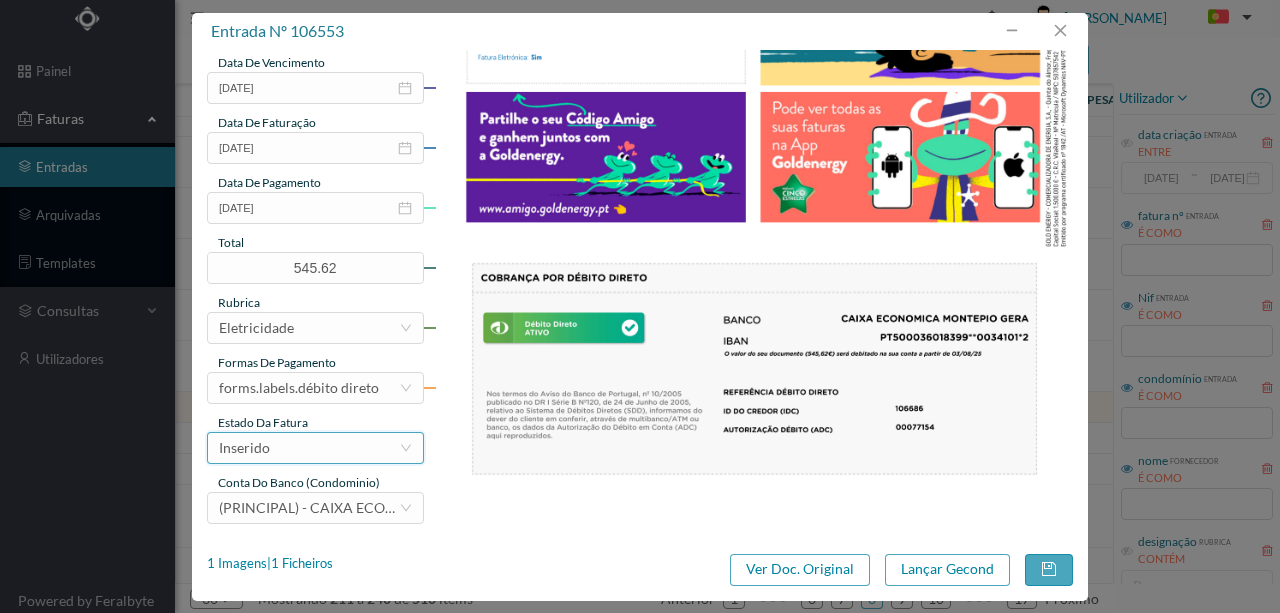 click on "Inserido" at bounding box center [309, 448] 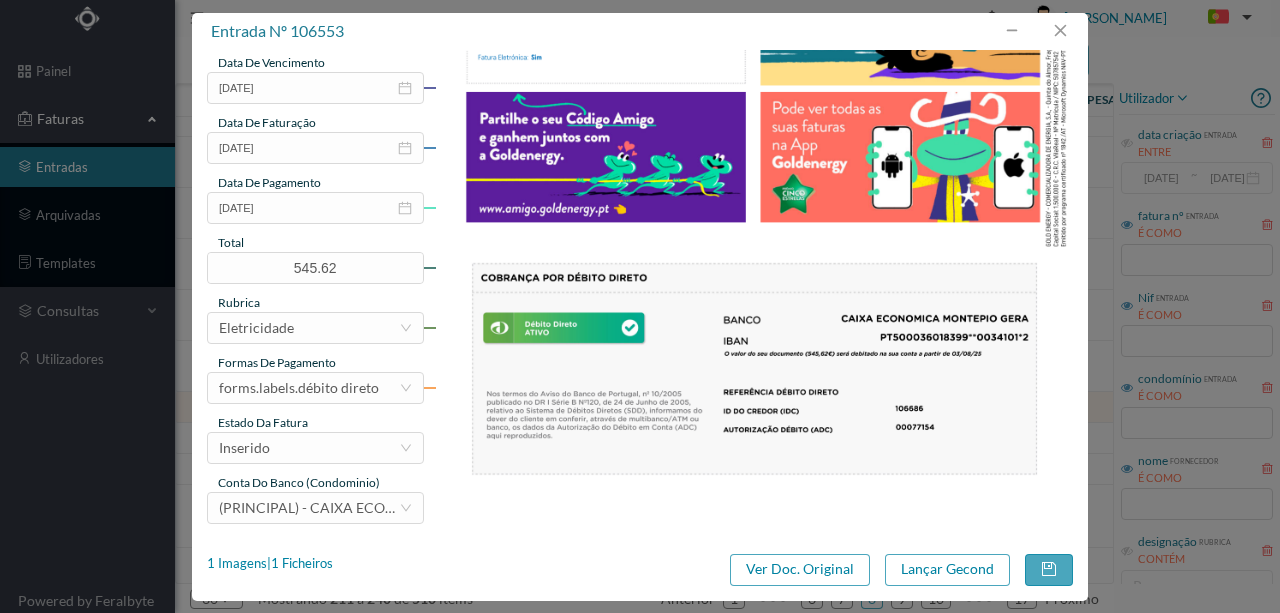 scroll, scrollTop: 4, scrollLeft: 0, axis: vertical 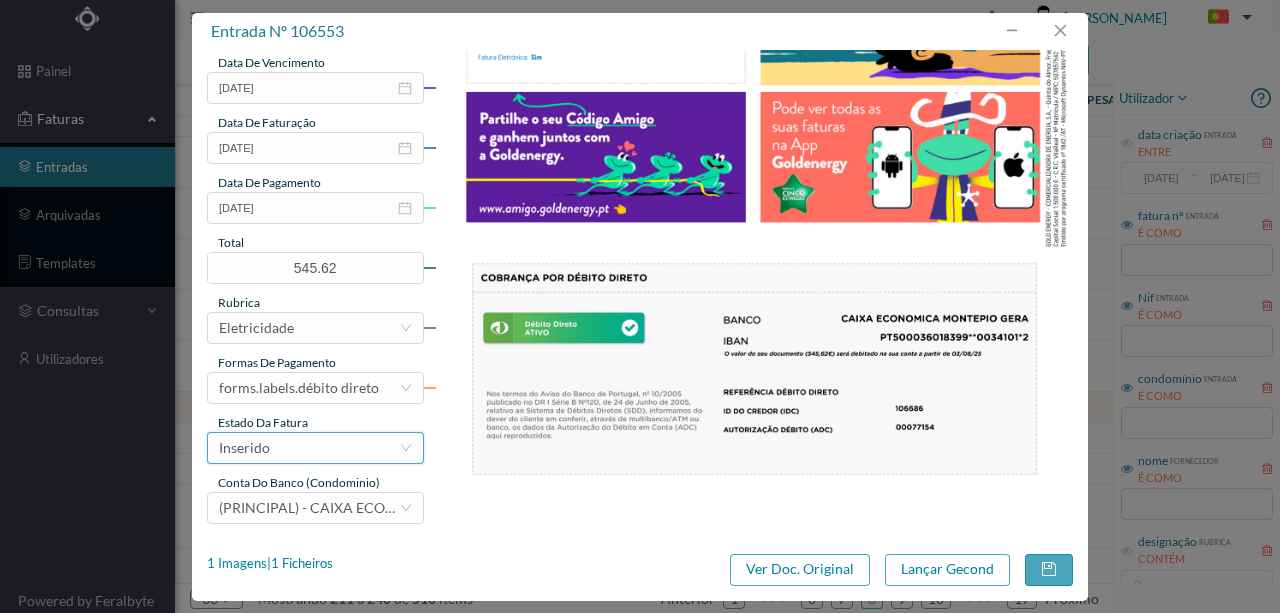 click on "Inserido" at bounding box center [309, 448] 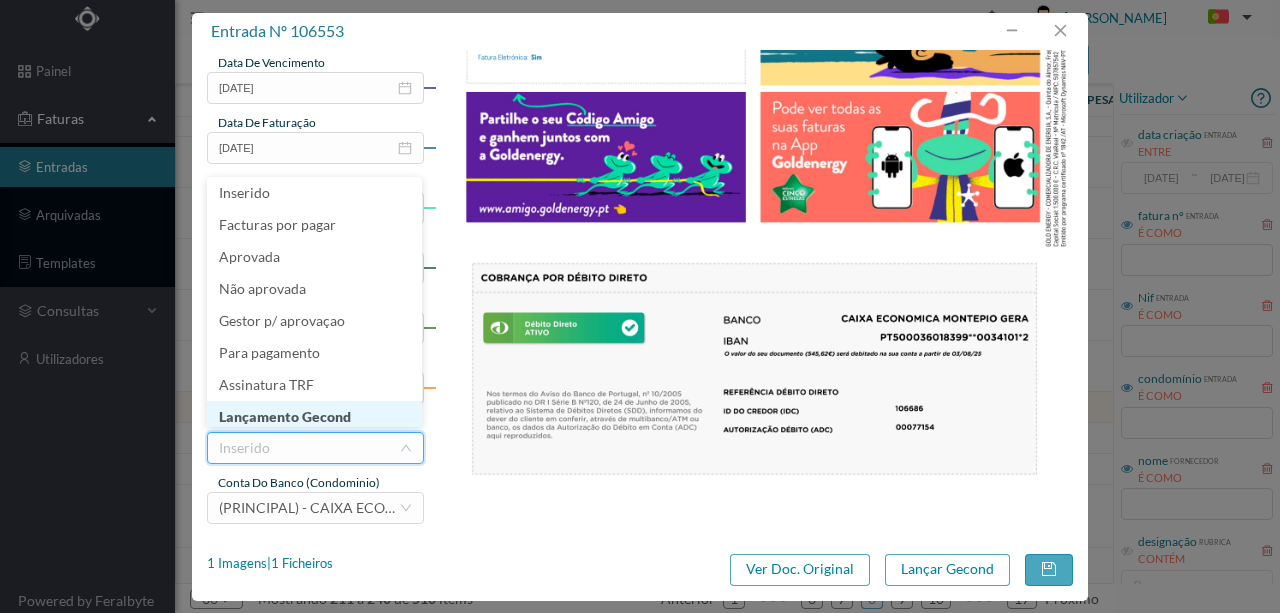 scroll, scrollTop: 10, scrollLeft: 0, axis: vertical 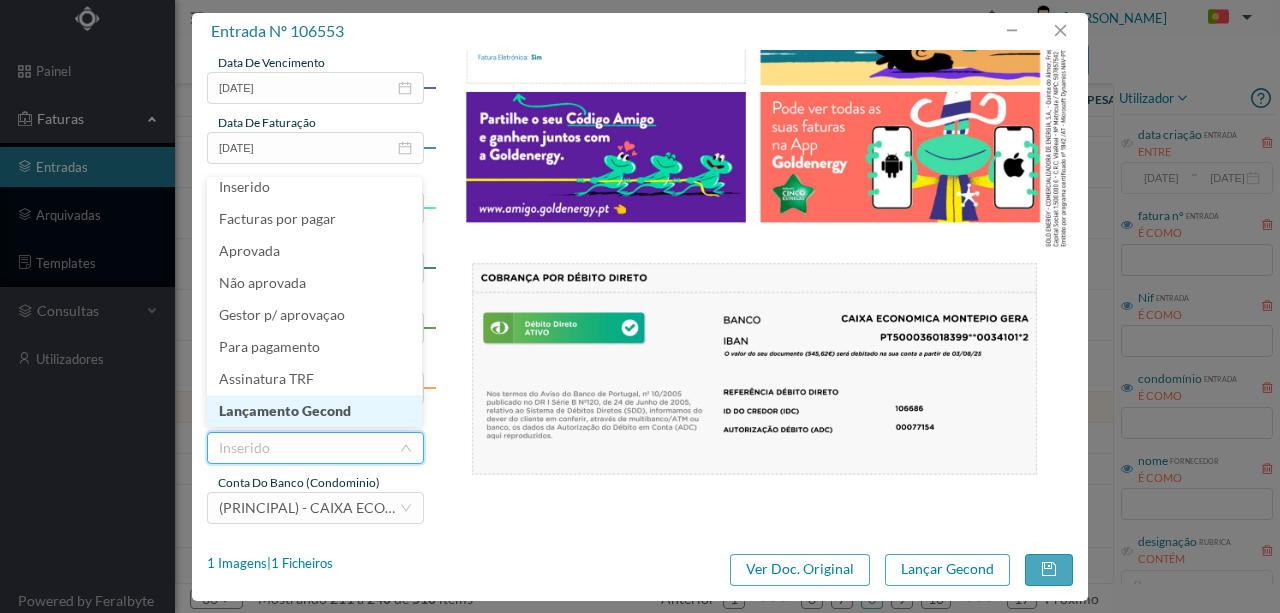click on "Lançamento Gecond" at bounding box center [314, 411] 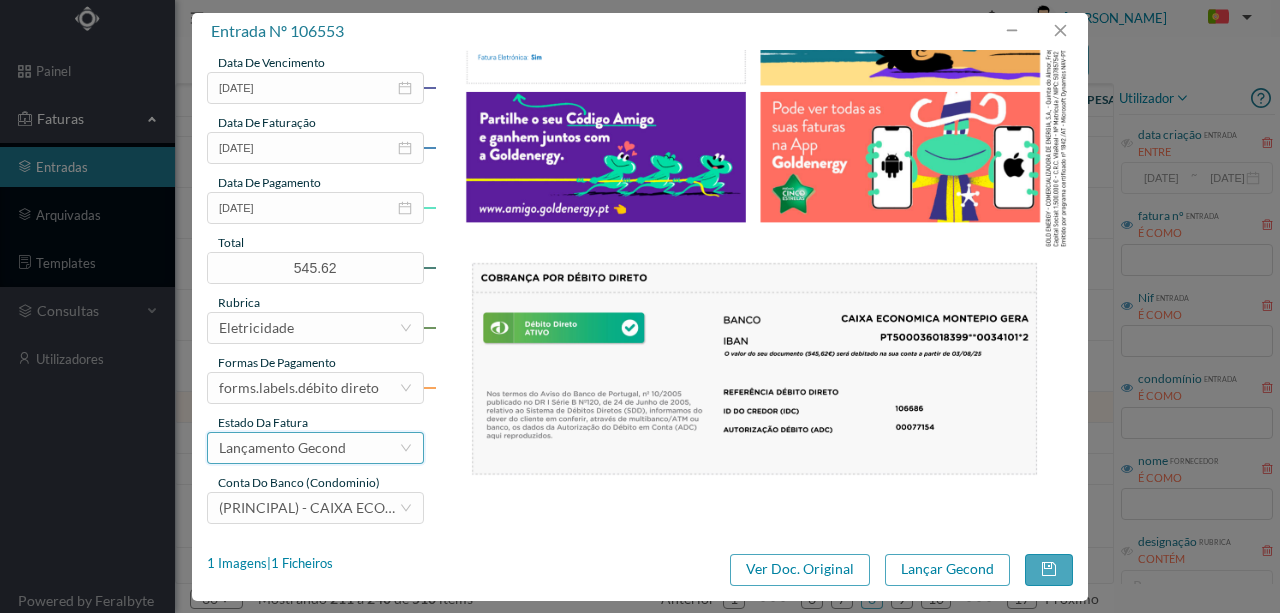scroll, scrollTop: 406, scrollLeft: 0, axis: vertical 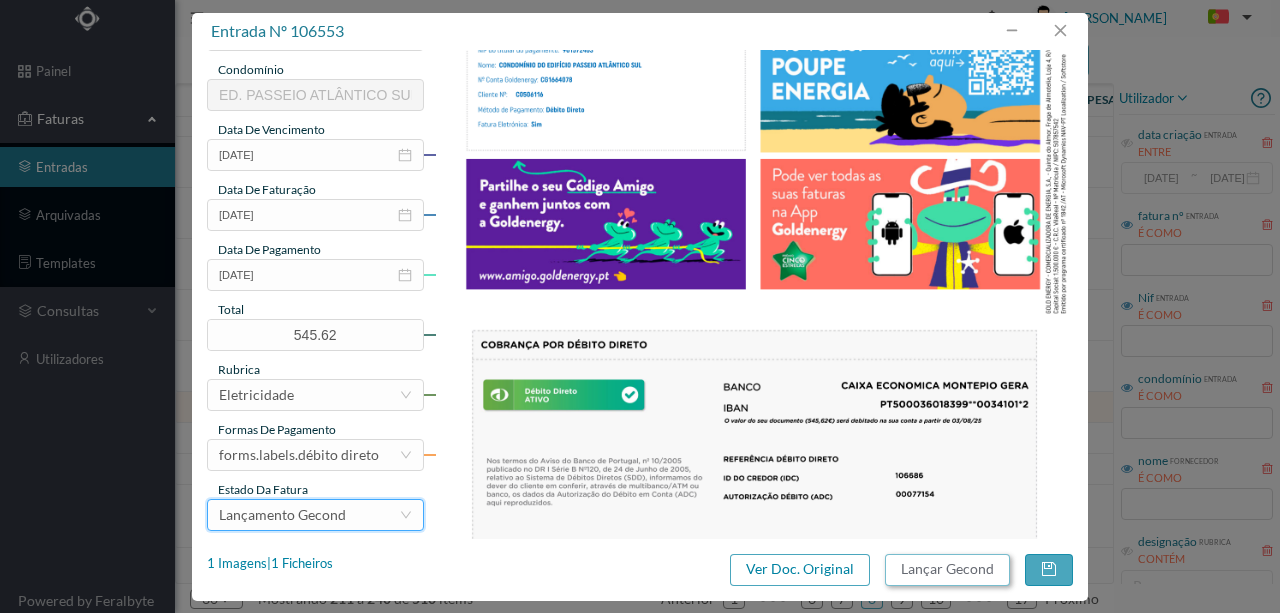 click on "Lançar Gecond" at bounding box center [947, 570] 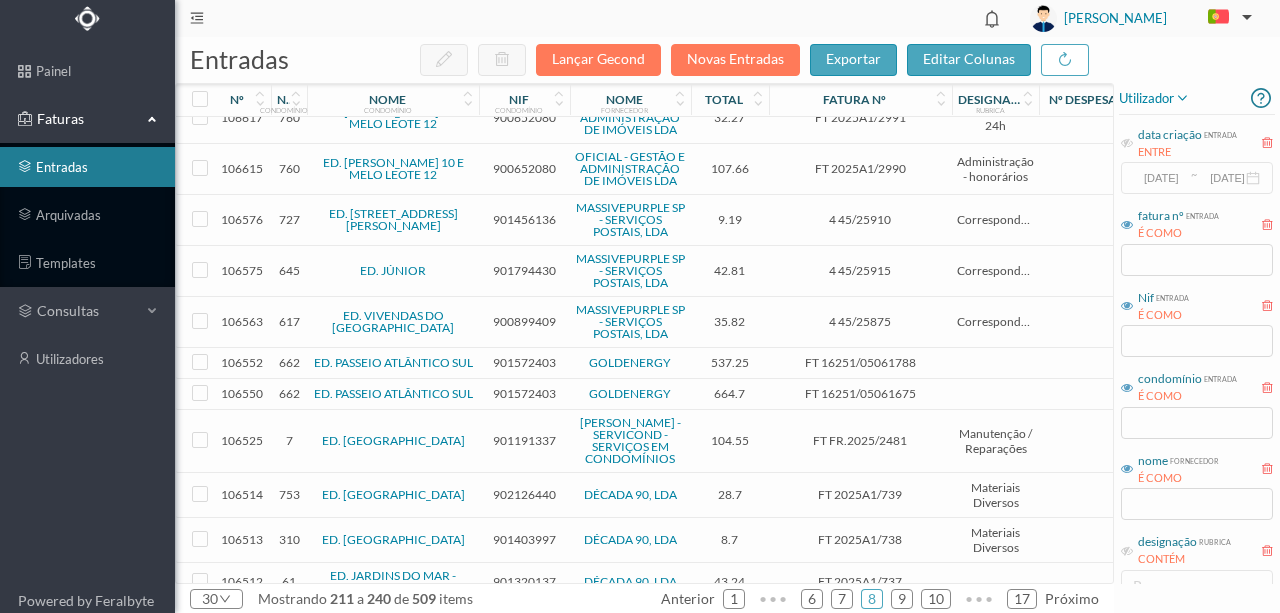 scroll, scrollTop: 200, scrollLeft: 0, axis: vertical 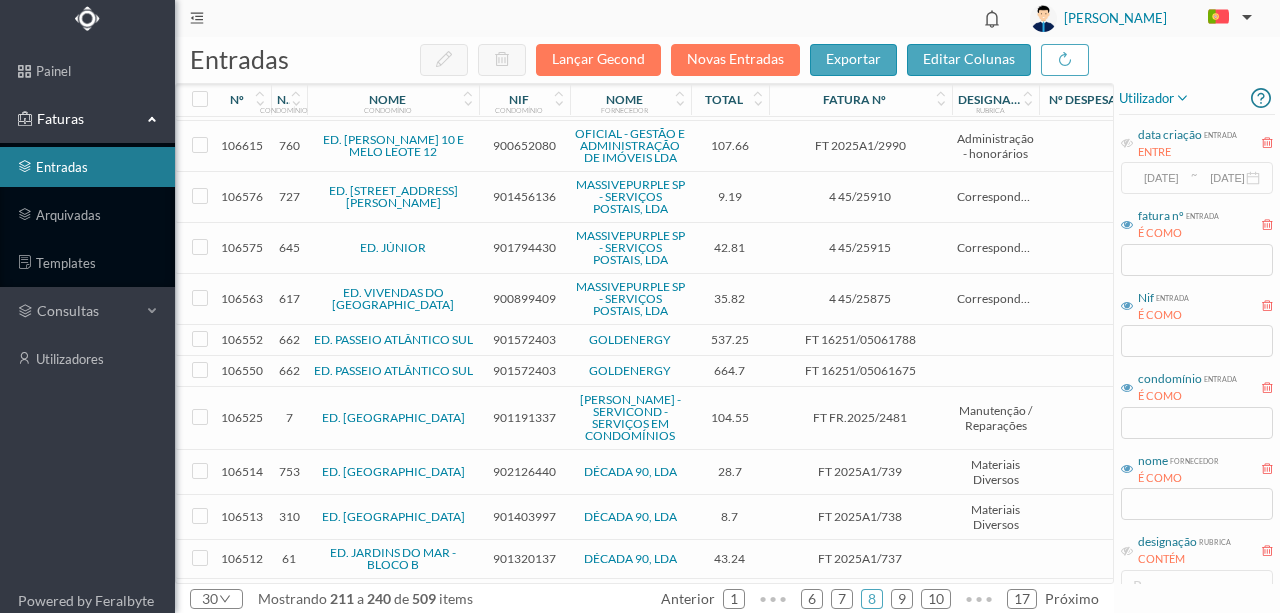 click on "901572403" at bounding box center (524, 339) 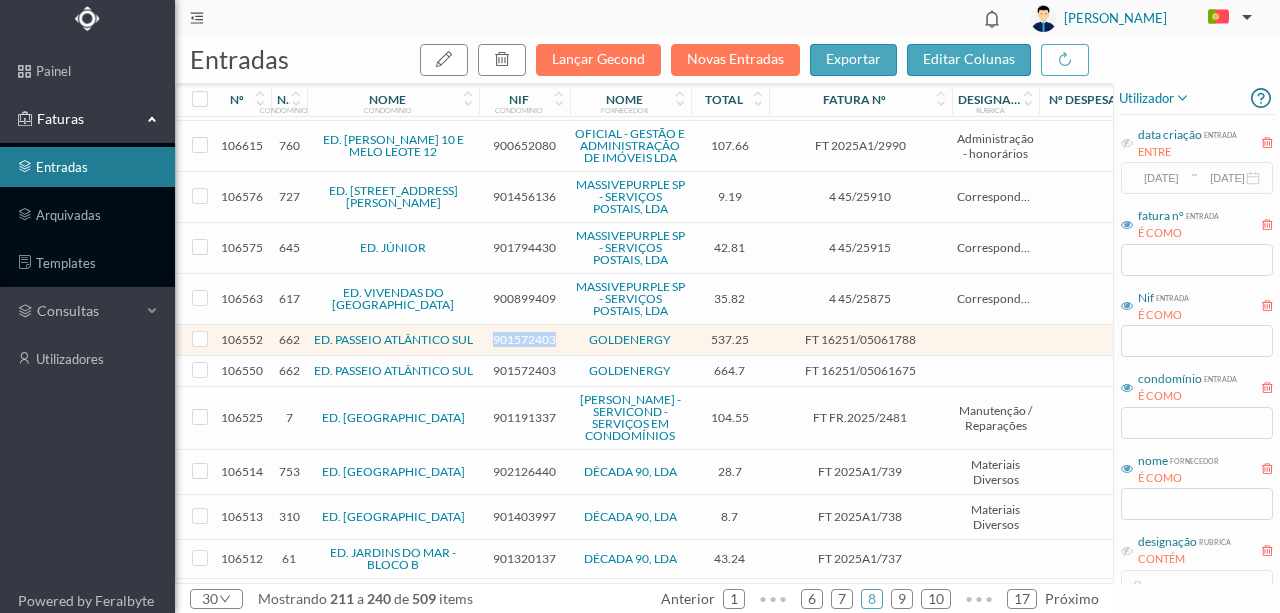 click on "901572403" at bounding box center (524, 339) 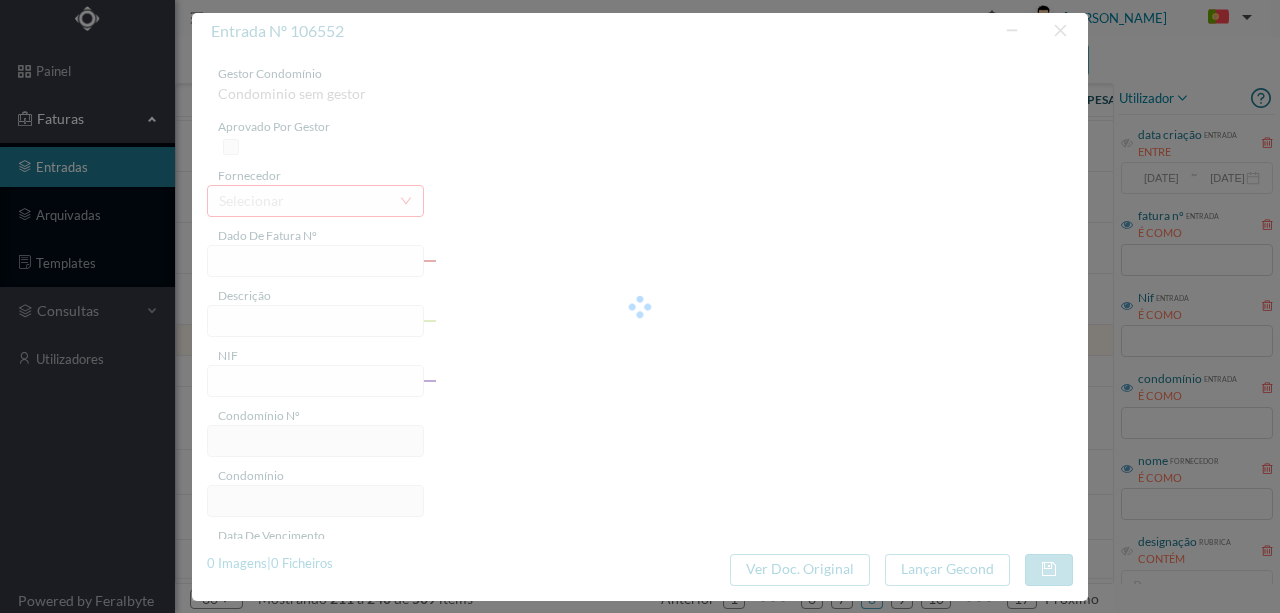 type on "FT 16251/05061788" 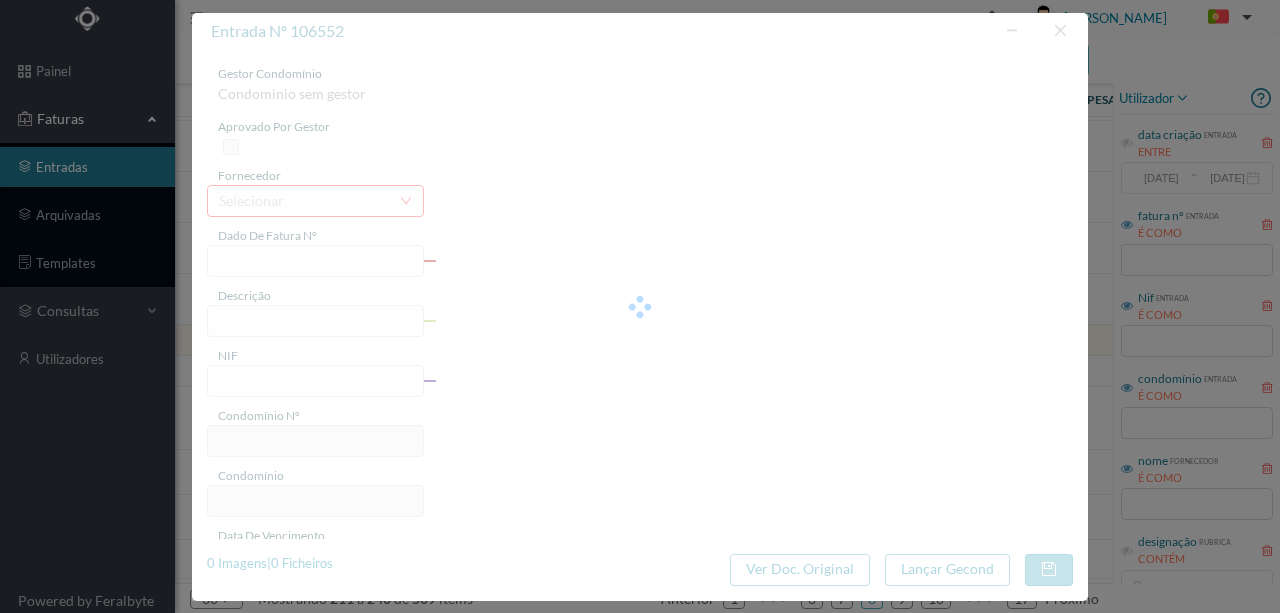 type on "901572403" 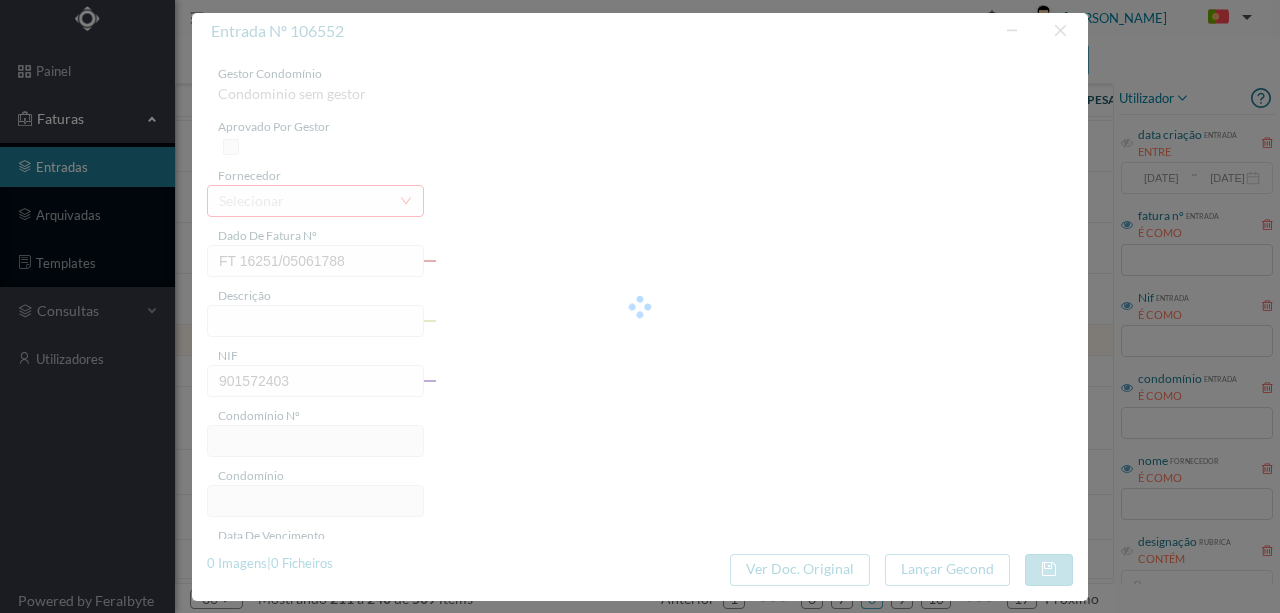 type on "662" 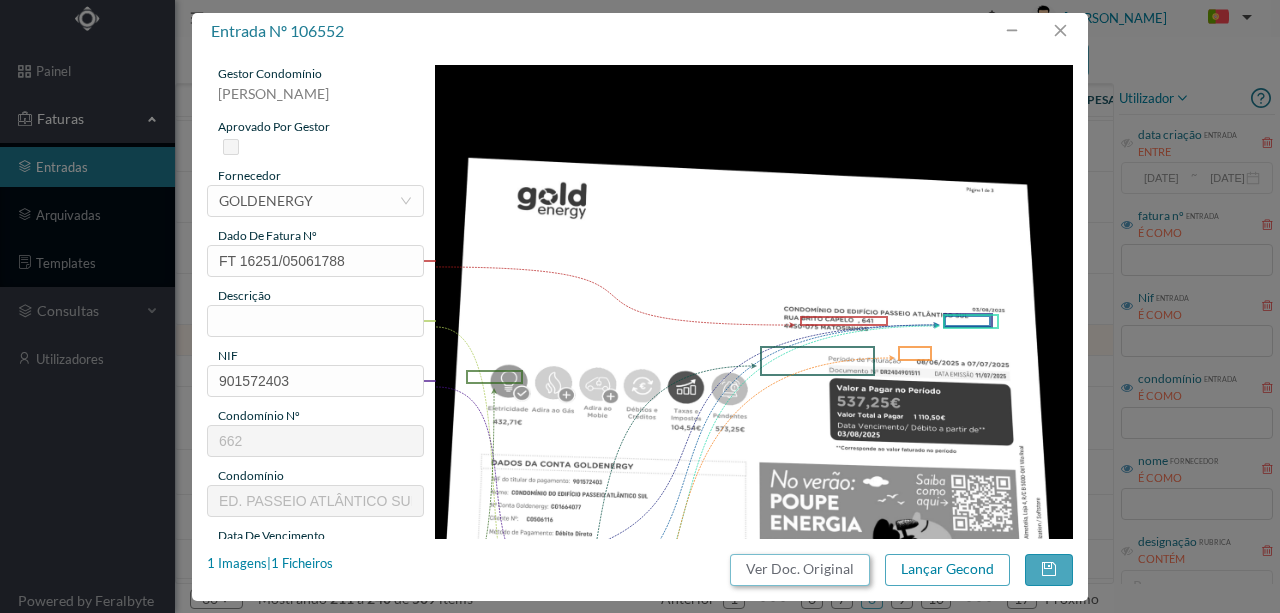 click on "Ver Doc. Original" at bounding box center [800, 570] 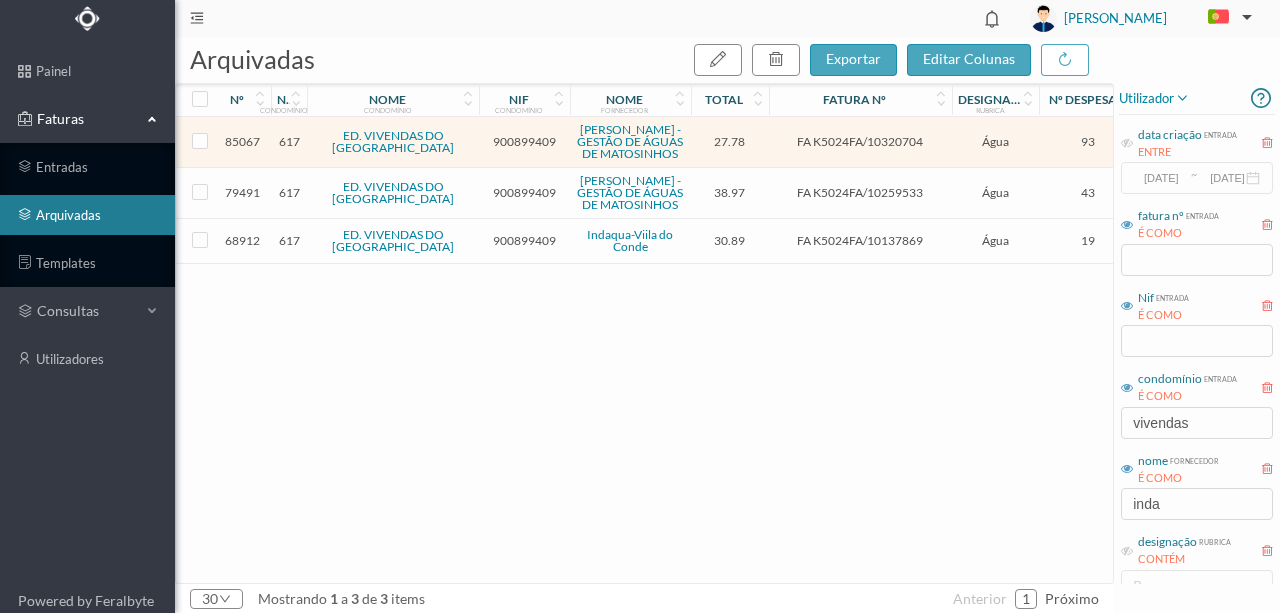 scroll, scrollTop: 0, scrollLeft: 0, axis: both 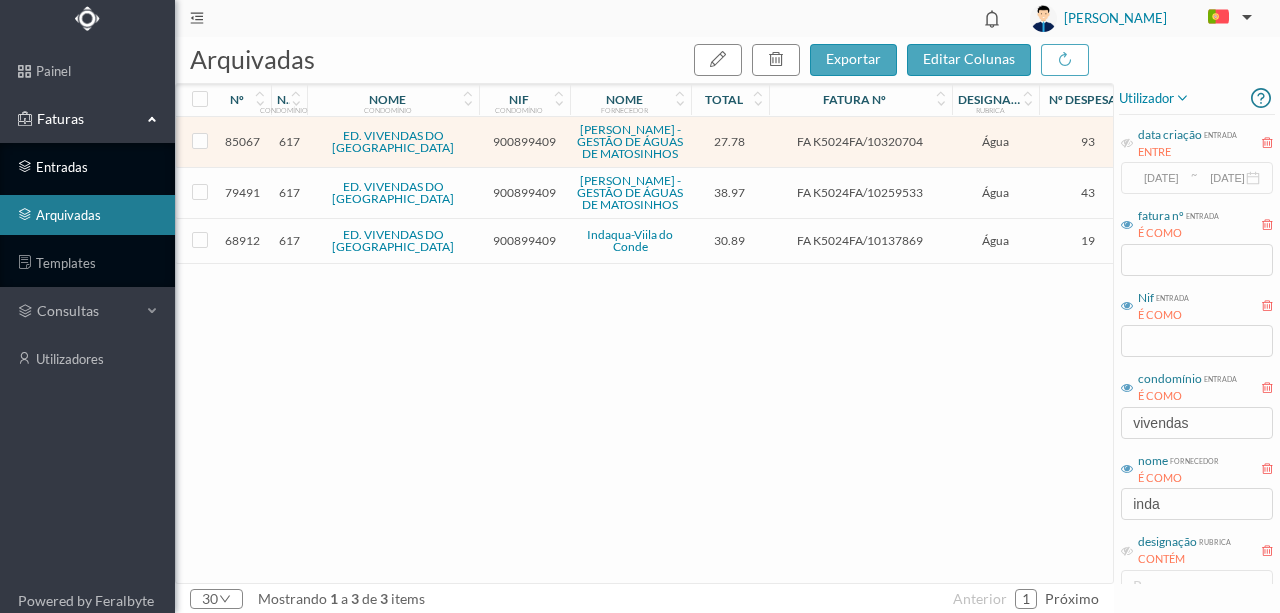 click on "entradas" at bounding box center [87, 167] 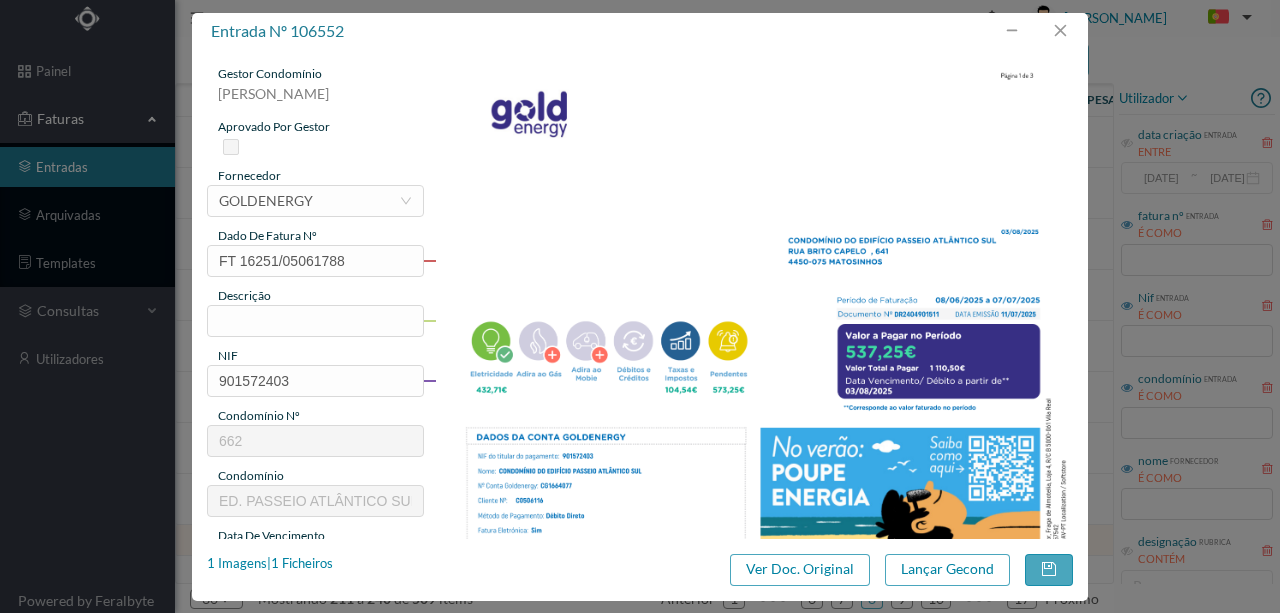 scroll, scrollTop: 0, scrollLeft: 0, axis: both 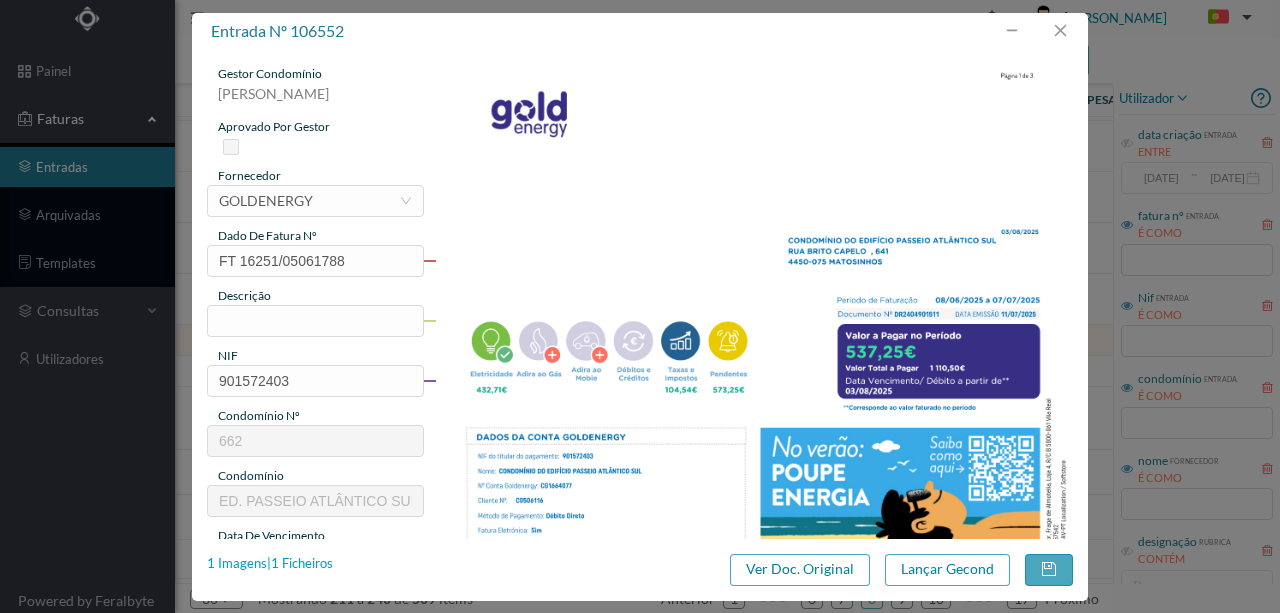 click on "1   Imagens  |  1   Ficheiros" at bounding box center [270, 564] 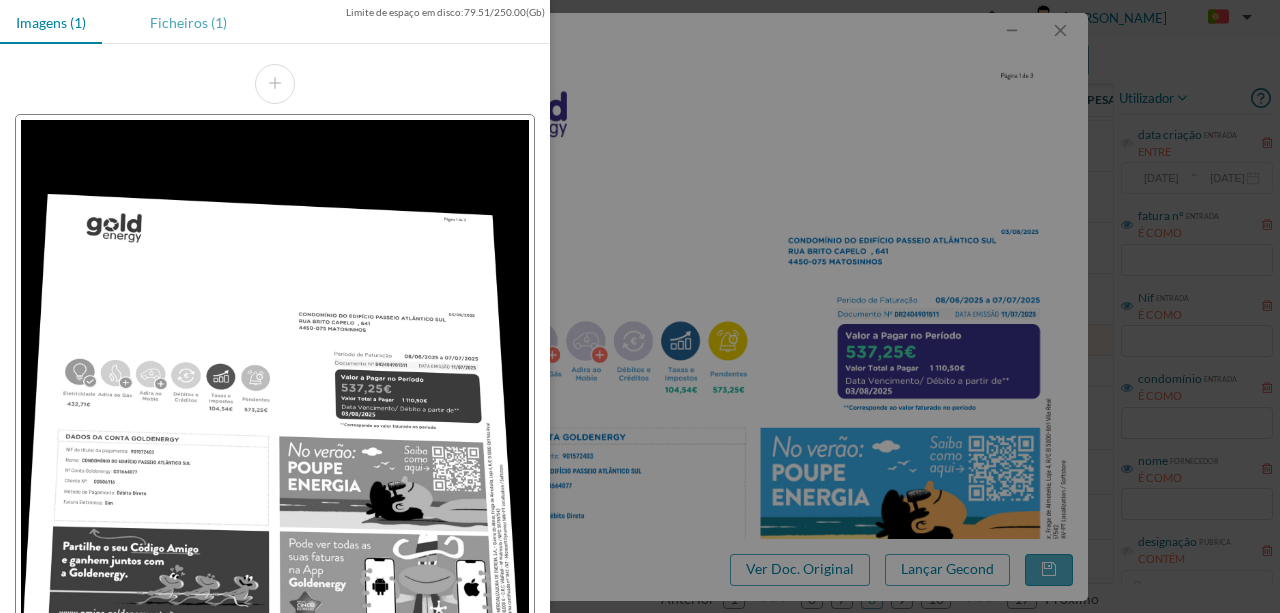 click on "Ficheiros (1)" at bounding box center (188, 22) 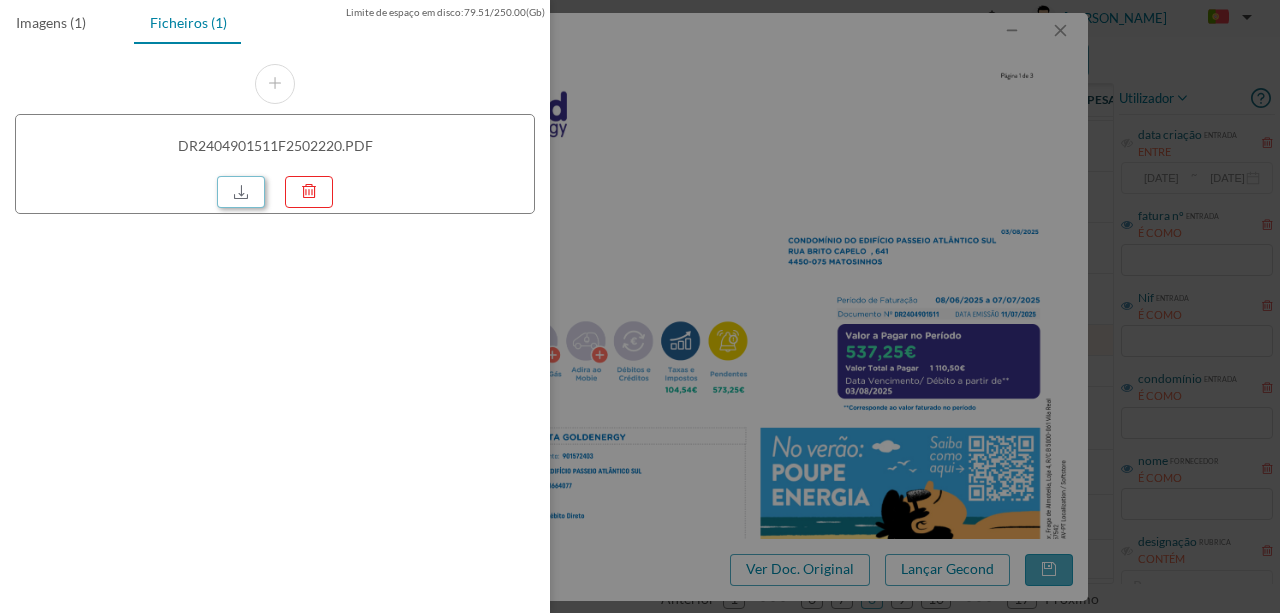 click at bounding box center [241, 192] 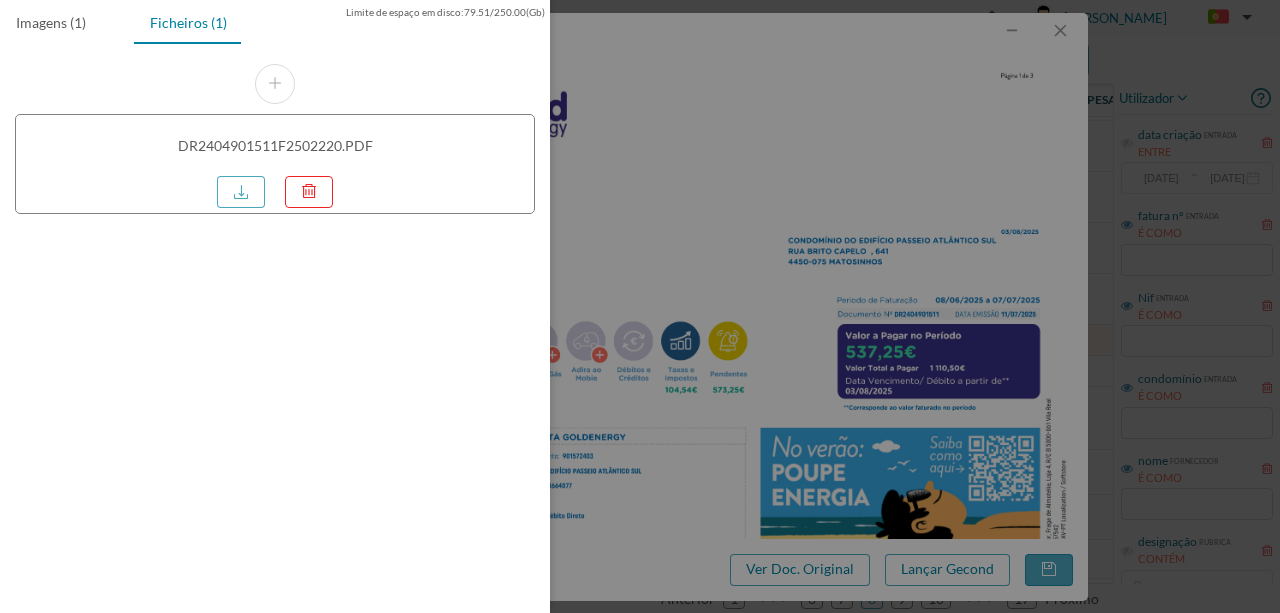 click at bounding box center [640, 306] 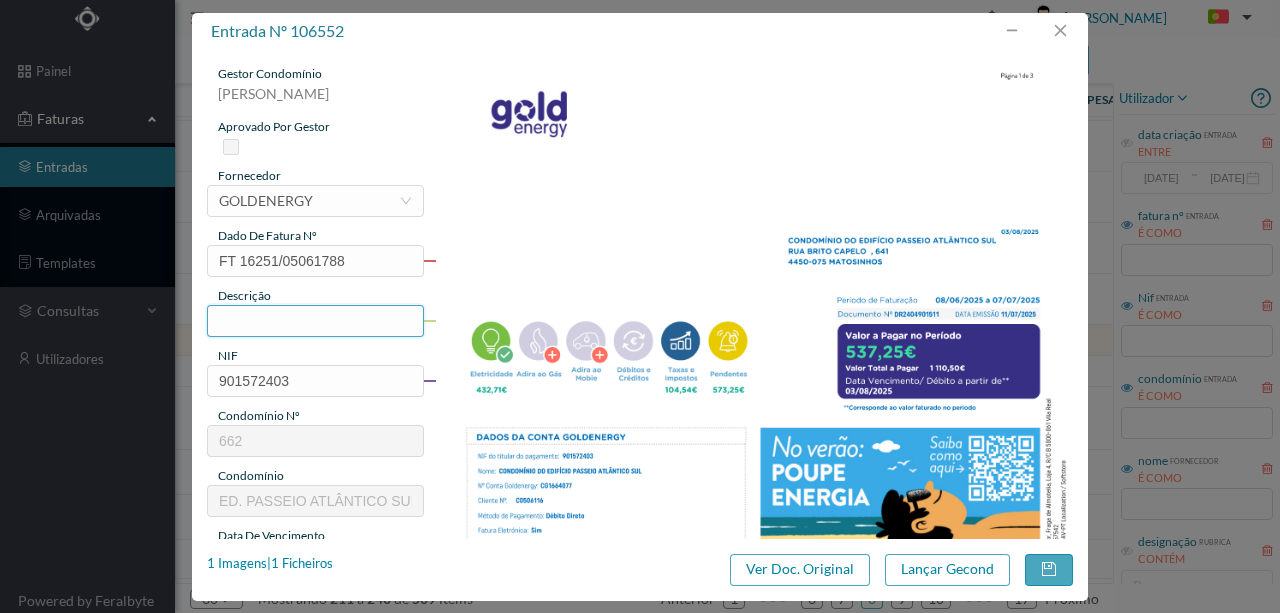 drag, startPoint x: 248, startPoint y: 326, endPoint x: 273, endPoint y: 319, distance: 25.96151 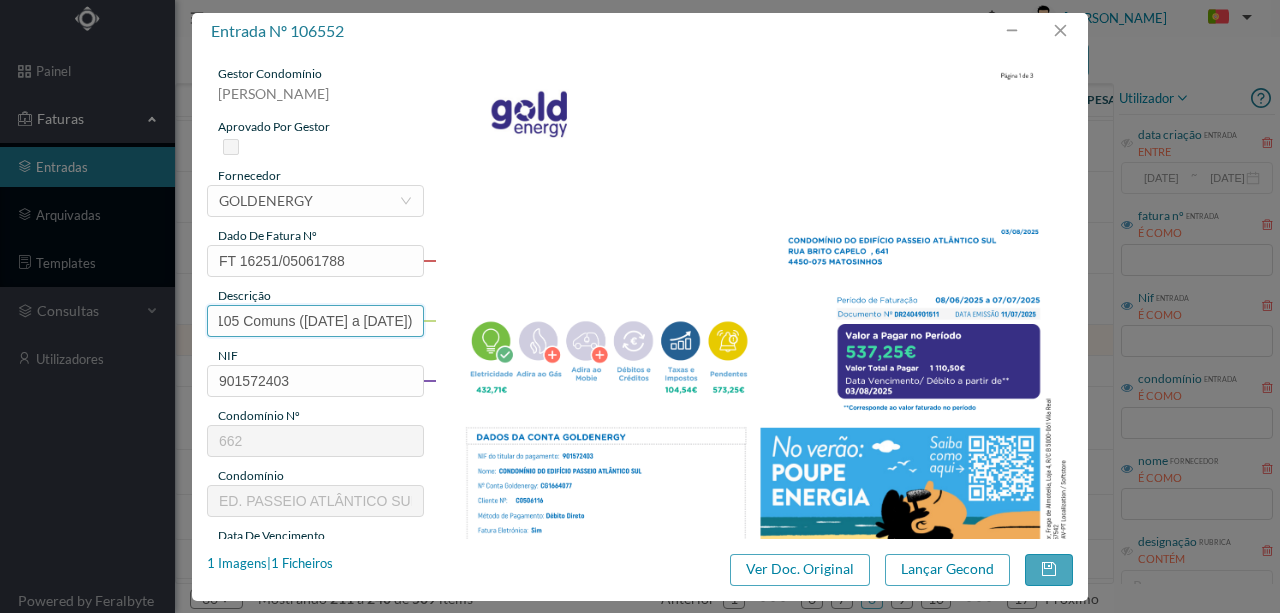 scroll, scrollTop: 0, scrollLeft: 56, axis: horizontal 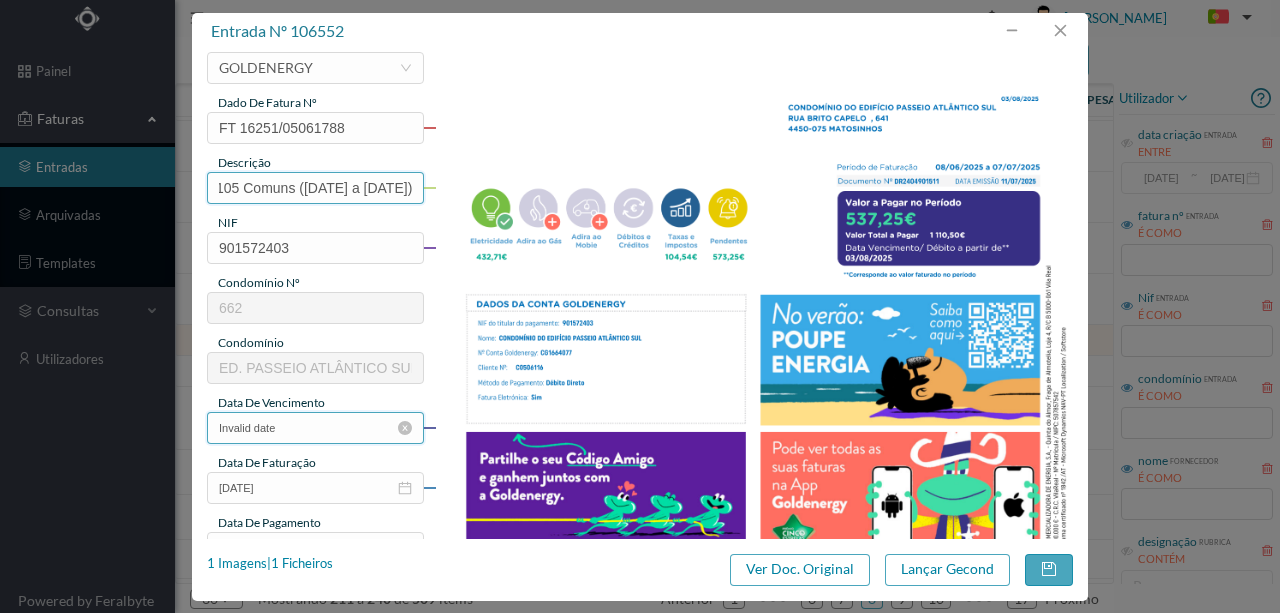 type on "105 Comuns (08.06.2025 a 07.07.2025)" 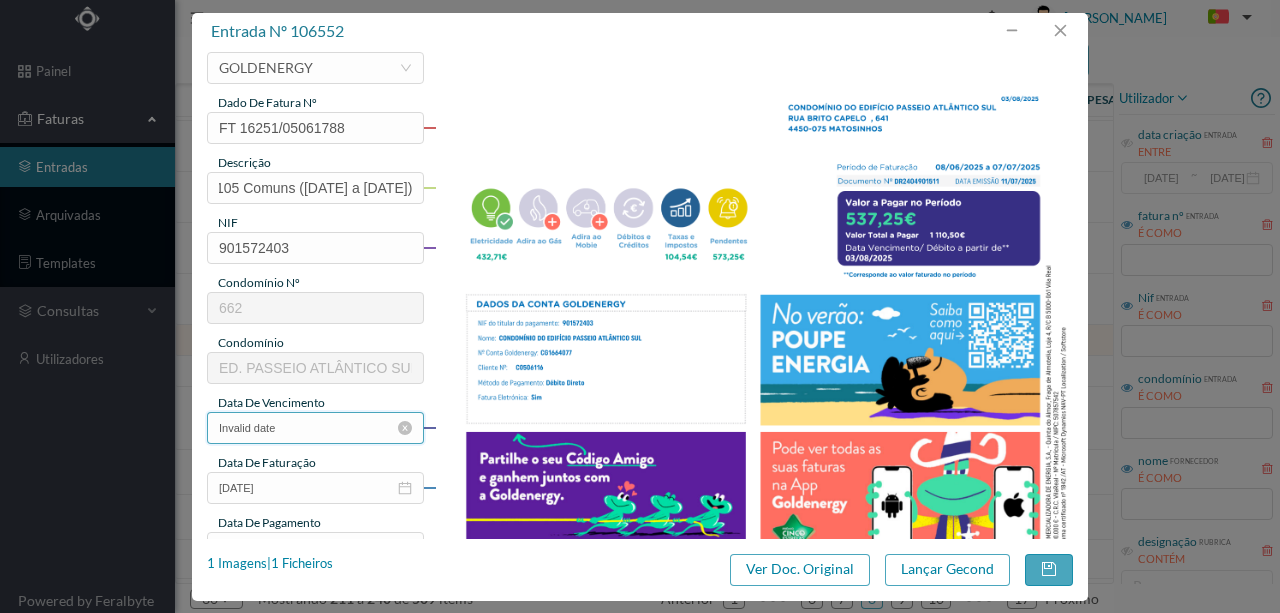 drag, startPoint x: 273, startPoint y: 412, endPoint x: 272, endPoint y: 422, distance: 10.049875 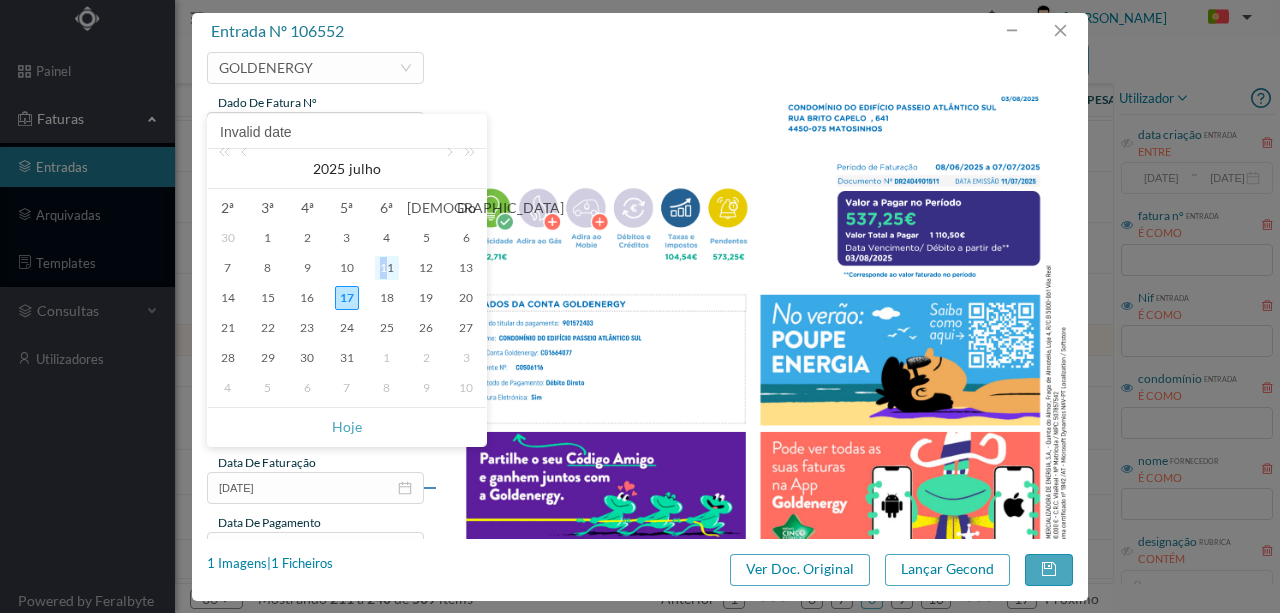 click on "11" at bounding box center [387, 268] 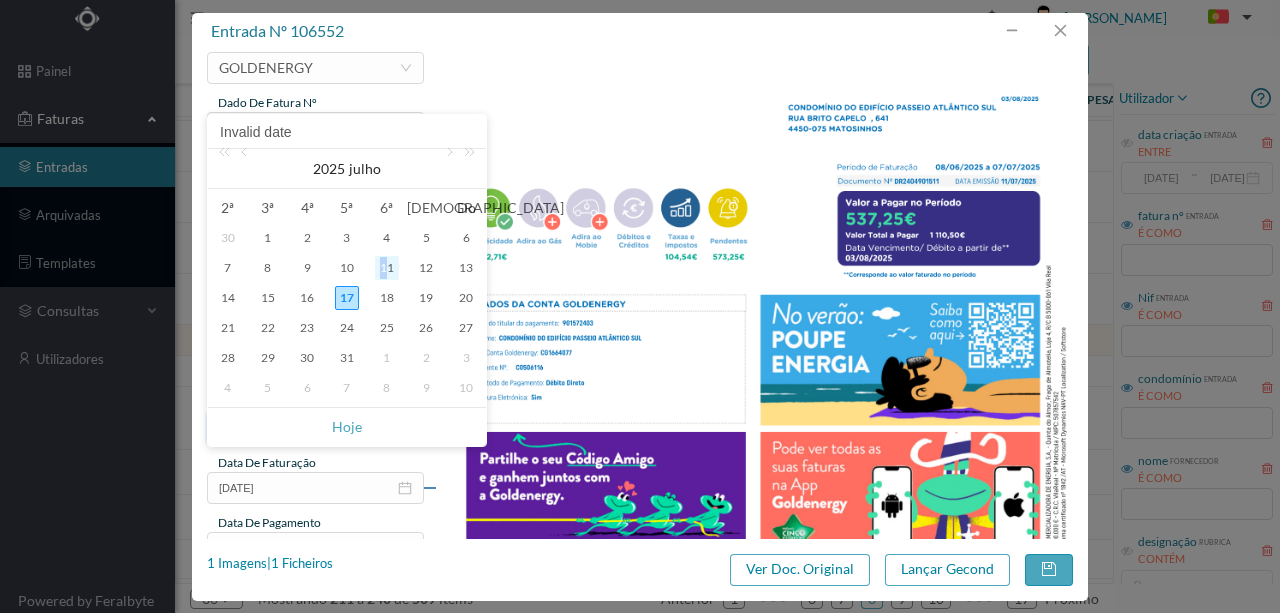 type on "11-07-2025" 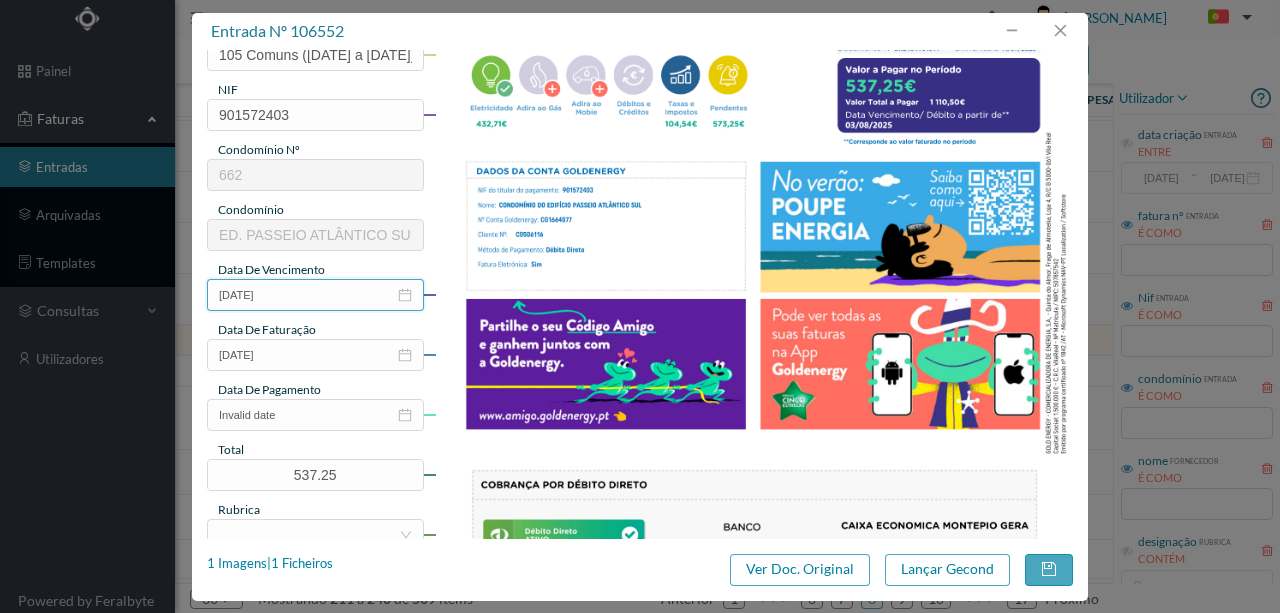 scroll, scrollTop: 266, scrollLeft: 0, axis: vertical 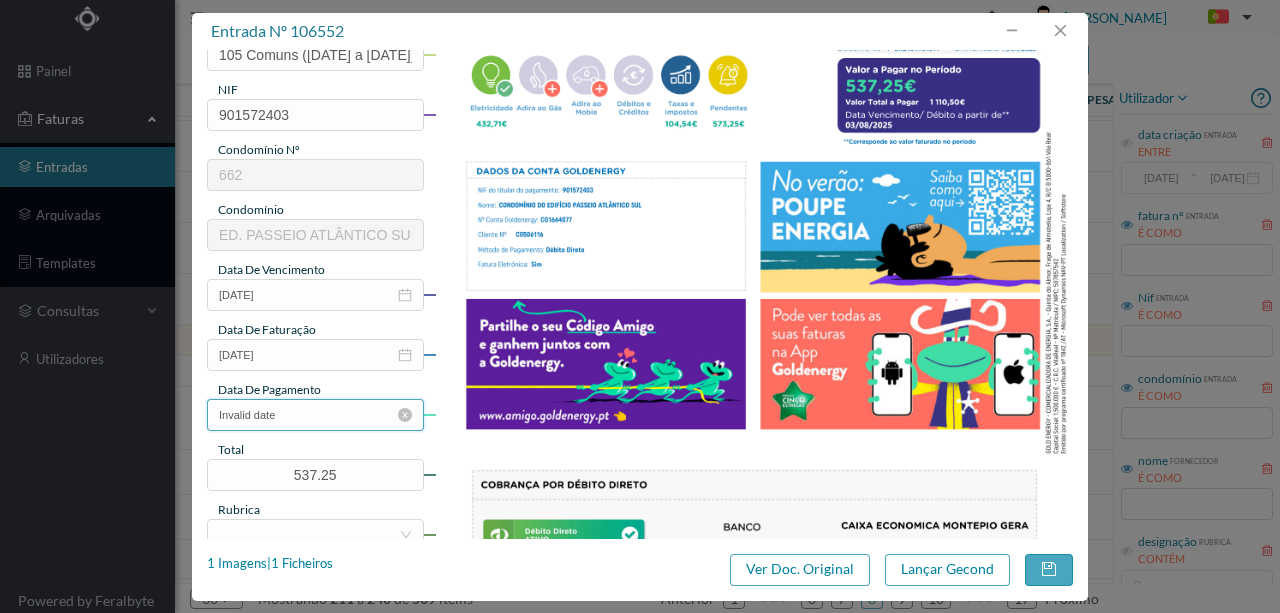 click on "Invalid date" at bounding box center [315, 415] 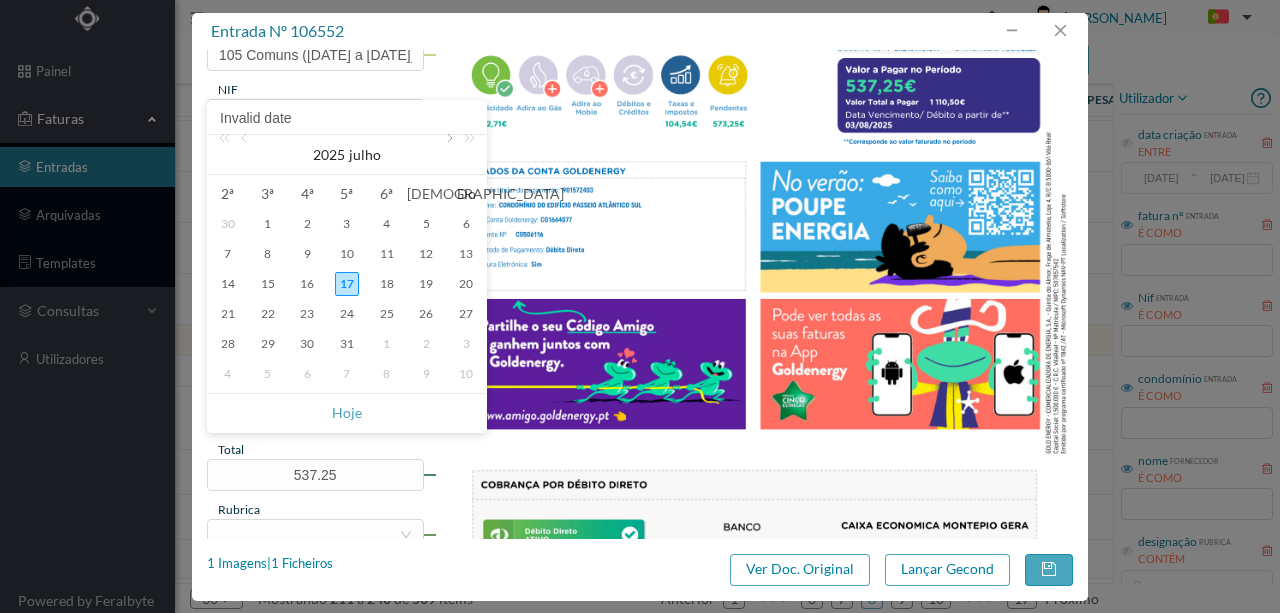click at bounding box center [448, 155] 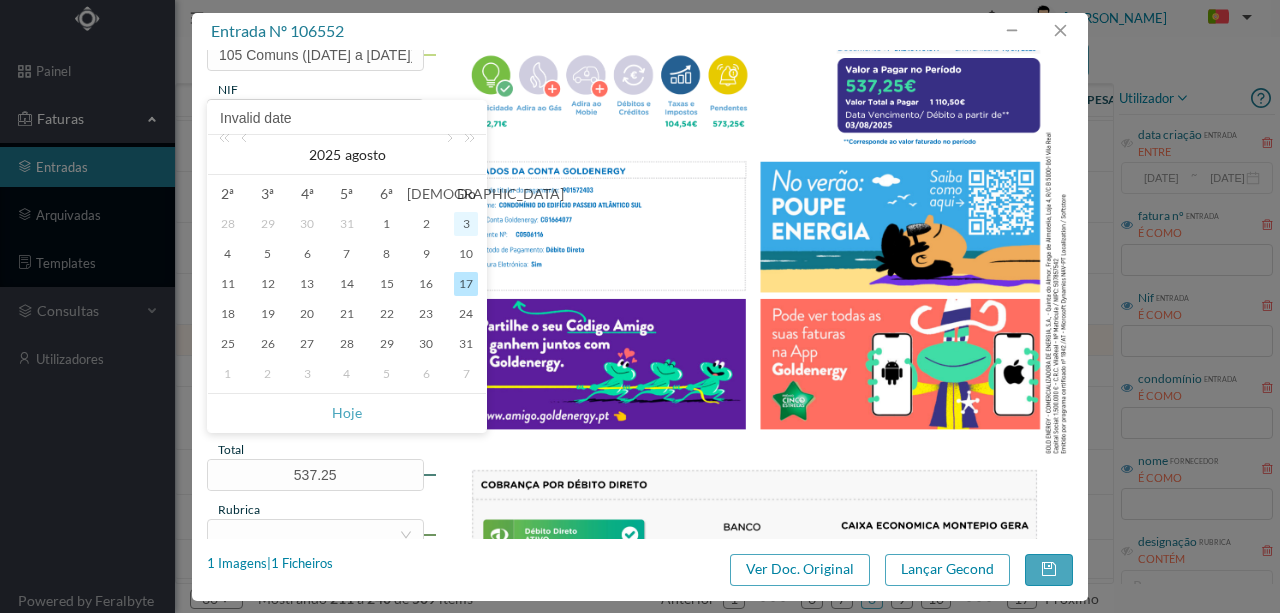 click on "3" at bounding box center (466, 224) 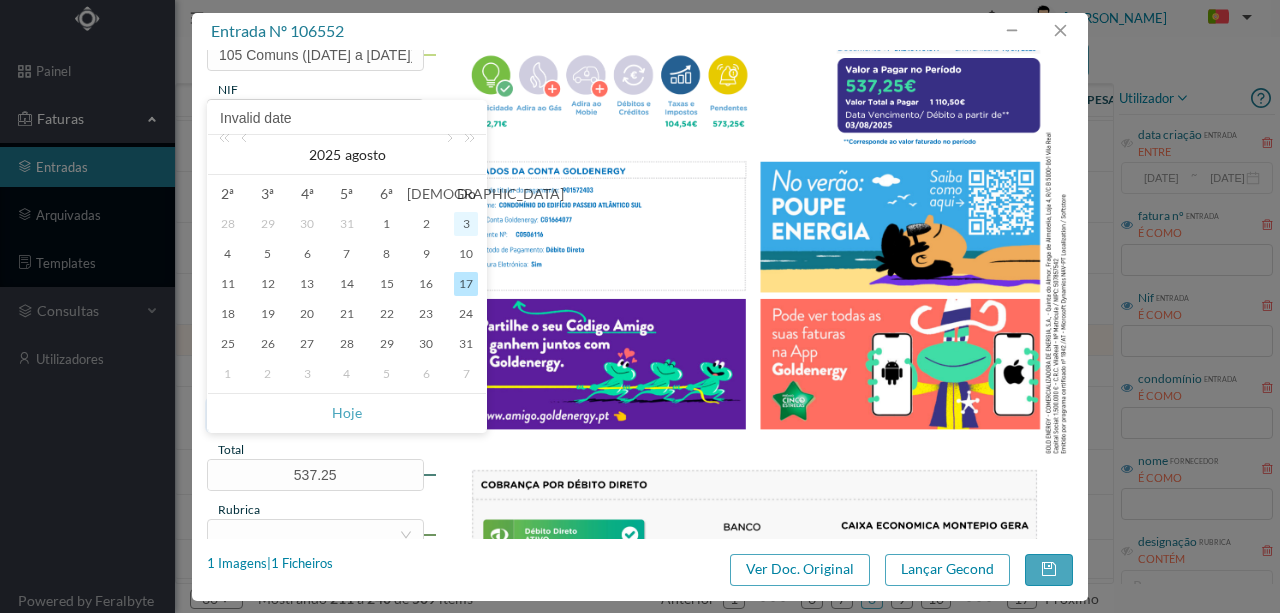 type on "03-08-2025" 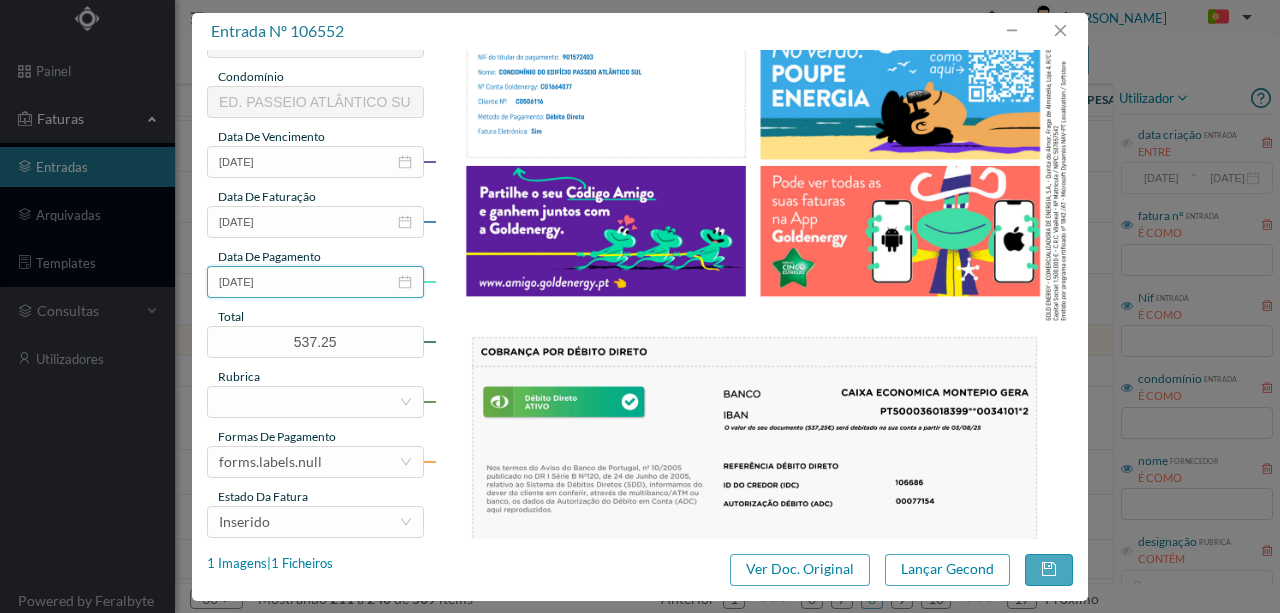 scroll, scrollTop: 400, scrollLeft: 0, axis: vertical 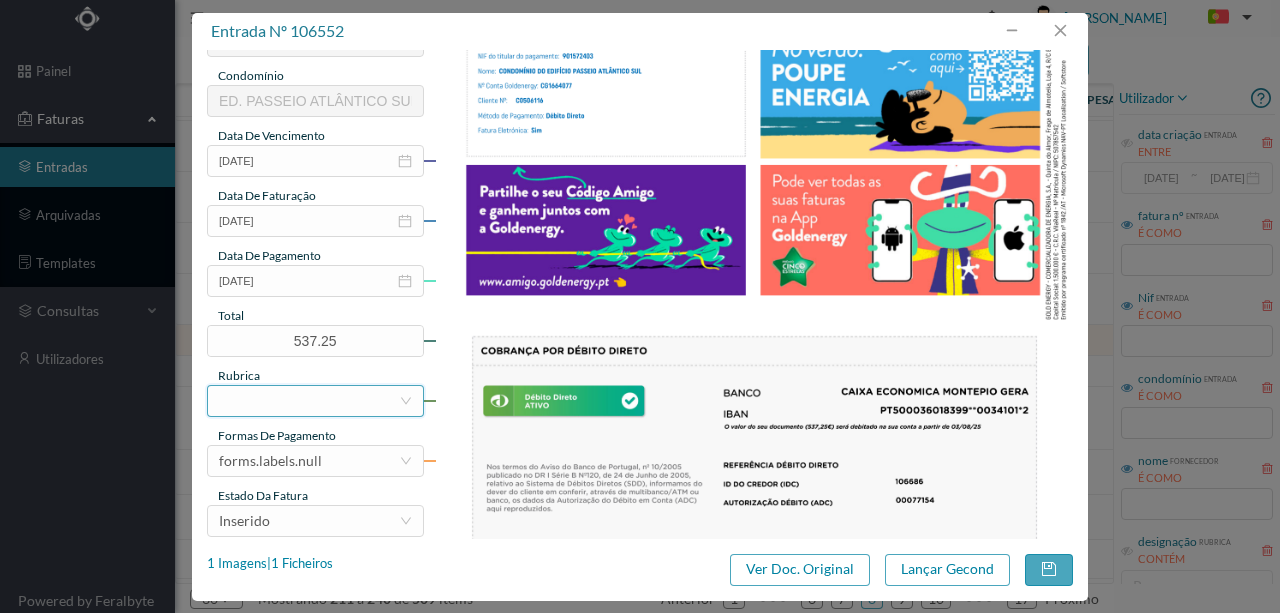 click at bounding box center (309, 401) 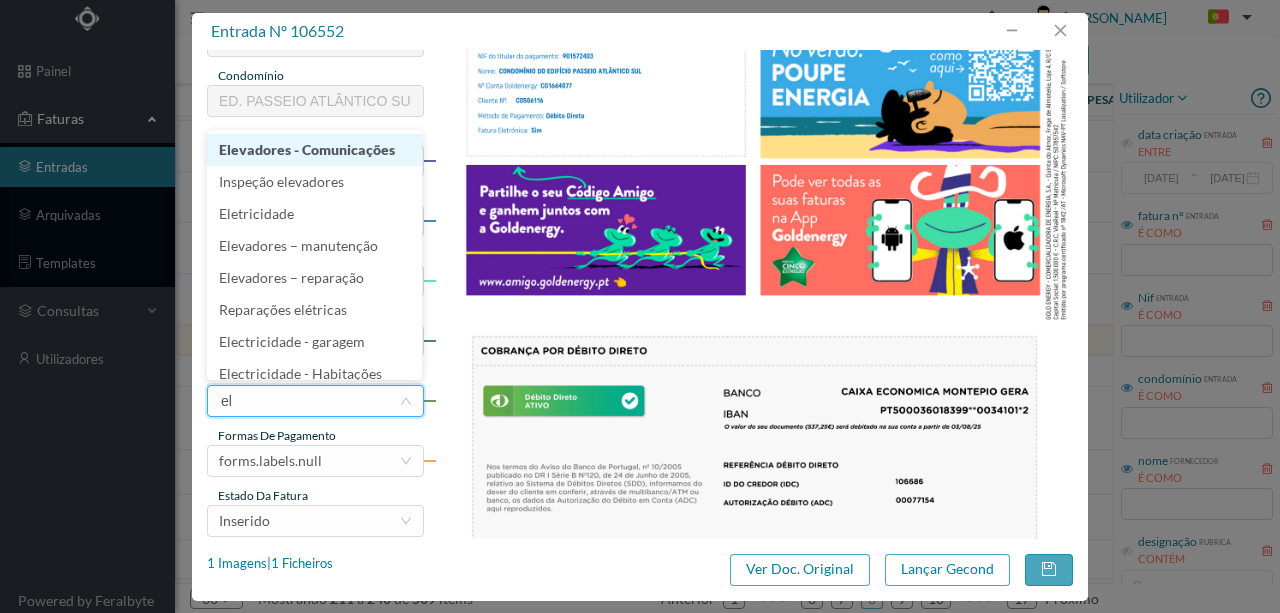 type on "ele" 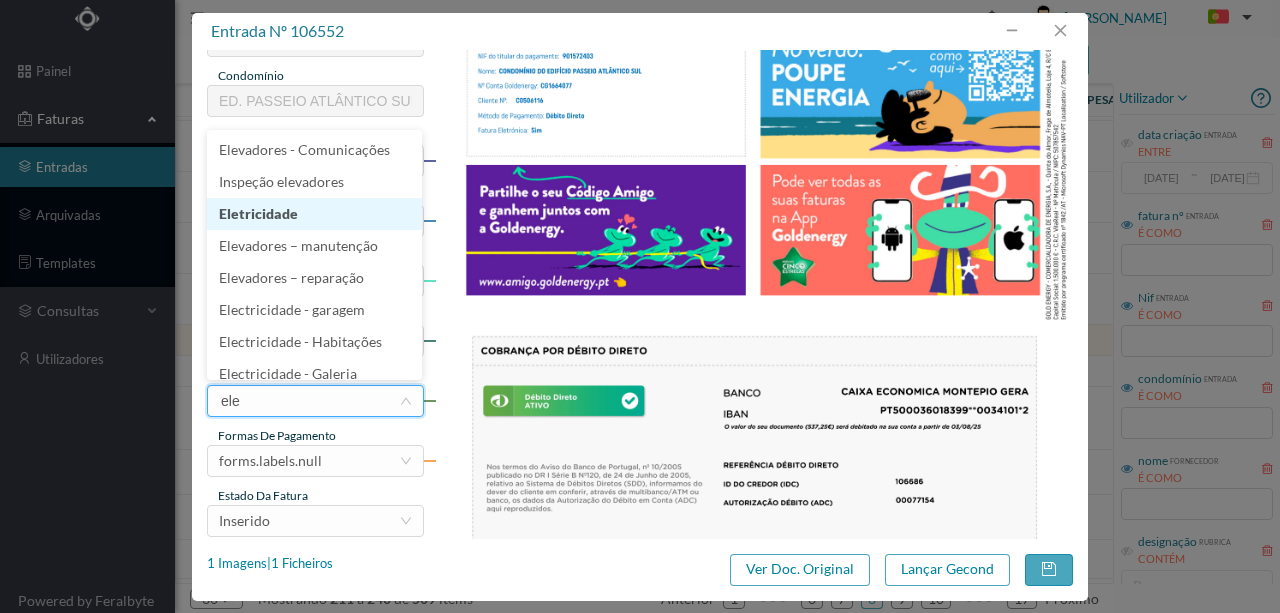 click on "Eletricidade" at bounding box center [314, 214] 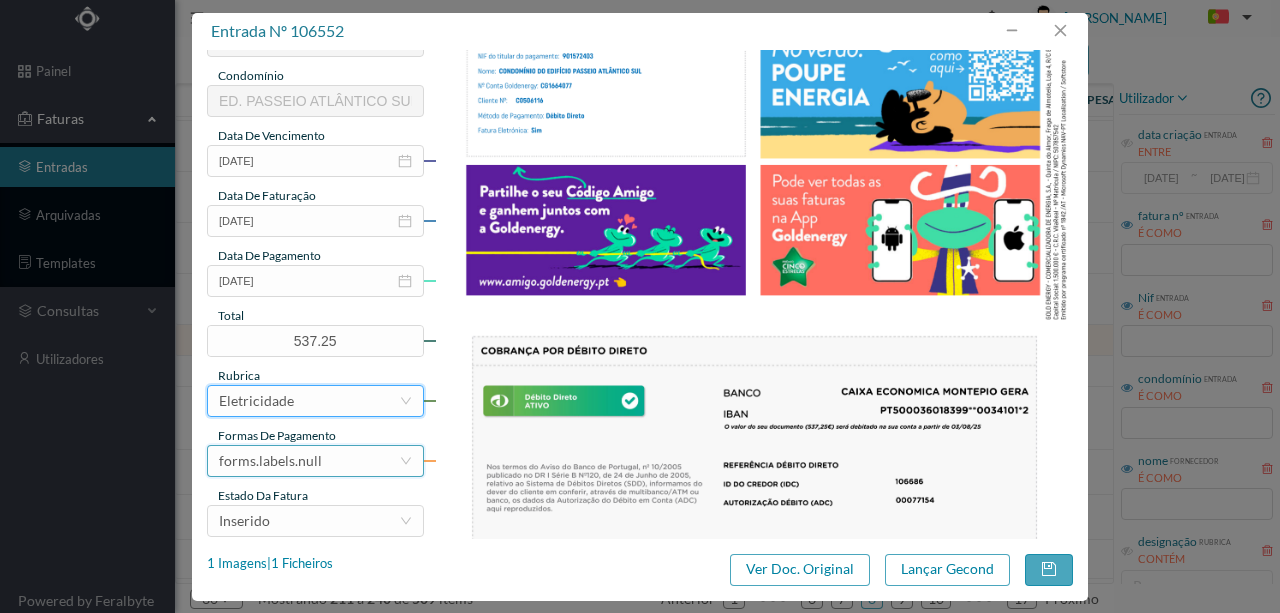click on "forms.labels.null" at bounding box center (270, 461) 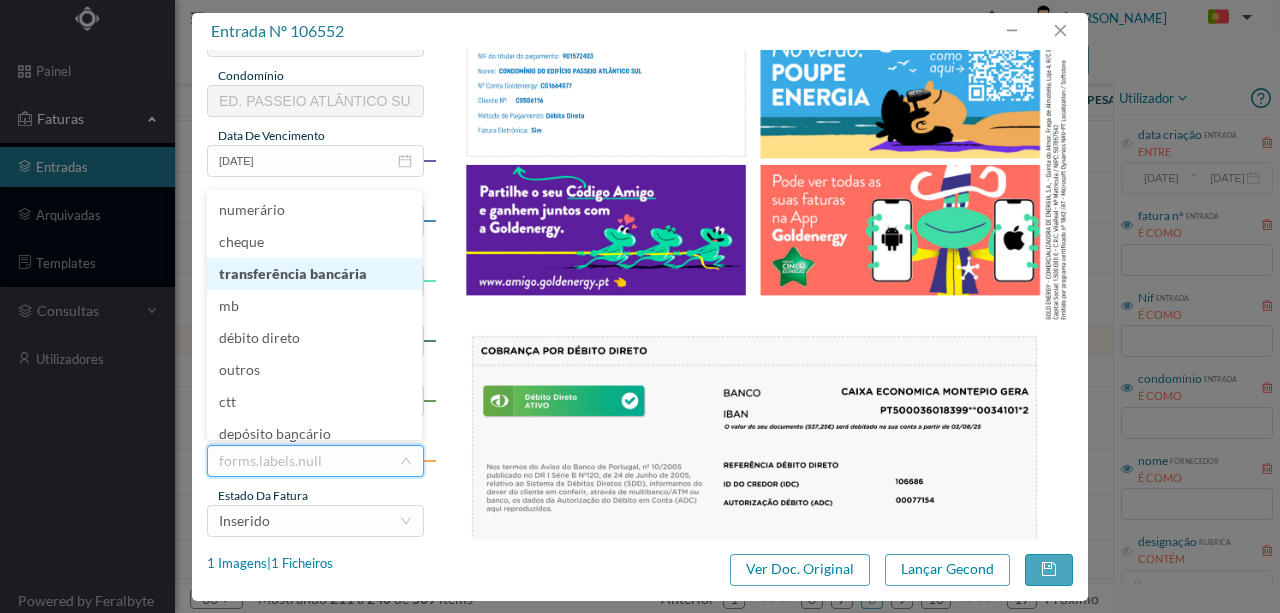 click on "transferência bancária" at bounding box center (314, 274) 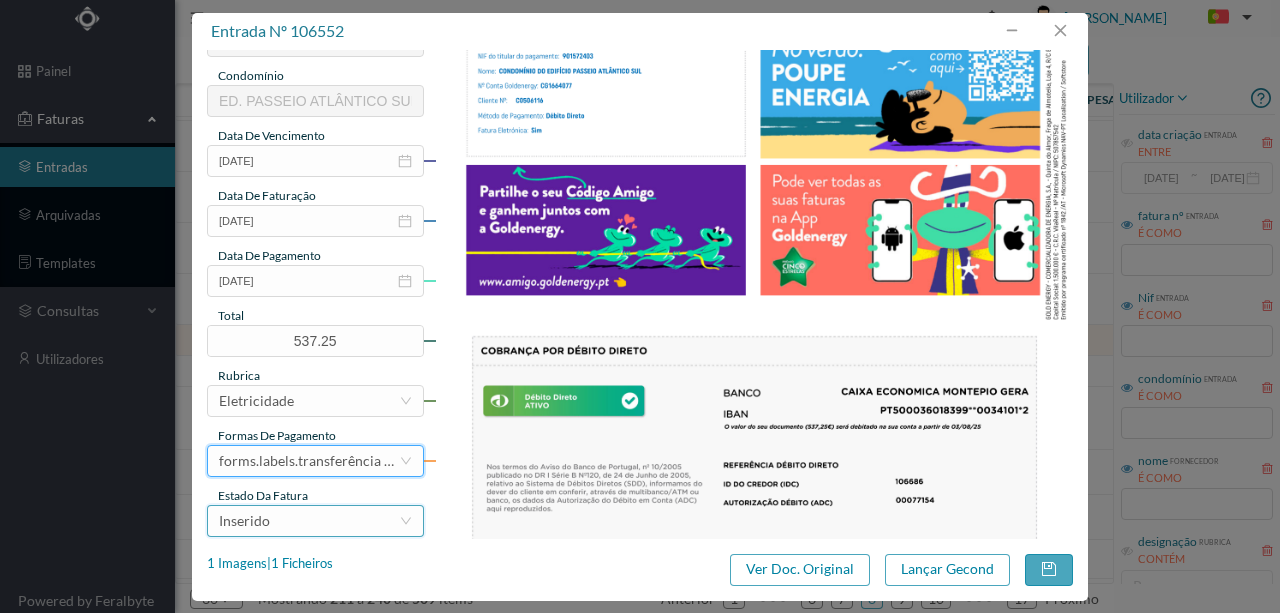 click on "Inserido" at bounding box center (309, 521) 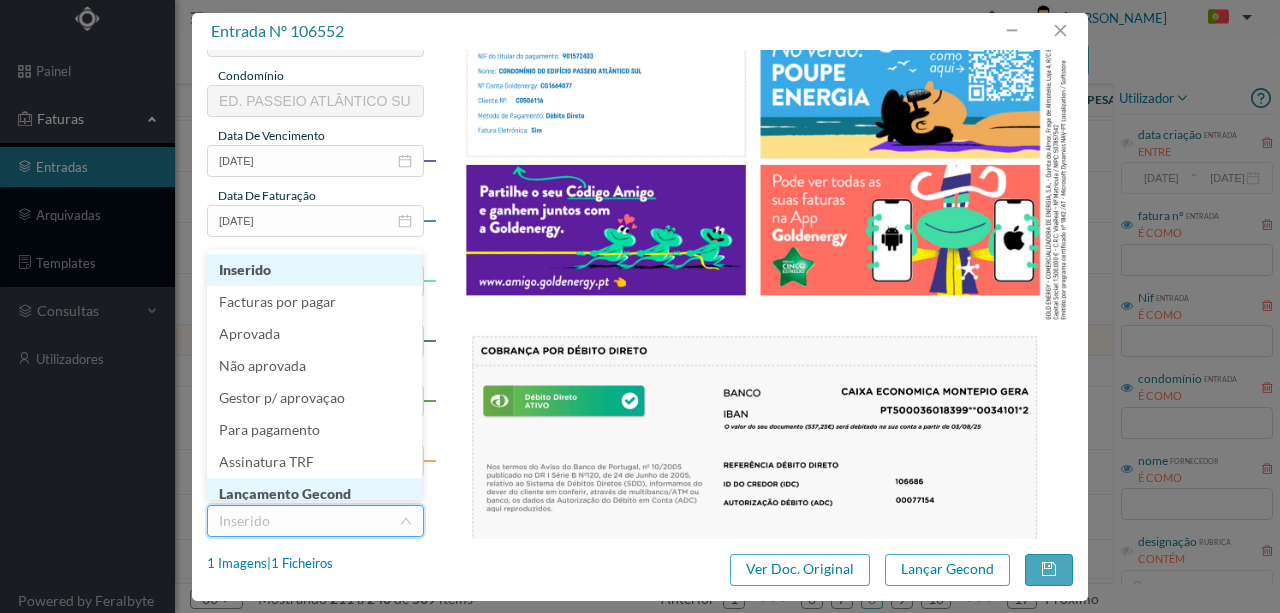 scroll, scrollTop: 10, scrollLeft: 0, axis: vertical 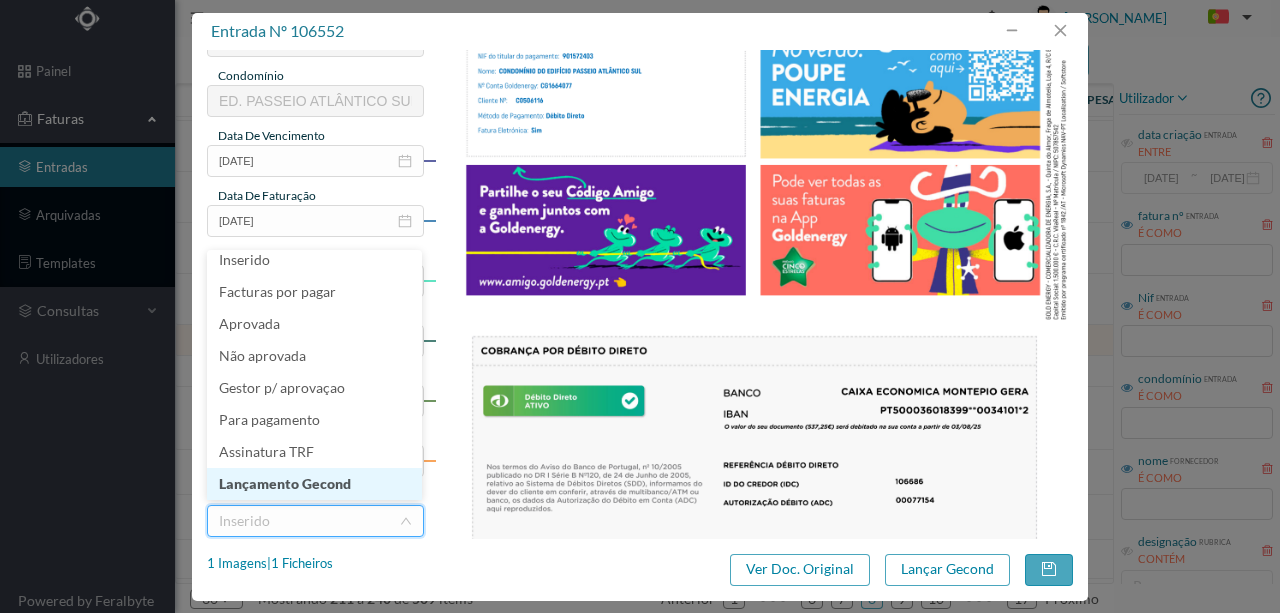 click on "Lançamento Gecond" at bounding box center (314, 484) 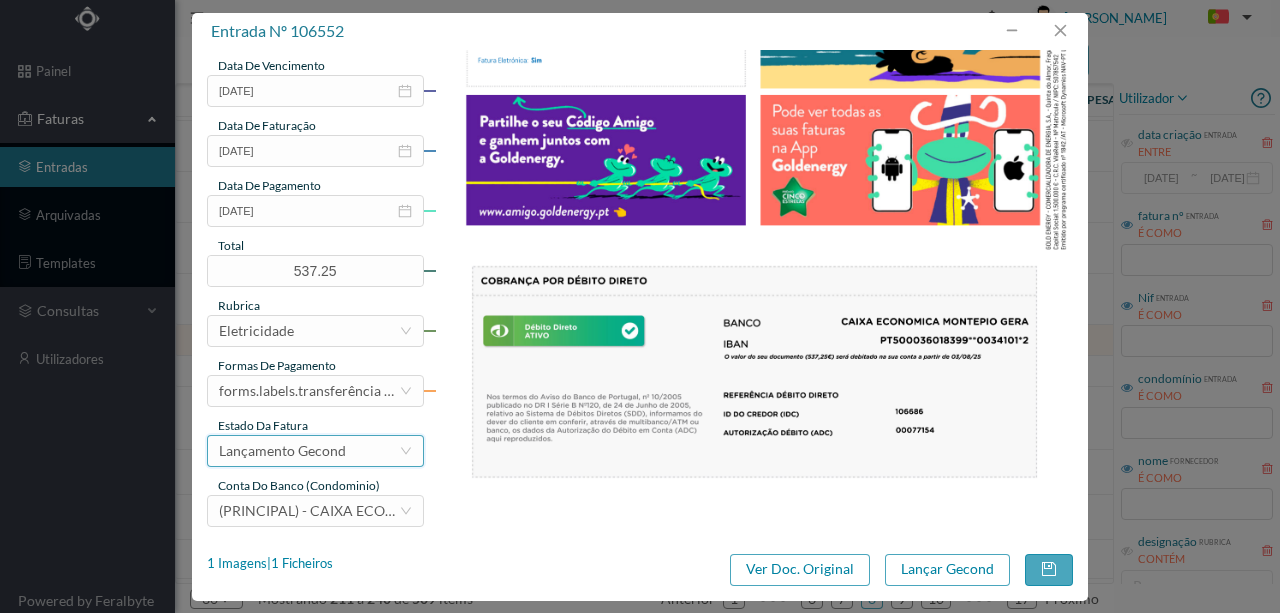 scroll, scrollTop: 473, scrollLeft: 0, axis: vertical 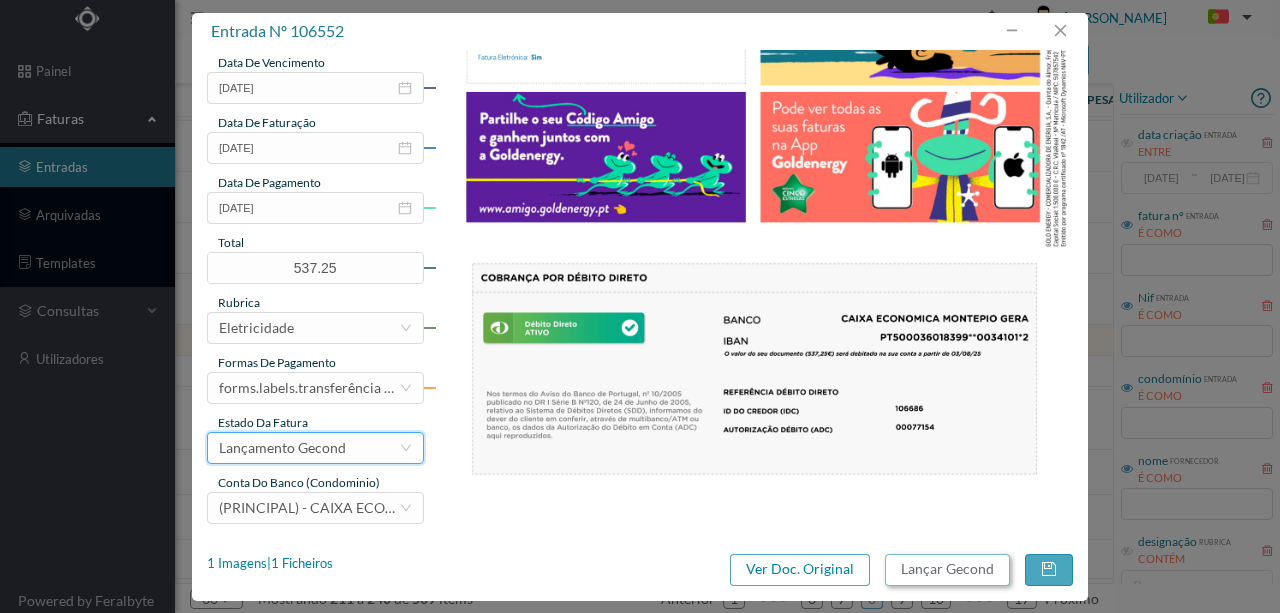 click on "Lançar Gecond" at bounding box center [947, 570] 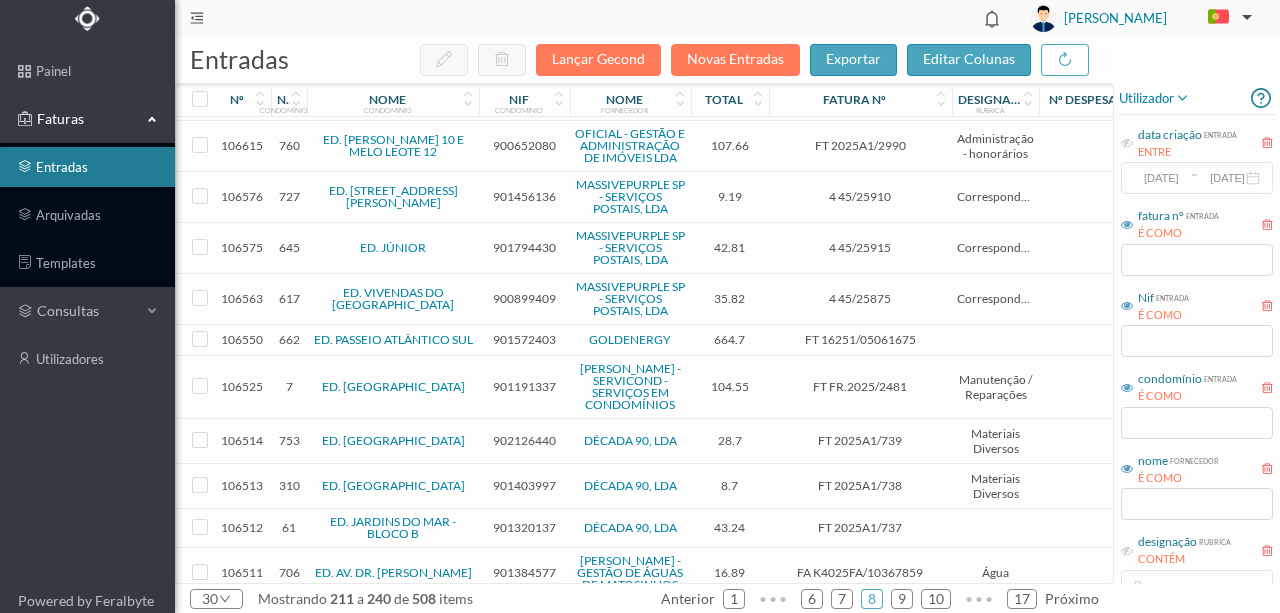 click on "901572403" at bounding box center [524, 339] 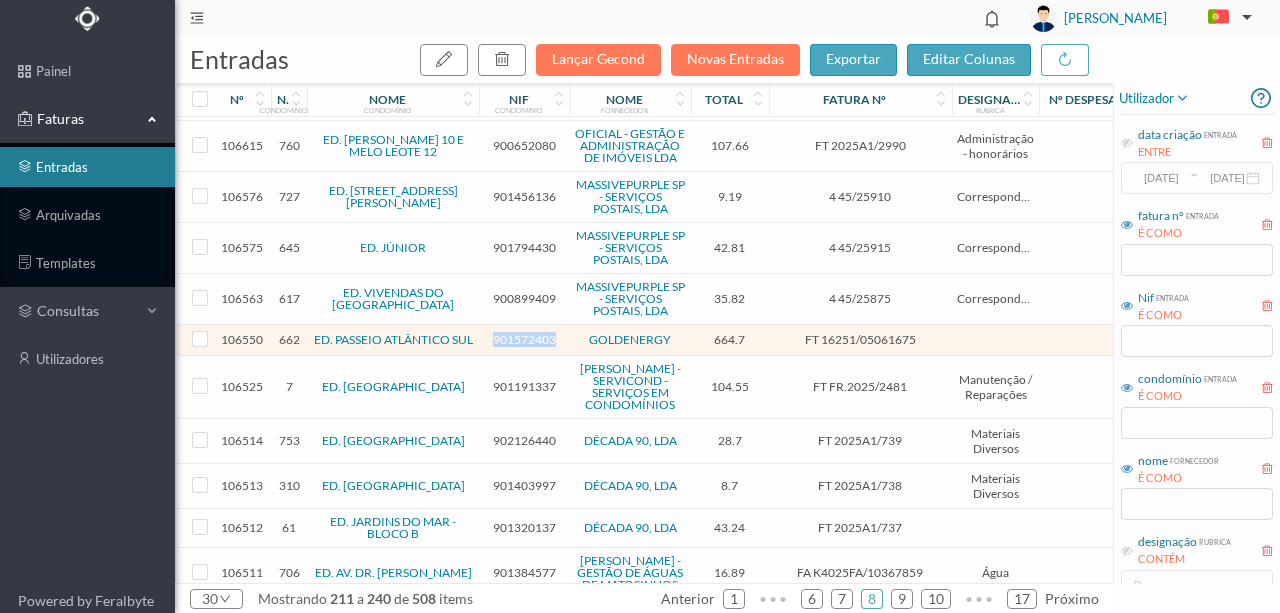 click on "901572403" at bounding box center (524, 339) 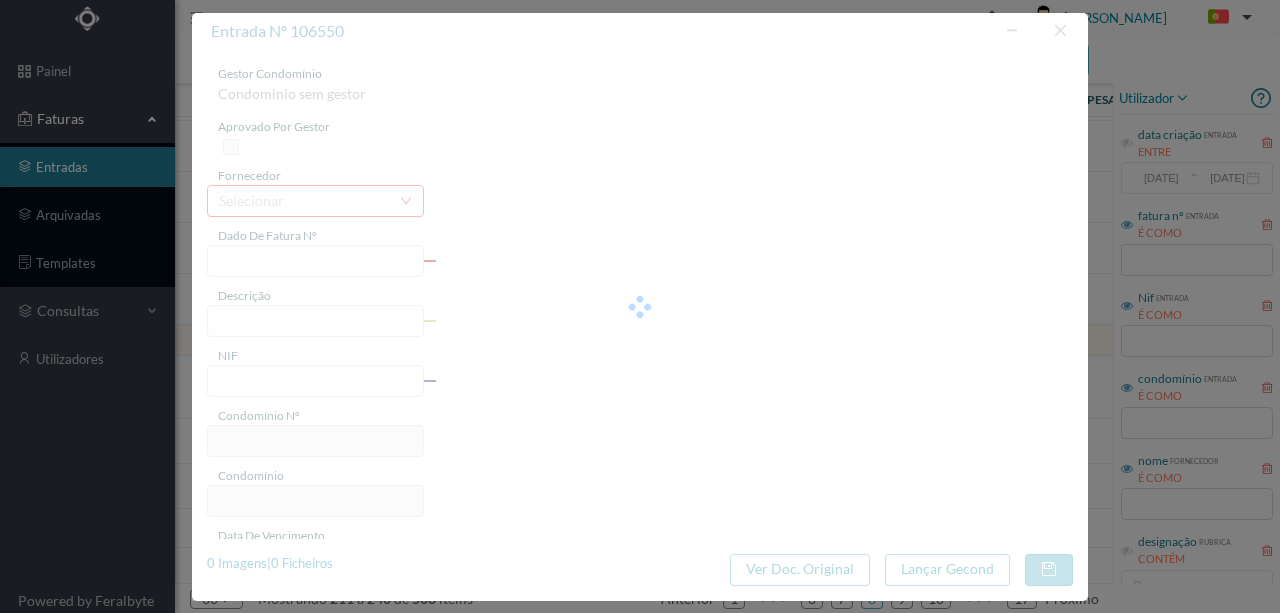 type on "FT 16251/05061675" 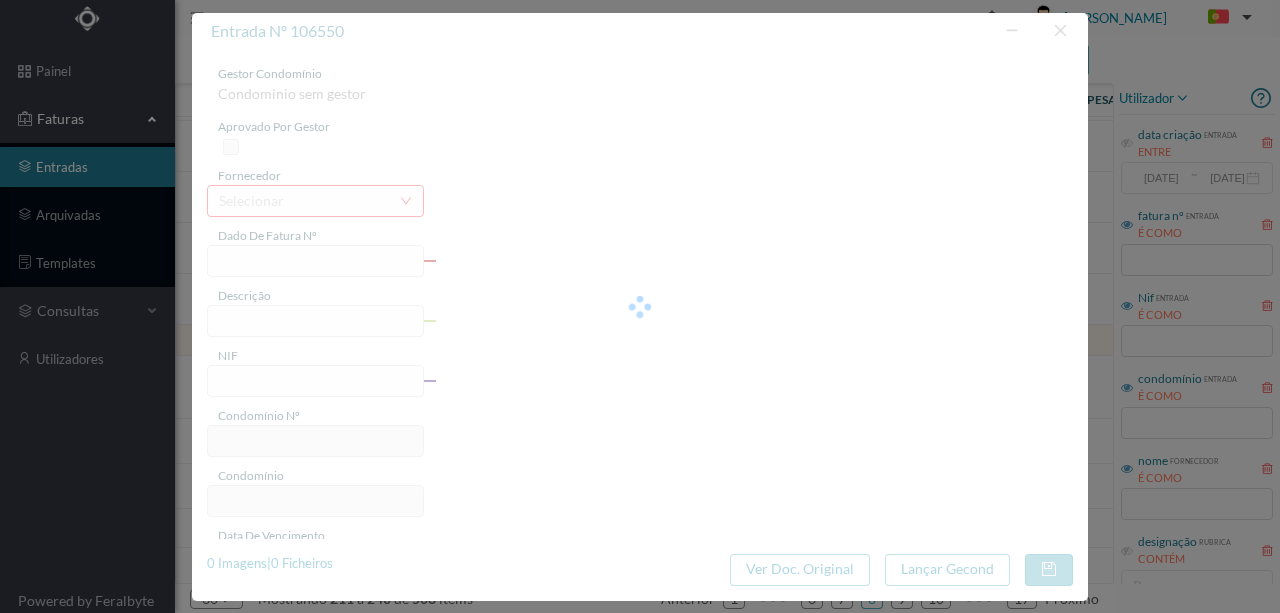 type on "901572403" 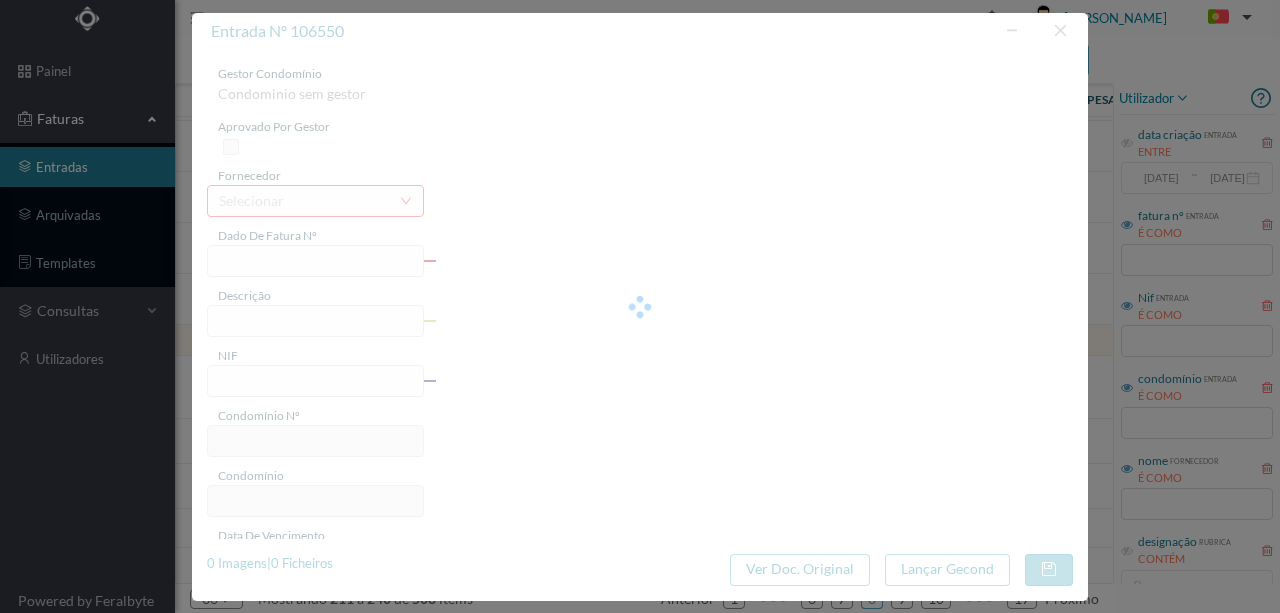 type on "Invalid date" 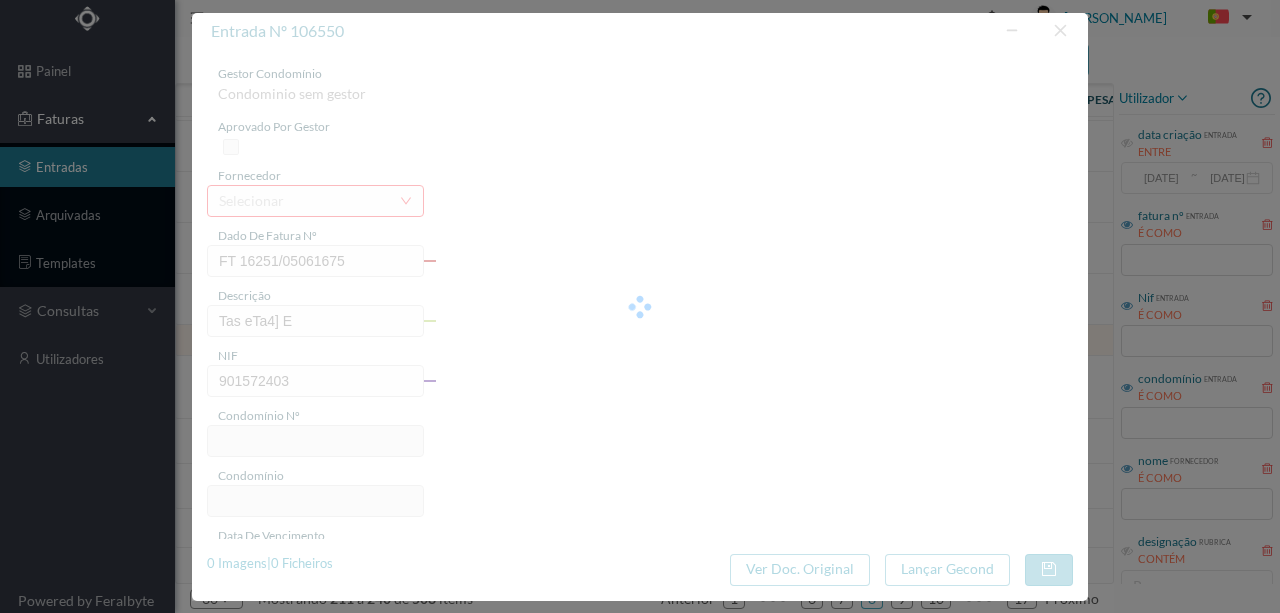 type on "662" 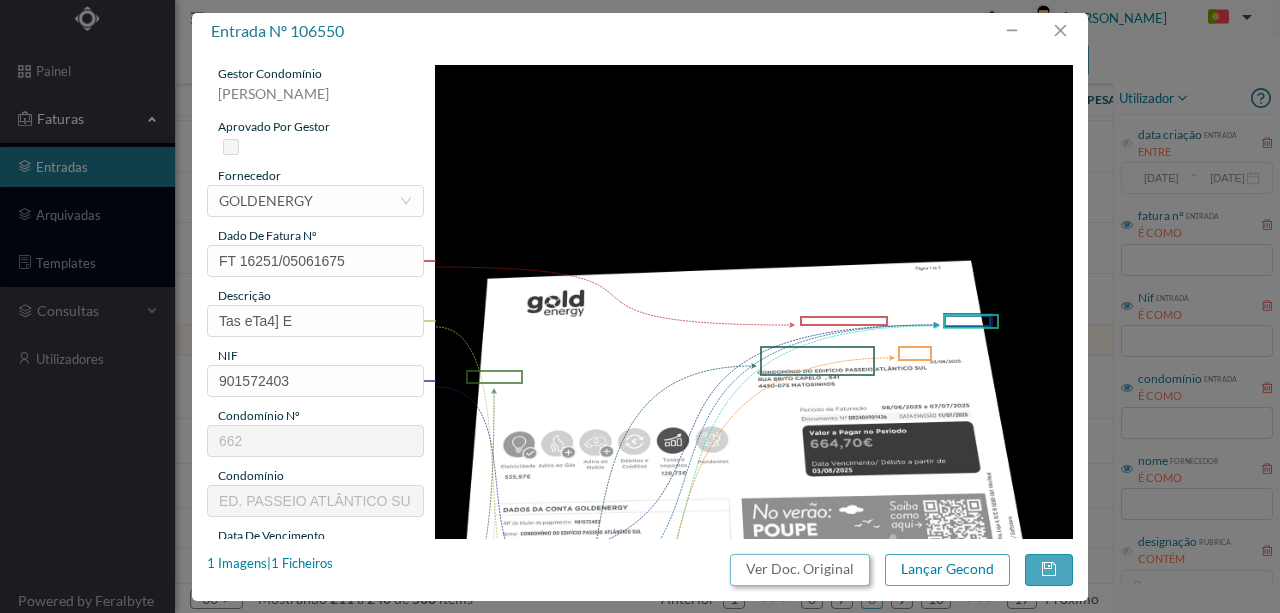 click on "Ver Doc. Original" at bounding box center [800, 570] 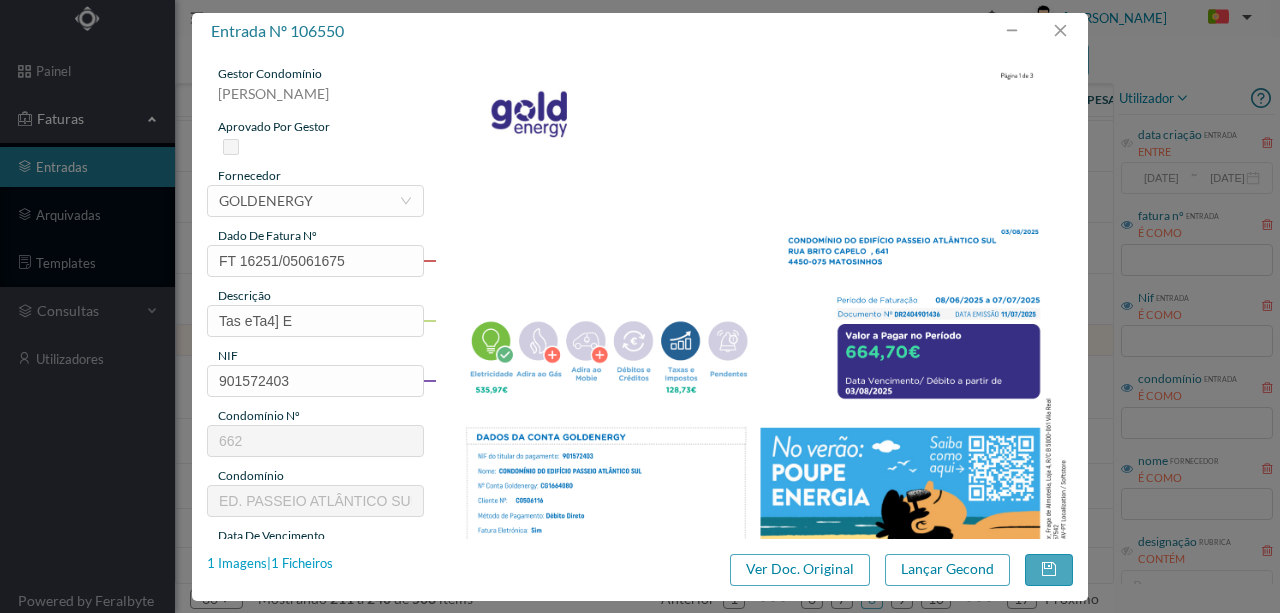 click on "1   Imagens  |  1   Ficheiros" at bounding box center (270, 564) 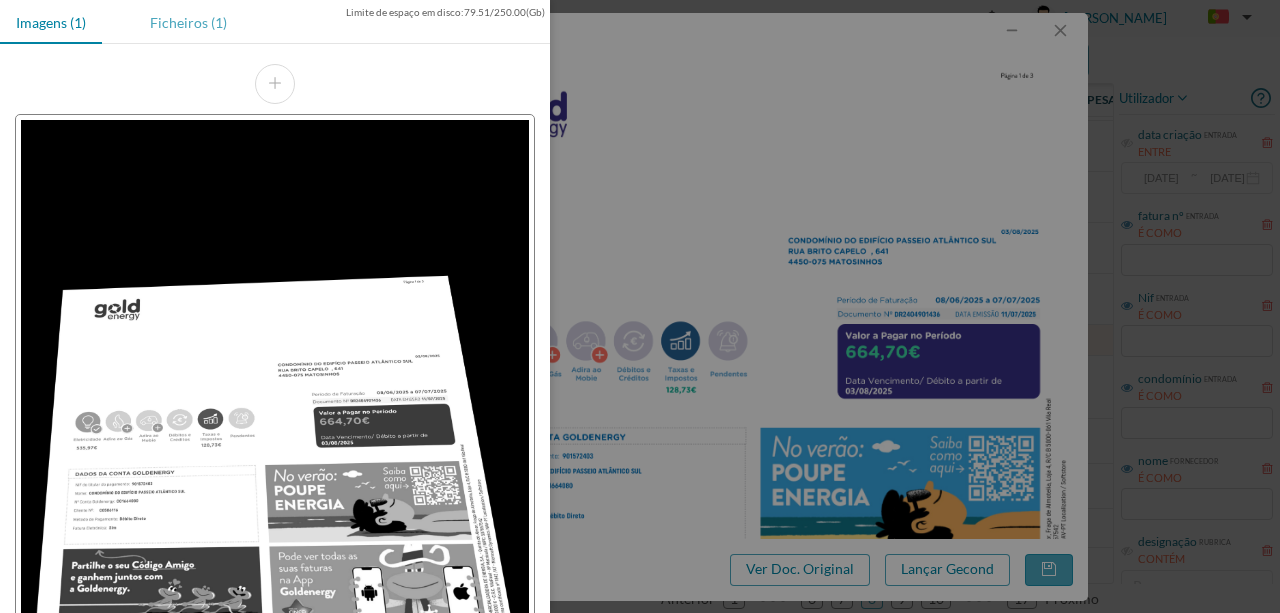 click on "Ficheiros (1)" at bounding box center (188, 22) 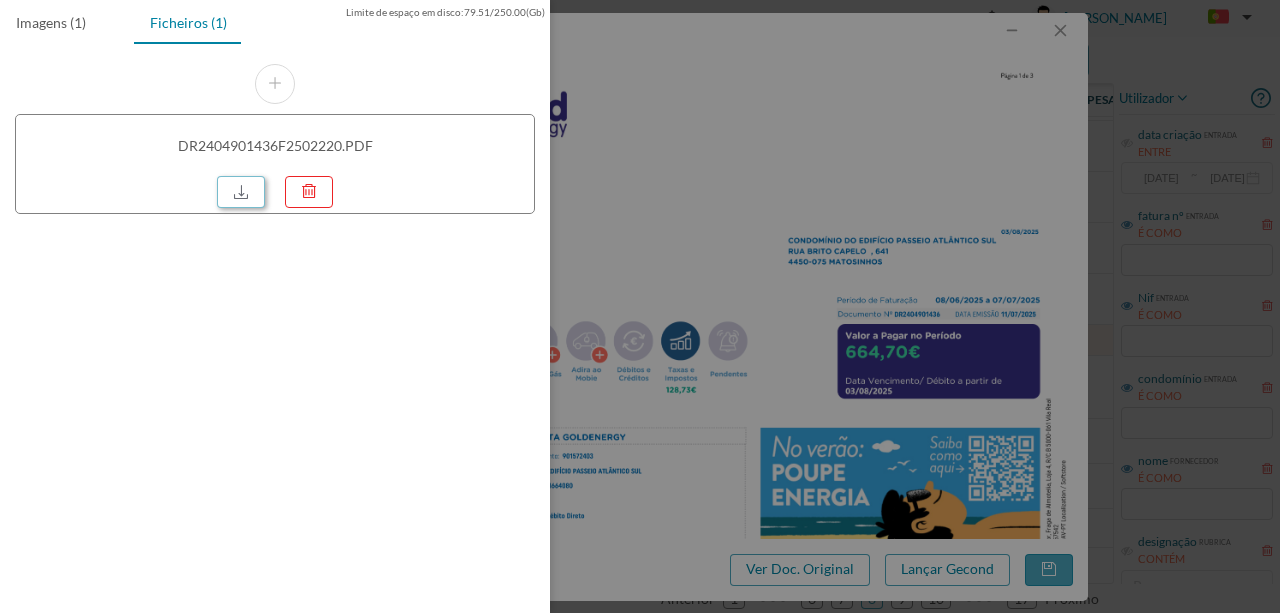 click at bounding box center (241, 192) 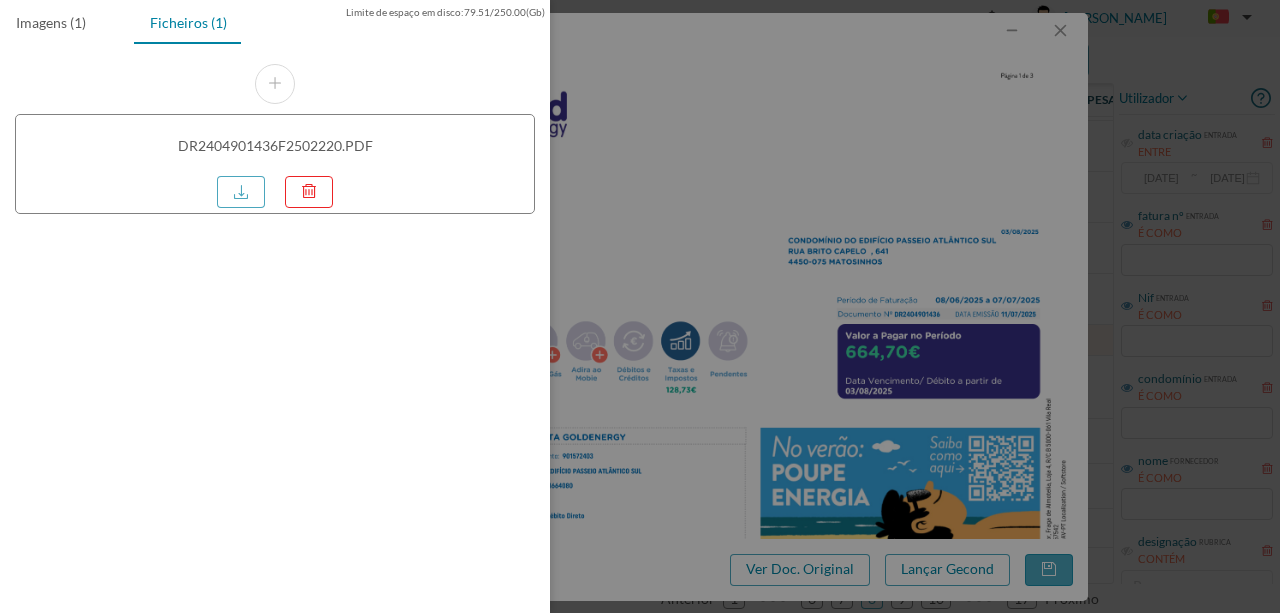 click at bounding box center (640, 306) 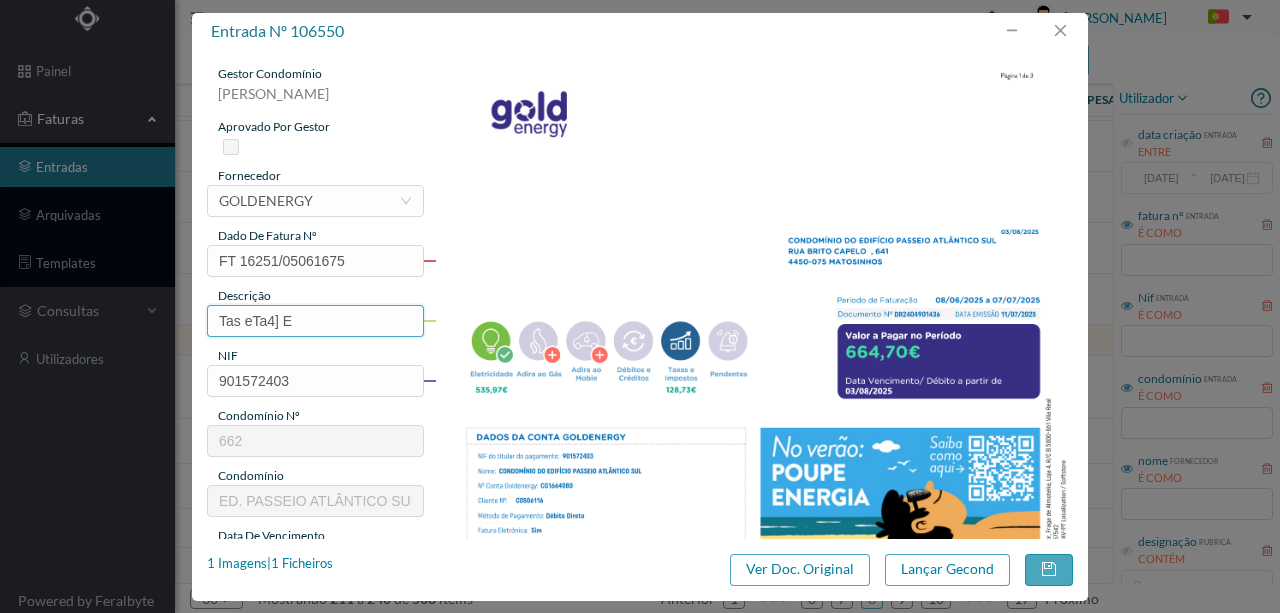 drag, startPoint x: 295, startPoint y: 323, endPoint x: 454, endPoint y: 326, distance: 159.0283 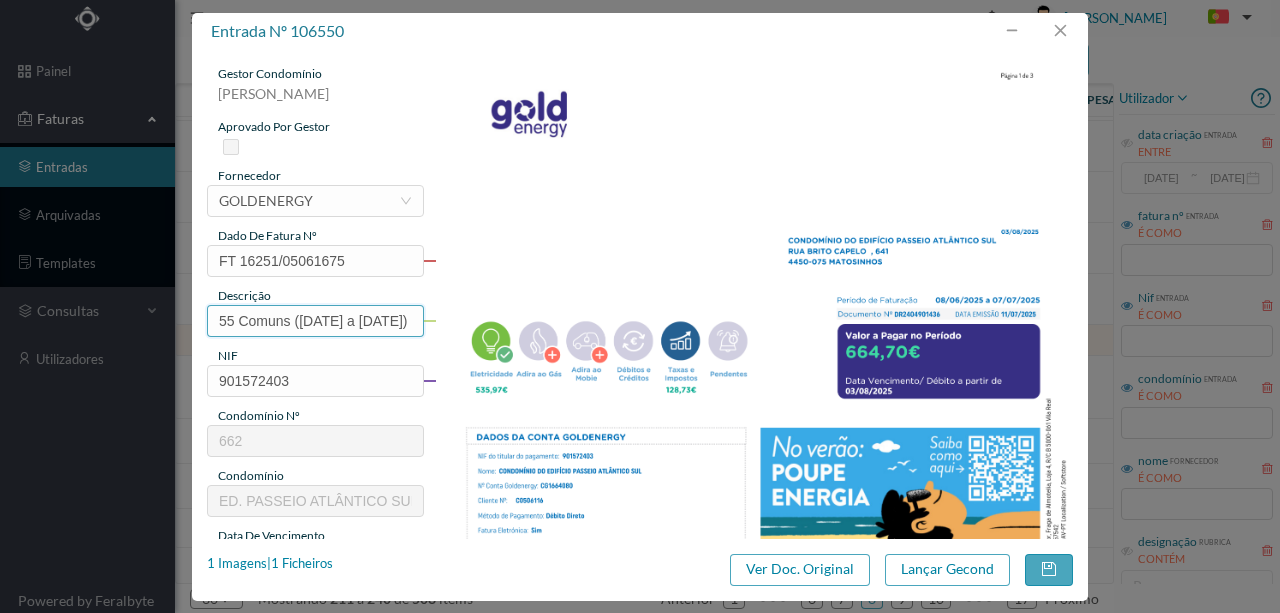 scroll, scrollTop: 0, scrollLeft: 48, axis: horizontal 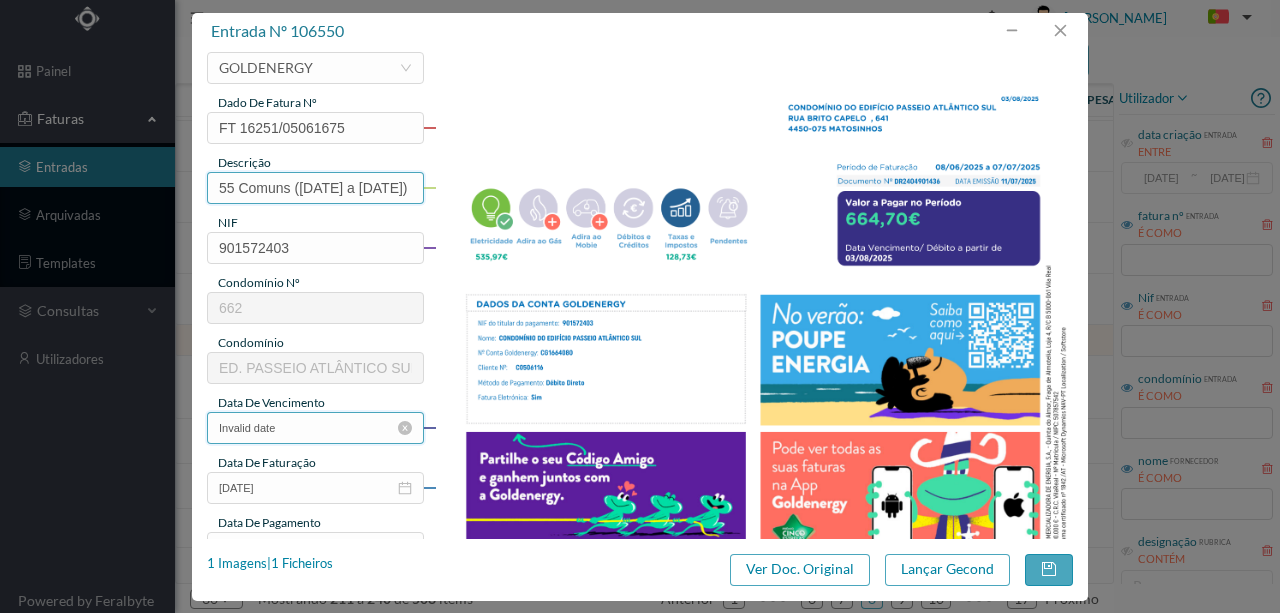 type on "55 Comuns (08.06.2025 a 07.07.2025)" 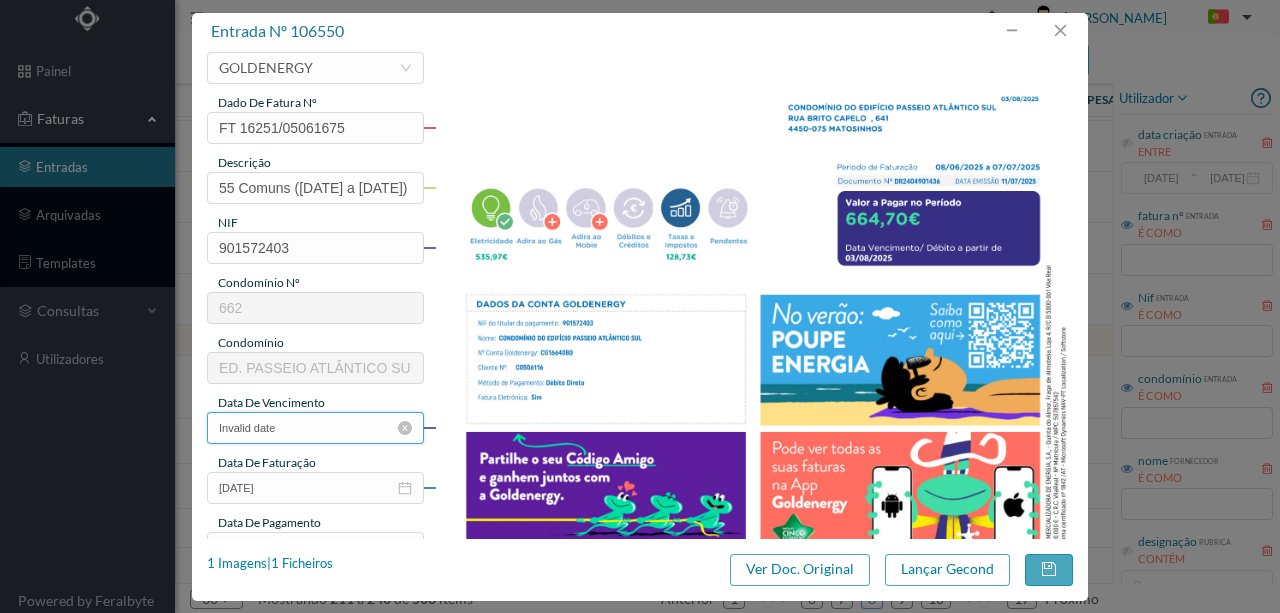 scroll, scrollTop: 0, scrollLeft: 0, axis: both 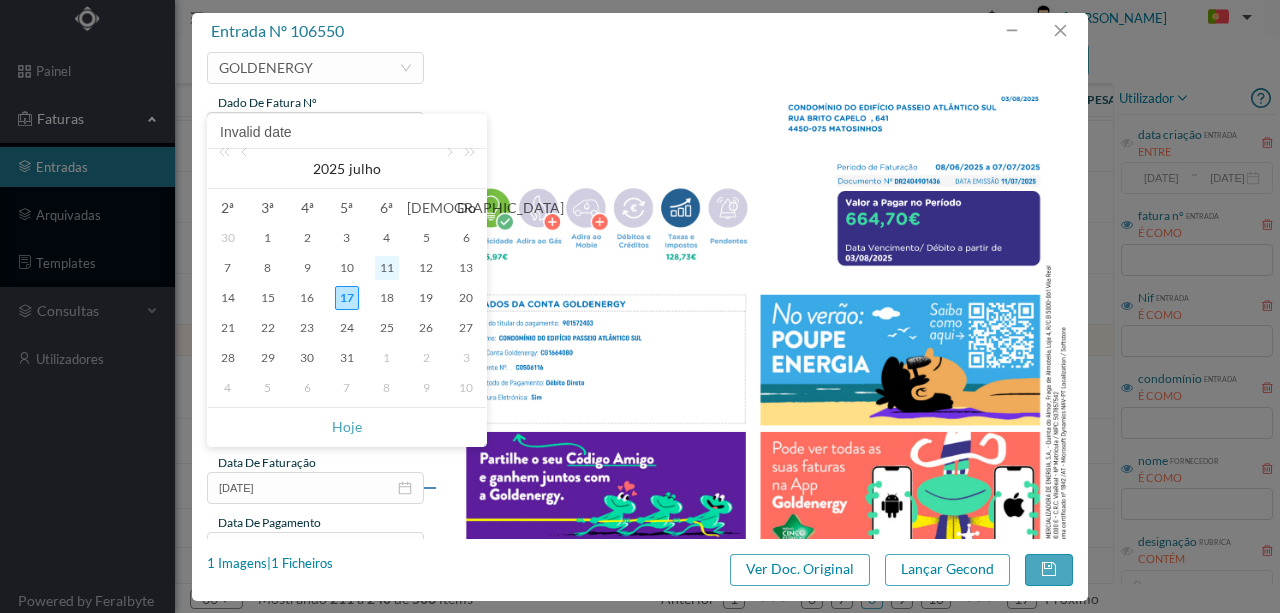click on "11" at bounding box center (387, 268) 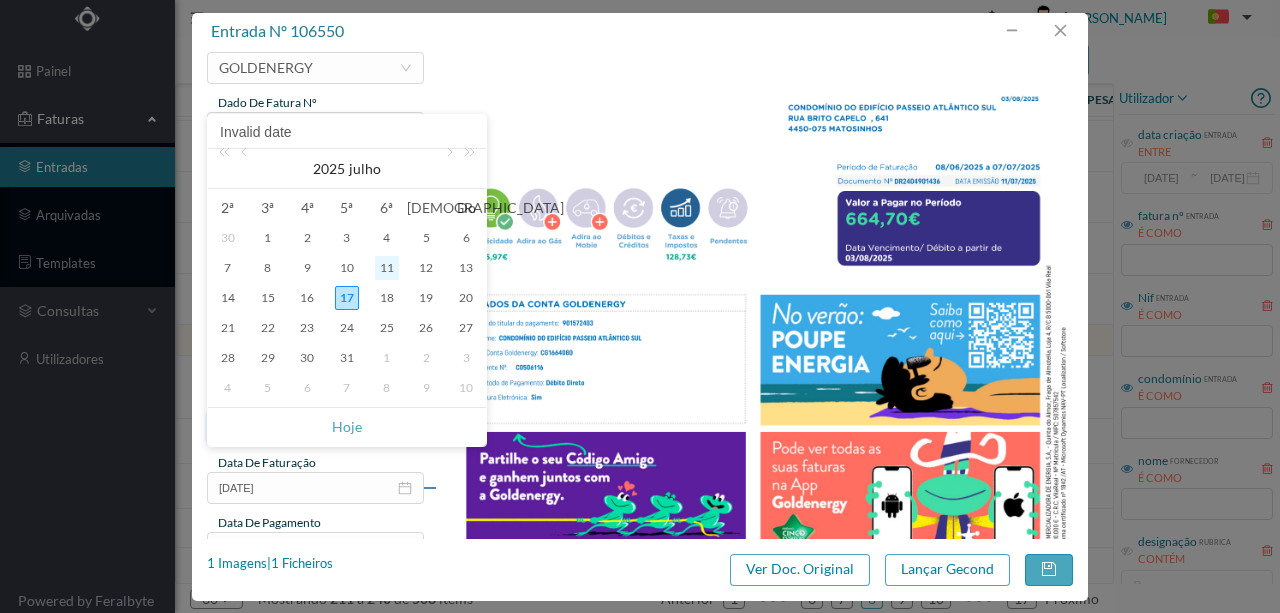 type on "11-07-2025" 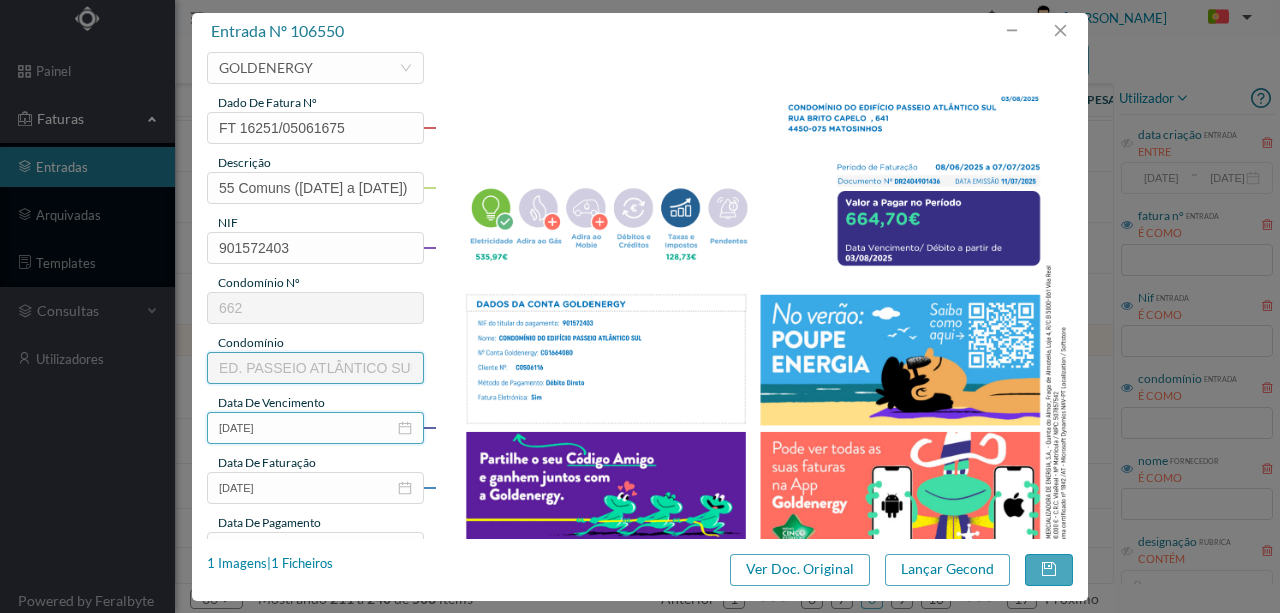 scroll, scrollTop: 200, scrollLeft: 0, axis: vertical 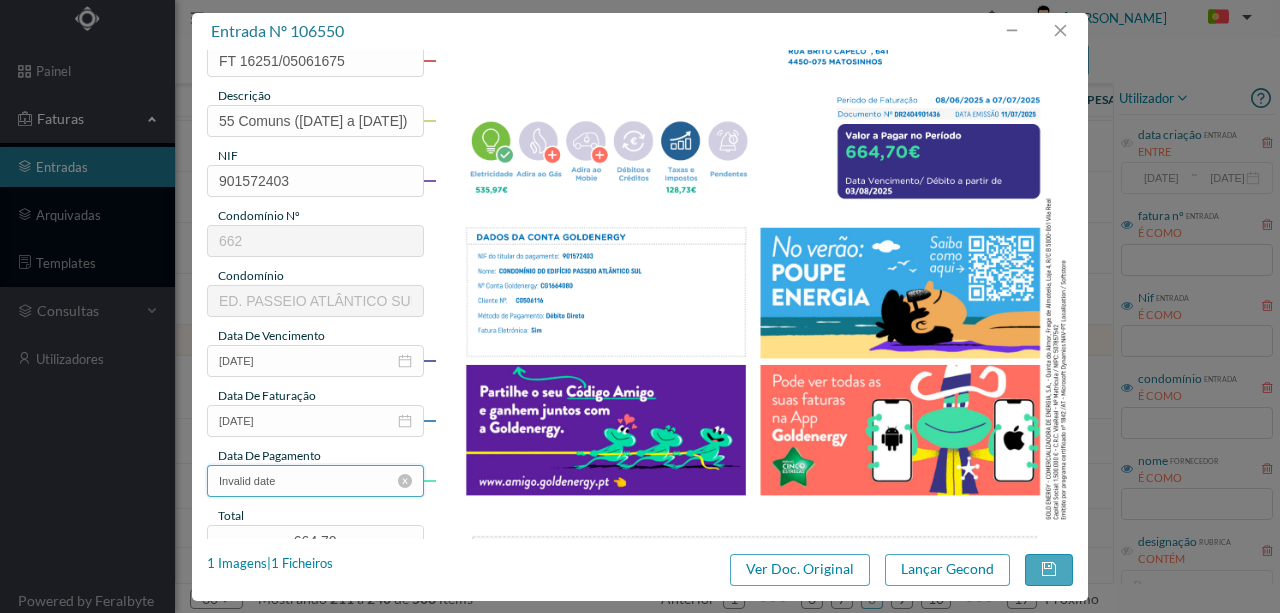click on "Invalid date" at bounding box center (315, 481) 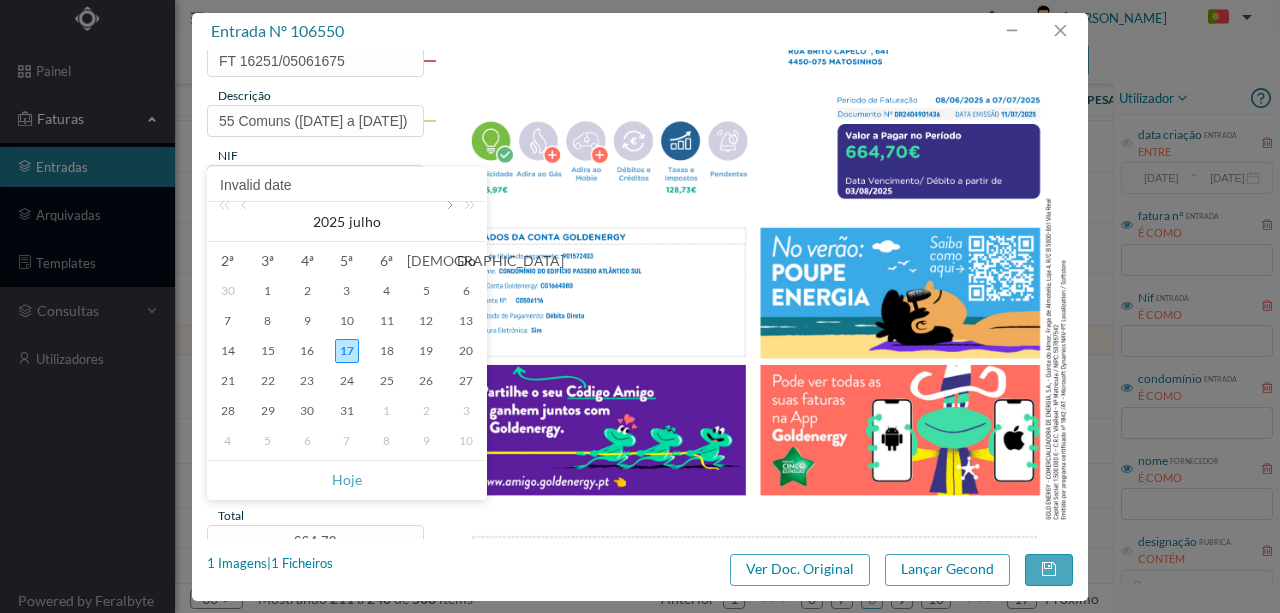 click at bounding box center (448, 222) 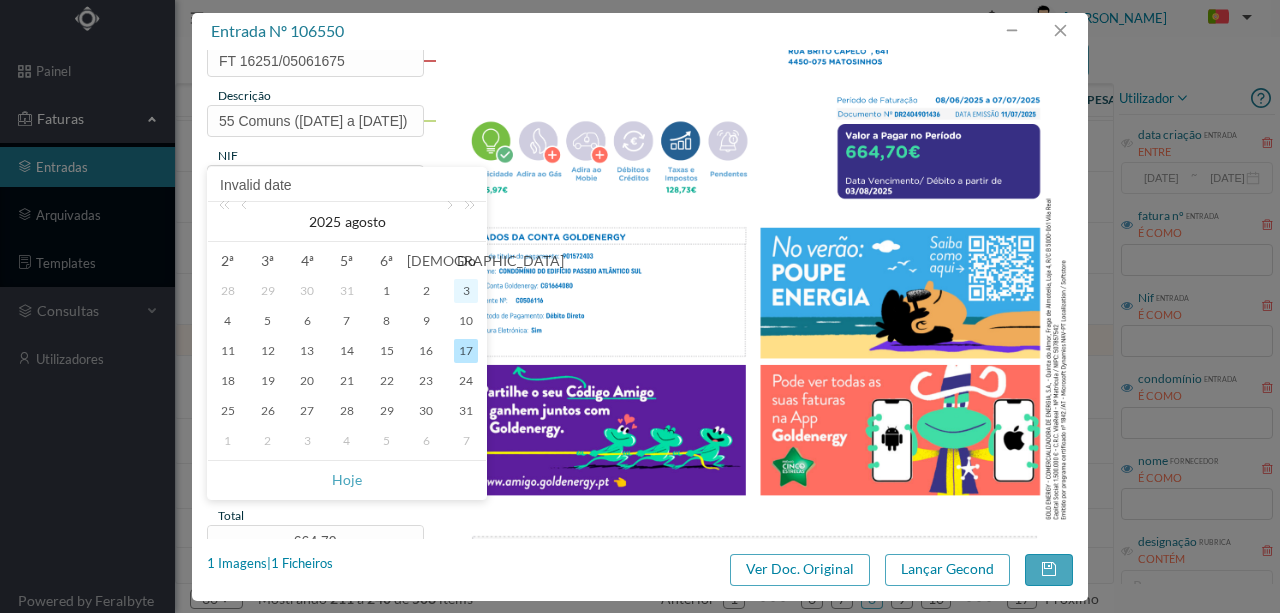 click on "3" at bounding box center [466, 291] 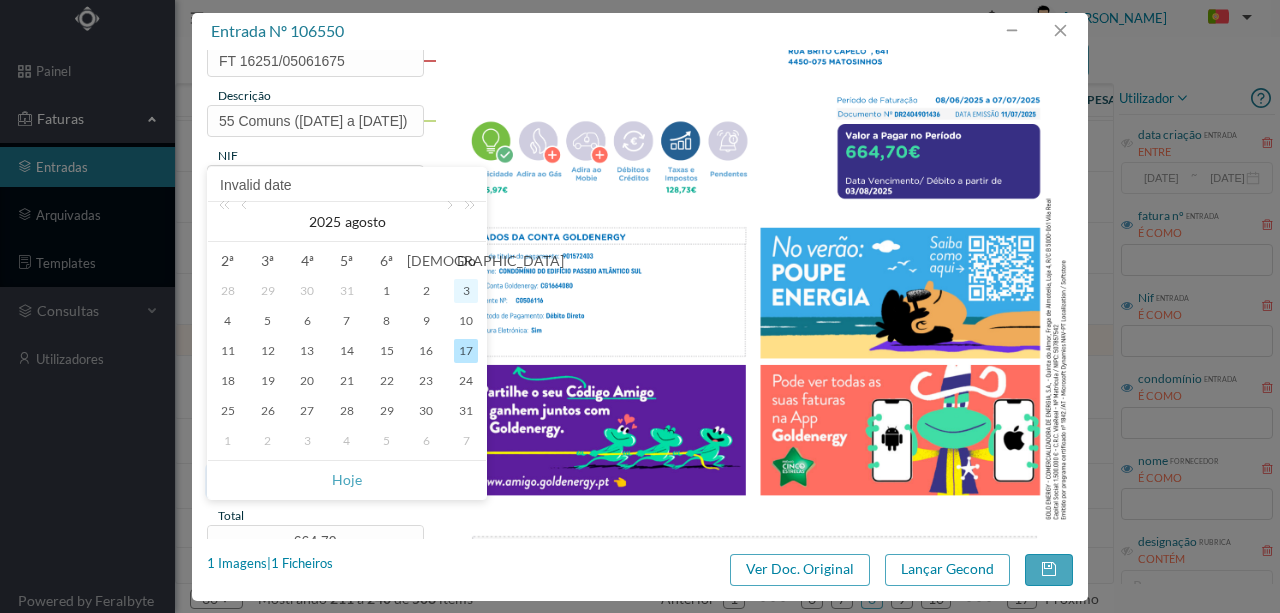 type on "03-08-2025" 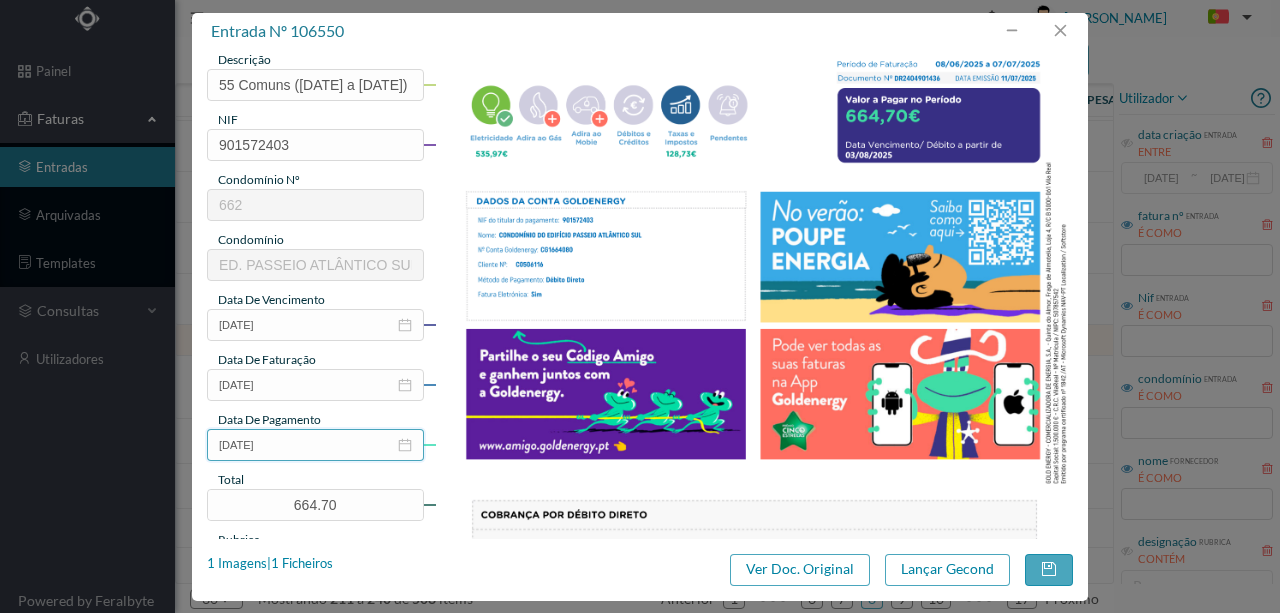 scroll, scrollTop: 333, scrollLeft: 0, axis: vertical 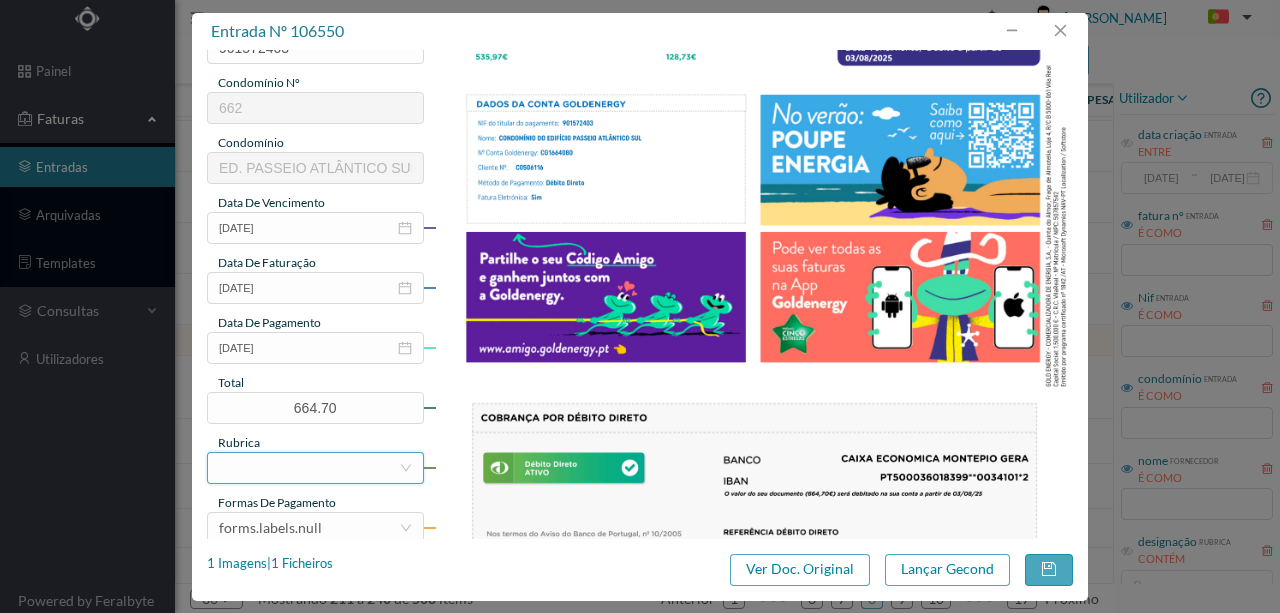 click at bounding box center (309, 468) 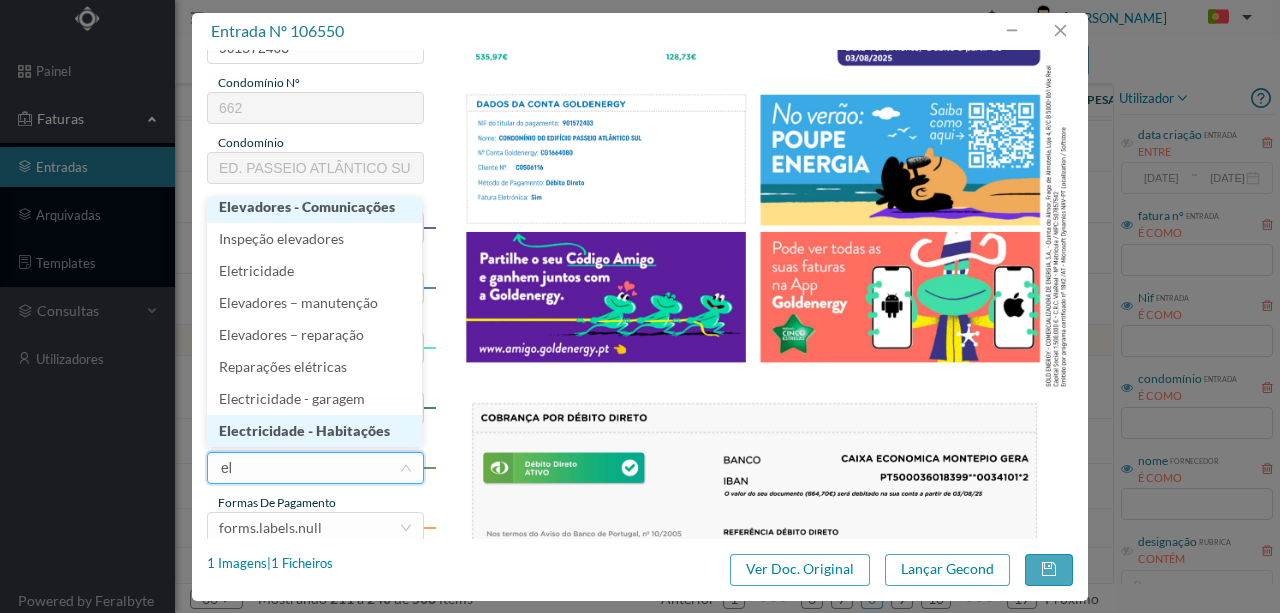 type on "ele" 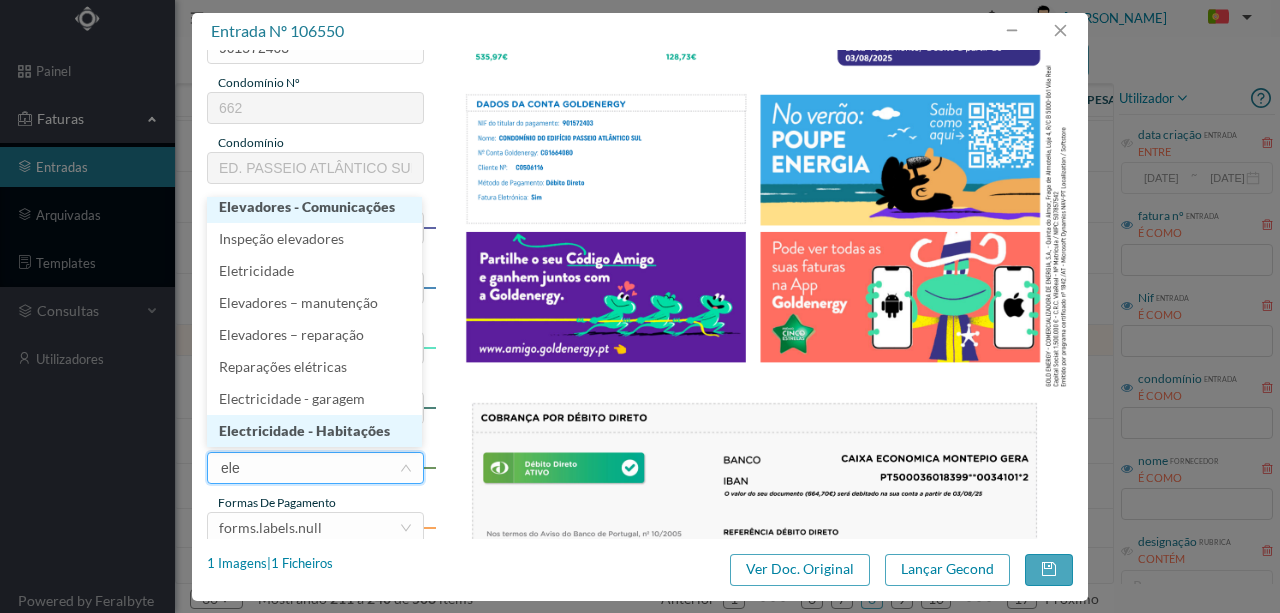 scroll, scrollTop: 10, scrollLeft: 0, axis: vertical 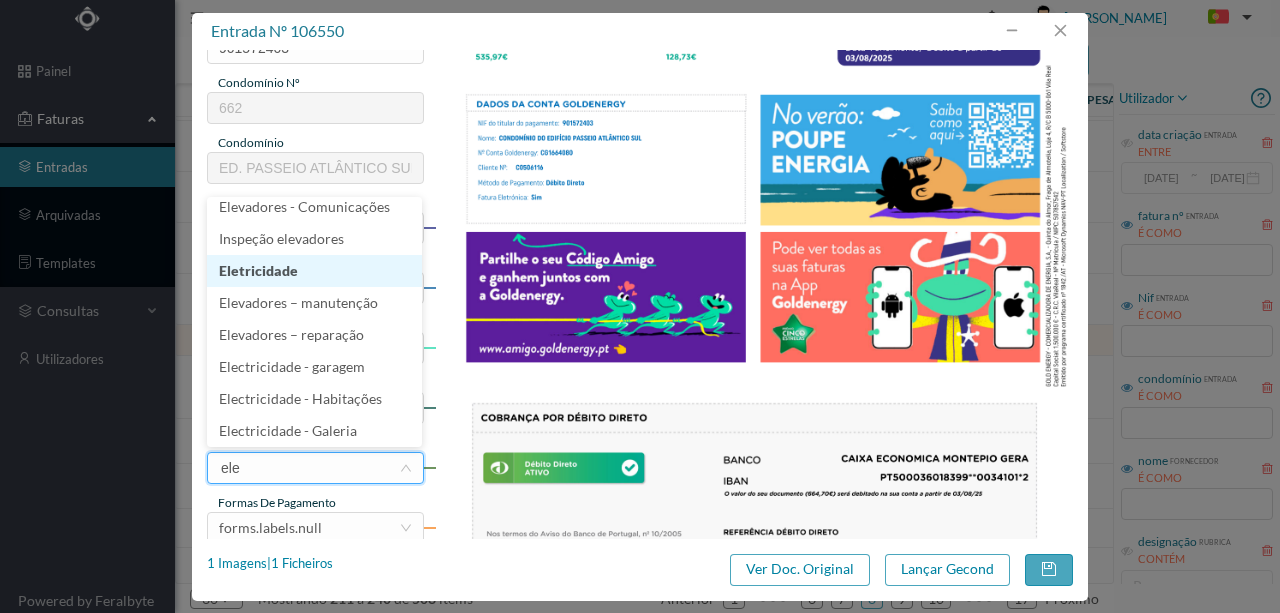 click on "Eletricidade" at bounding box center (314, 271) 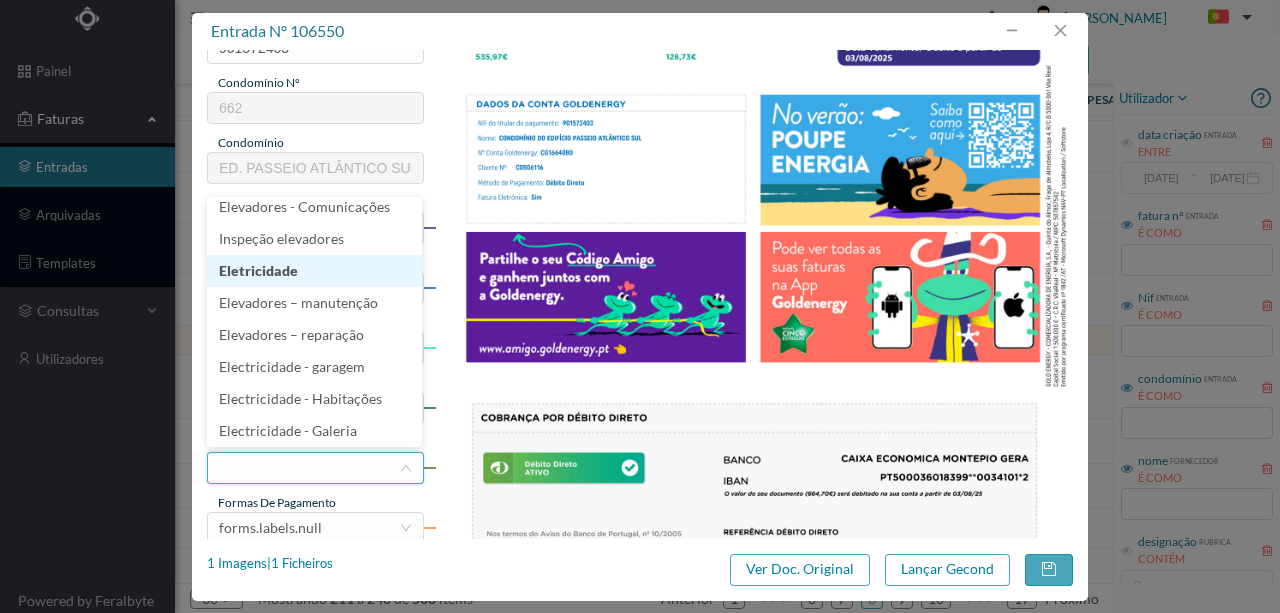 scroll, scrollTop: 4, scrollLeft: 0, axis: vertical 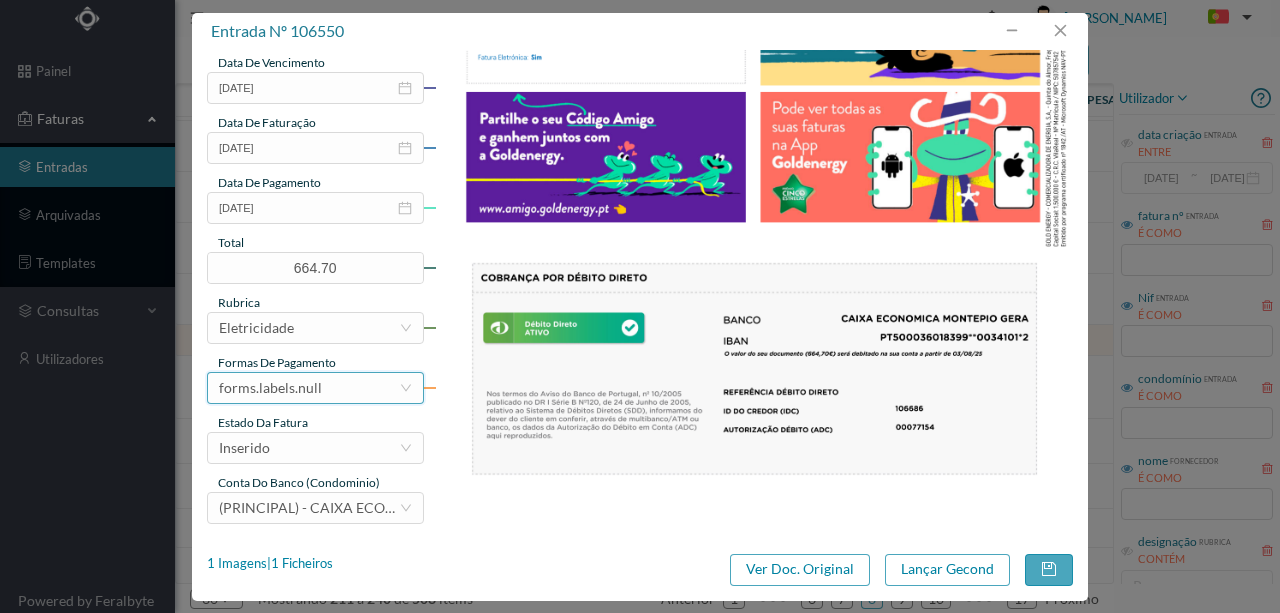 click on "forms.labels.null" at bounding box center [270, 388] 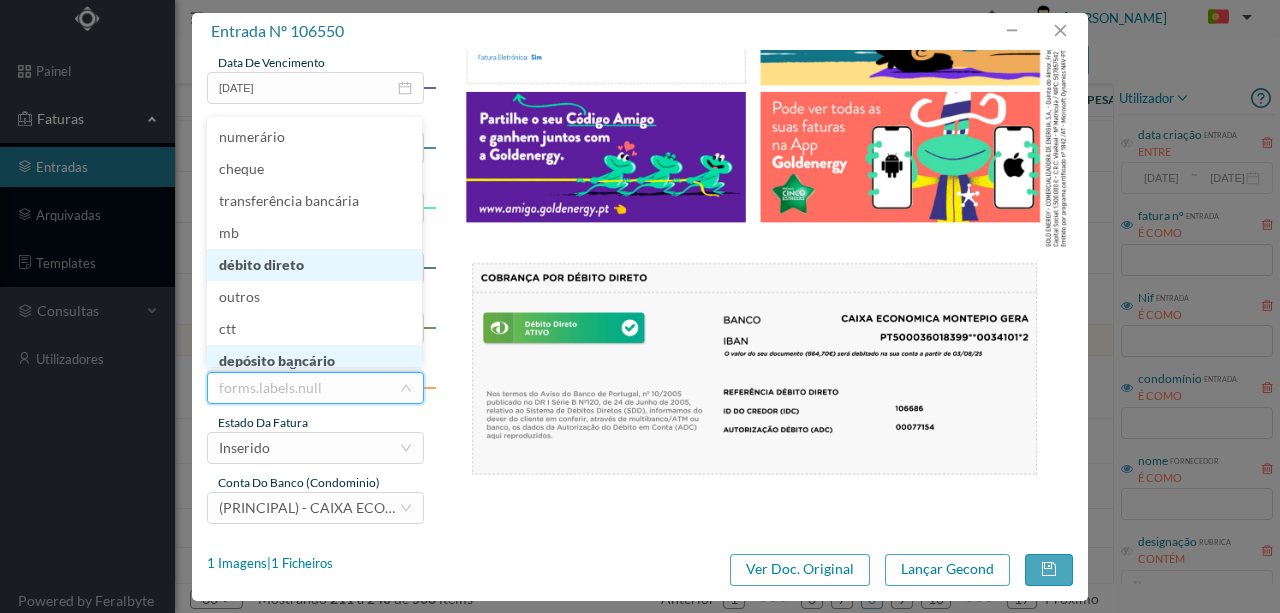 scroll, scrollTop: 8, scrollLeft: 0, axis: vertical 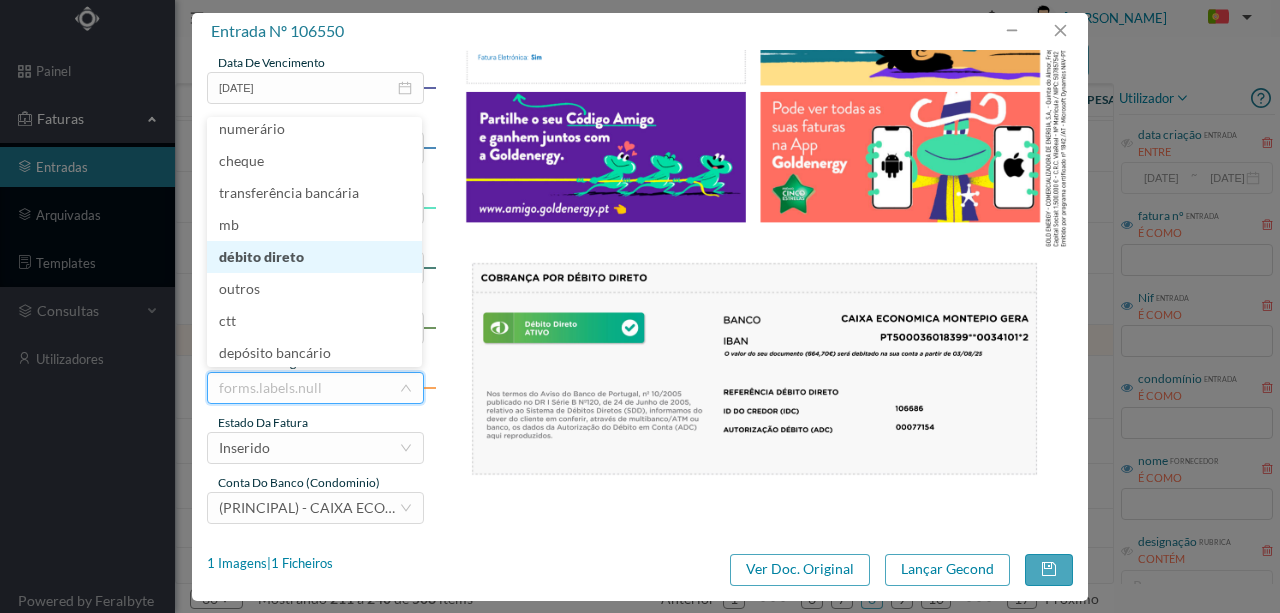 click on "débito direto" at bounding box center (314, 257) 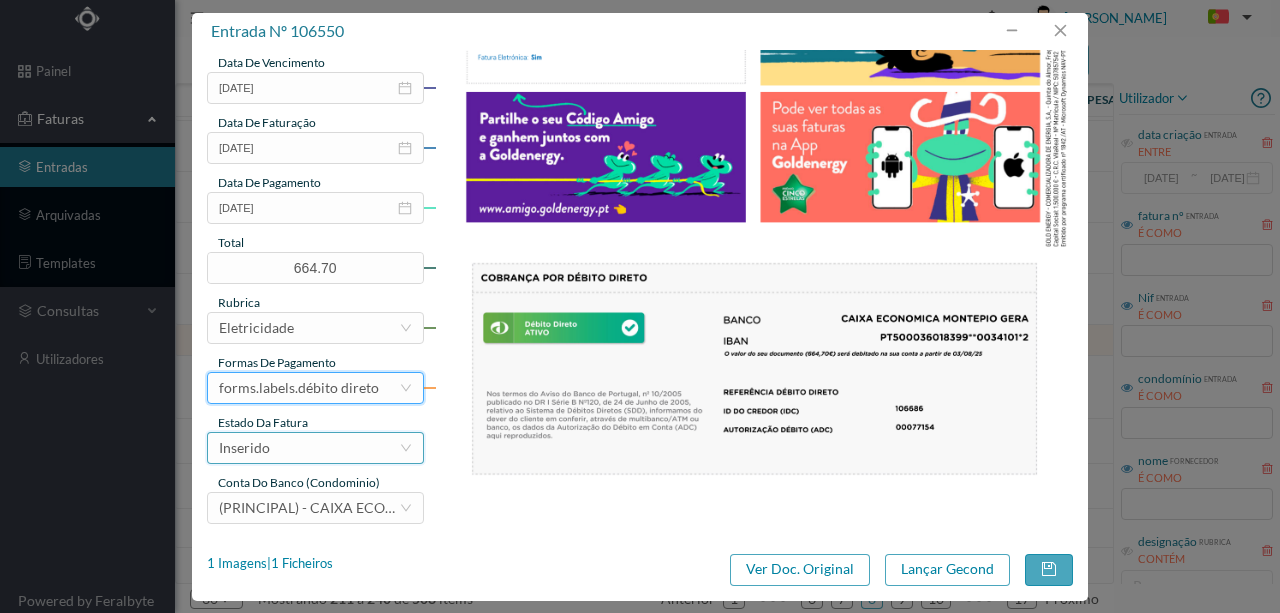 click on "Inserido" at bounding box center (309, 448) 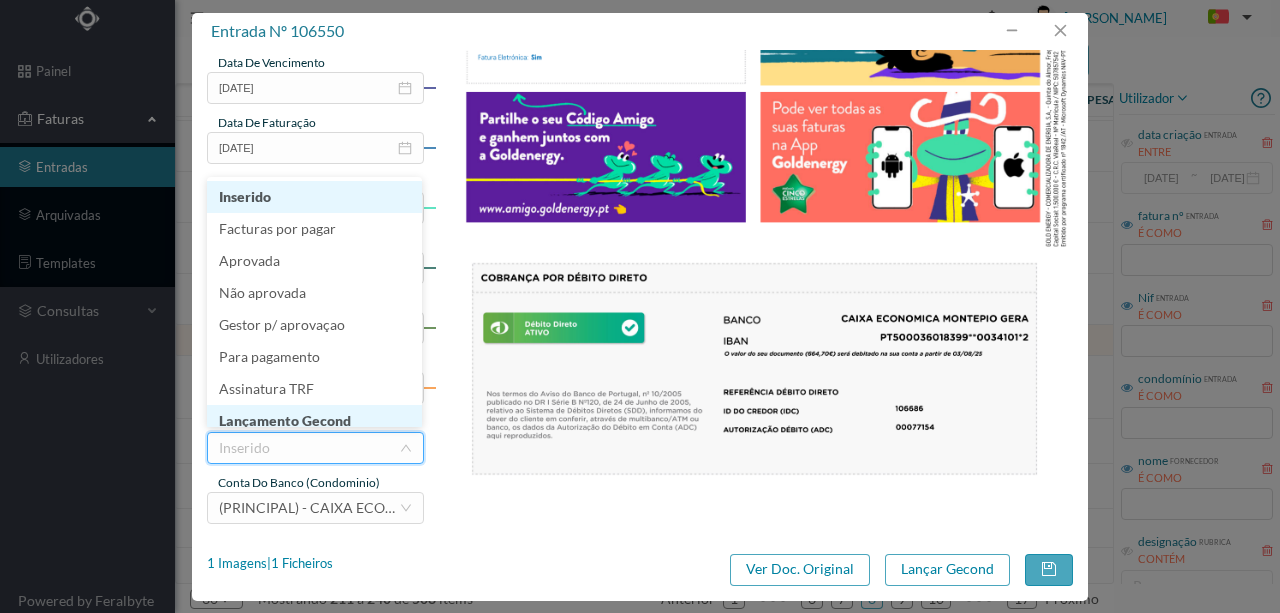 scroll, scrollTop: 10, scrollLeft: 0, axis: vertical 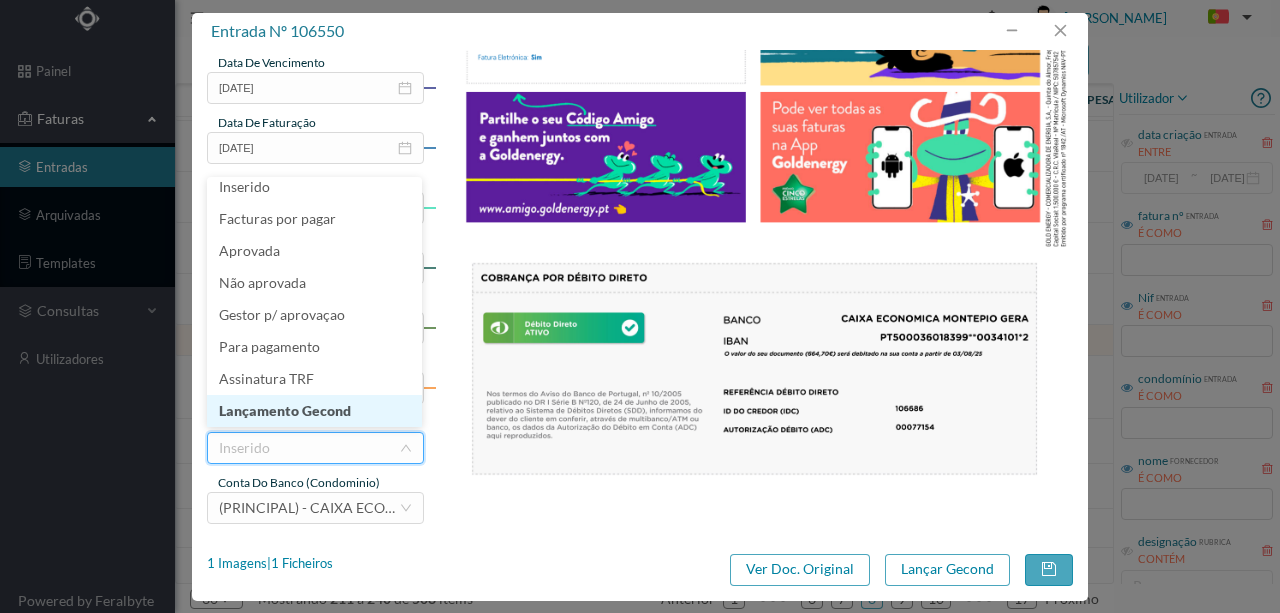 drag, startPoint x: 328, startPoint y: 404, endPoint x: 1094, endPoint y: 552, distance: 780.1666 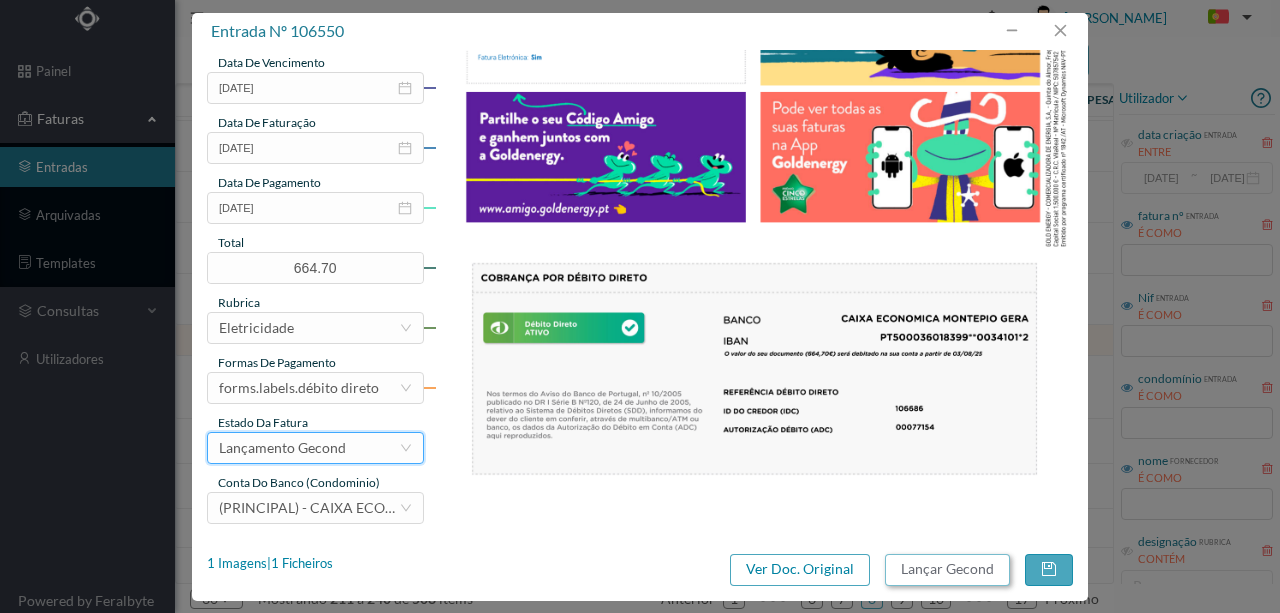 click on "Lançar Gecond" at bounding box center (947, 570) 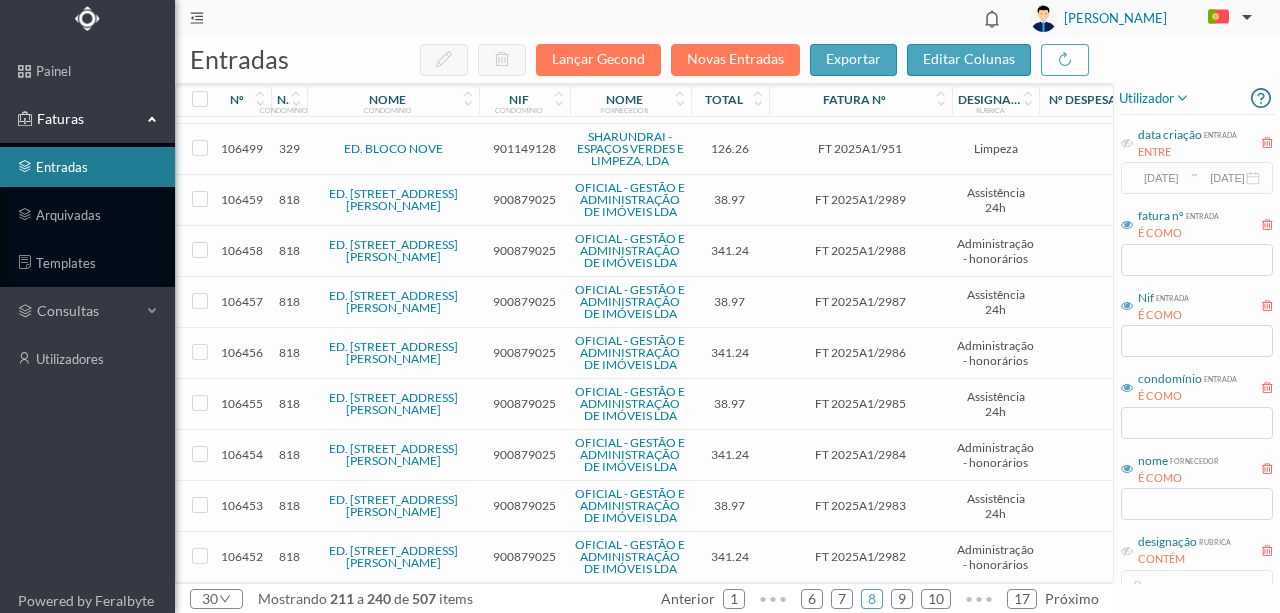 scroll, scrollTop: 1082, scrollLeft: 0, axis: vertical 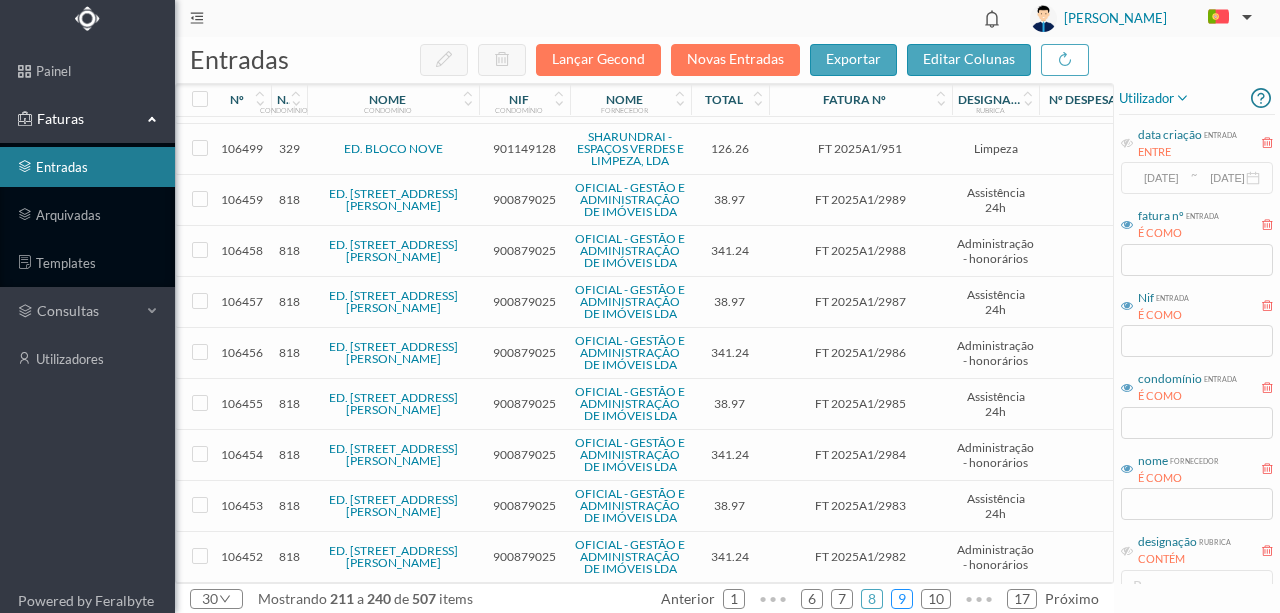 click on "9" at bounding box center [902, 599] 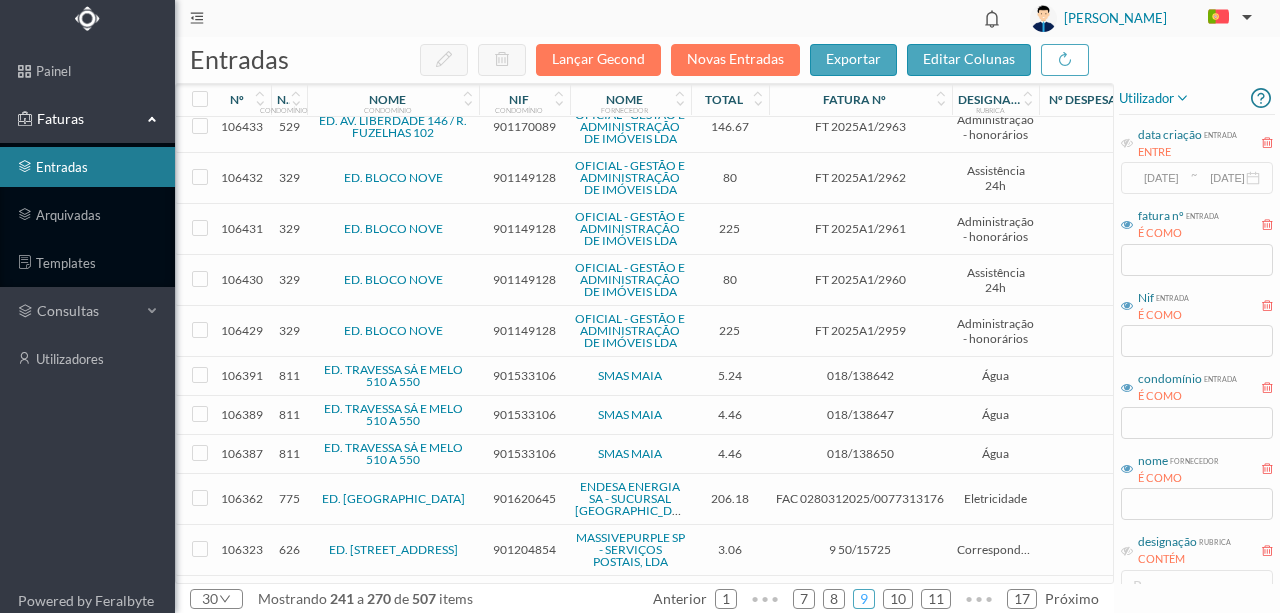 scroll, scrollTop: 1047, scrollLeft: 0, axis: vertical 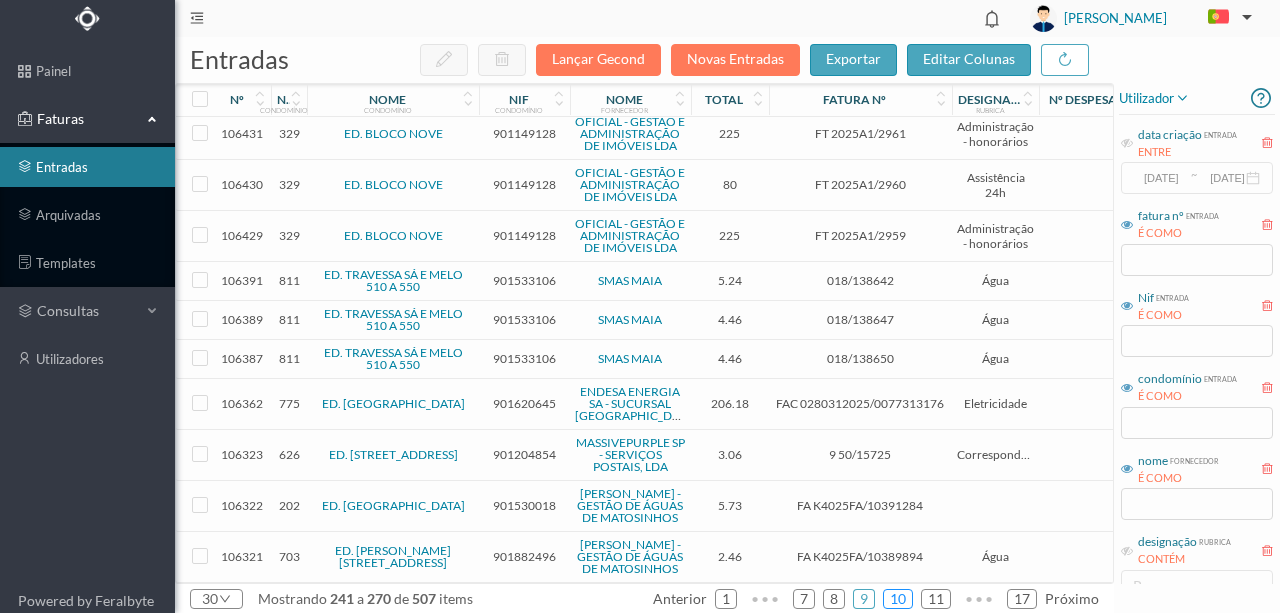 click on "10" at bounding box center [898, 599] 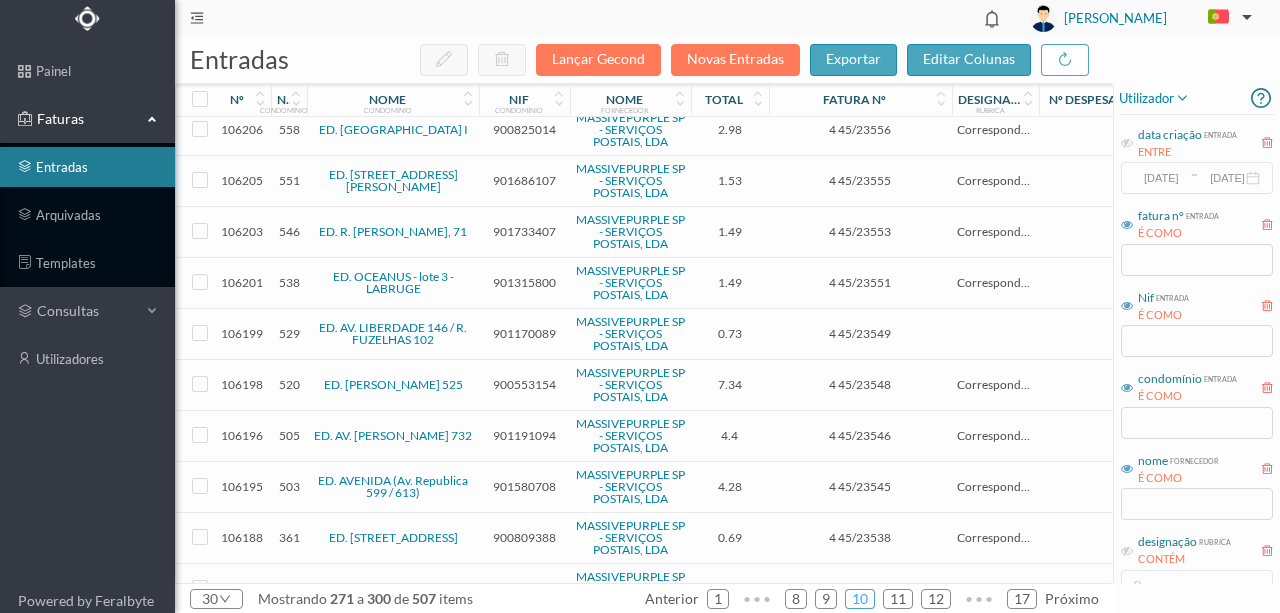 scroll, scrollTop: 1107, scrollLeft: 0, axis: vertical 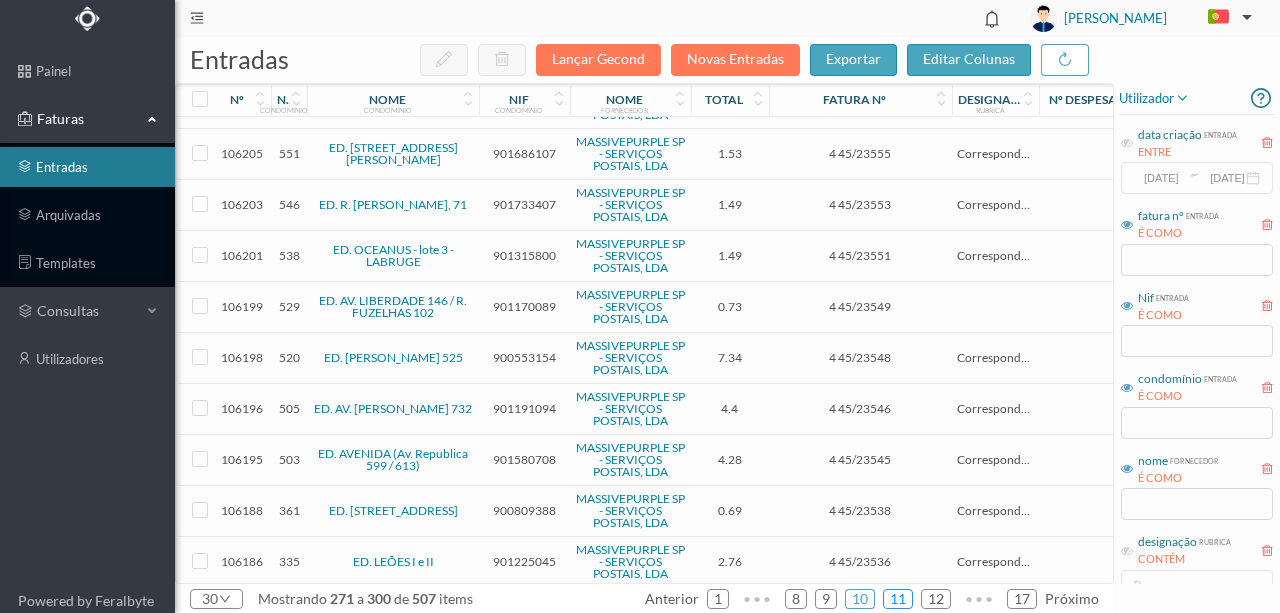 click on "11" at bounding box center (898, 599) 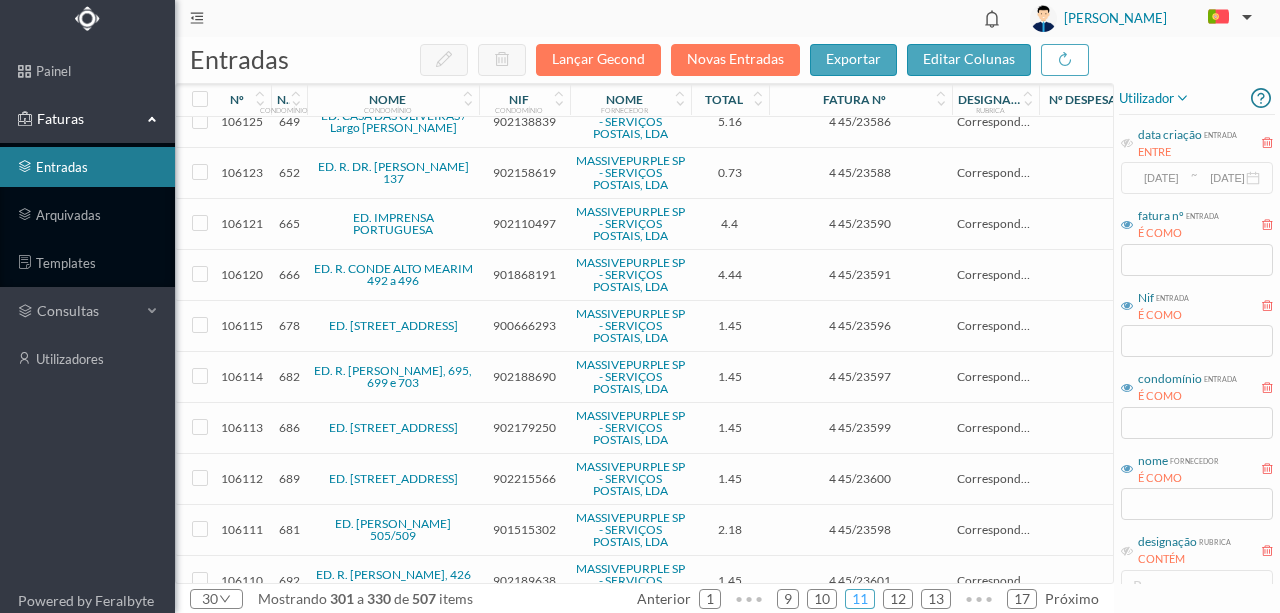 scroll, scrollTop: 1059, scrollLeft: 0, axis: vertical 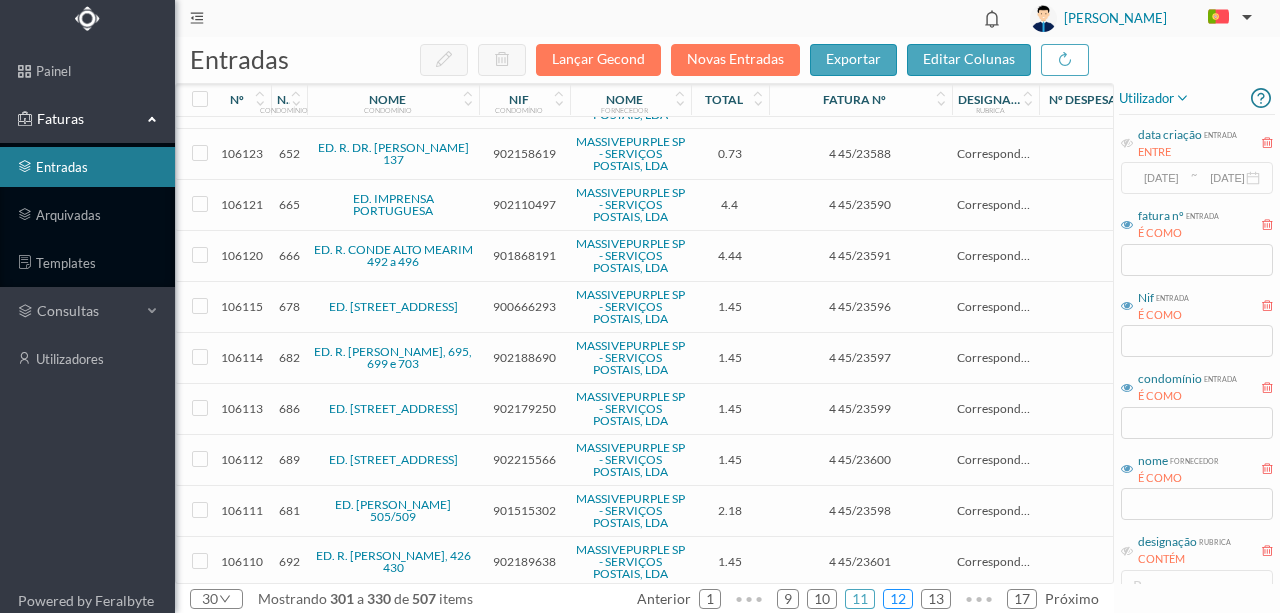 click on "12" at bounding box center [898, 599] 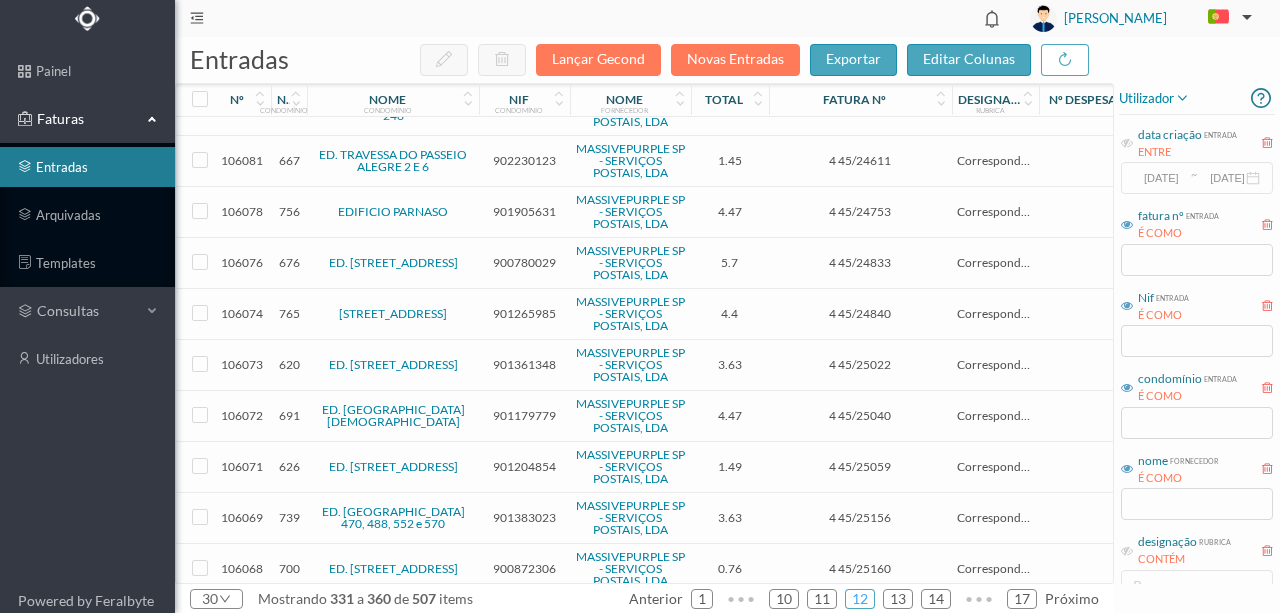 scroll, scrollTop: 1059, scrollLeft: 0, axis: vertical 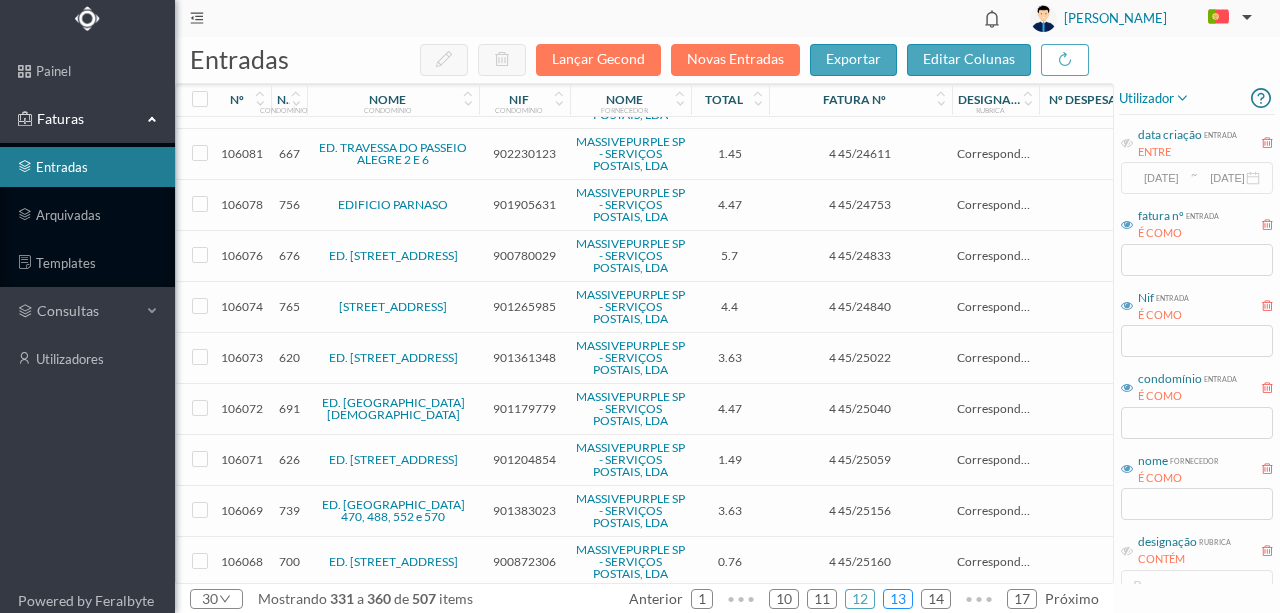 click on "13" at bounding box center (898, 599) 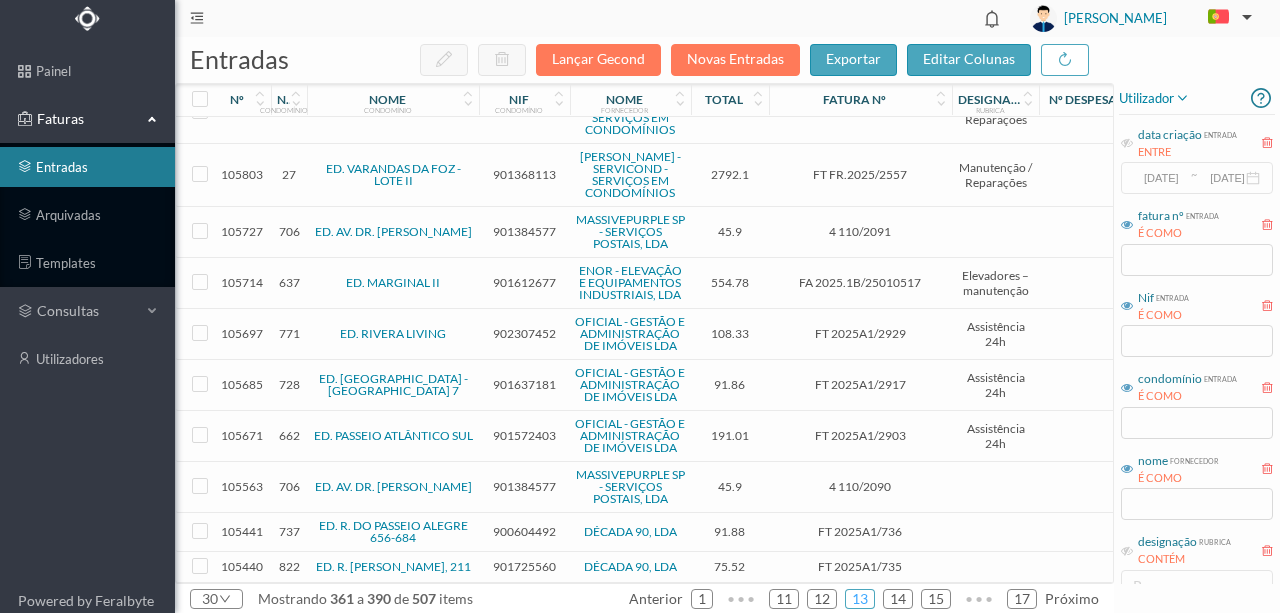 scroll, scrollTop: 1183, scrollLeft: 0, axis: vertical 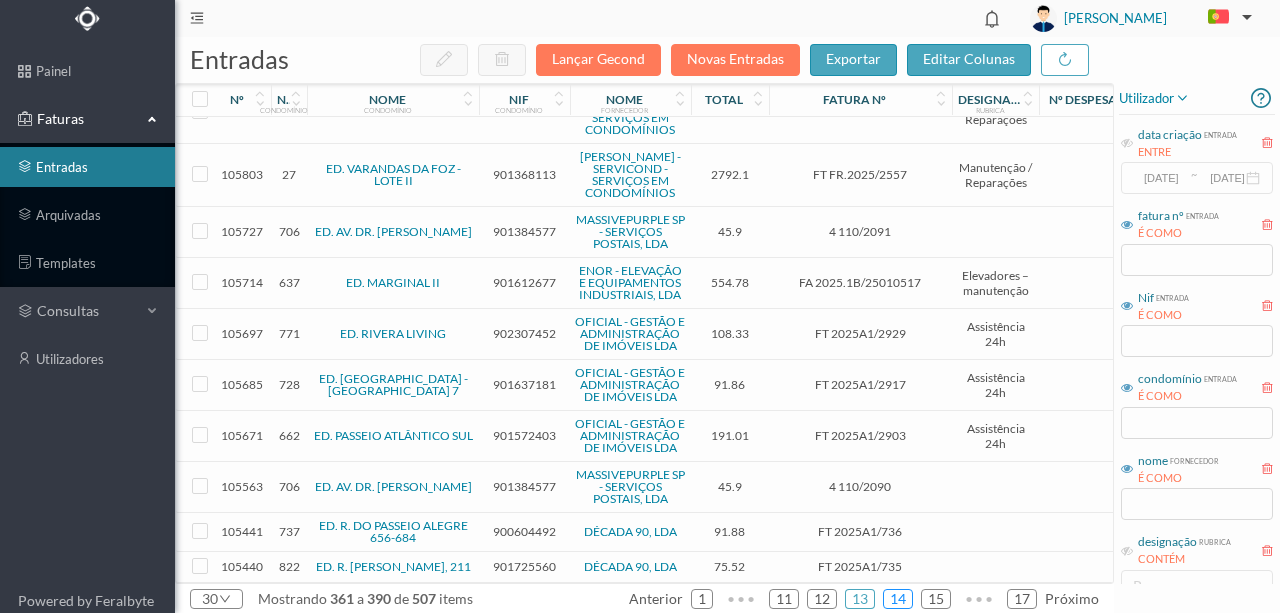 click on "14" at bounding box center [898, 599] 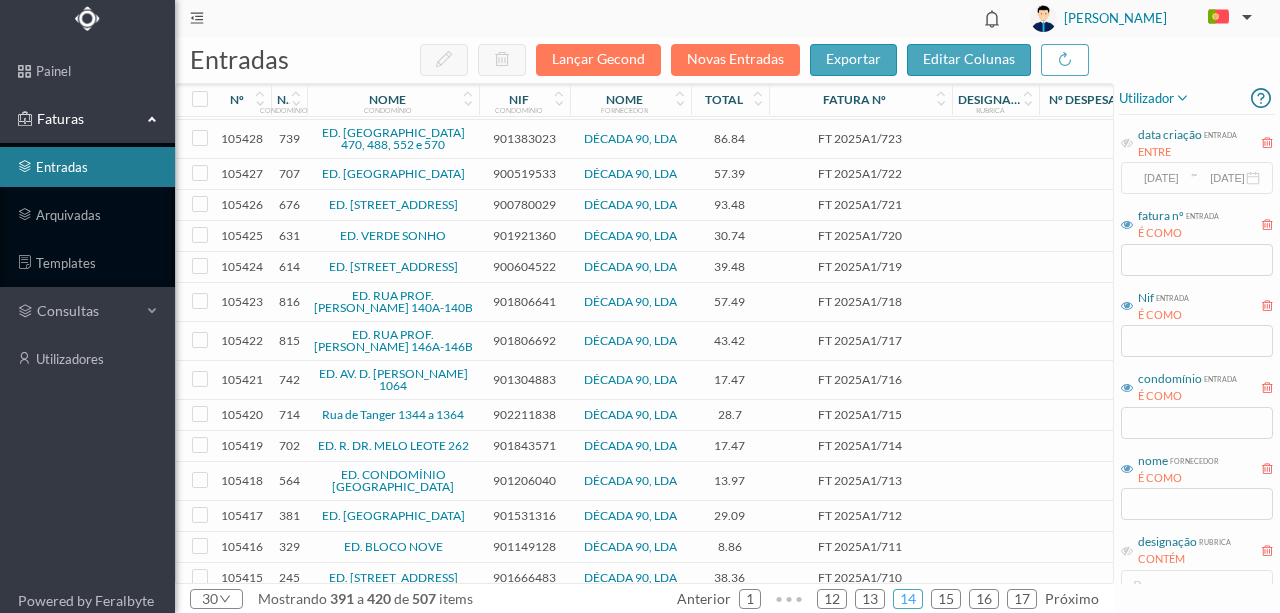 scroll, scrollTop: 659, scrollLeft: 0, axis: vertical 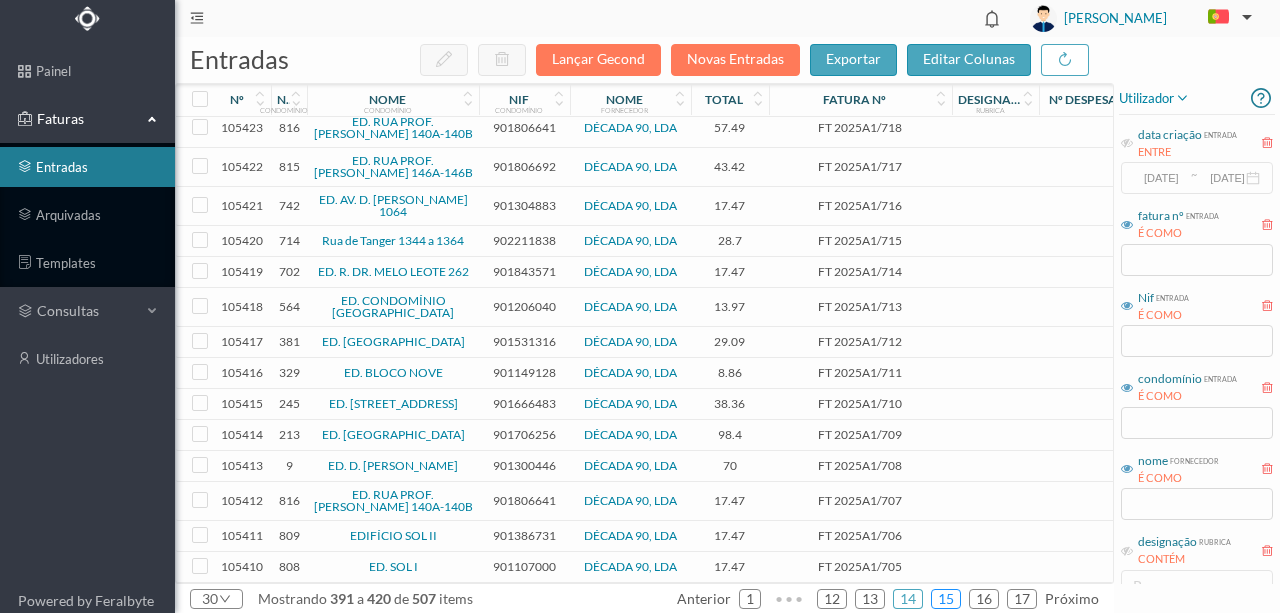 click on "15" at bounding box center [946, 599] 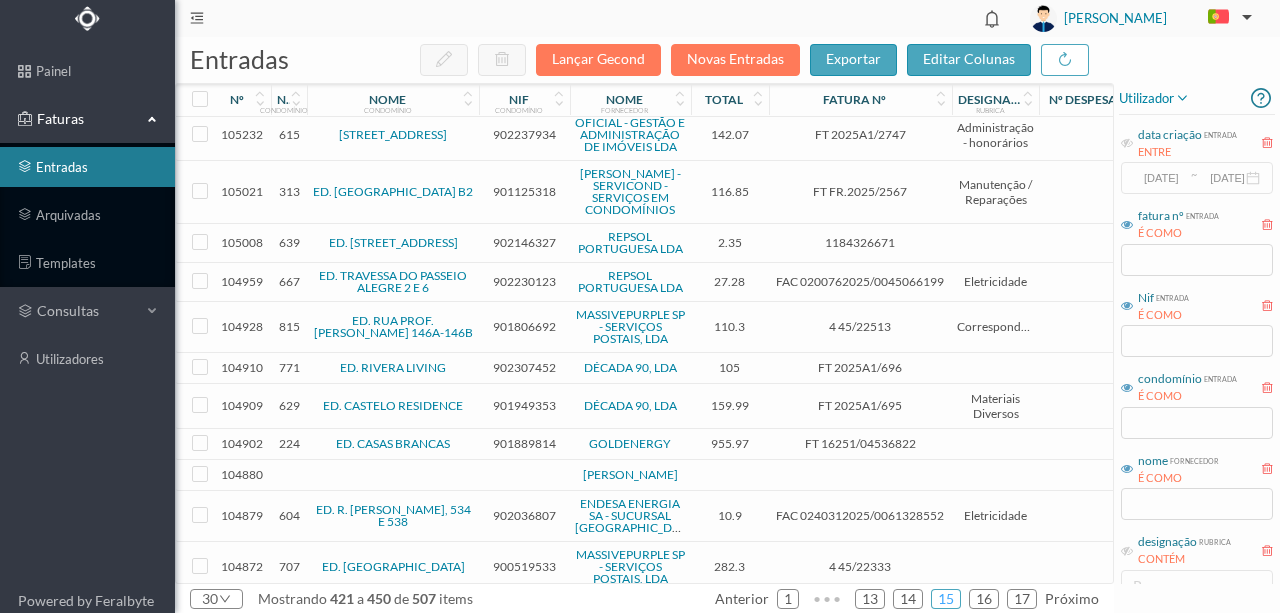 scroll, scrollTop: 733, scrollLeft: 0, axis: vertical 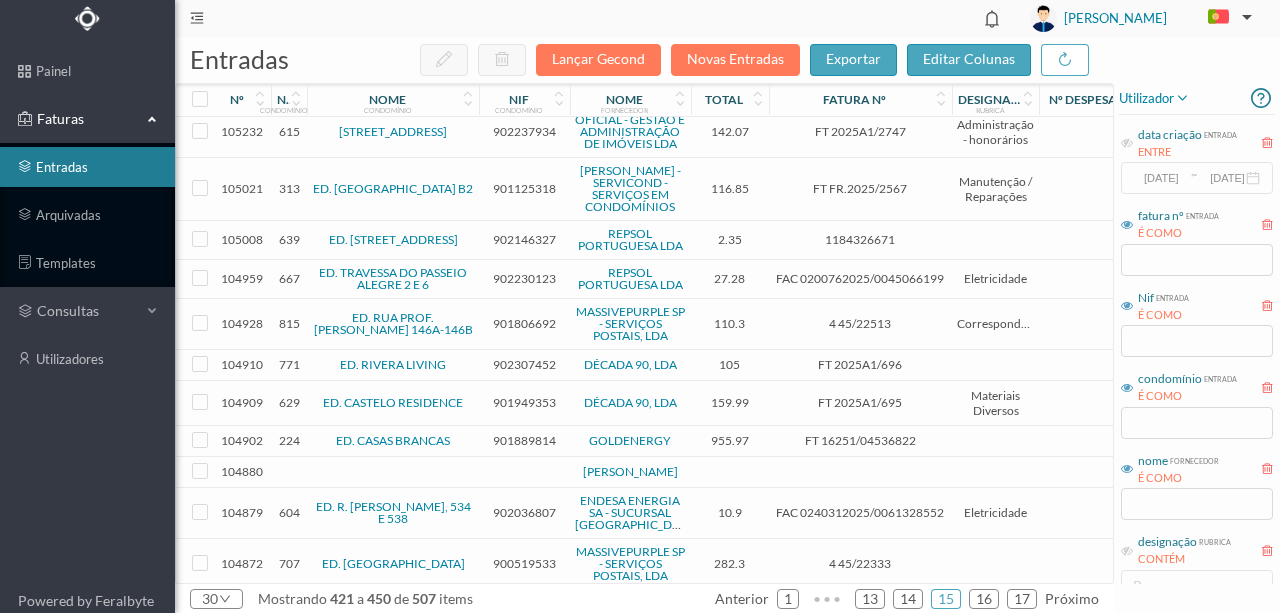click at bounding box center [524, 472] 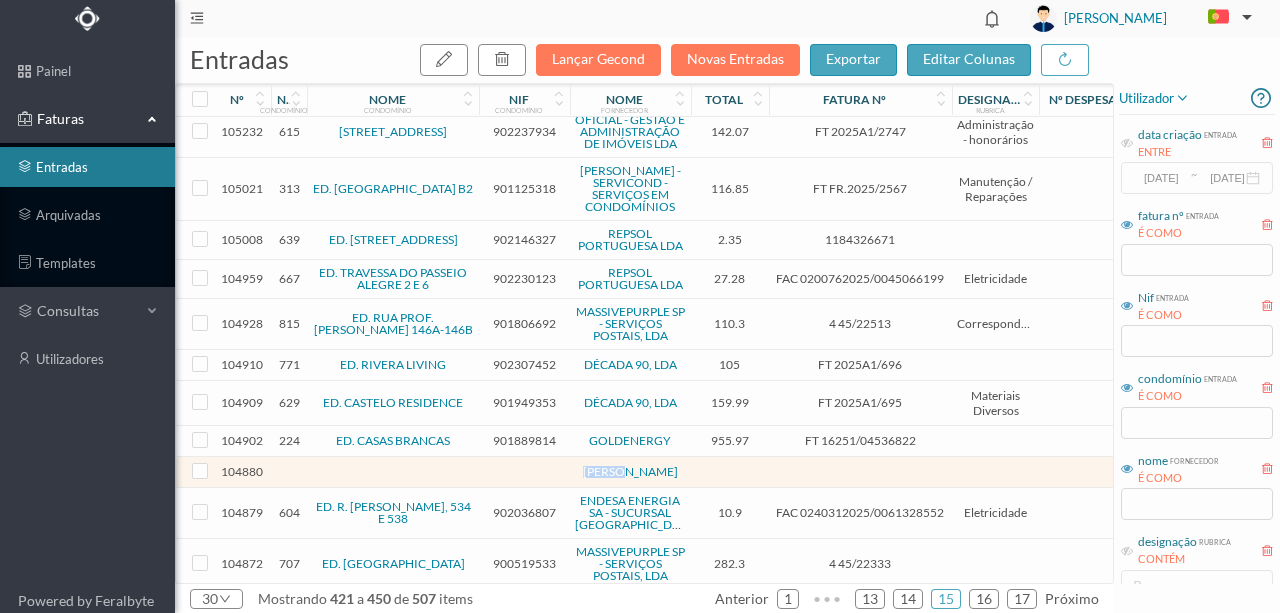 click at bounding box center (524, 472) 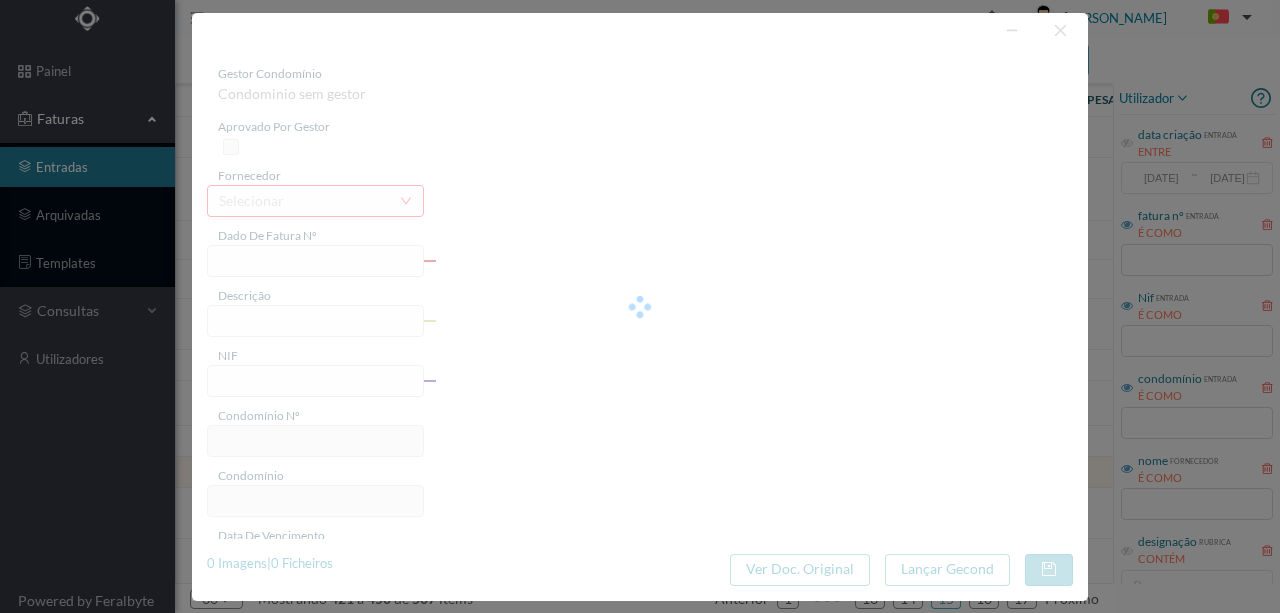 type on "BLC, 744" 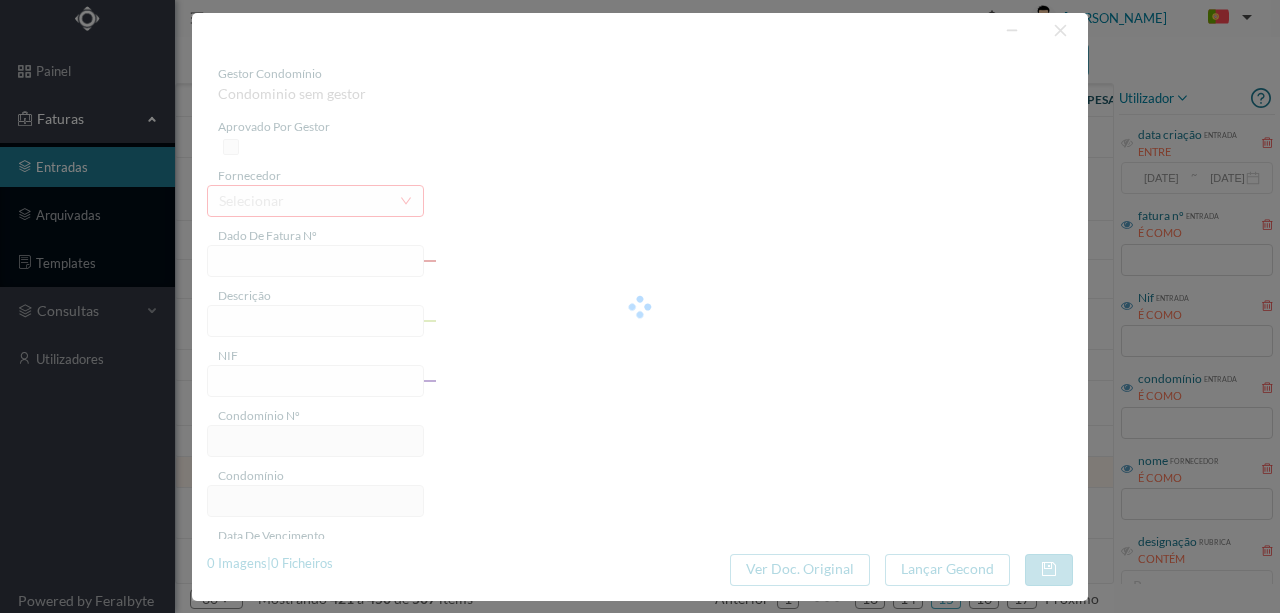 type on "0" 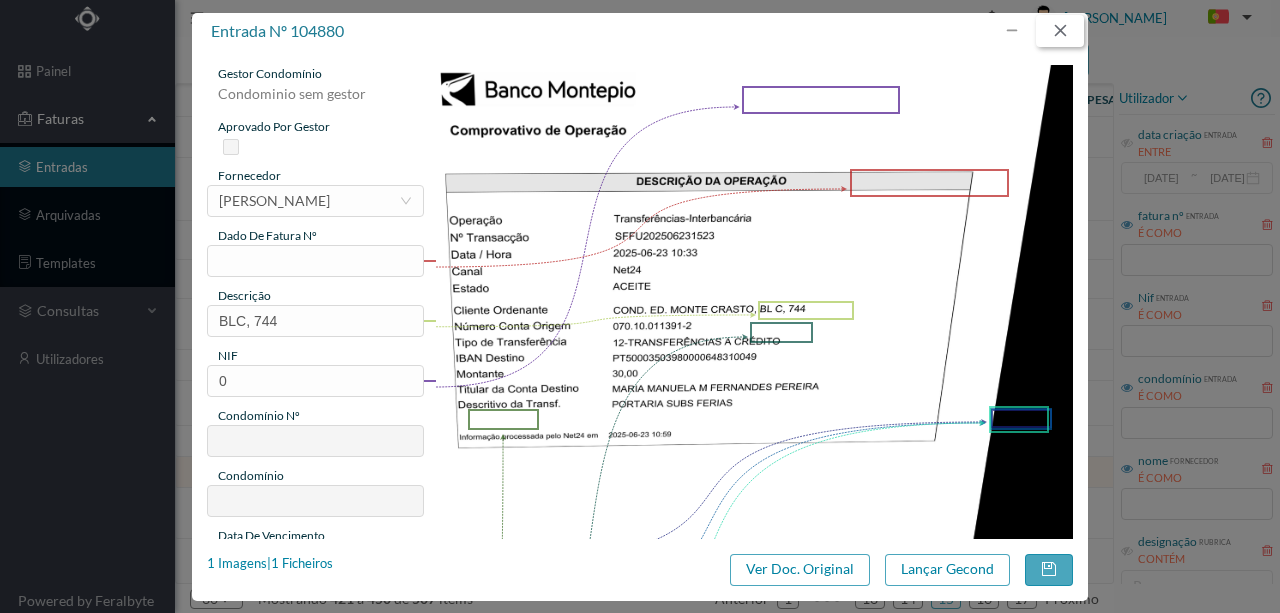 click at bounding box center (1060, 31) 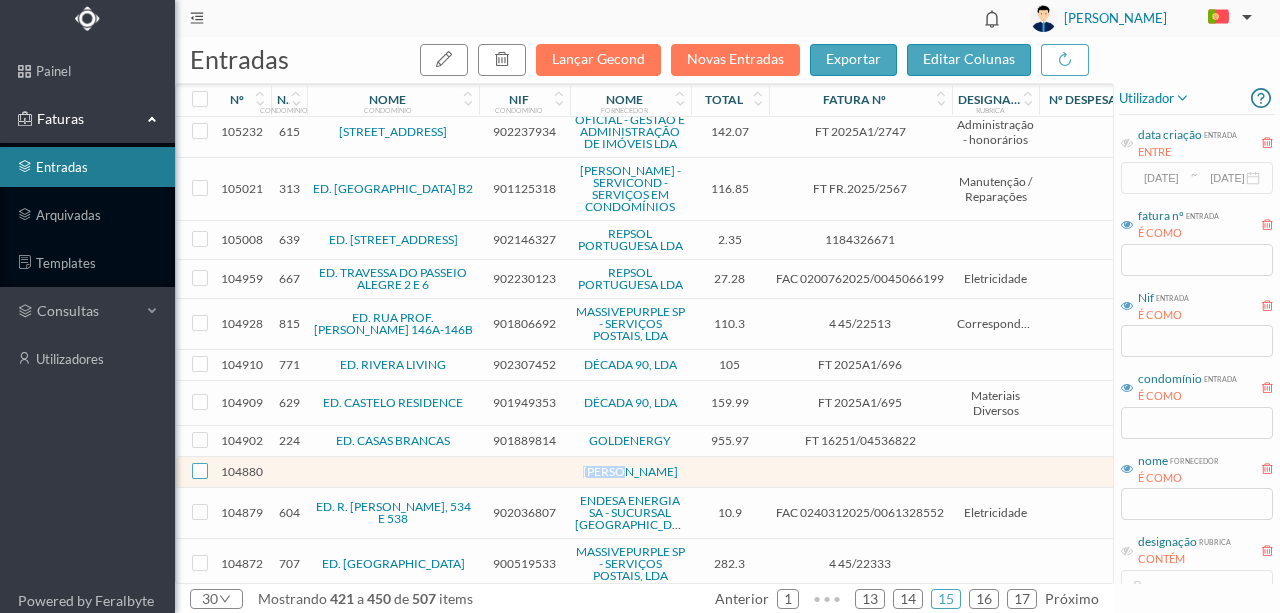 click at bounding box center (200, 471) 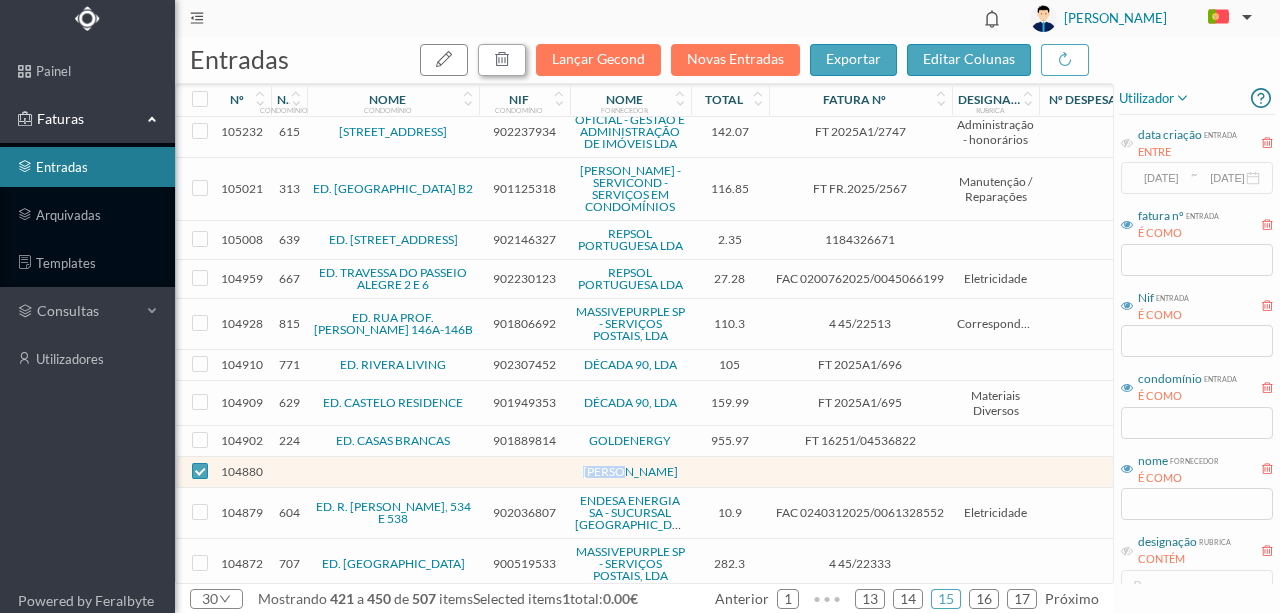 click at bounding box center [502, 59] 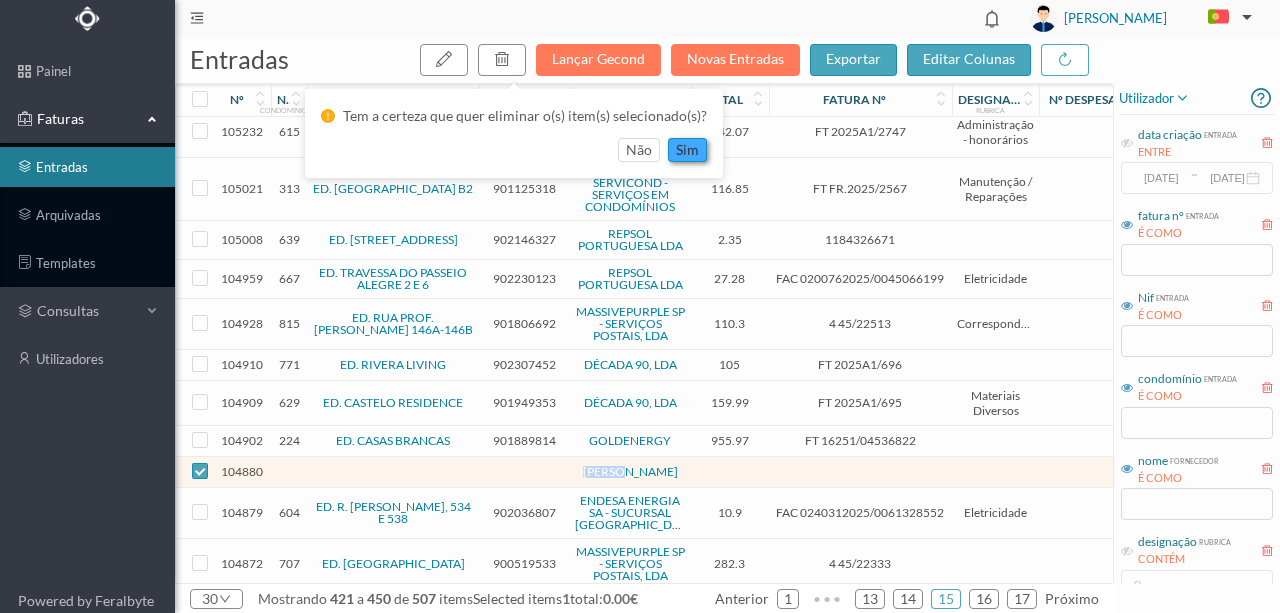 click on "sim" at bounding box center [687, 150] 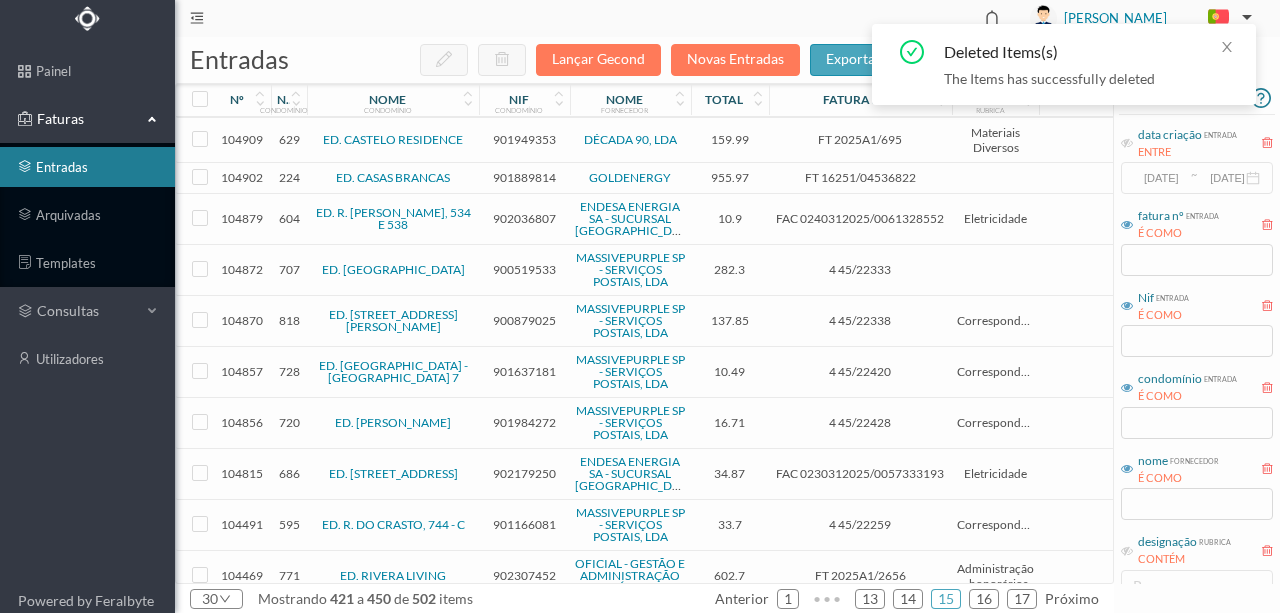 scroll, scrollTop: 866, scrollLeft: 0, axis: vertical 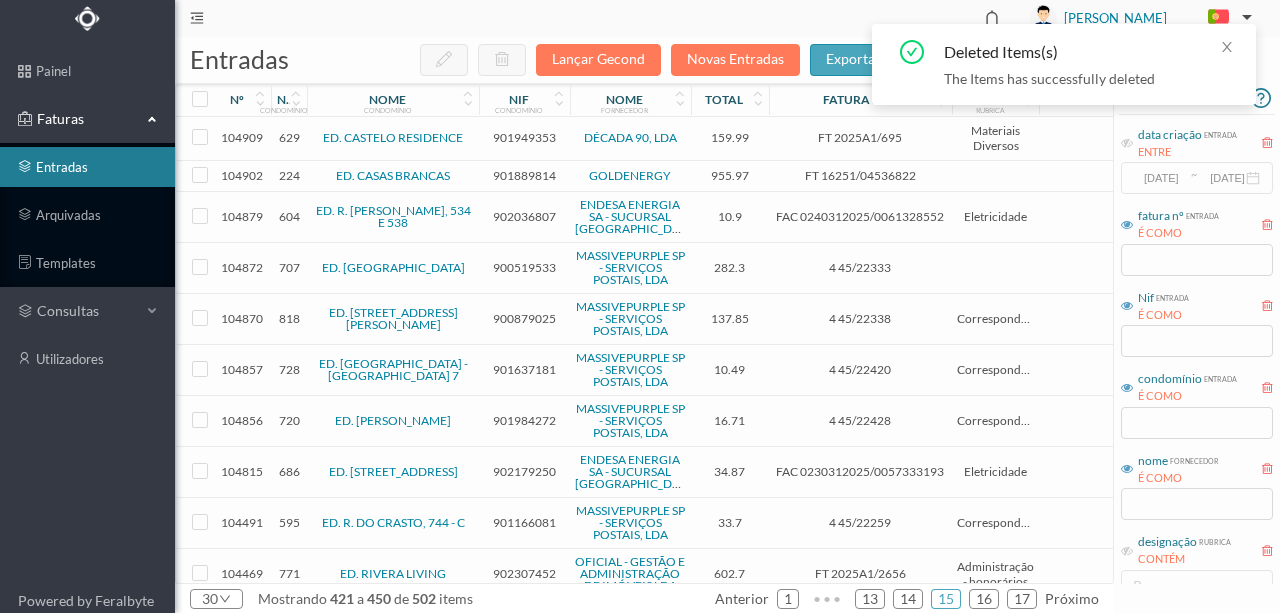 click on "902179250" at bounding box center [524, 471] 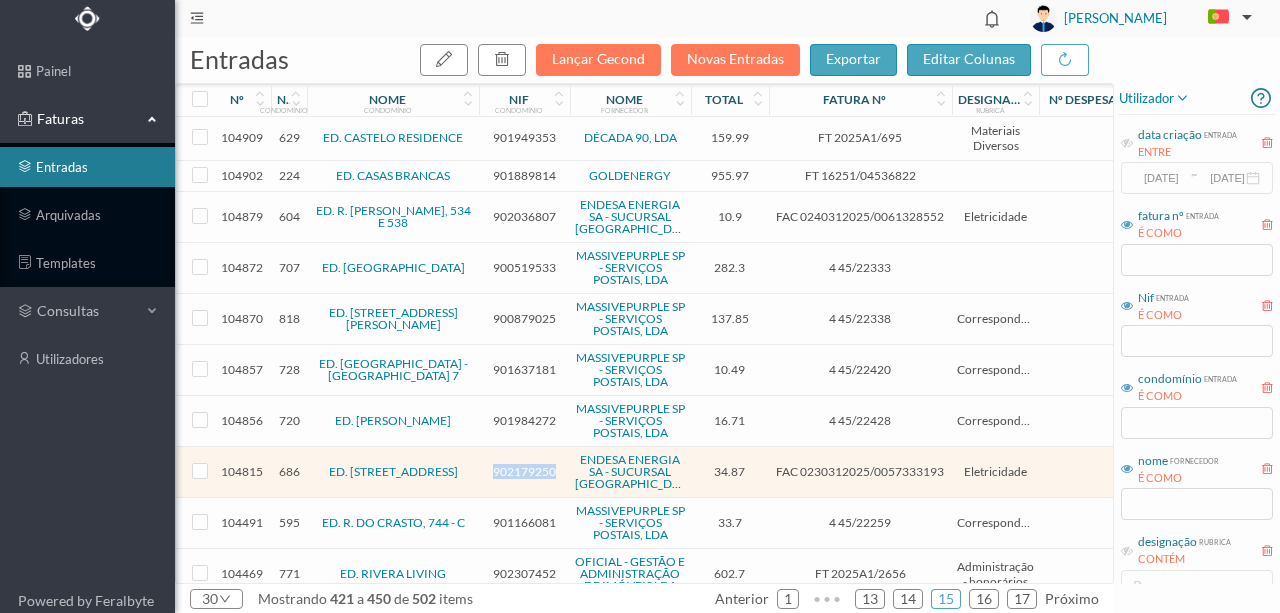 click on "902179250" at bounding box center (524, 471) 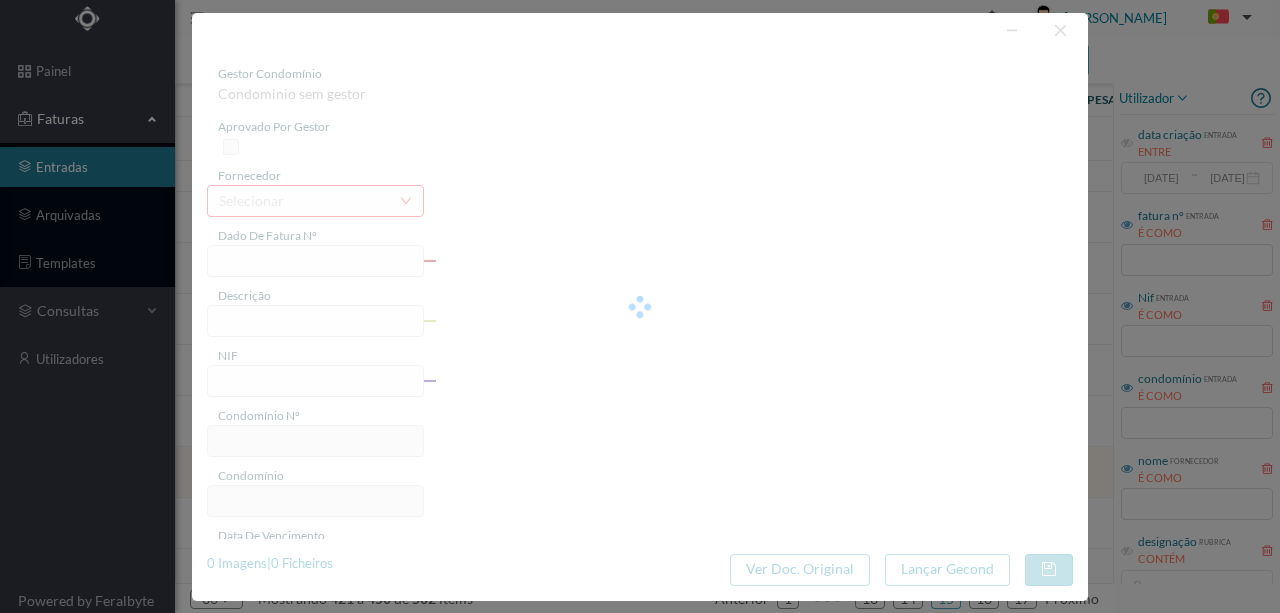 type on "FAC 0230312025/0057333193" 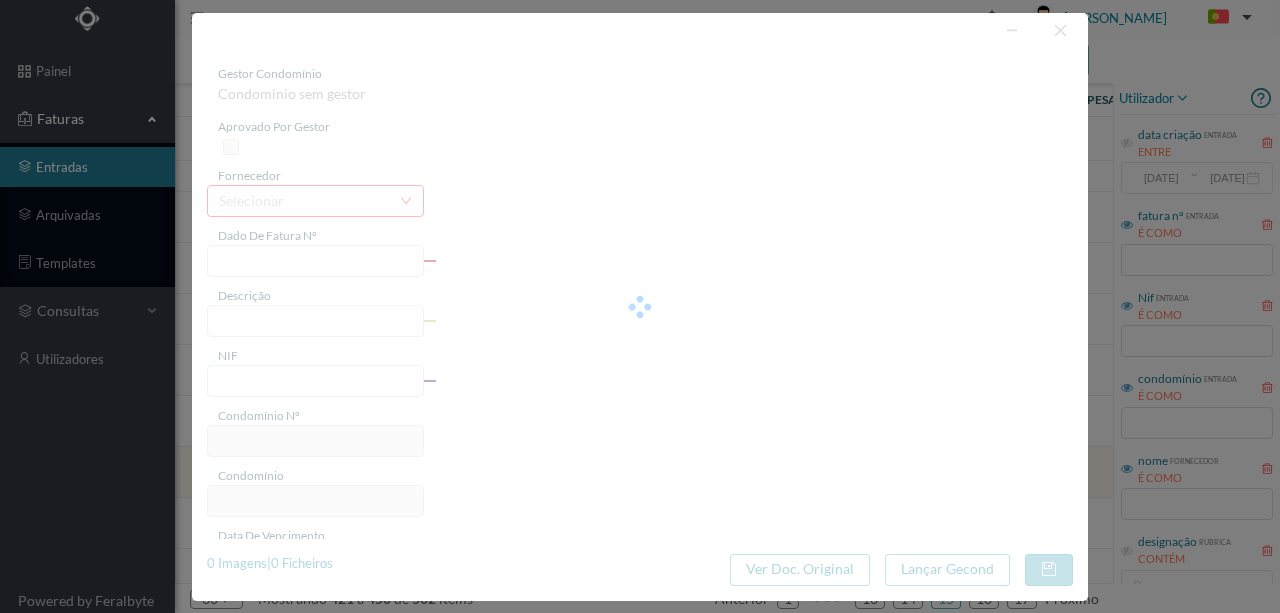 type on "Rua Heróis de França 331 COMUNS" 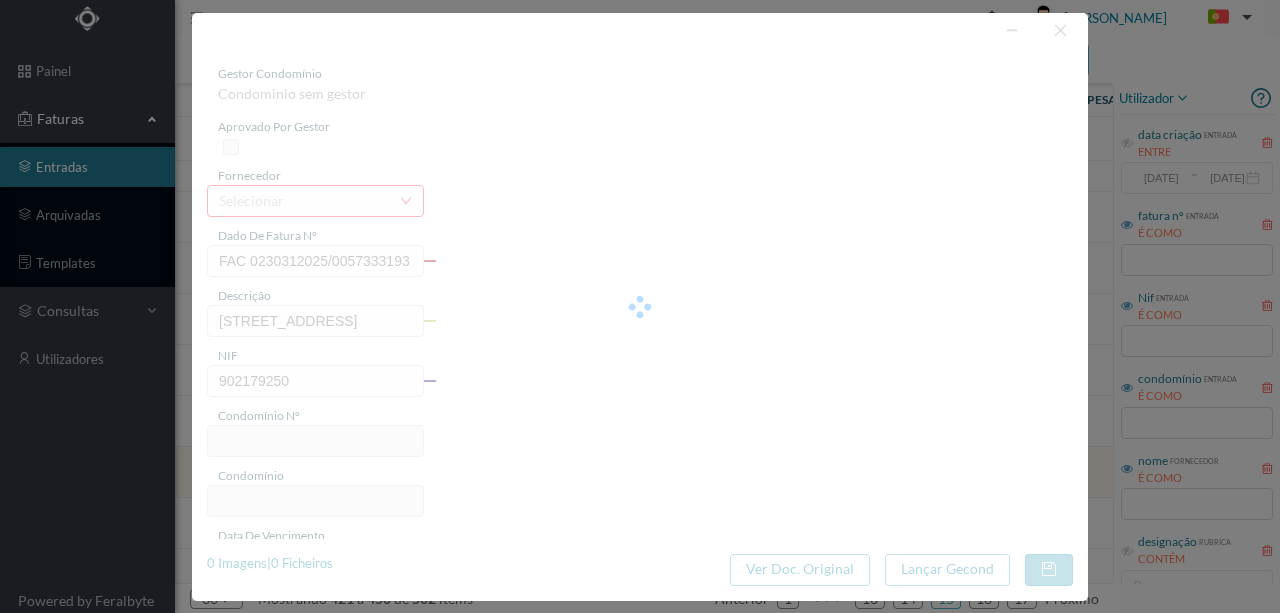type on "686" 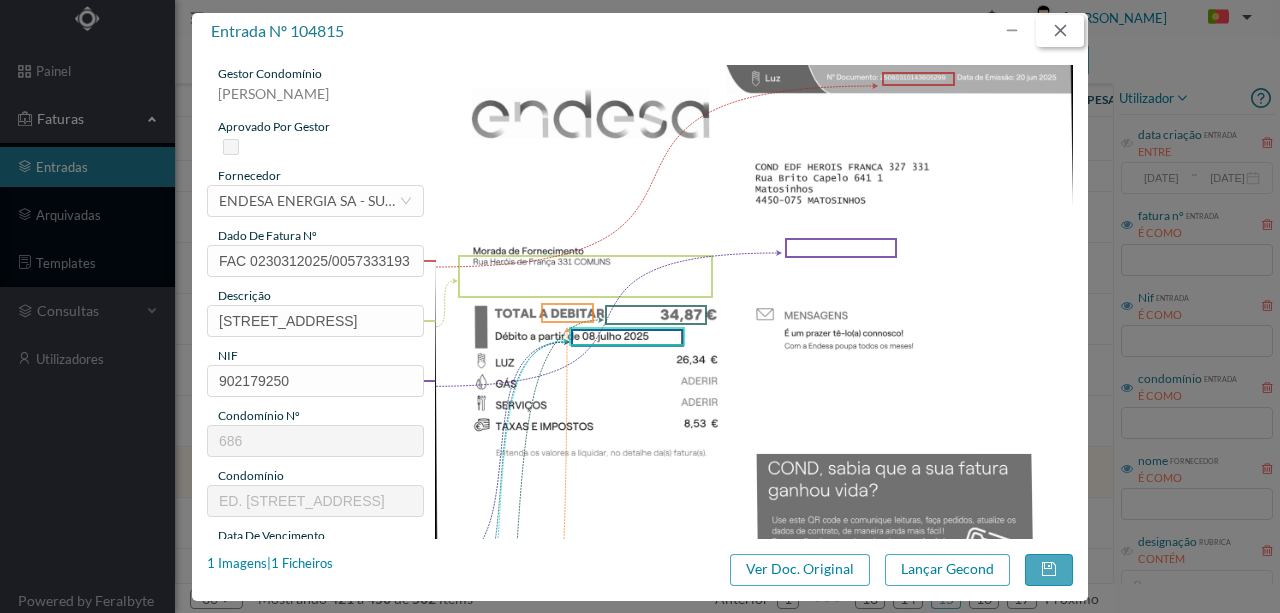 click at bounding box center (1060, 31) 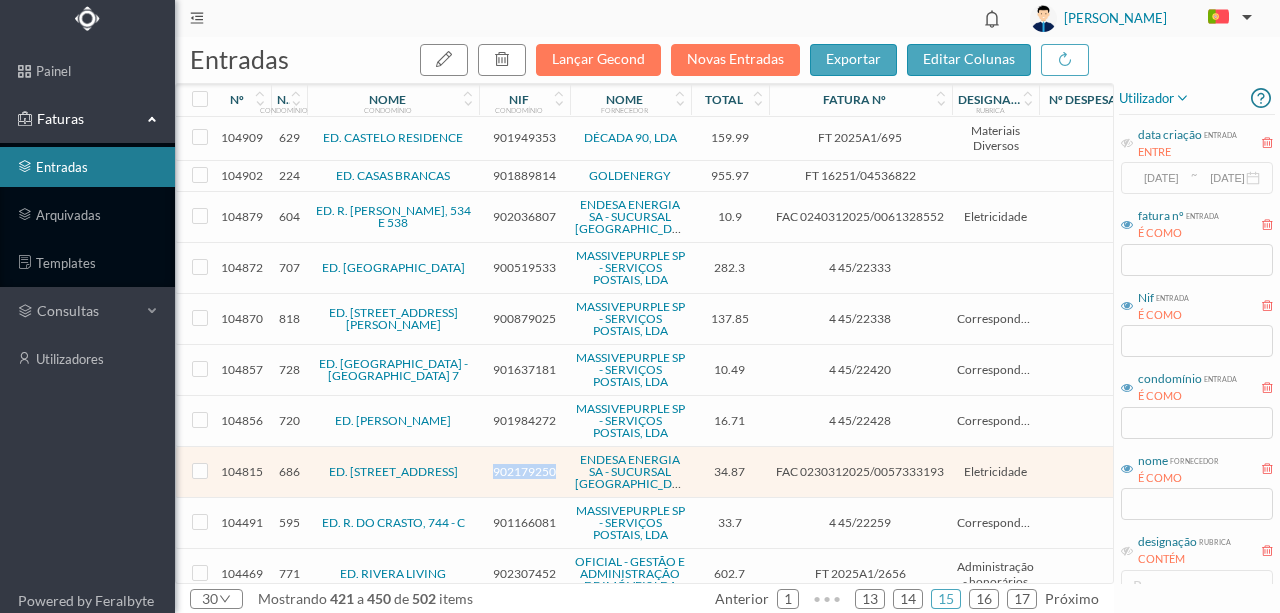 scroll, scrollTop: 928, scrollLeft: 0, axis: vertical 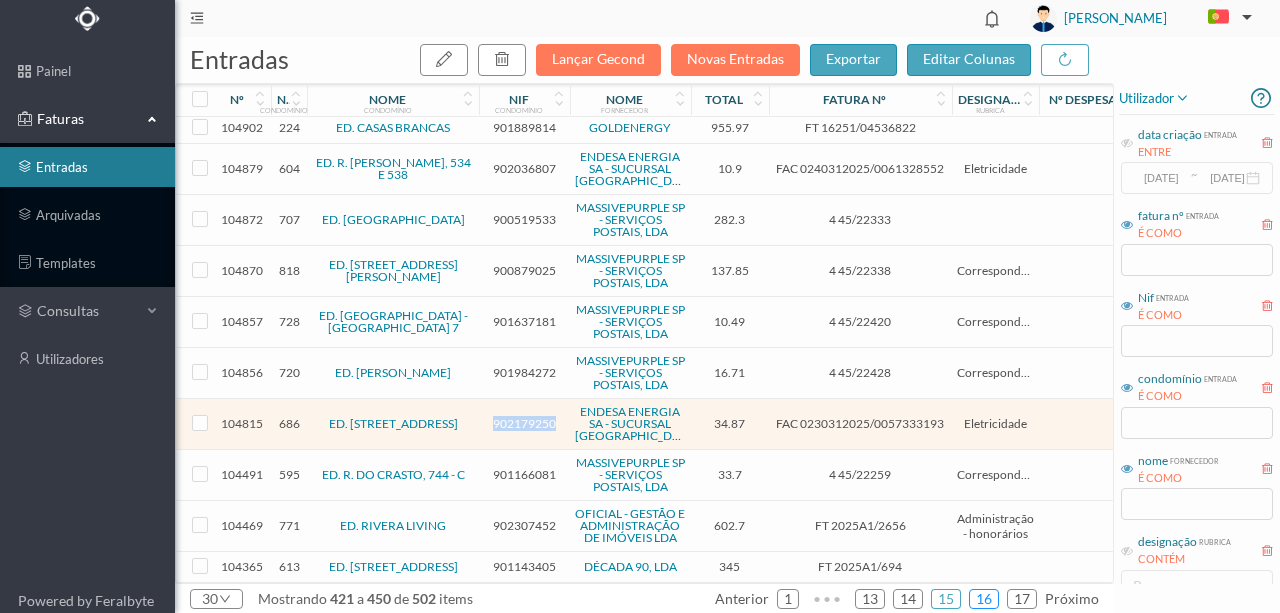 click on "16" at bounding box center [984, 599] 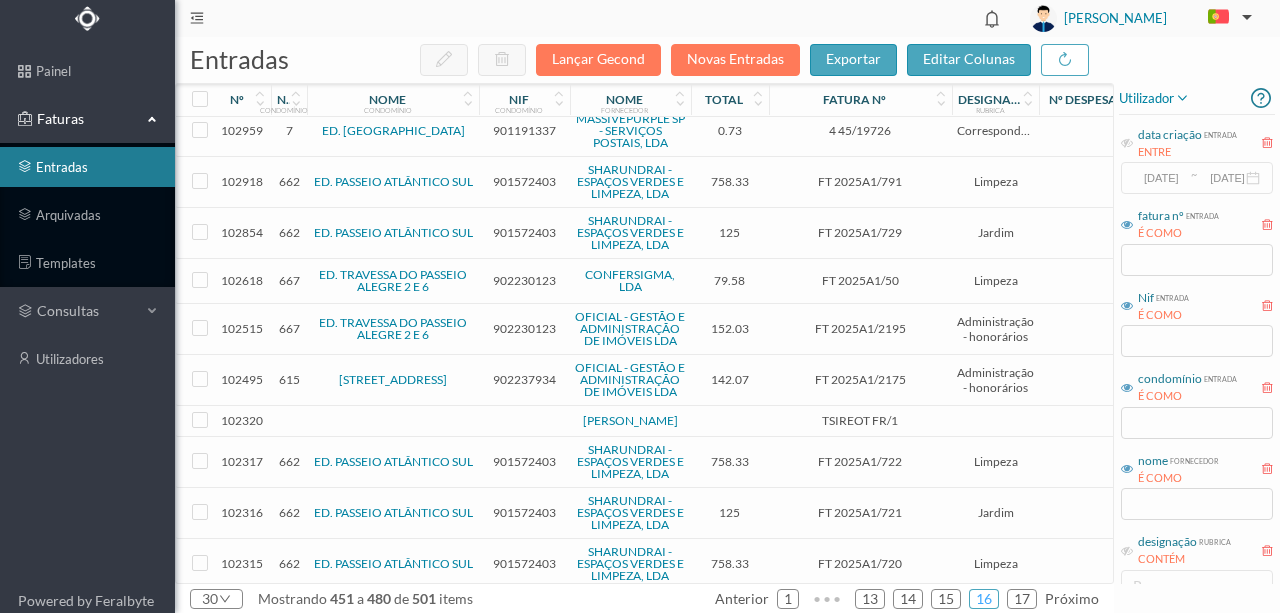 scroll, scrollTop: 400, scrollLeft: 0, axis: vertical 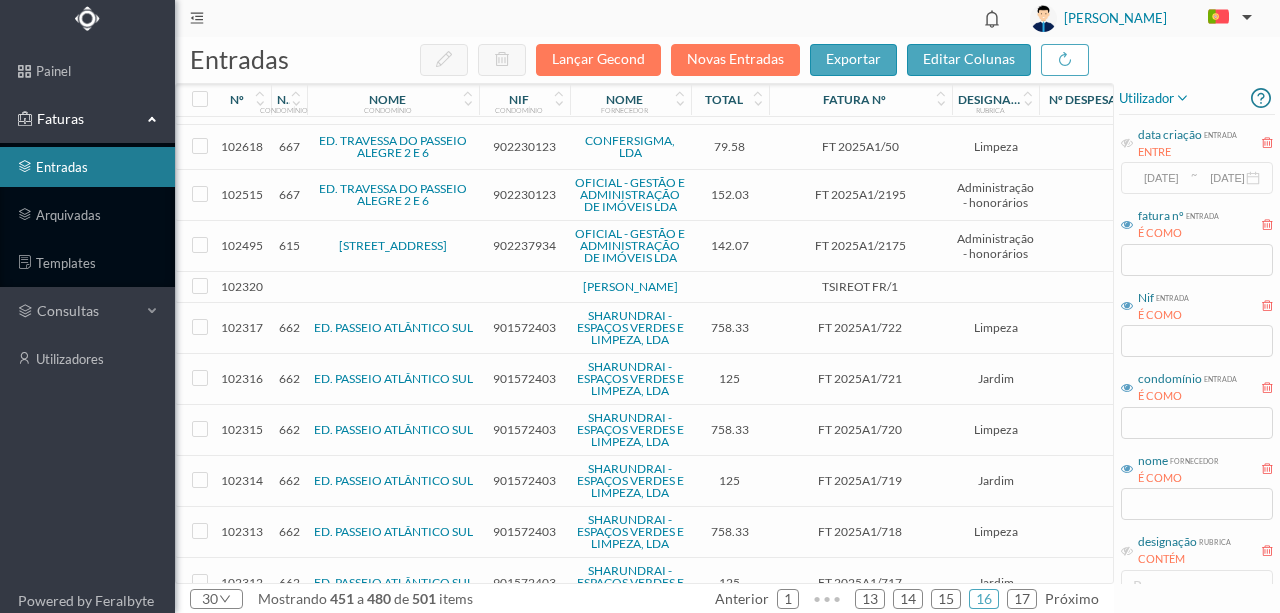 click at bounding box center [393, 287] 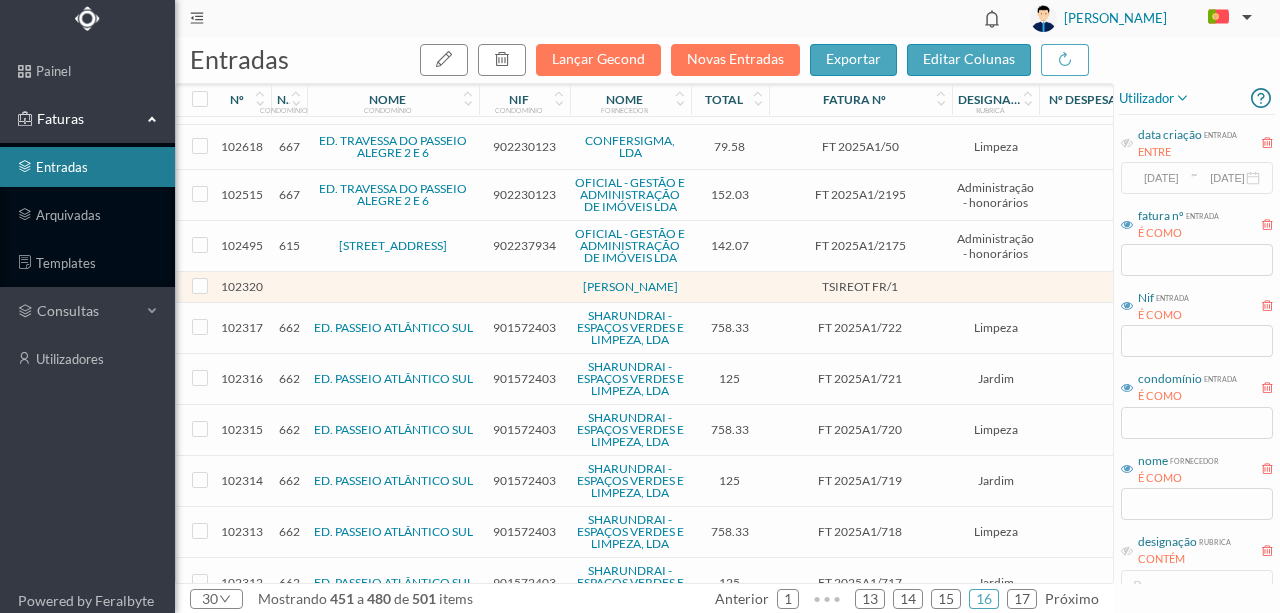 click at bounding box center [393, 287] 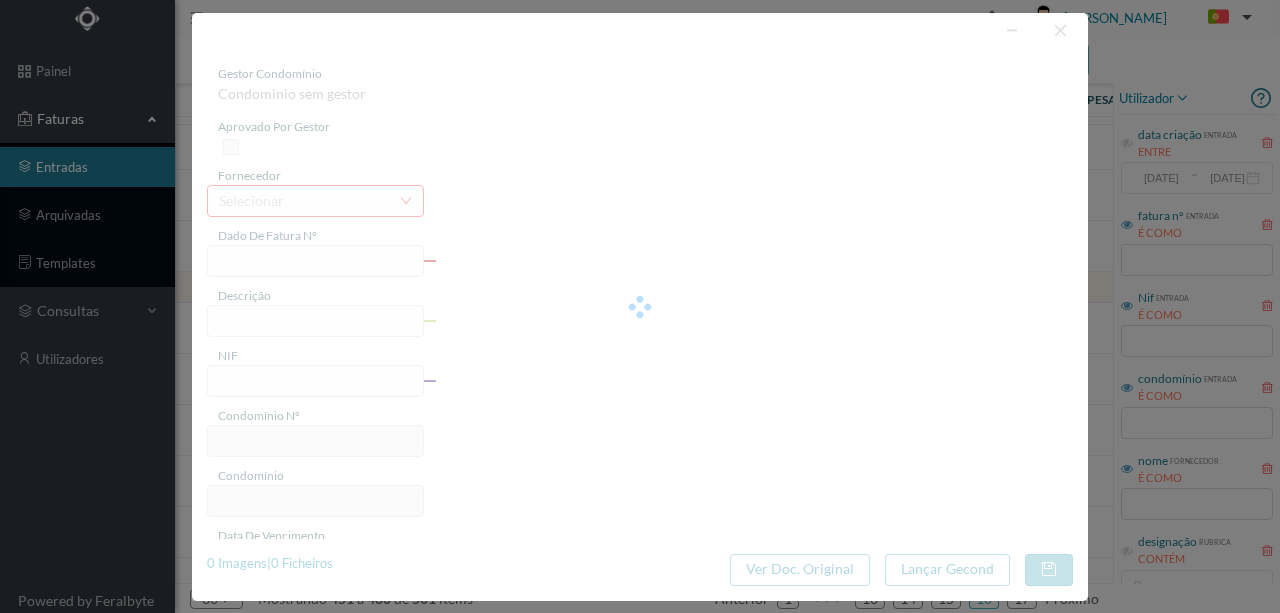 type on "TSIREOT FR/1" 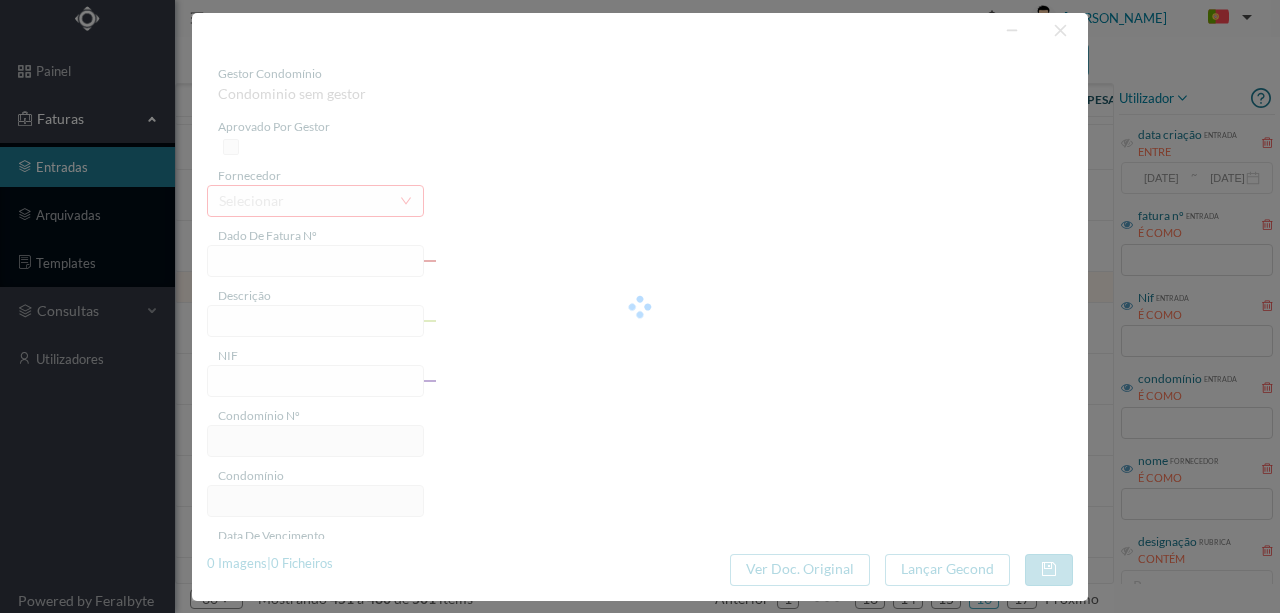 type on "tido a título de: Pagamento dos bens ou dos serviços" 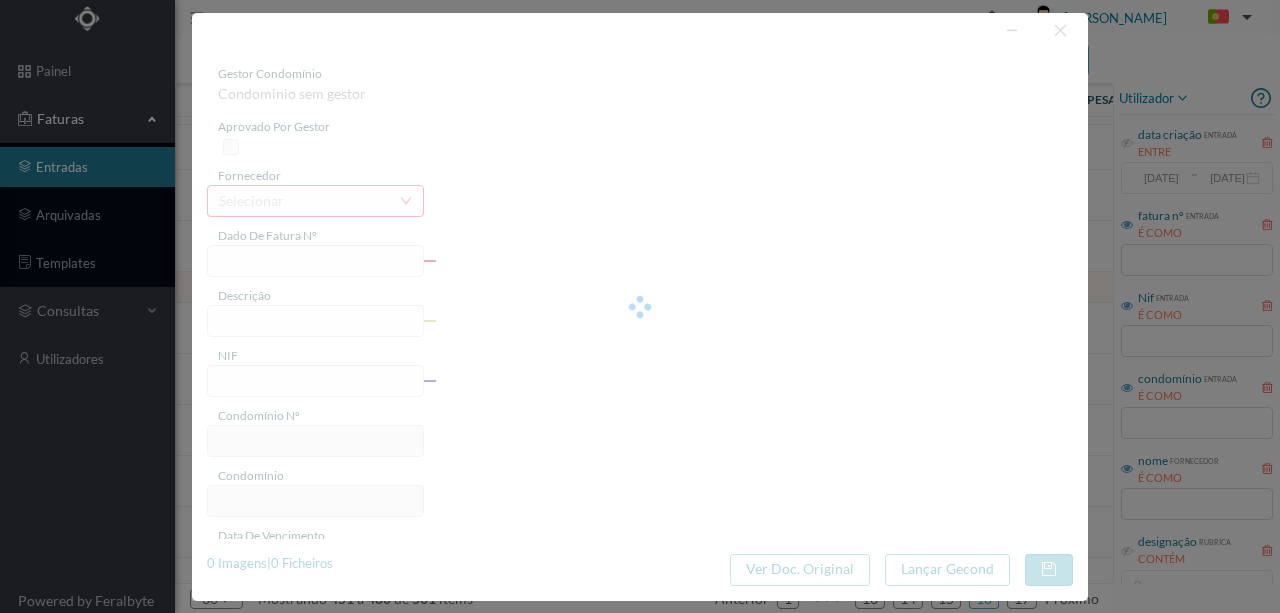 type on "Invalid date" 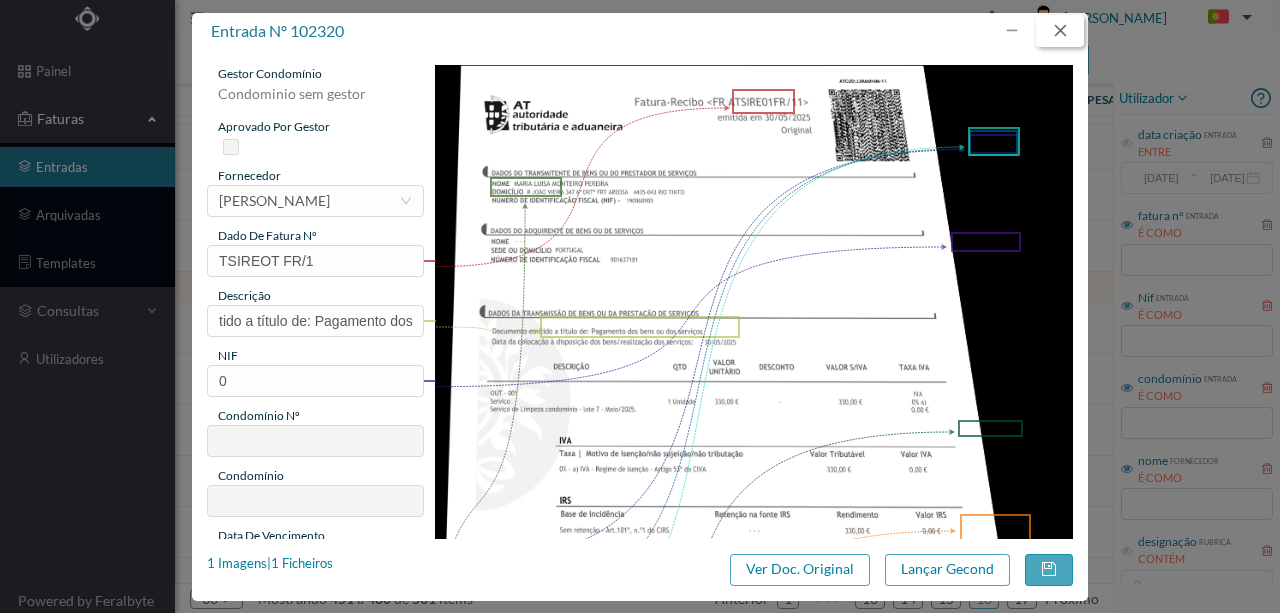 click at bounding box center [1060, 31] 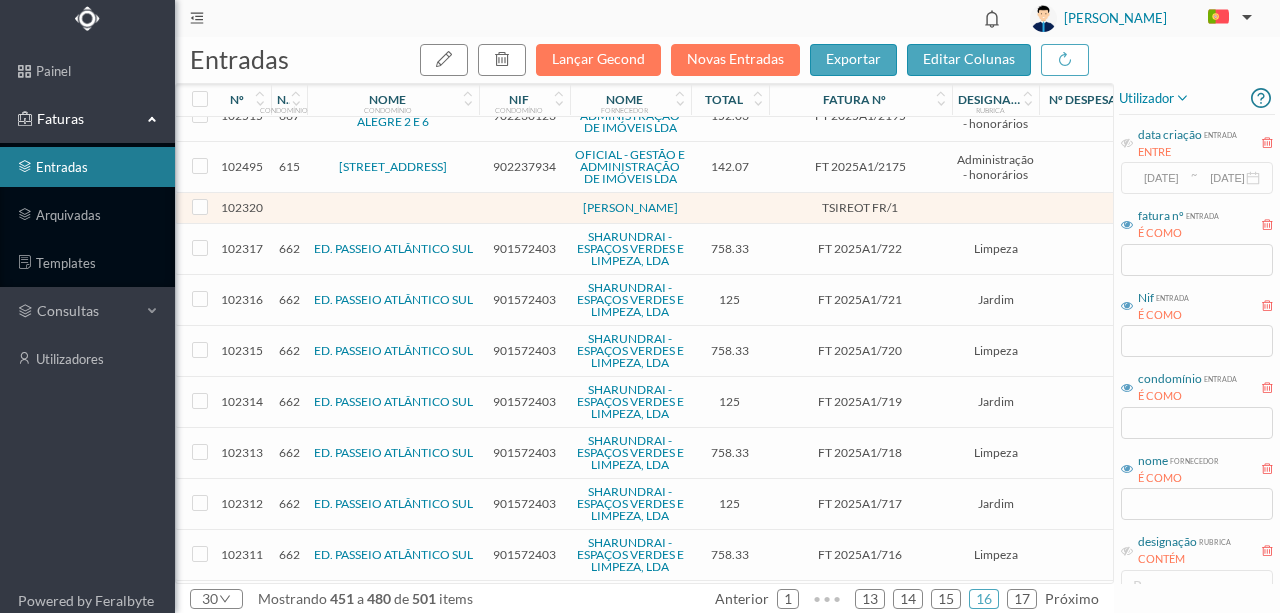 scroll, scrollTop: 359, scrollLeft: 0, axis: vertical 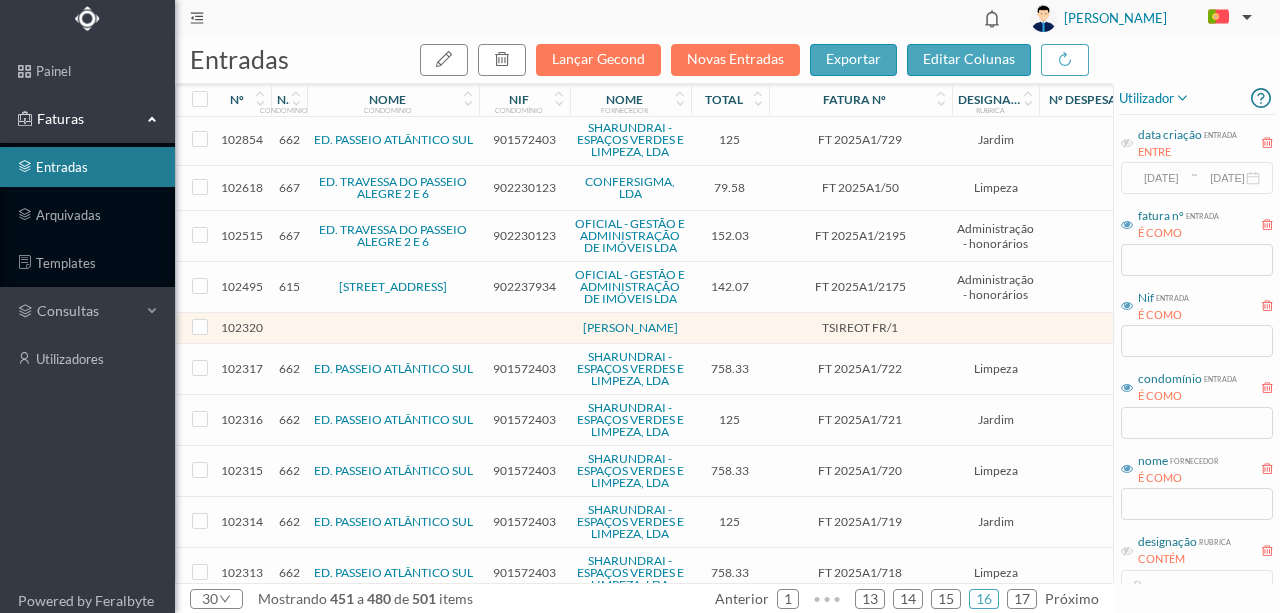 click at bounding box center [393, 328] 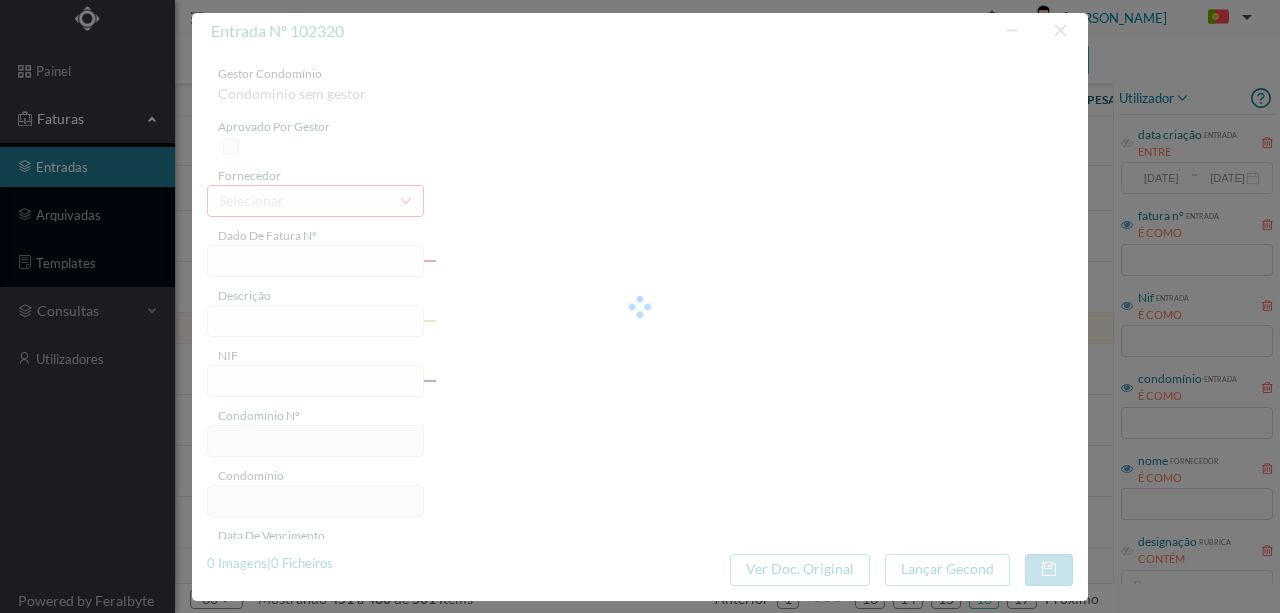type on "TSIREOT FR/1" 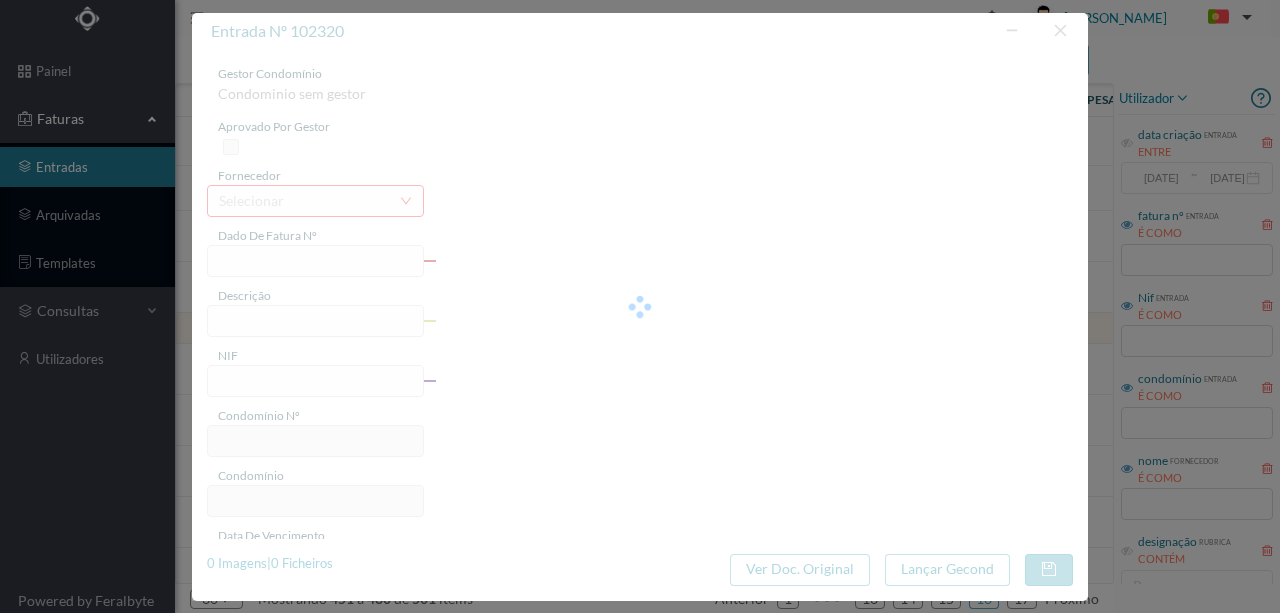 type on "0" 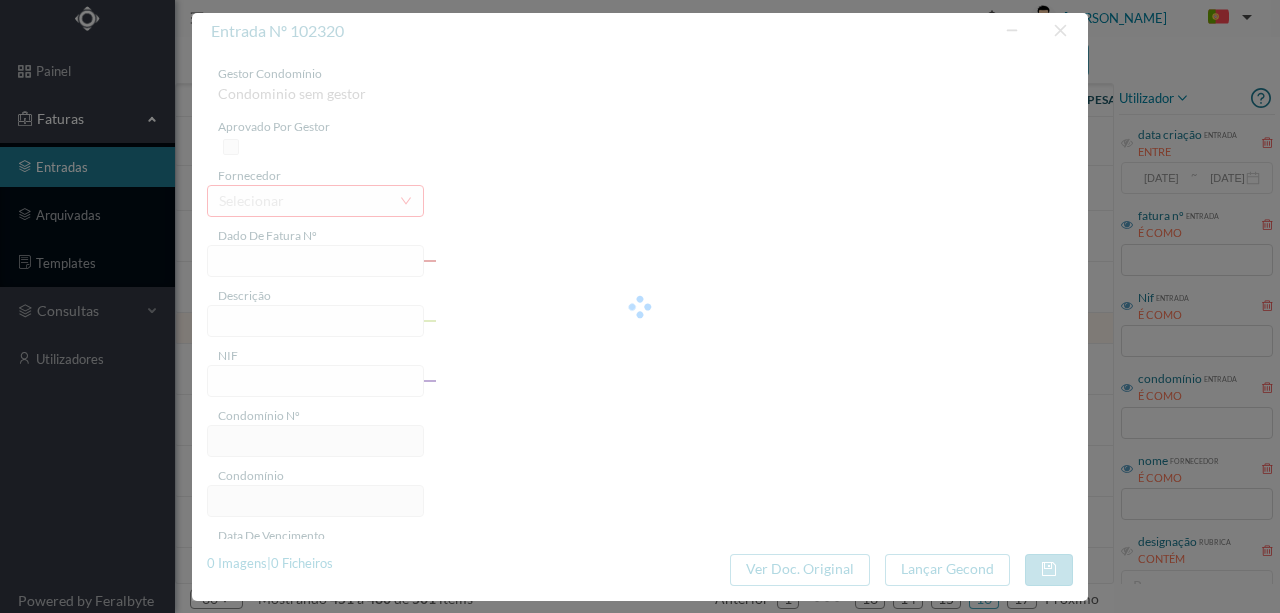 type on "Invalid date" 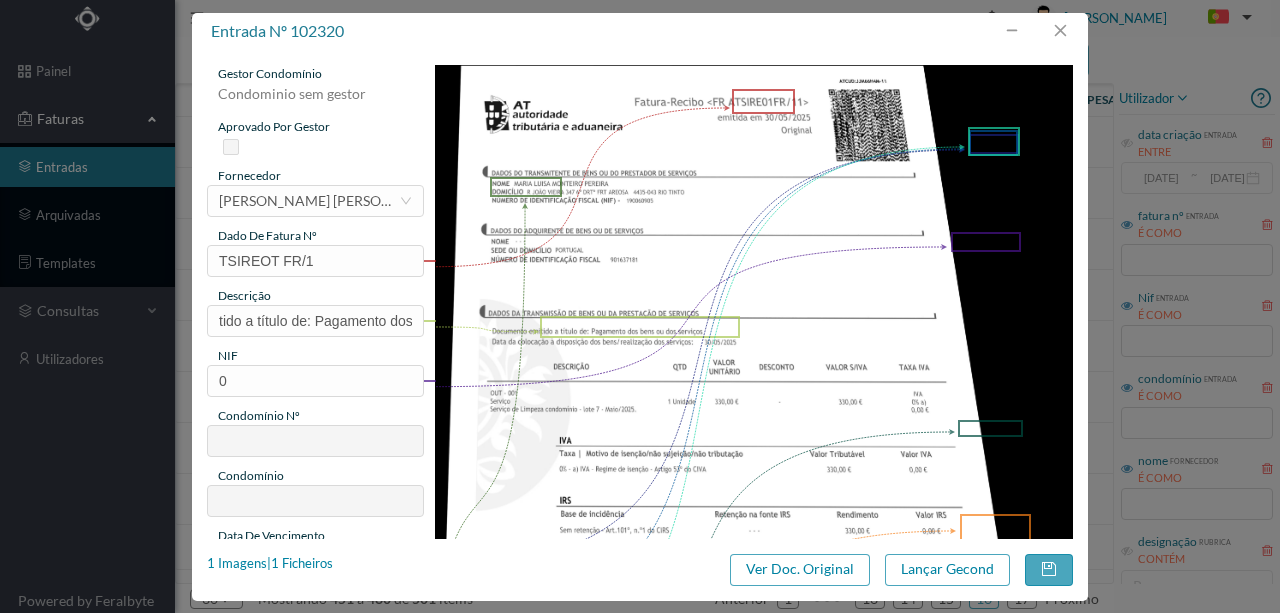 scroll, scrollTop: 0, scrollLeft: 0, axis: both 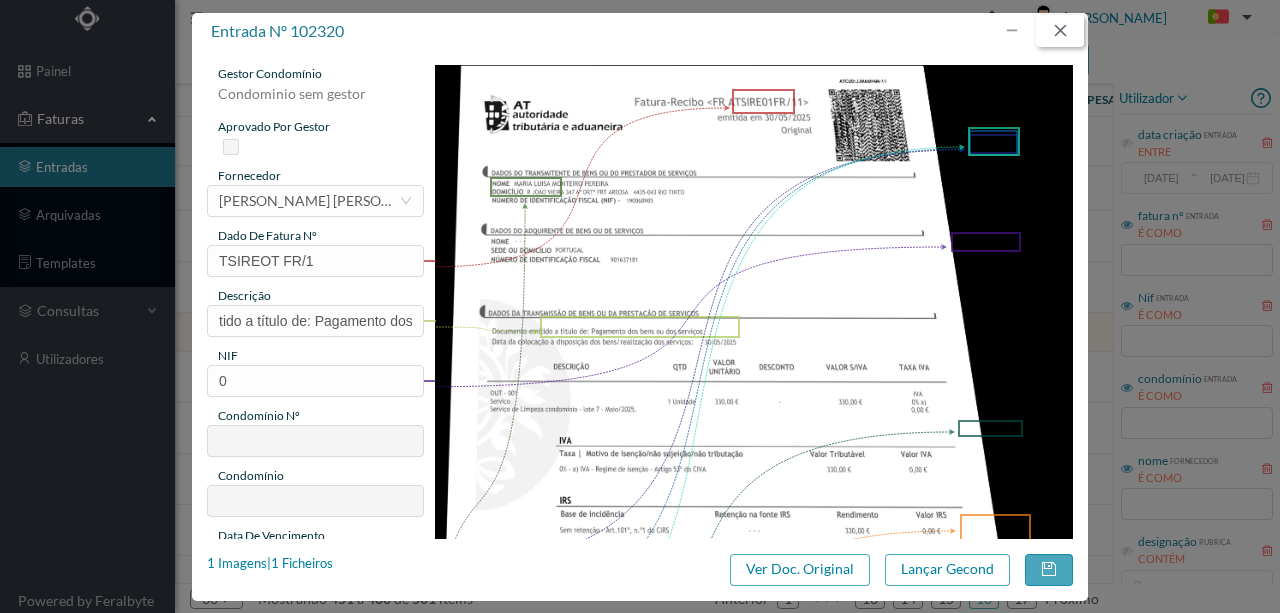 click at bounding box center [1060, 31] 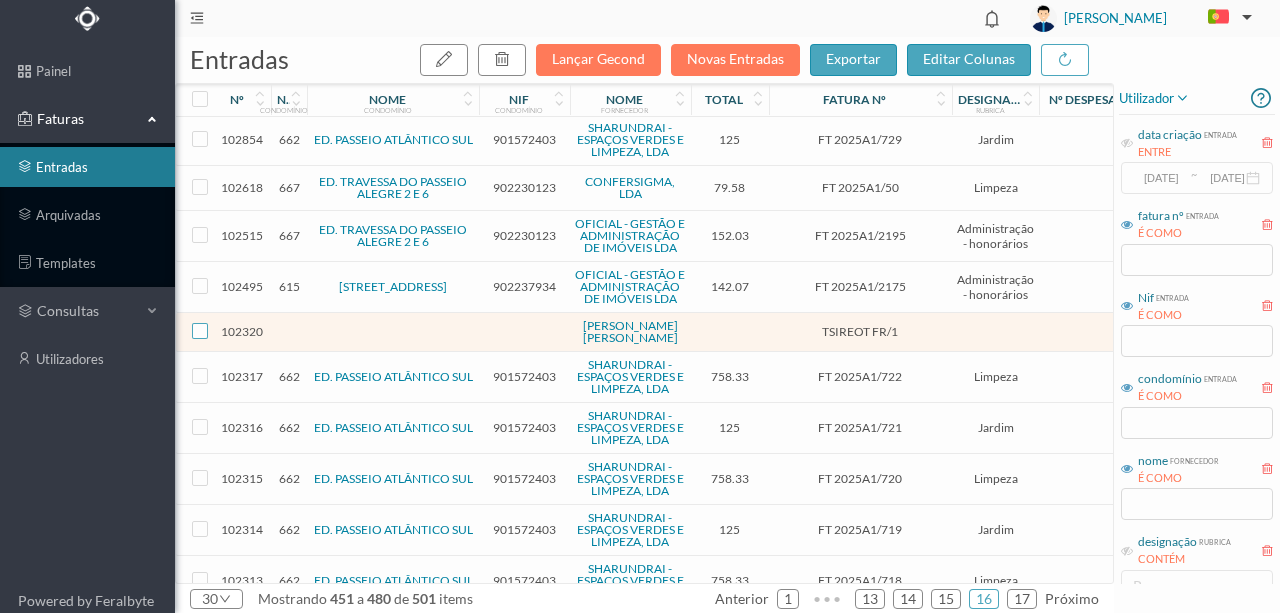 click at bounding box center [200, 331] 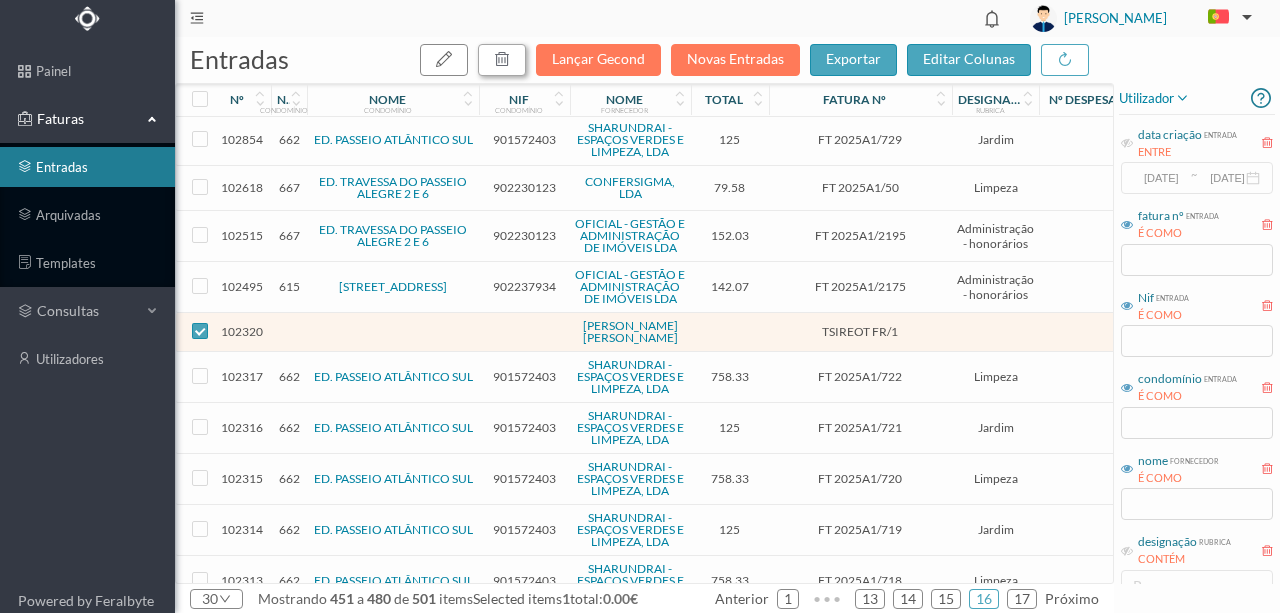 click at bounding box center [502, 59] 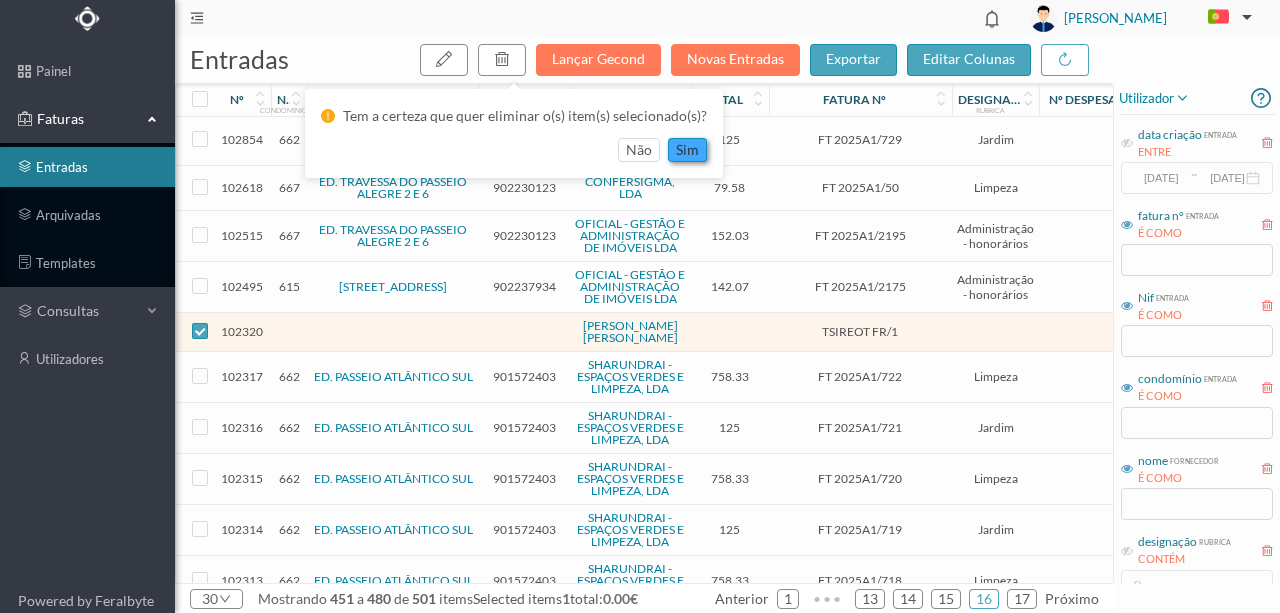 click on "sim" at bounding box center [687, 150] 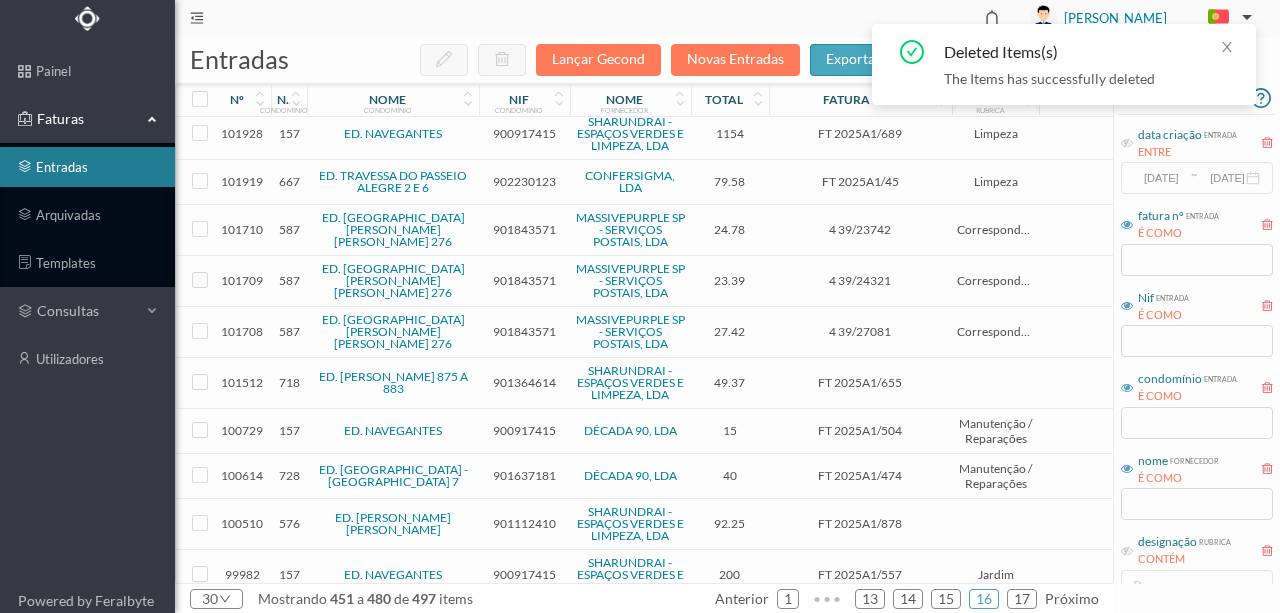 scroll, scrollTop: 1032, scrollLeft: 0, axis: vertical 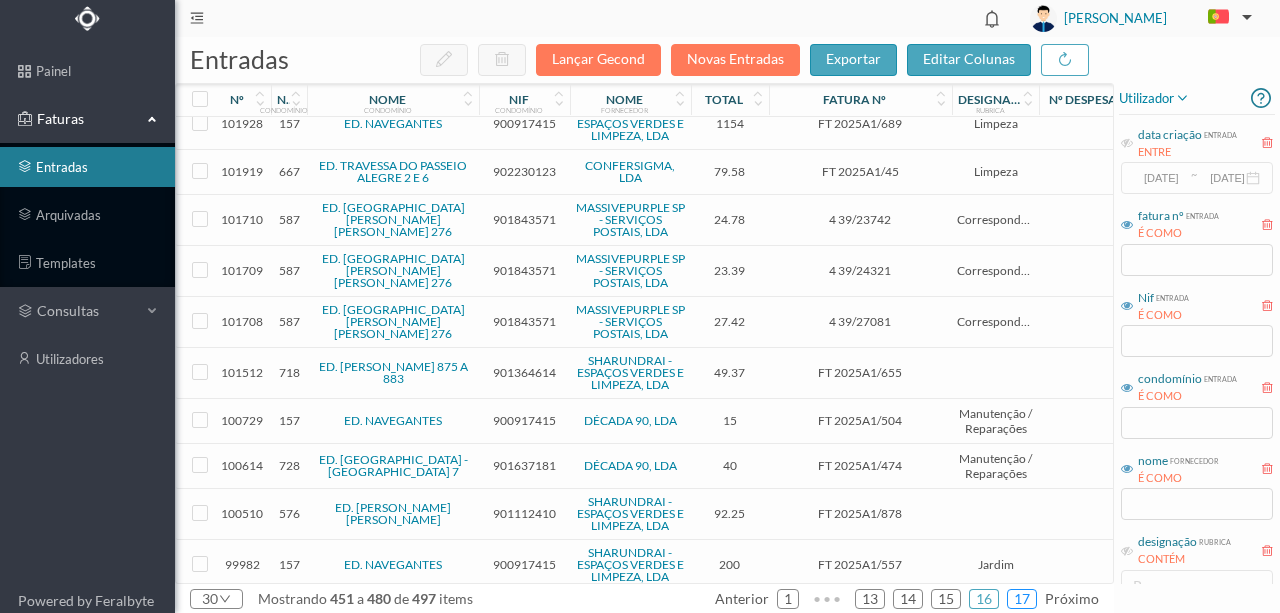 click on "17" at bounding box center [1022, 599] 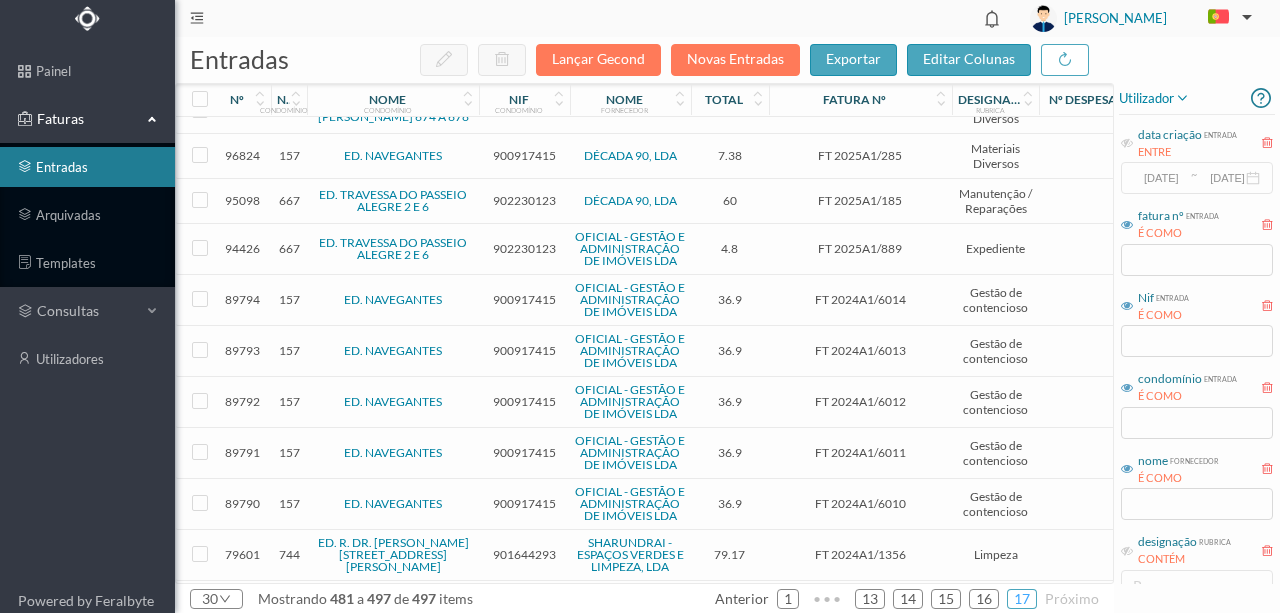 scroll, scrollTop: 311, scrollLeft: 0, axis: vertical 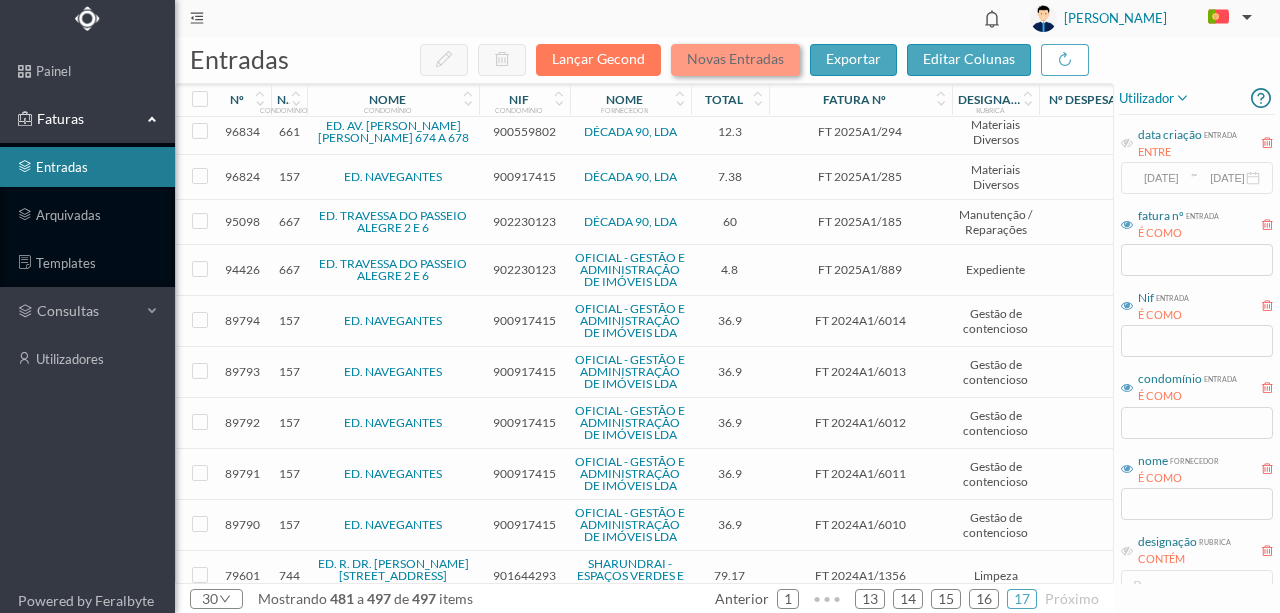 click on "Novas Entradas" at bounding box center [735, 60] 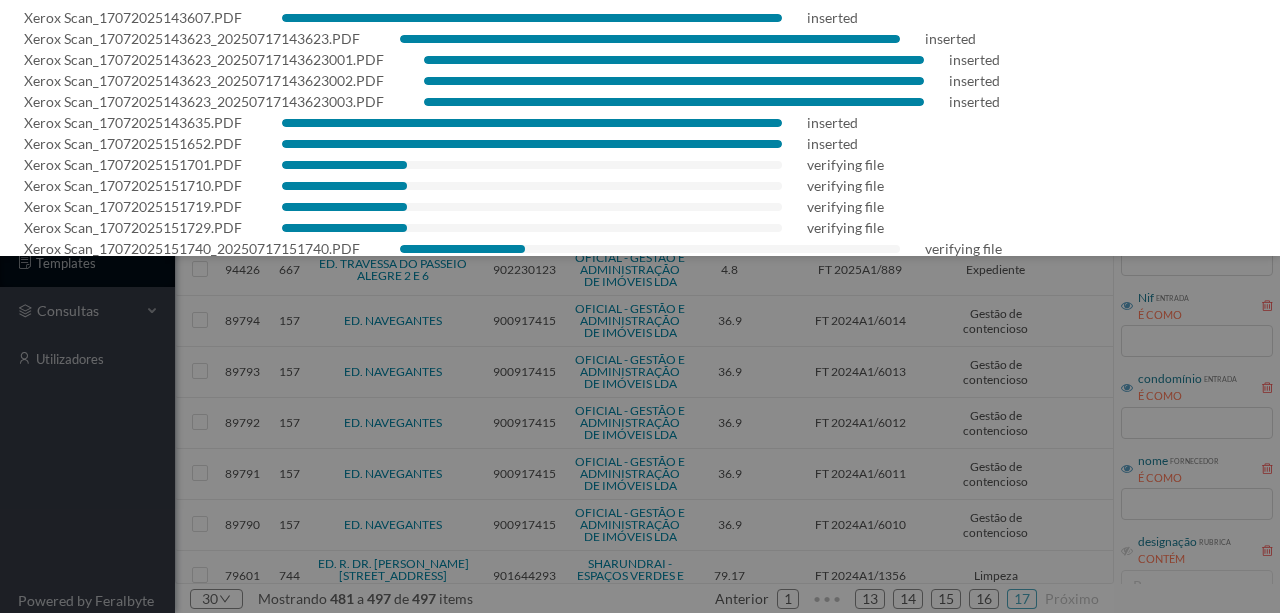 scroll, scrollTop: 0, scrollLeft: 0, axis: both 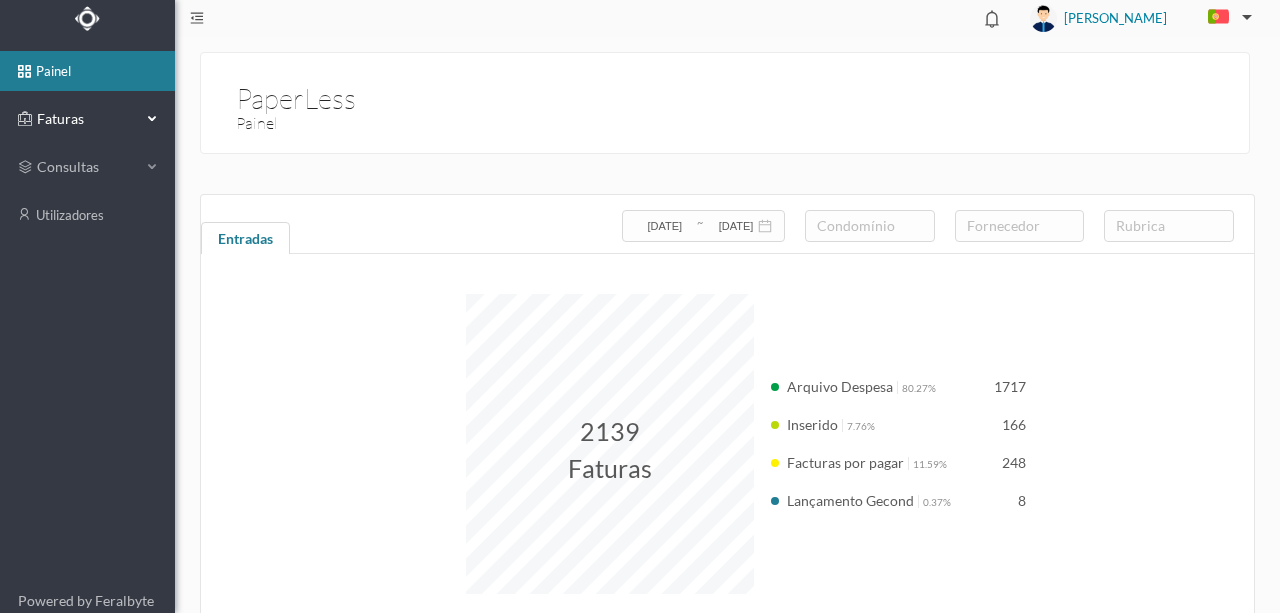 click on "Faturas" at bounding box center (87, 119) 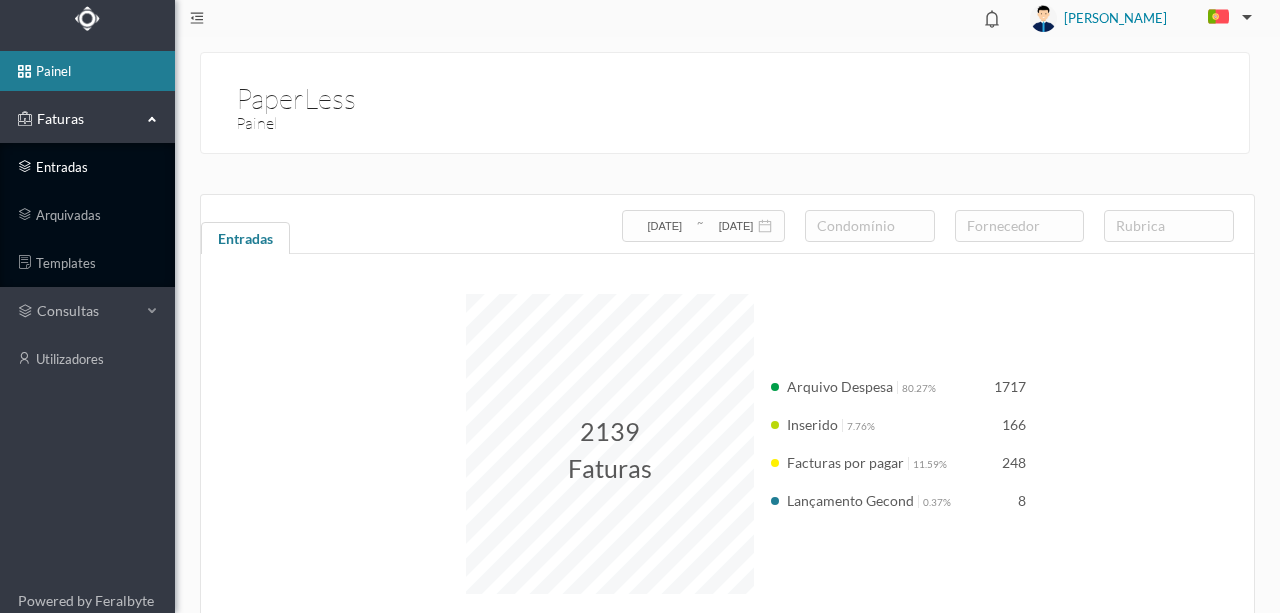 click on "entradas" at bounding box center [87, 167] 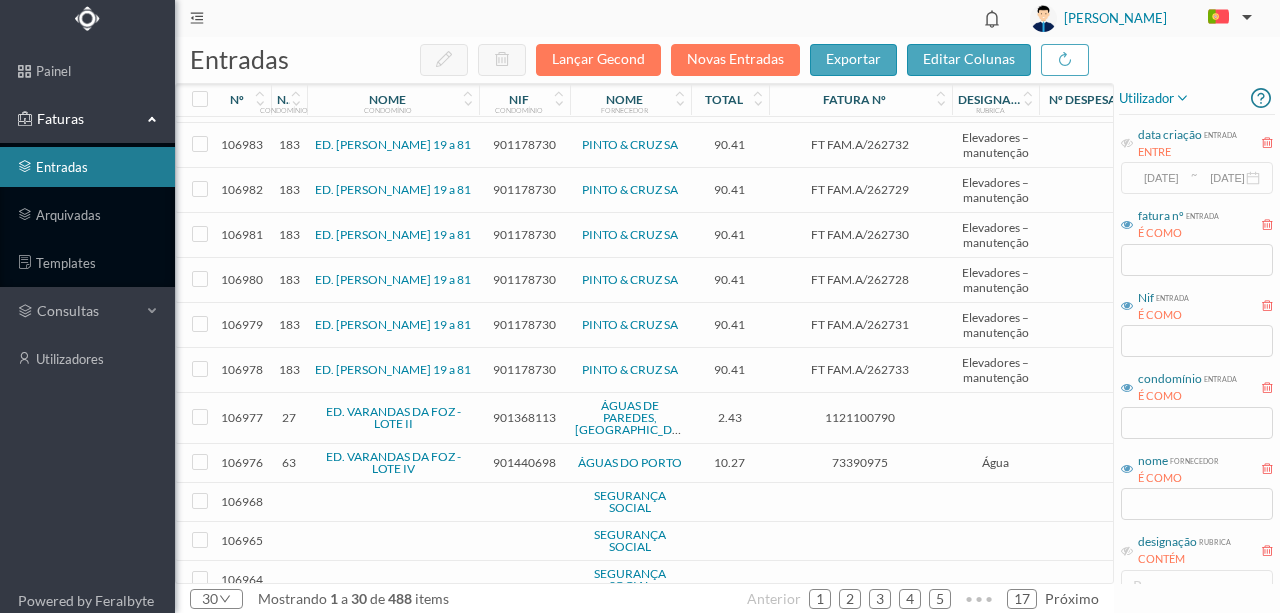 scroll, scrollTop: 400, scrollLeft: 0, axis: vertical 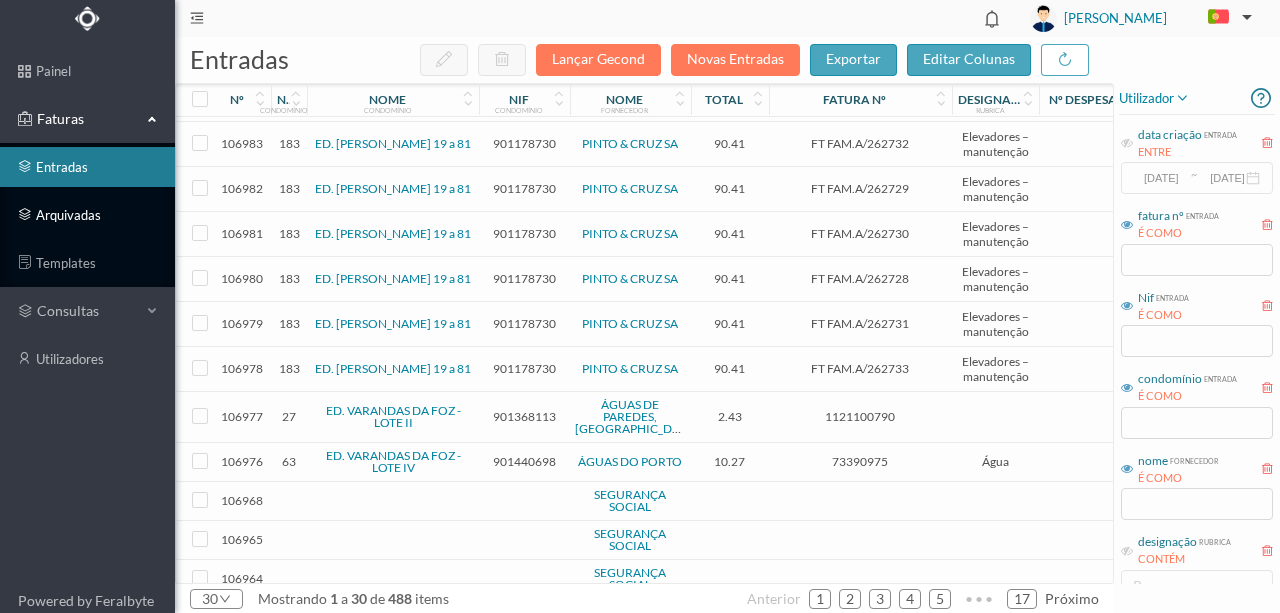 click on "arquivadas" at bounding box center (87, 215) 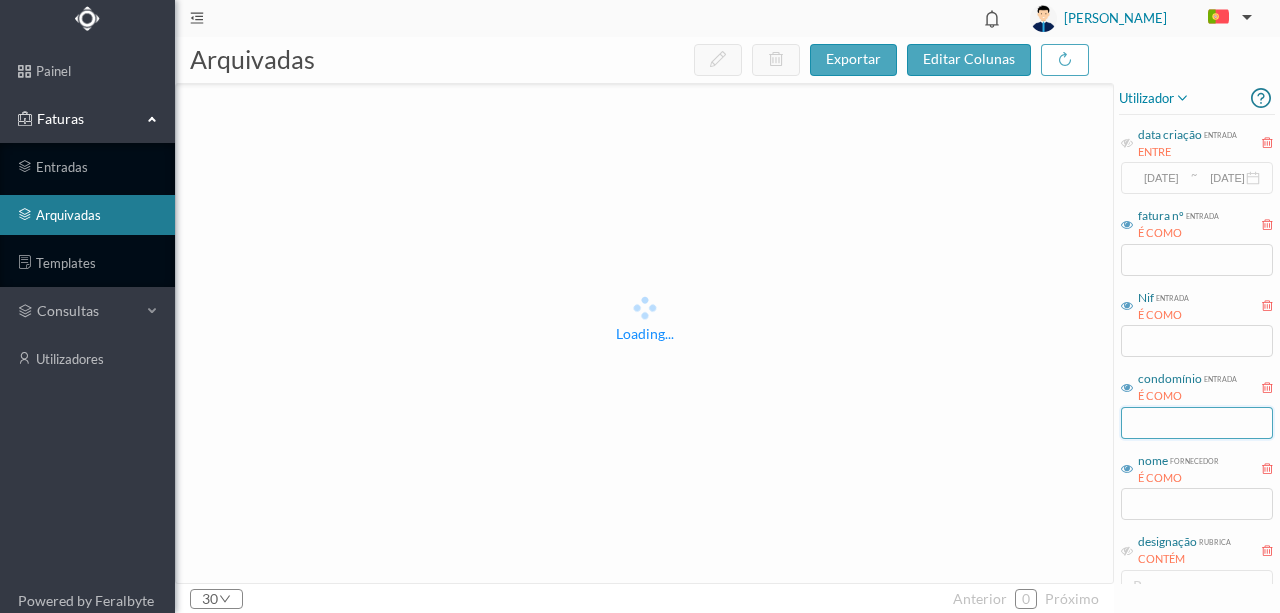 click at bounding box center [1197, 423] 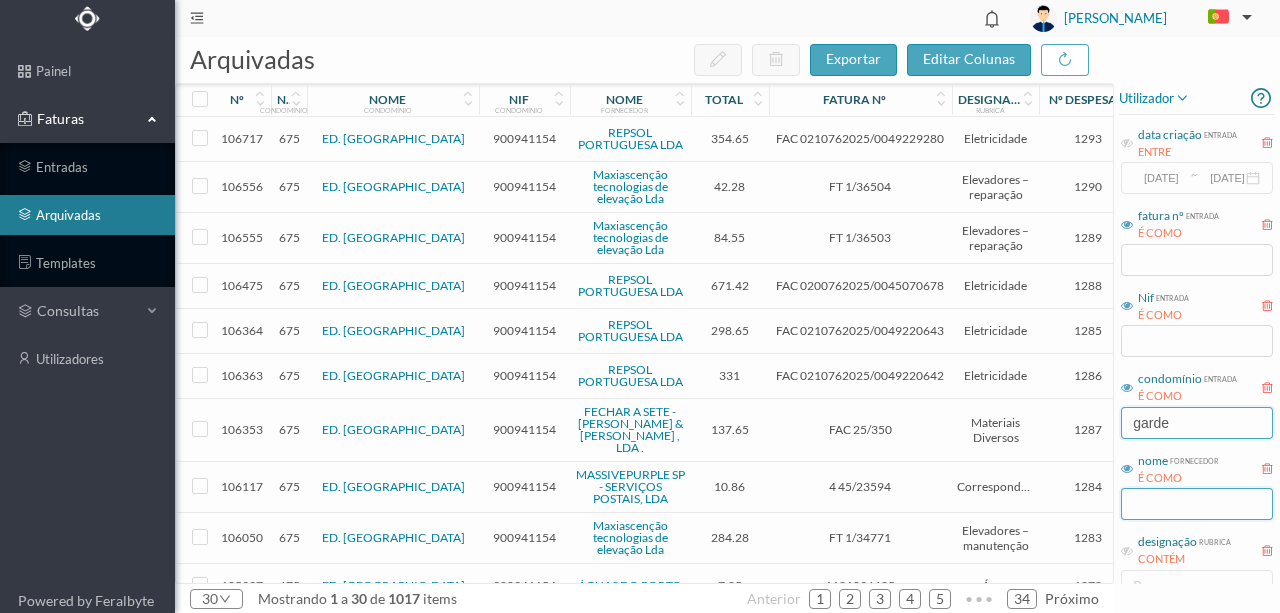 type on "garde" 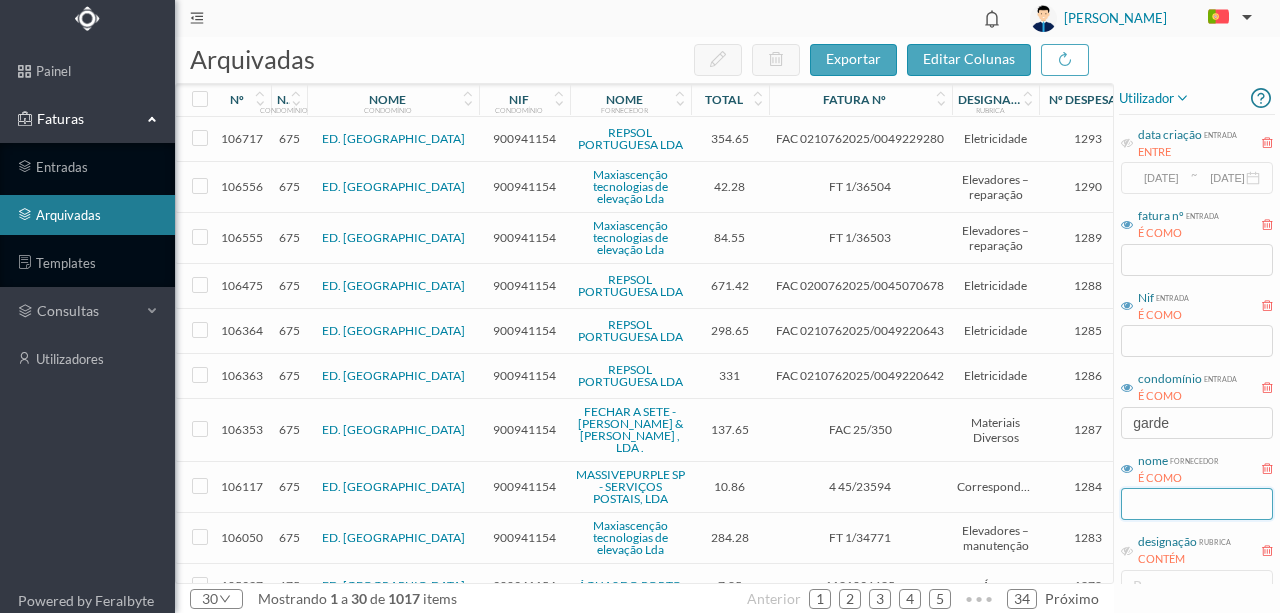 click at bounding box center [1197, 504] 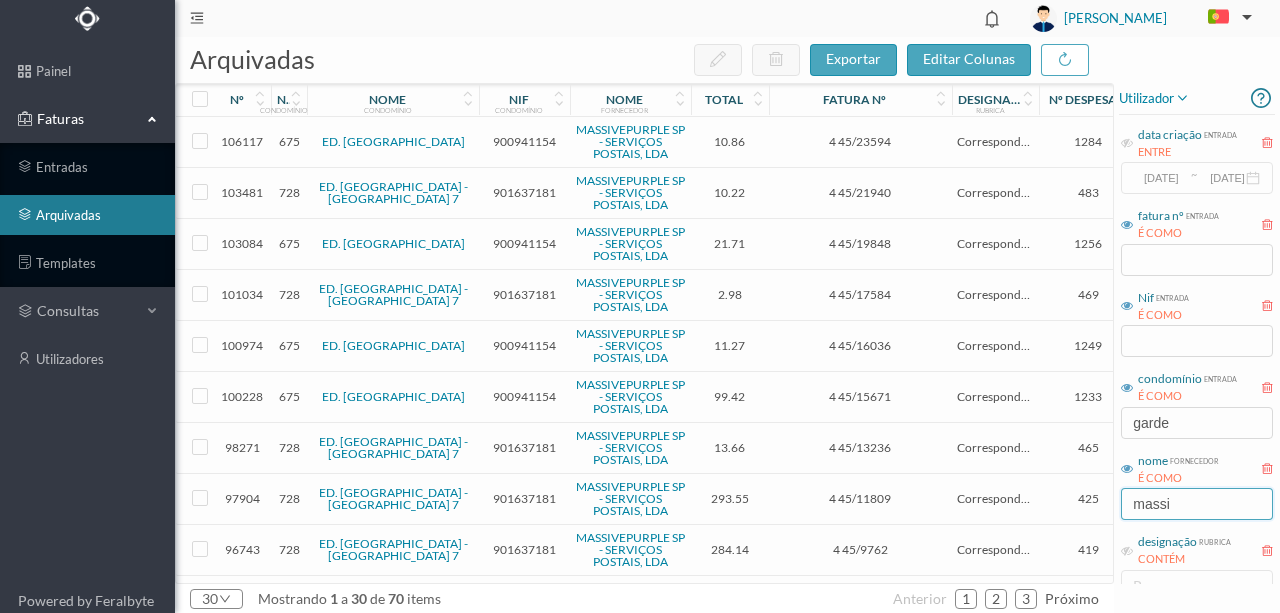 type on "massi" 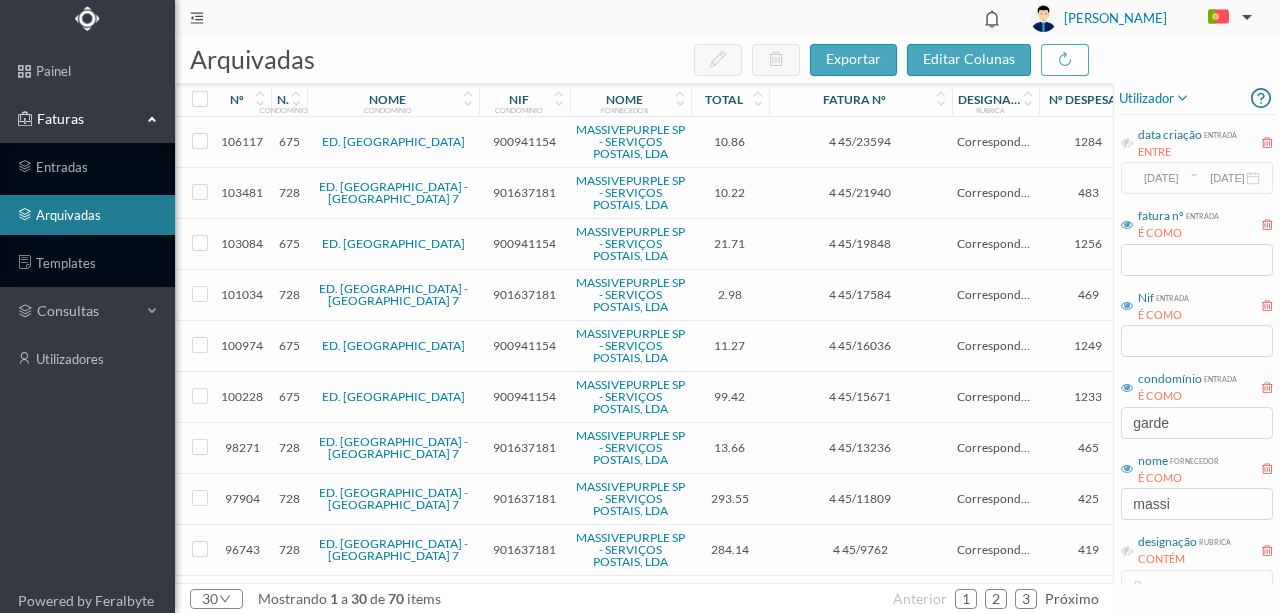 click on "901637181" at bounding box center (524, 294) 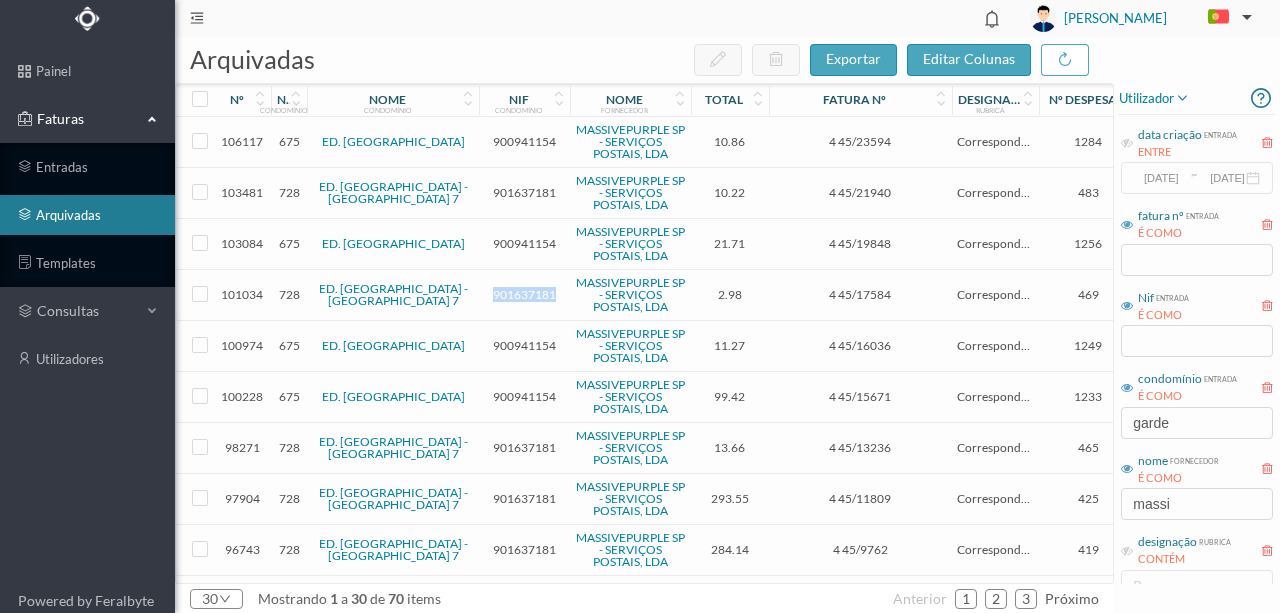 click on "901637181" at bounding box center (524, 294) 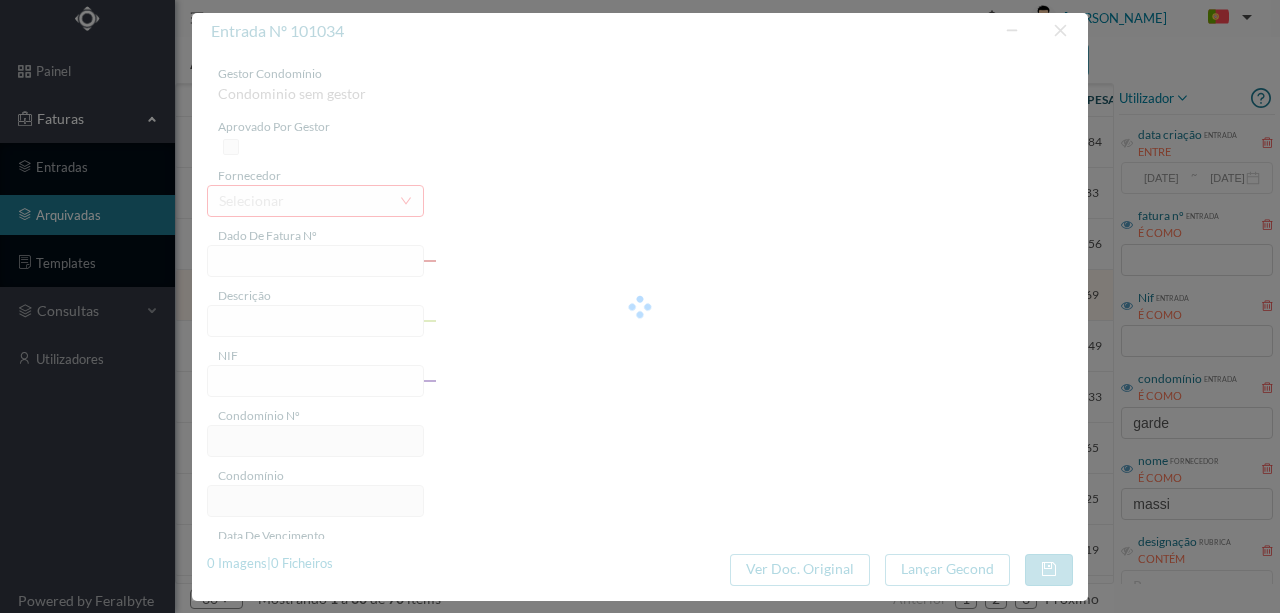 type on "4 45/17584" 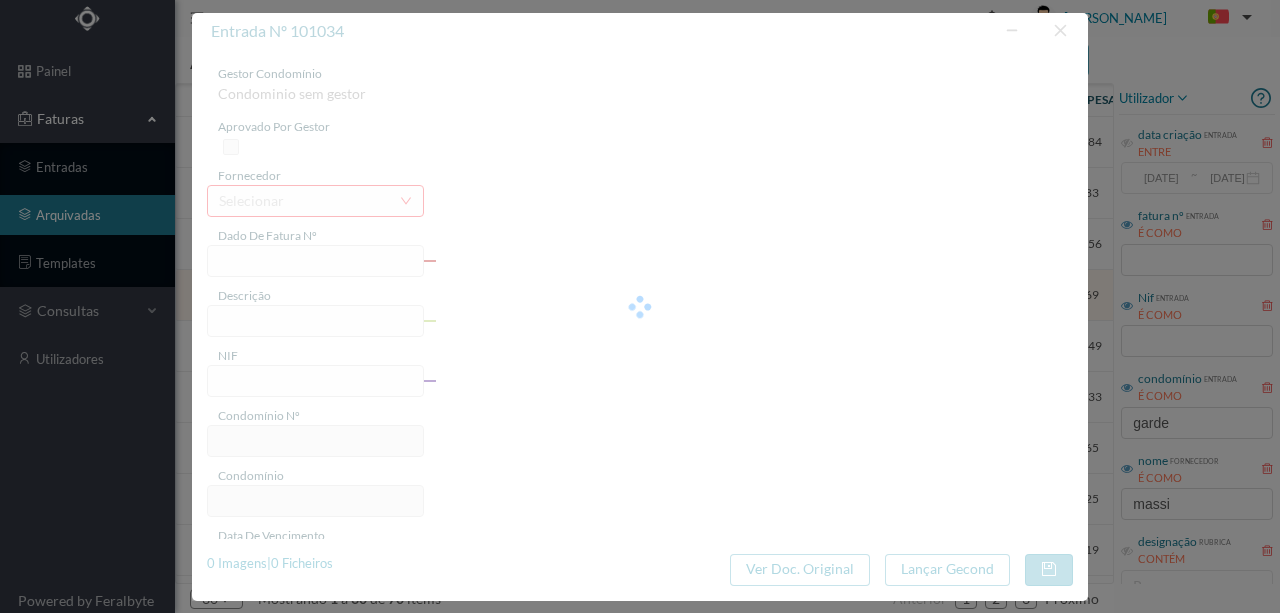 type on "Serviço [PERSON_NAME]" 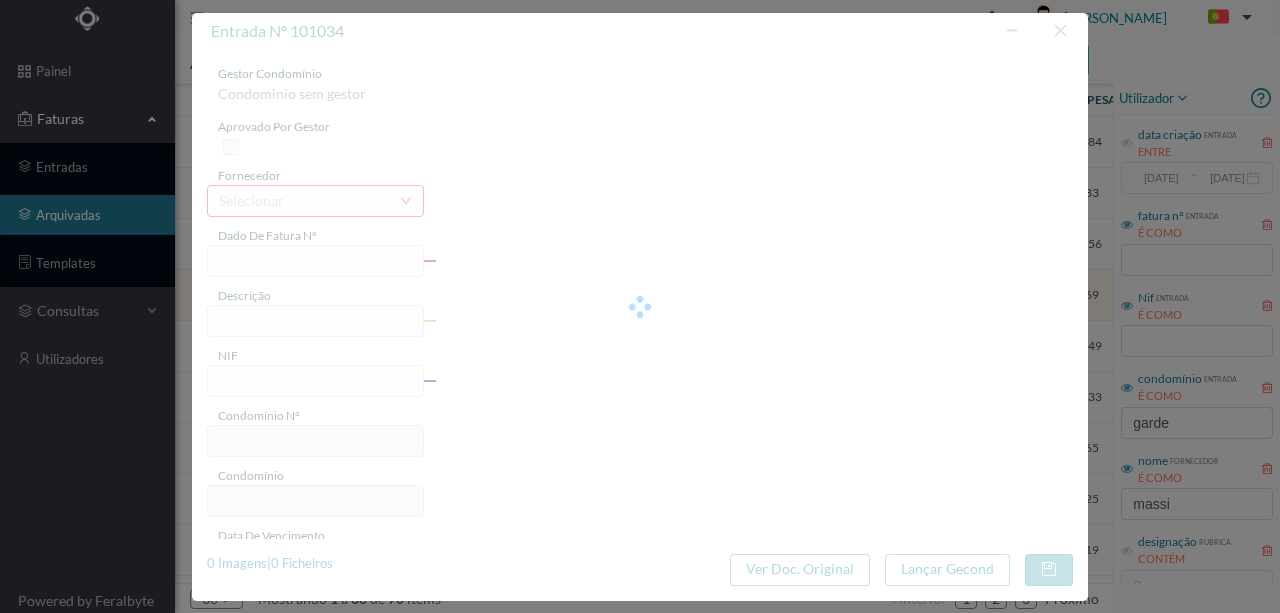 type on "901637181" 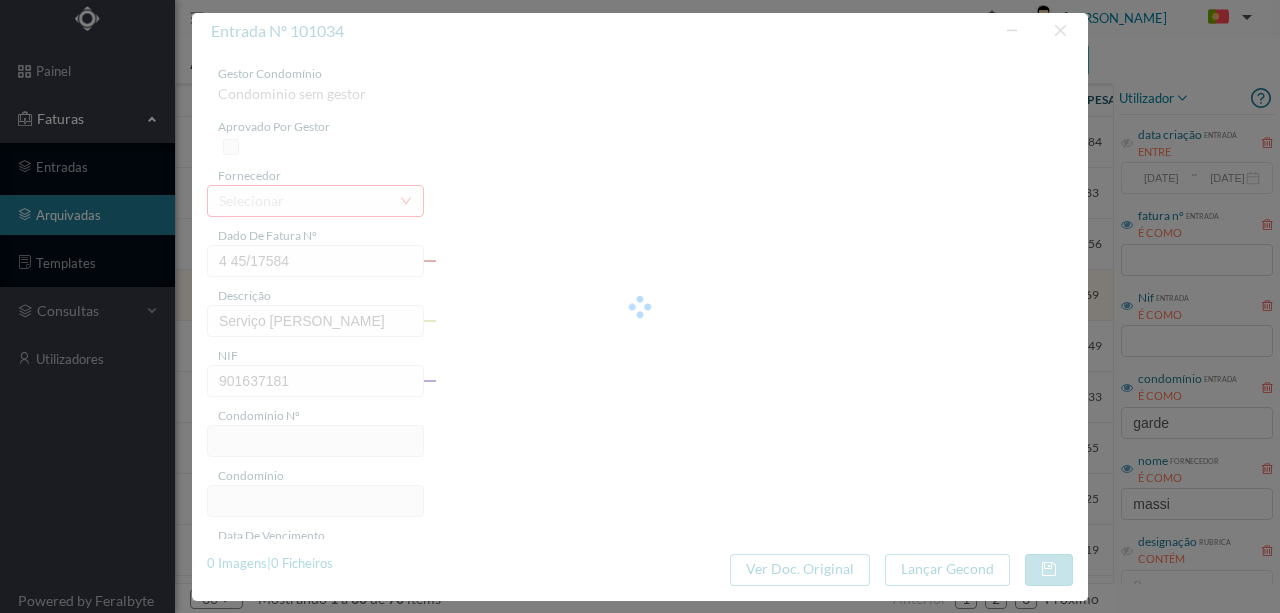 type on "2.98" 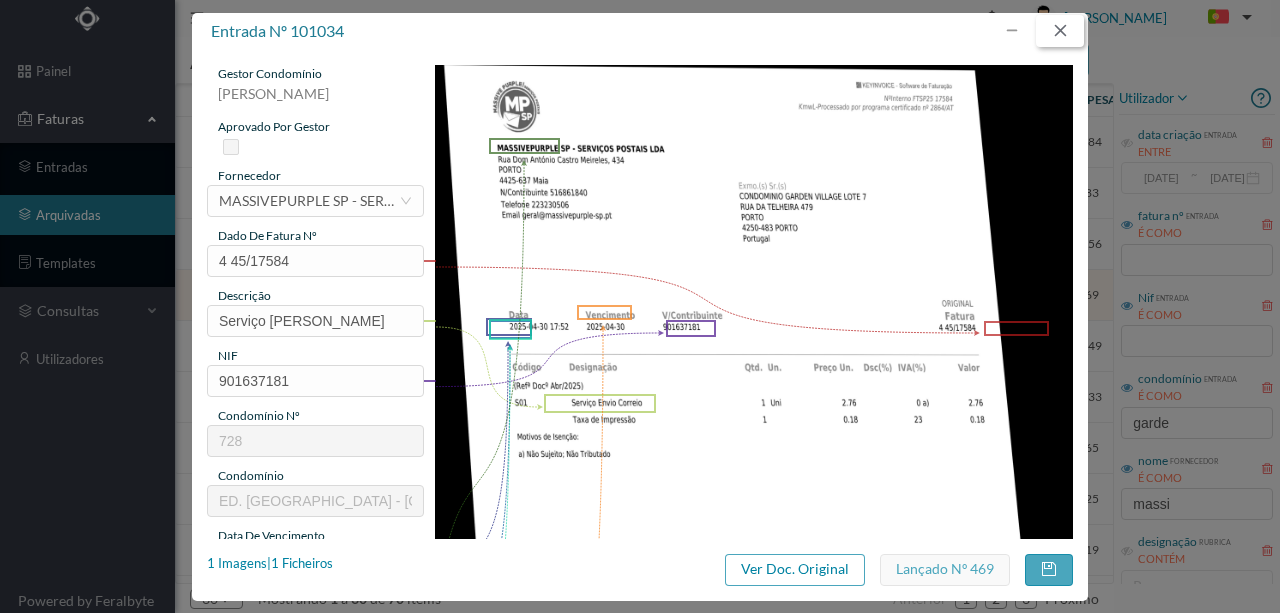 click at bounding box center (1060, 31) 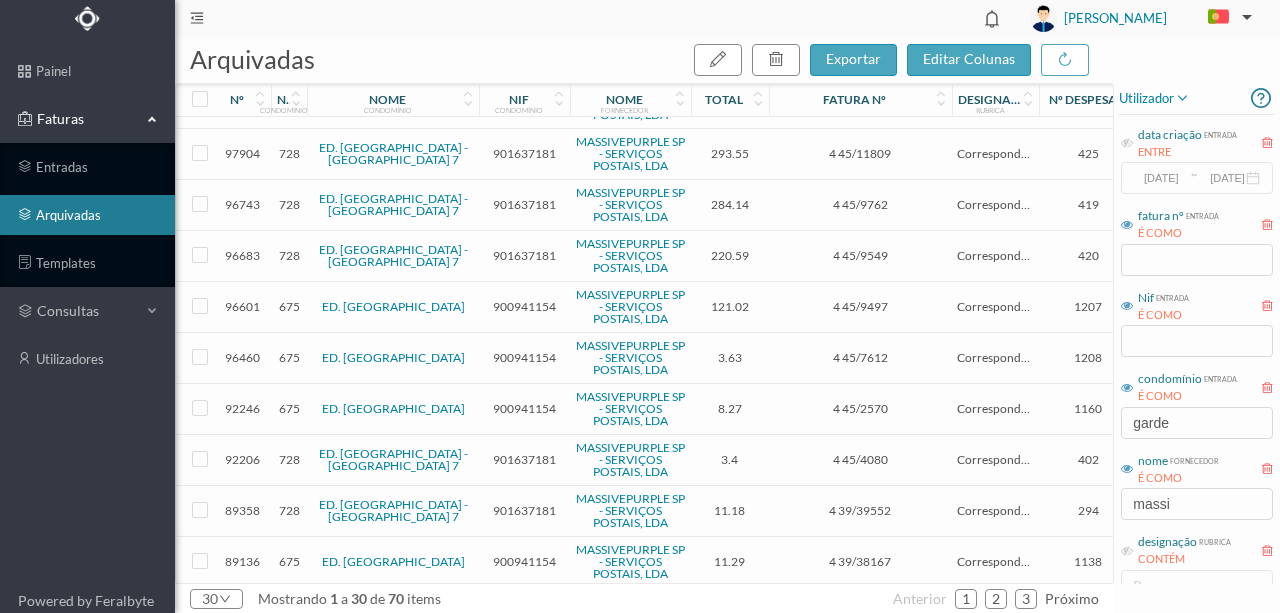 scroll, scrollTop: 133, scrollLeft: 0, axis: vertical 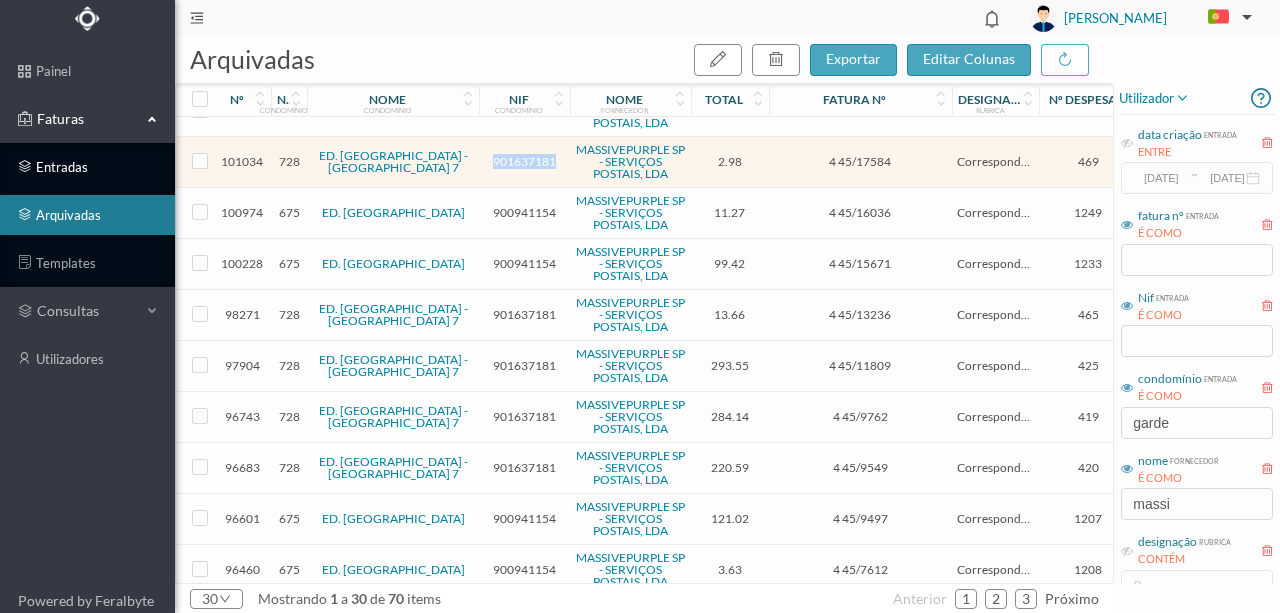 click on "entradas" at bounding box center (87, 167) 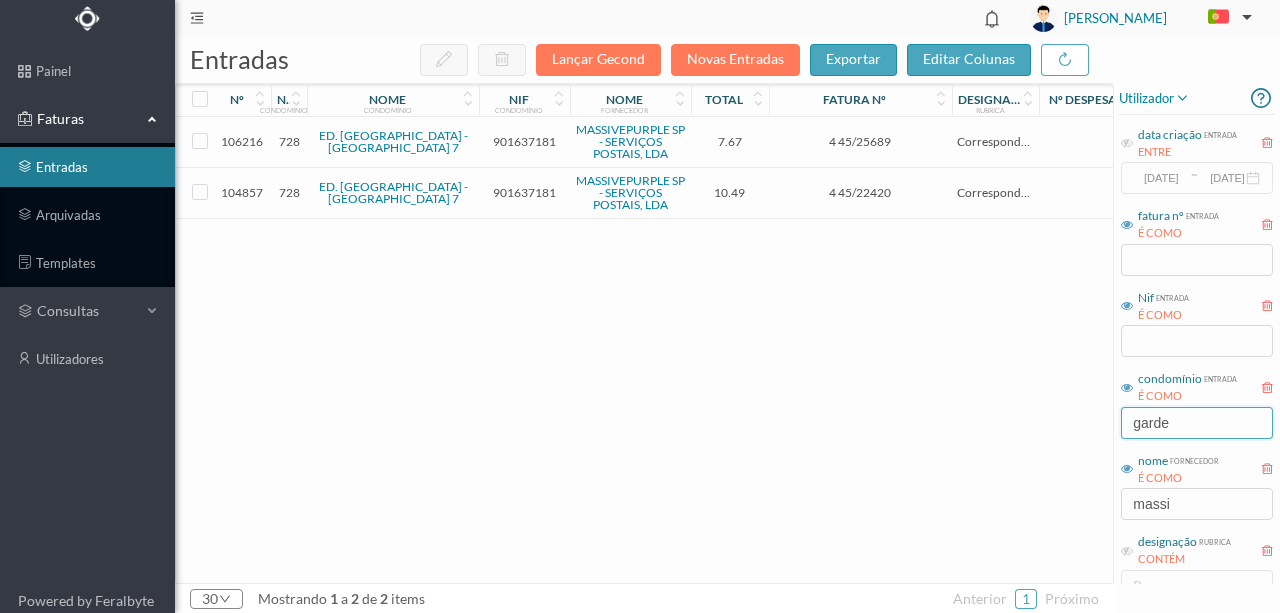 drag, startPoint x: 1180, startPoint y: 422, endPoint x: 1064, endPoint y: 440, distance: 117.388245 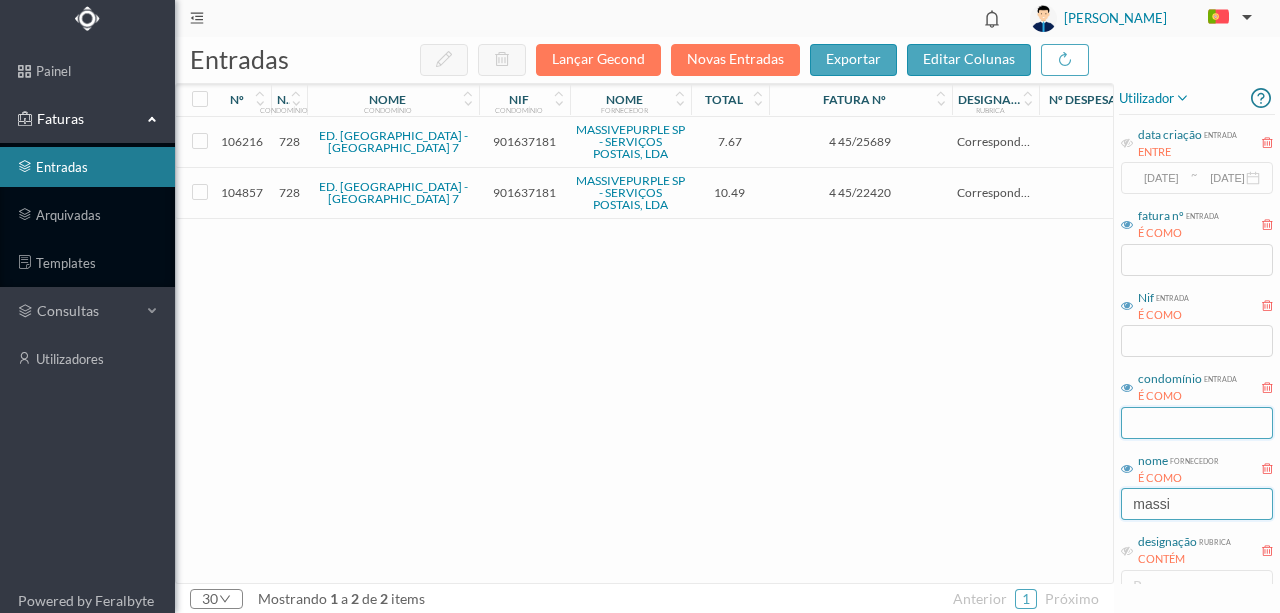 type 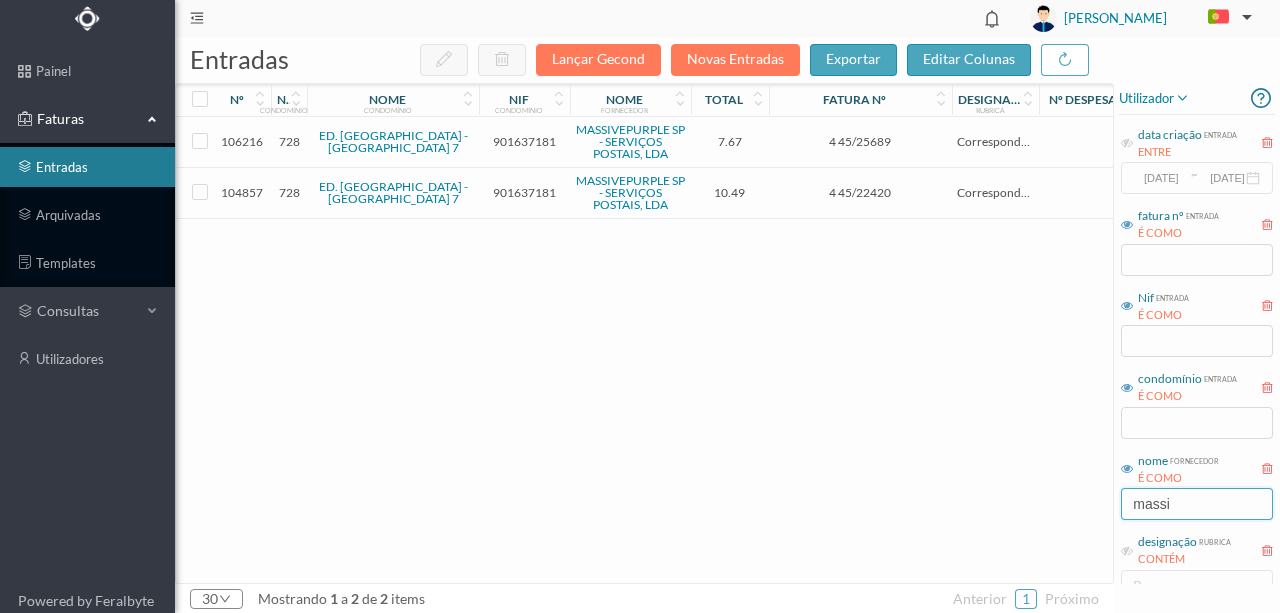 click on "entradas Lançar Gecond Novas Entradas exportar editar colunas nº nº condomínio nome condomínio NIF condomínio nome fornecedor total fatura nº designação rubrica nº despesa designação status entrada 106216 728 ED. GARDEN VILLAGE - LOTE 7 901637181 MASSIVEPURPLE SP - SERVIÇOS POSTAIS,  LDA 7.67 4 45/25689 Correspondência Inserido 104857 728 ED. GARDEN VILLAGE - LOTE 7 901637181 MASSIVEPURPLE SP - SERVIÇOS POSTAIS,  LDA 10.49 4 45/22420 Correspondência Inserido 30 mostrando   1   a   2   de   2   items anterior 1 próximo utilizador data criação entrada ENTRE 2017-05-01   ~   2017-10-31 fatura nº entrada É COMO Nif entrada É COMO condomínio entrada É COMO nome fornecedor É COMO massi designação rubrica CONTÉM procurar   designação status entrada CONTÉM procurar   nome utilizador É COMO" at bounding box center [727, 325] 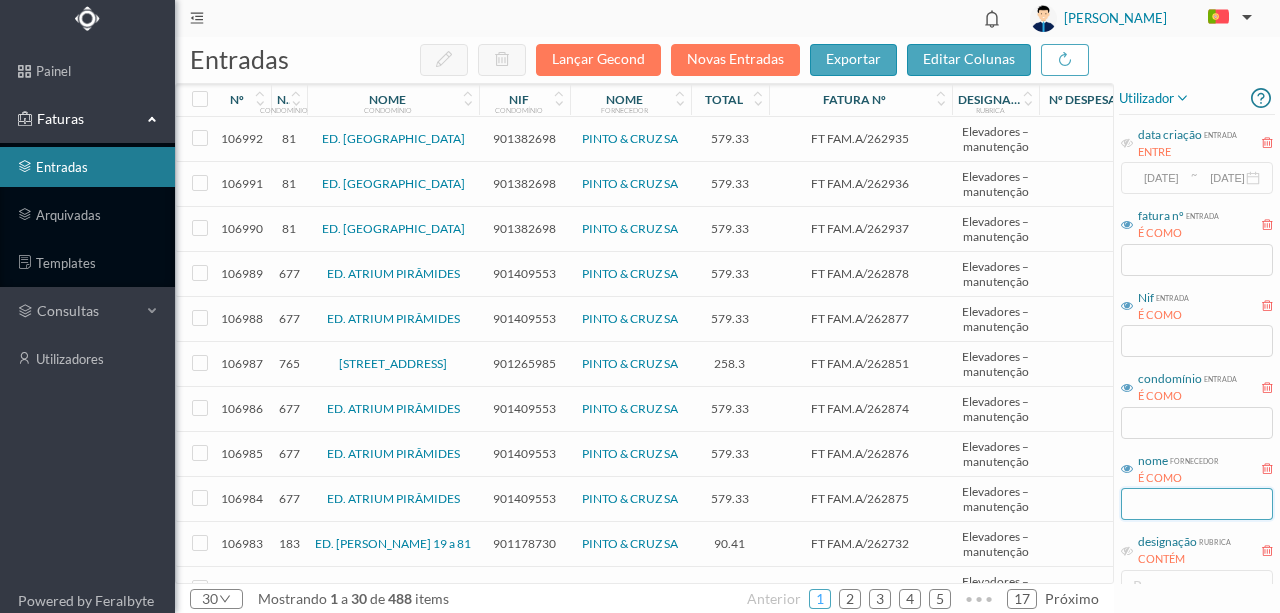 type 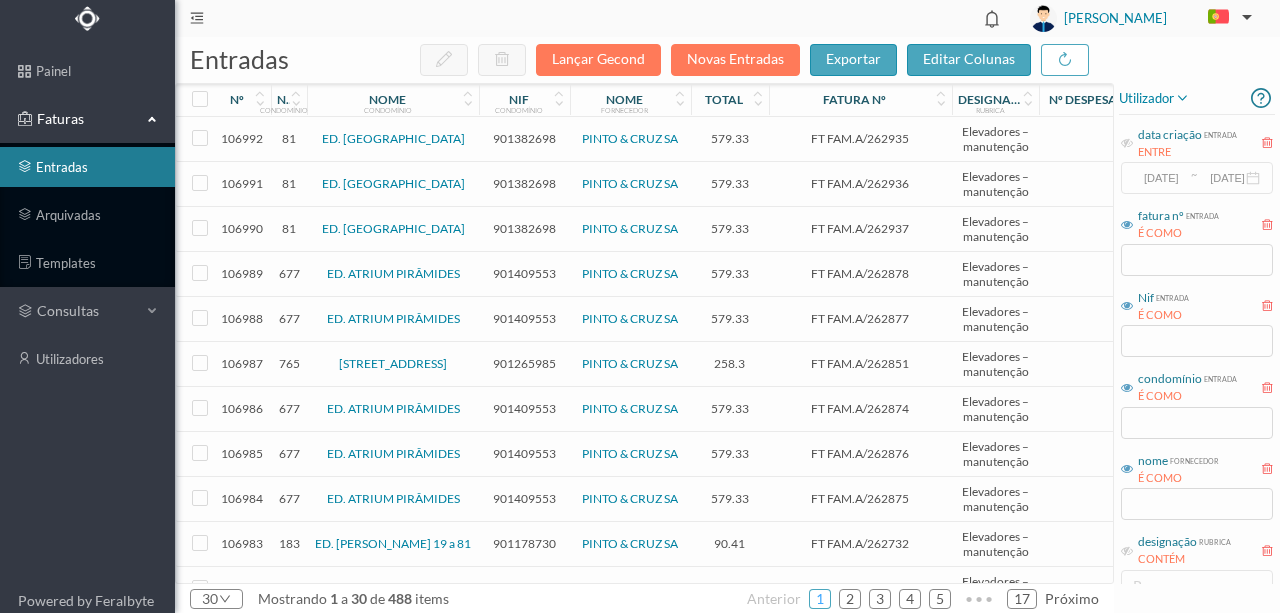 click on "1" at bounding box center [820, 599] 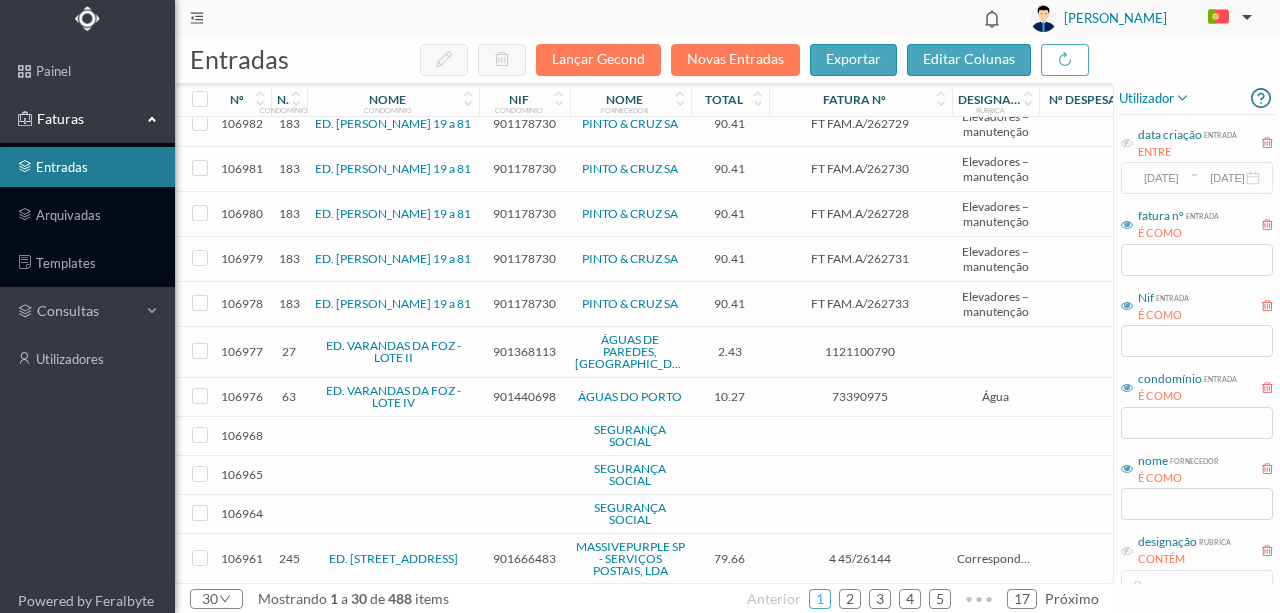 scroll, scrollTop: 466, scrollLeft: 0, axis: vertical 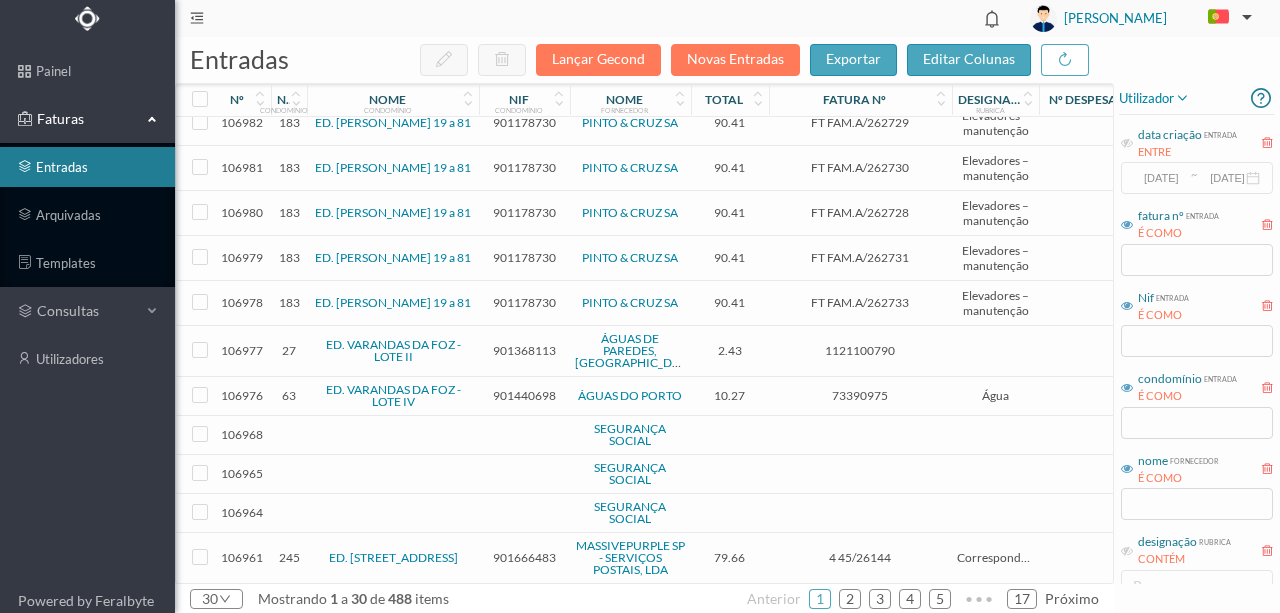 click on "901440698" at bounding box center [524, 395] 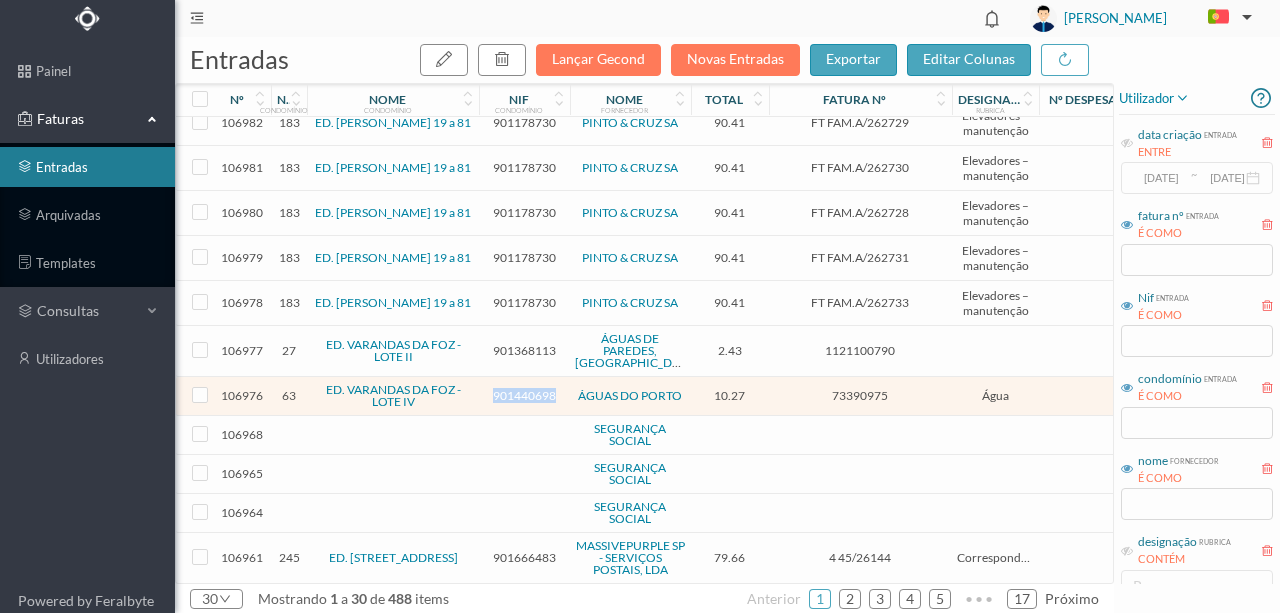 click on "901440698" at bounding box center [524, 395] 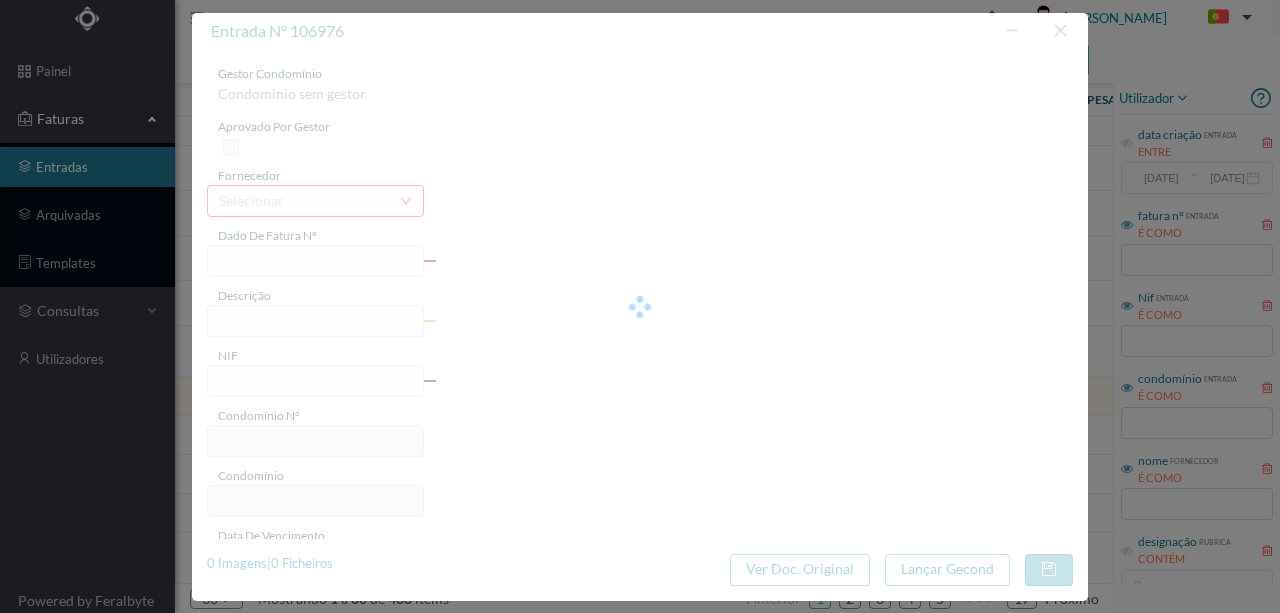 type on "73390975" 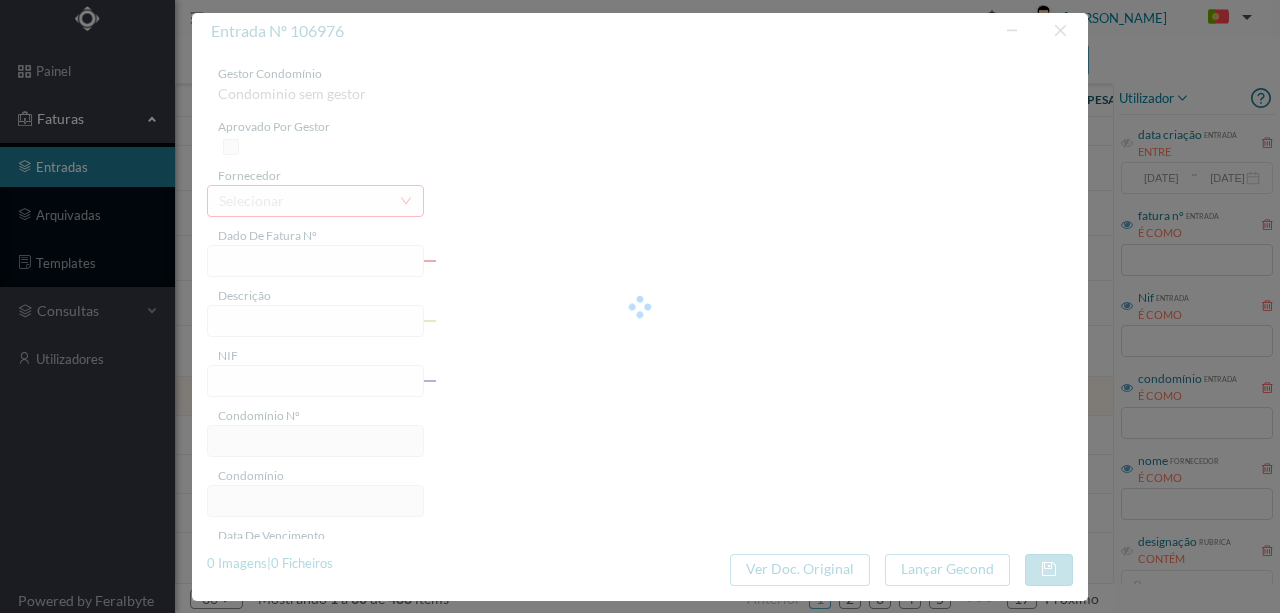type on "RUA JULIO LOURENCO PINTO, NR 50 ., COMUN: PORTO" 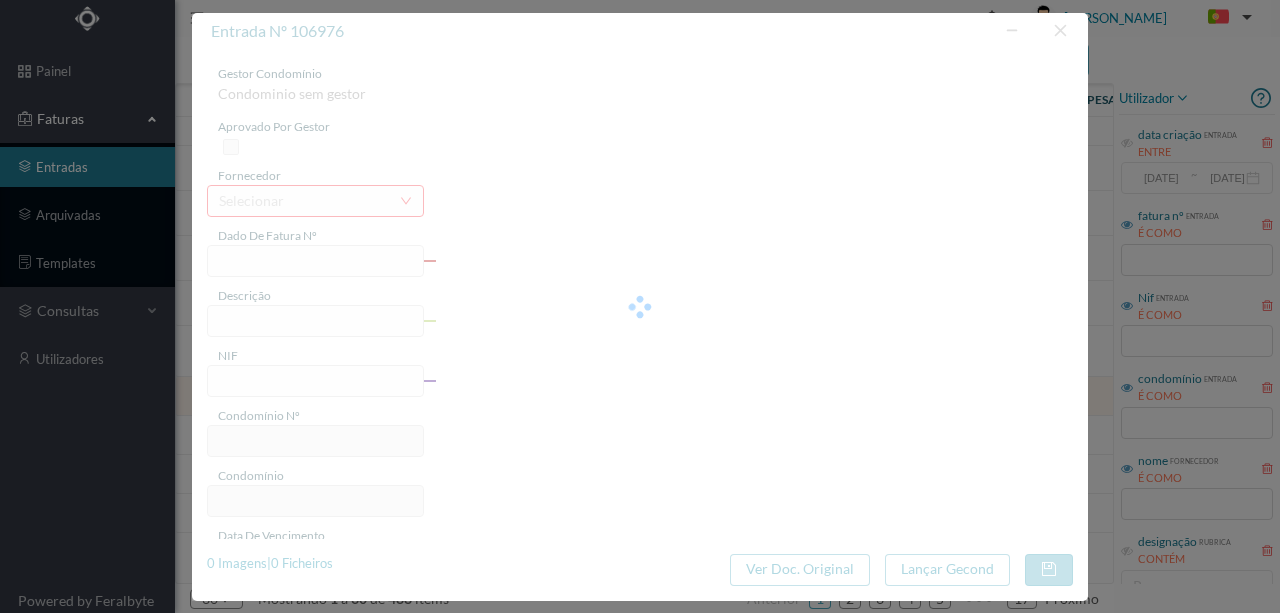 type on "2025-07-03" 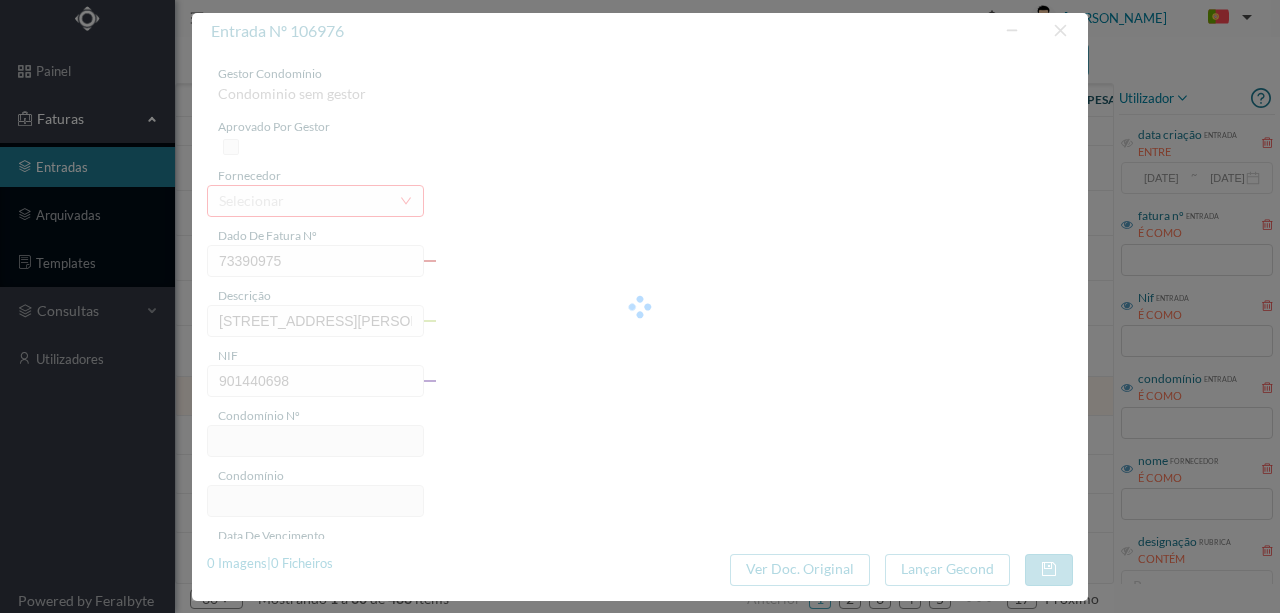 type on "63" 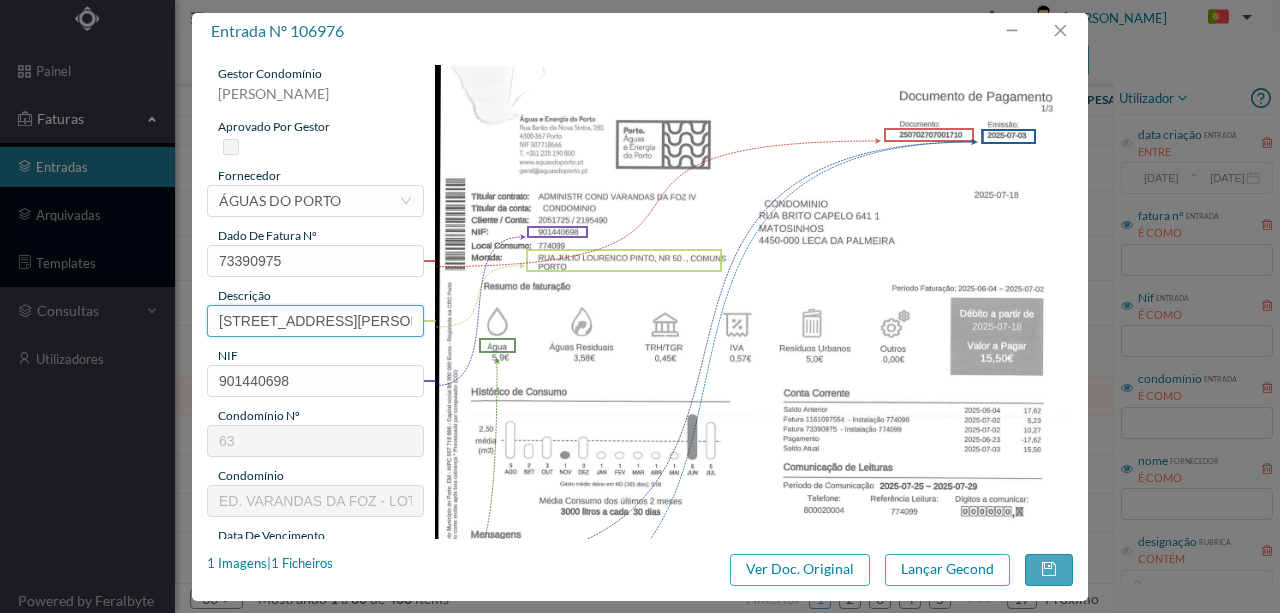 scroll, scrollTop: 0, scrollLeft: 182, axis: horizontal 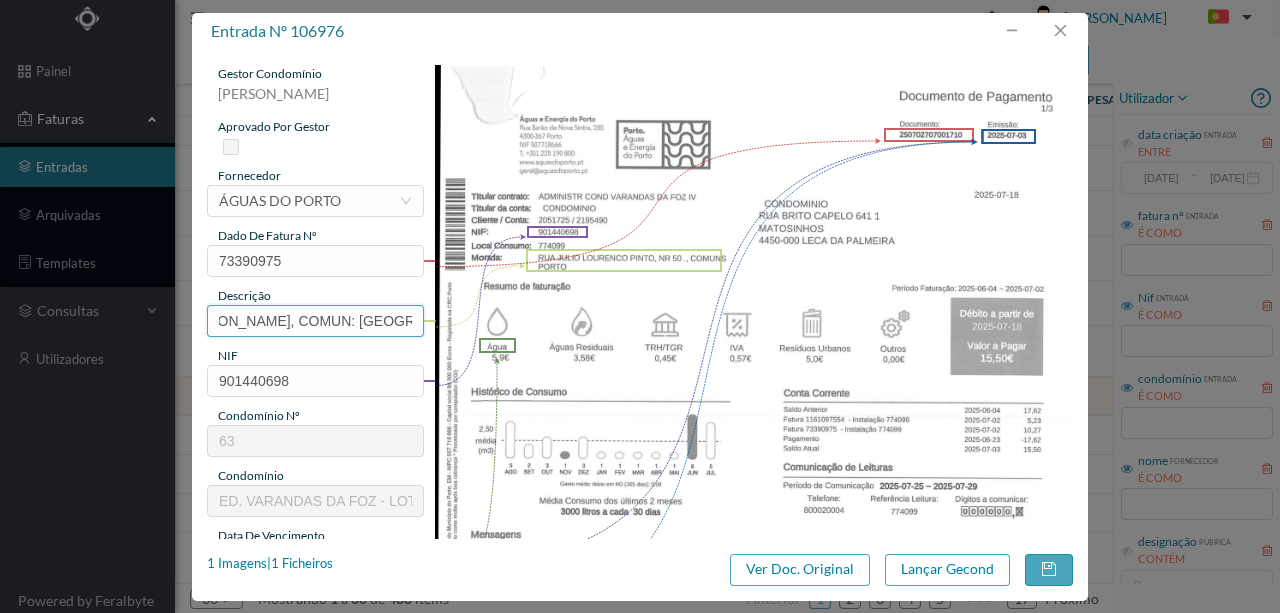 drag, startPoint x: 218, startPoint y: 320, endPoint x: 885, endPoint y: 327, distance: 667.03674 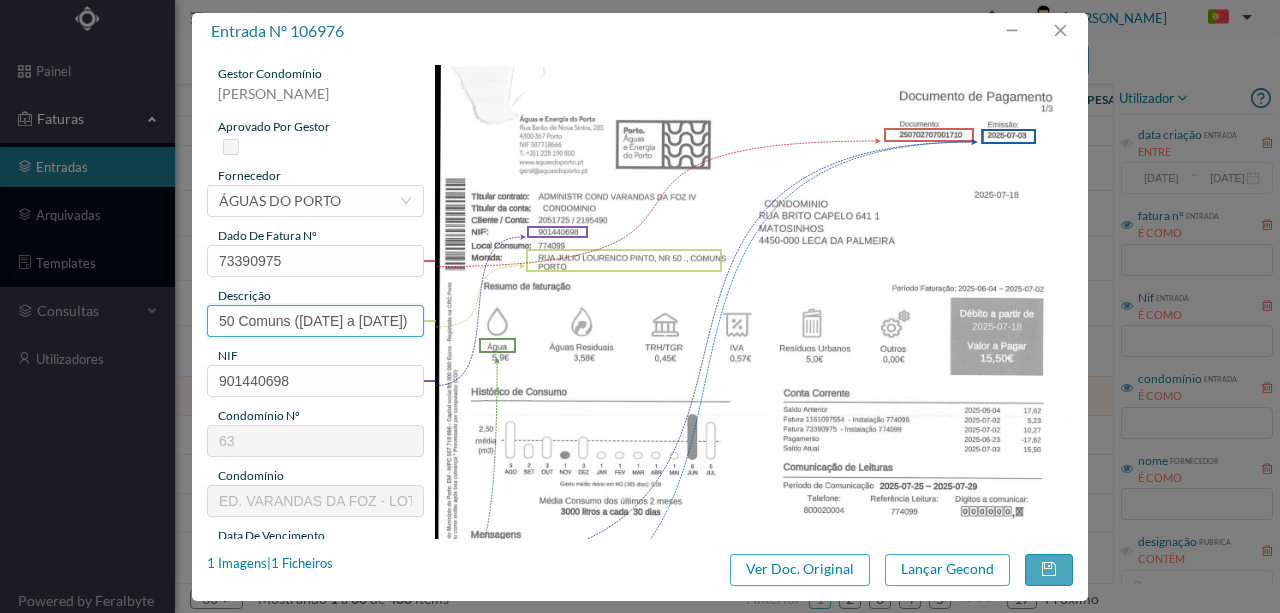 scroll, scrollTop: 0, scrollLeft: 48, axis: horizontal 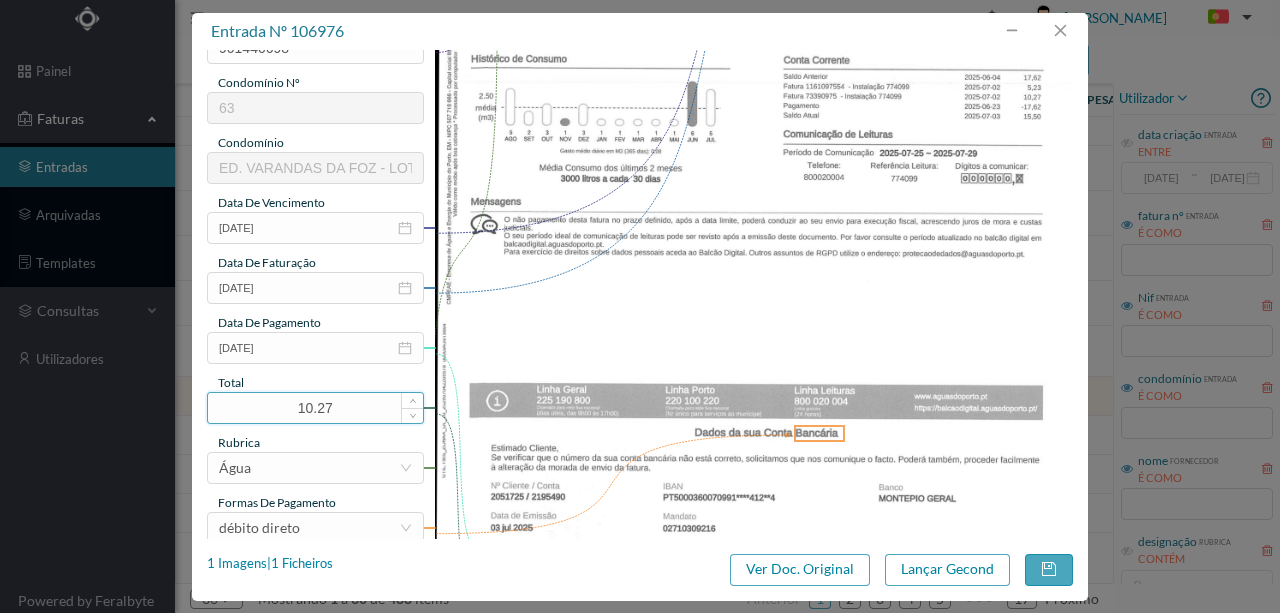 type on "50 Comuns (04.06.2025 a 02.07.2025)" 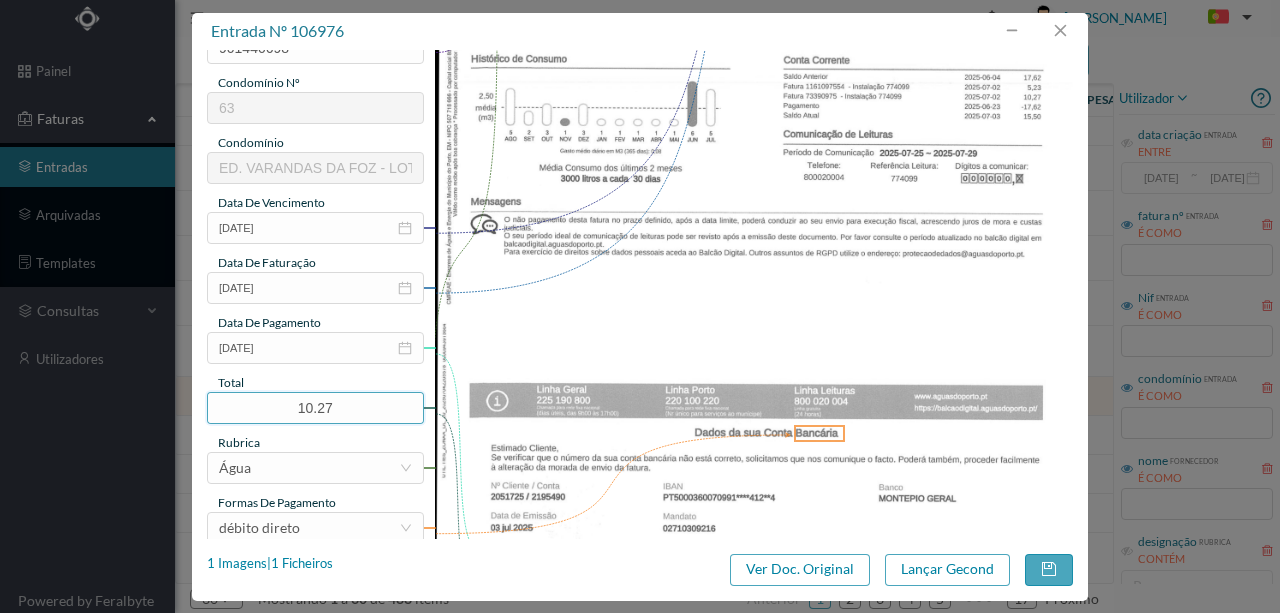 drag, startPoint x: 348, startPoint y: 398, endPoint x: 493, endPoint y: 366, distance: 148.48906 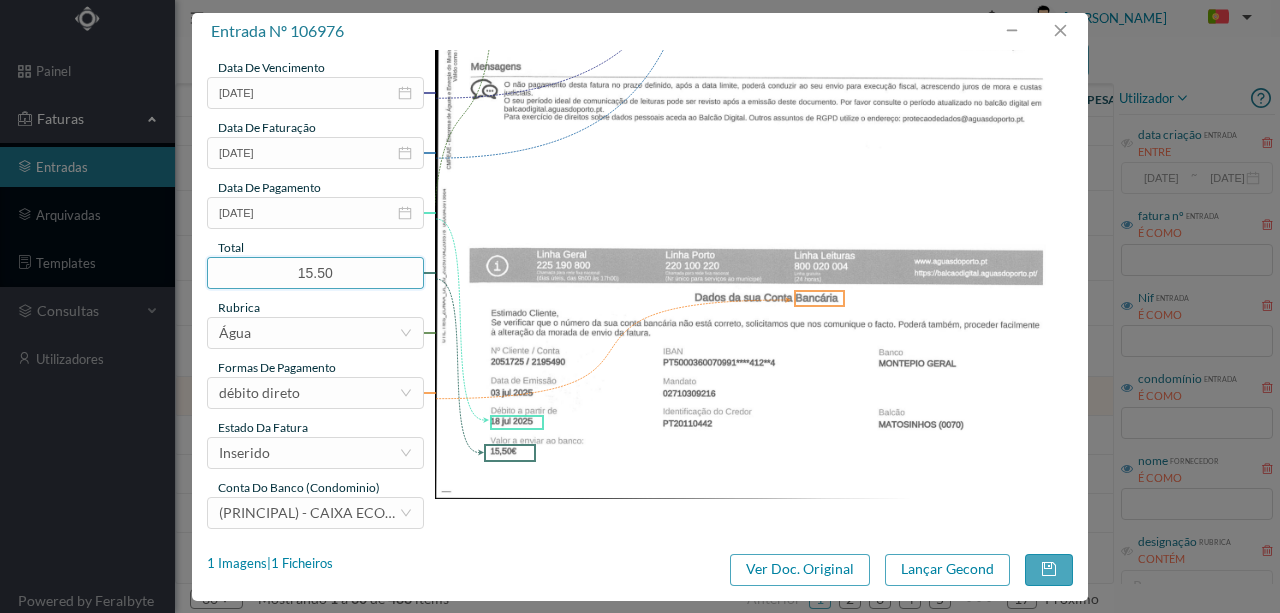 scroll, scrollTop: 473, scrollLeft: 0, axis: vertical 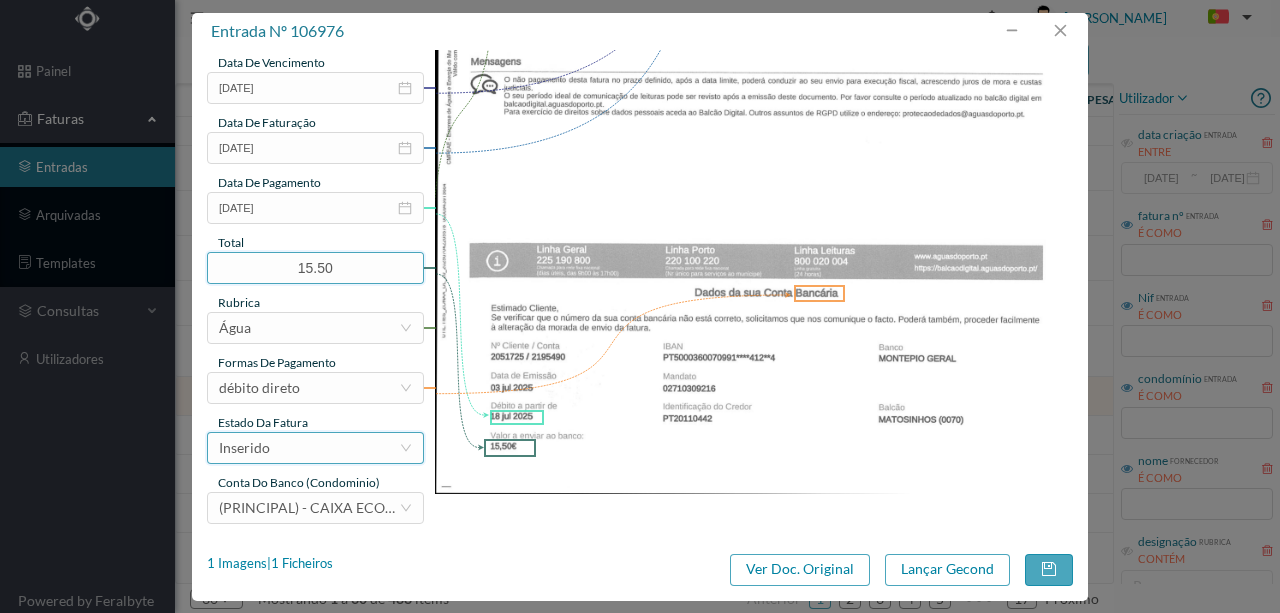 type on "15.50" 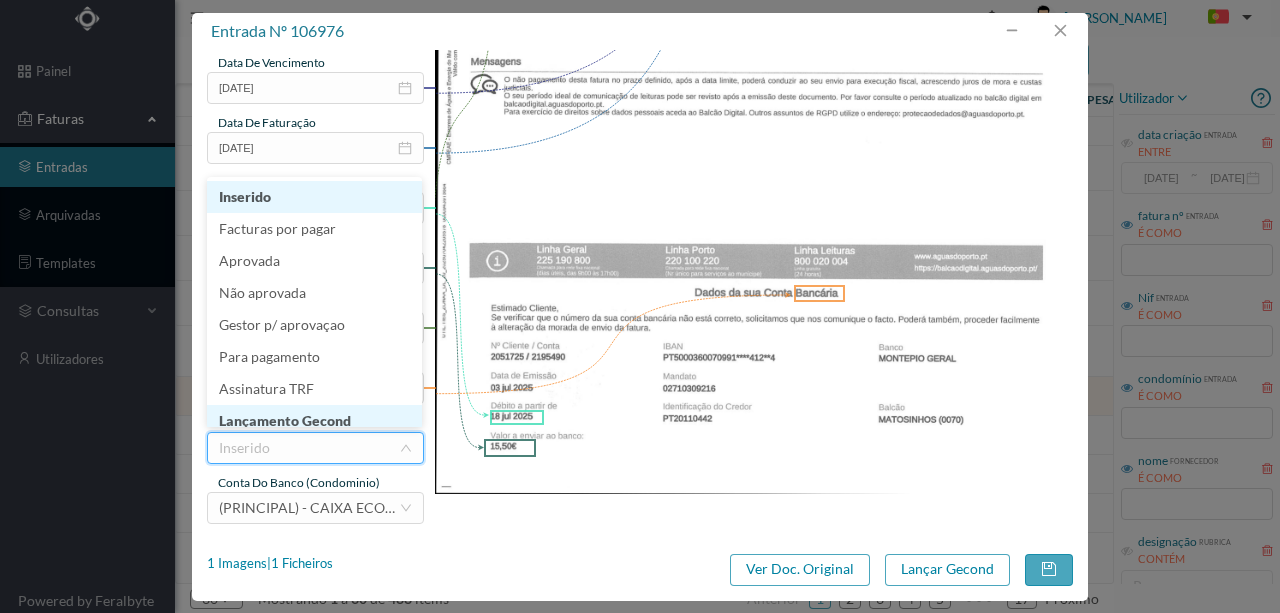 scroll, scrollTop: 10, scrollLeft: 0, axis: vertical 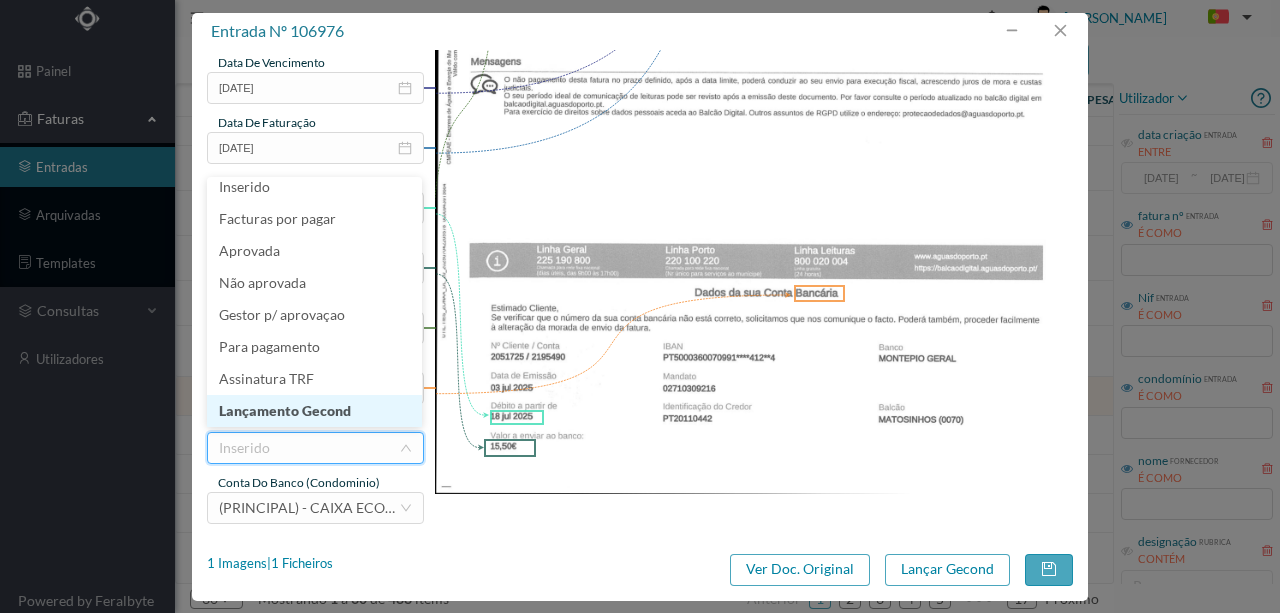 click on "Lançamento Gecond" at bounding box center [314, 411] 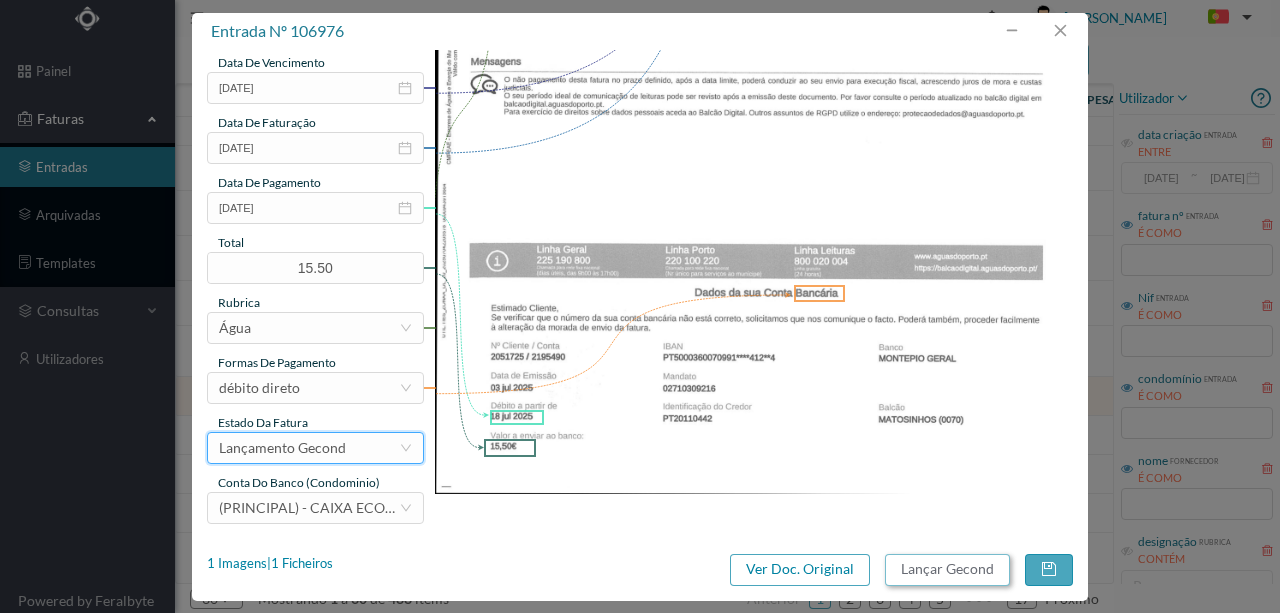 click on "Lançar Gecond" at bounding box center [947, 570] 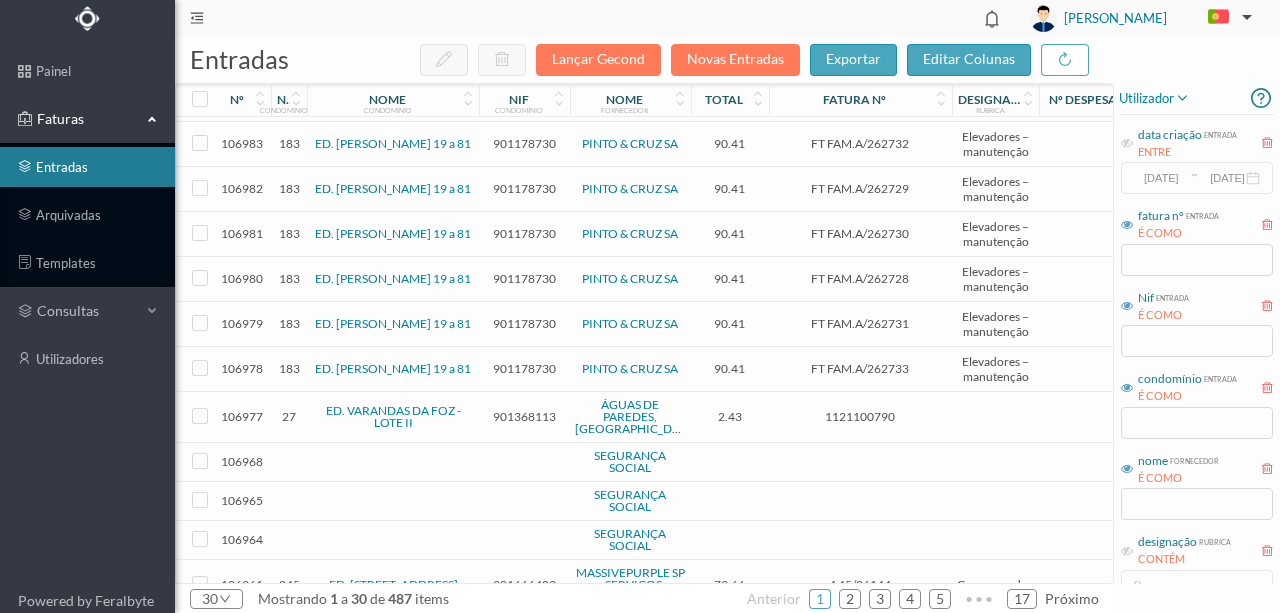 scroll, scrollTop: 378, scrollLeft: 0, axis: vertical 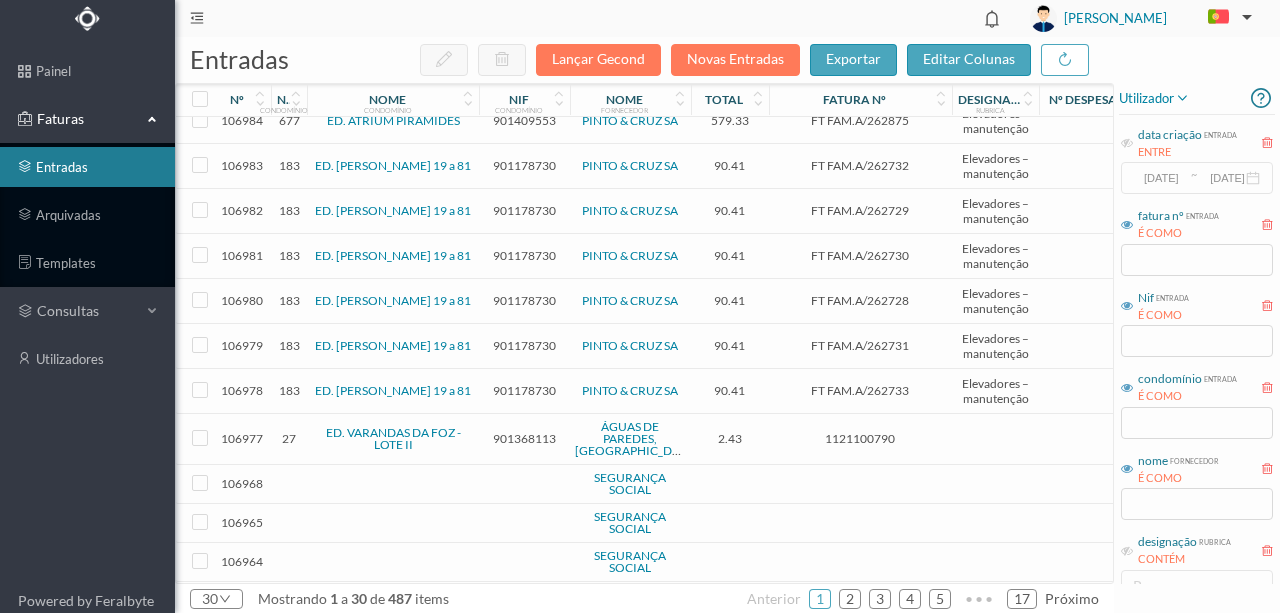 click on "901368113" at bounding box center (524, 438) 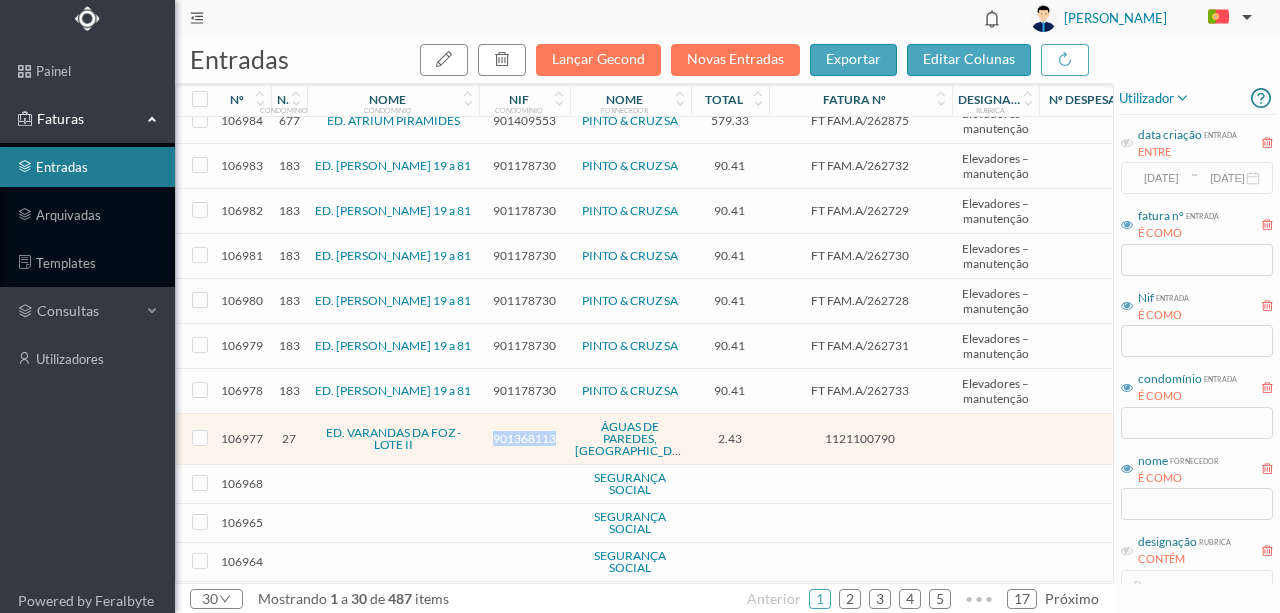 click on "901368113" at bounding box center (524, 438) 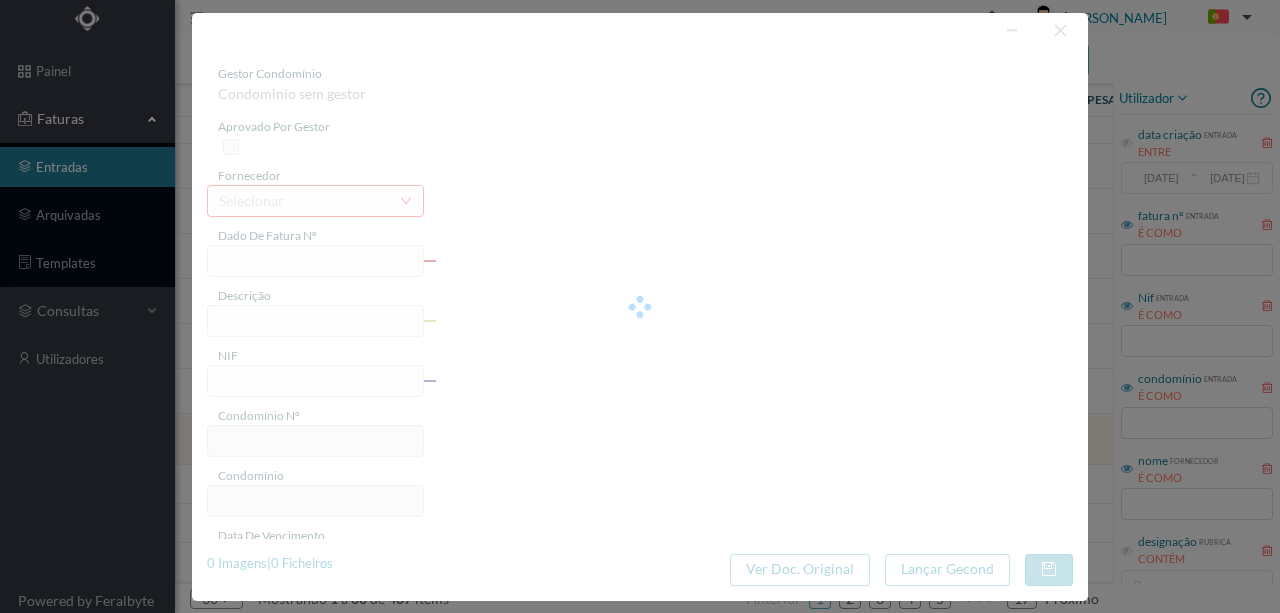 type on "1121100790" 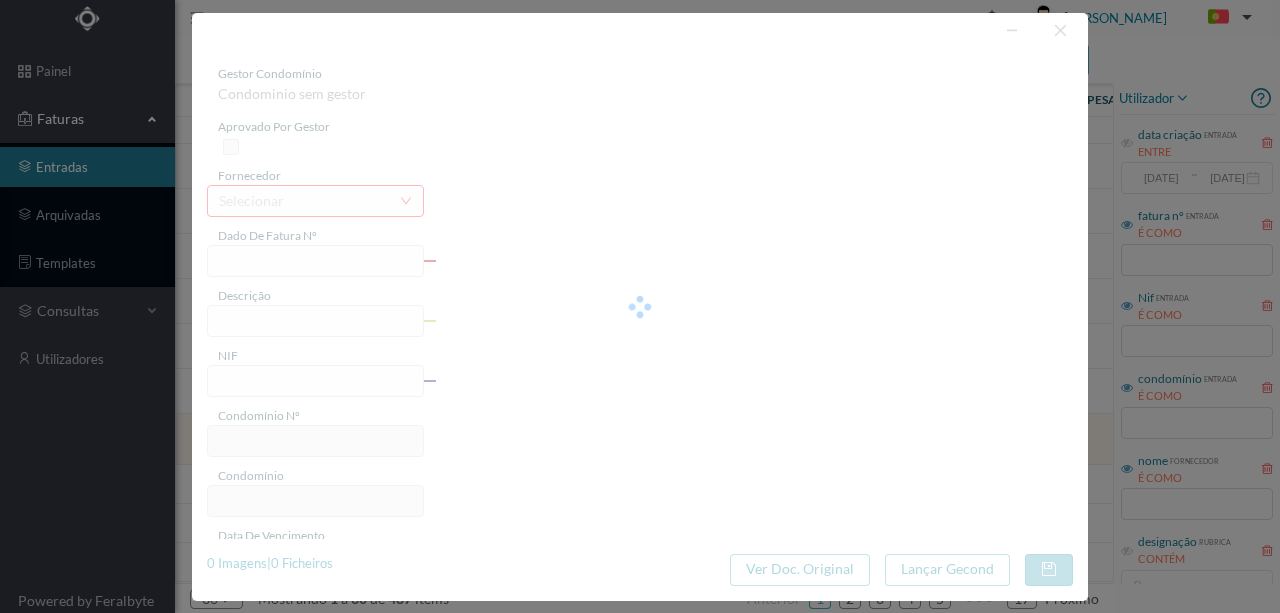 type on "2025-06-04 — 2025-07-02" 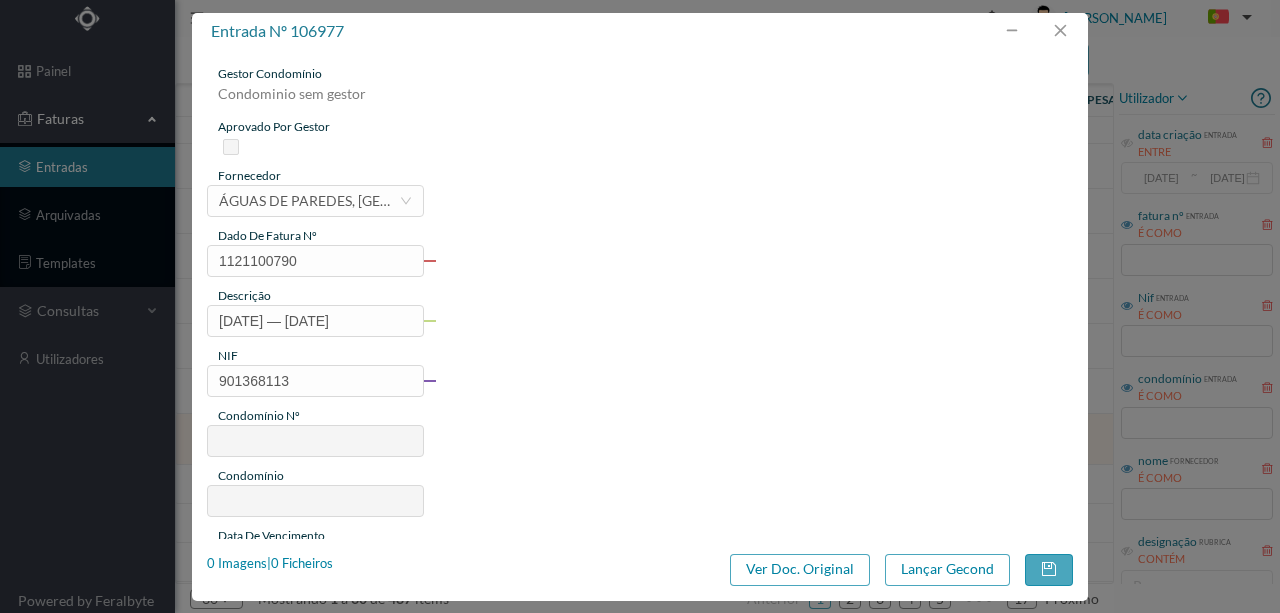 type on "27" 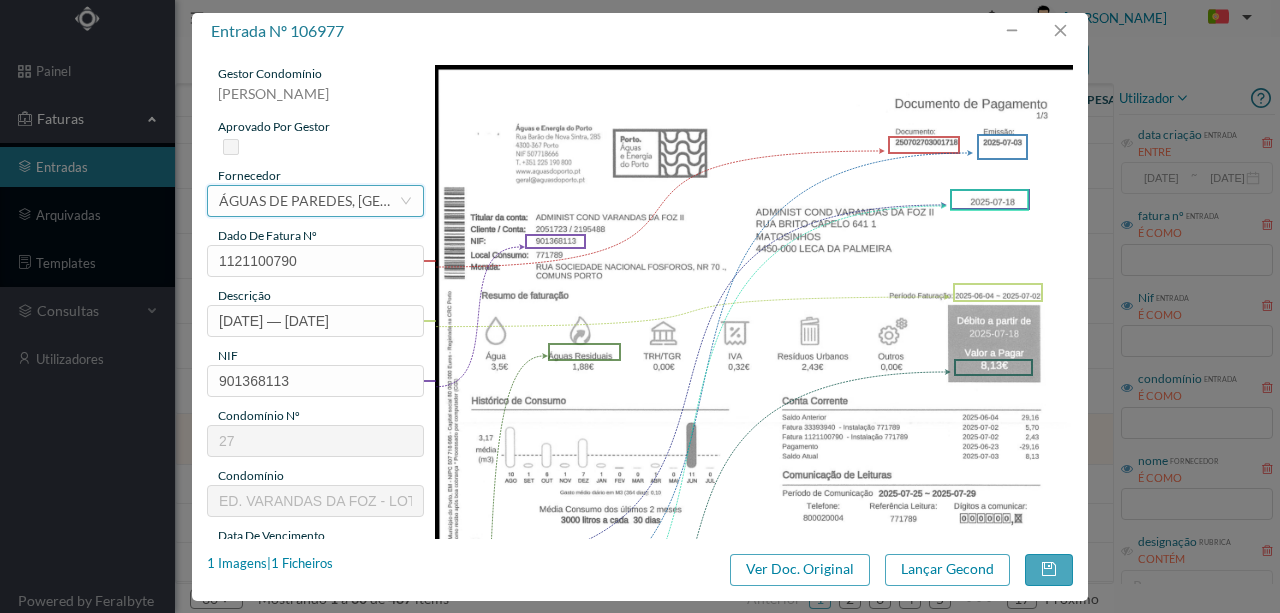 click on "ÁGUAS DE PAREDES, [GEOGRAPHIC_DATA]" at bounding box center [309, 201] 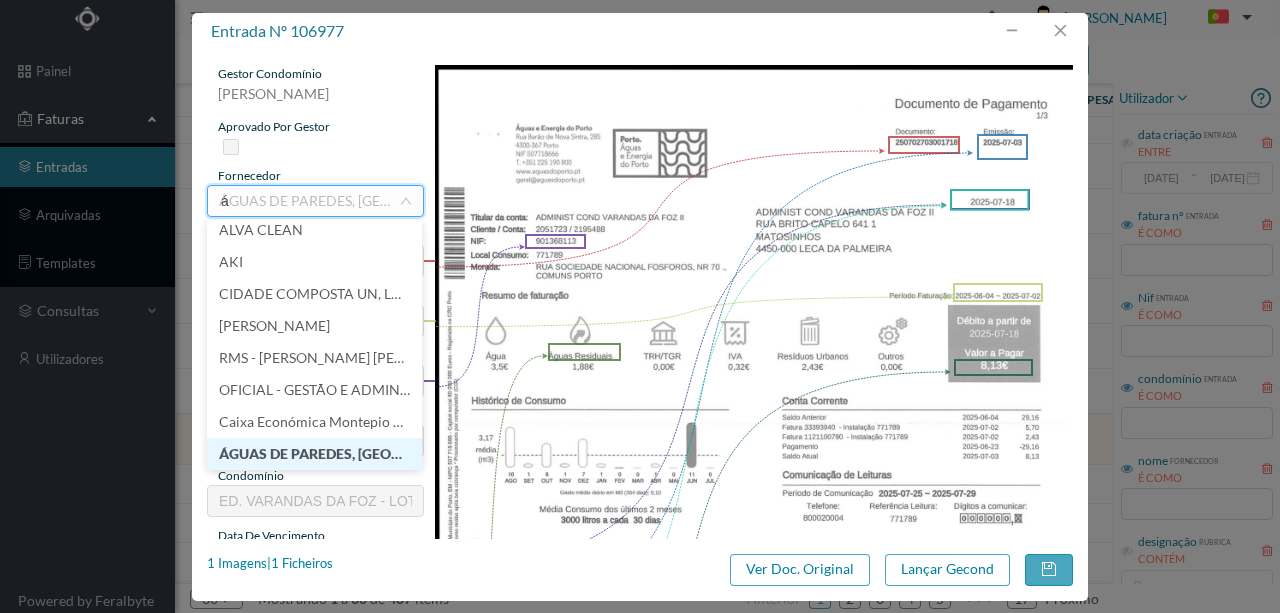 scroll, scrollTop: 4, scrollLeft: 0, axis: vertical 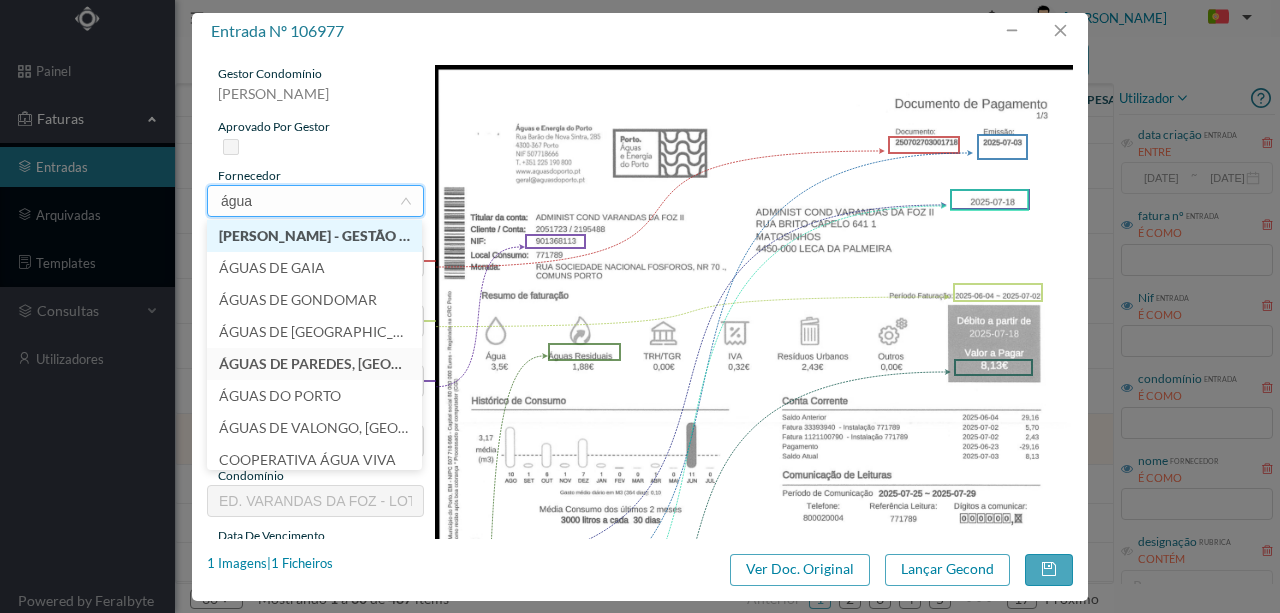 type on "águas" 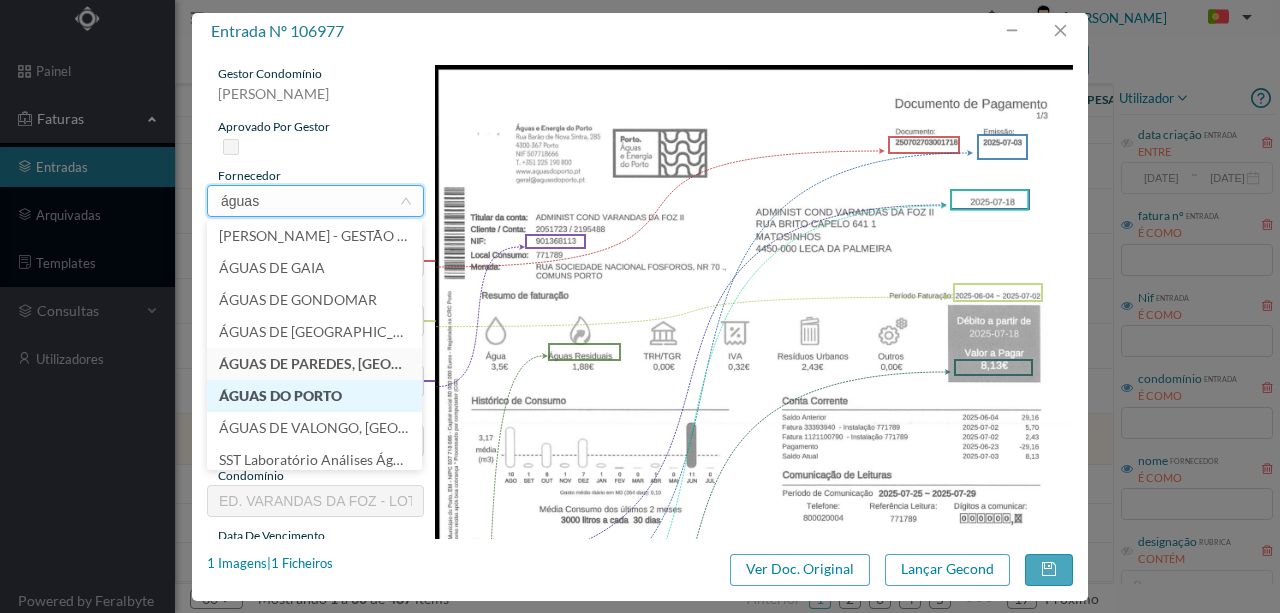 click on "ÁGUAS DO PORTO" at bounding box center (314, 396) 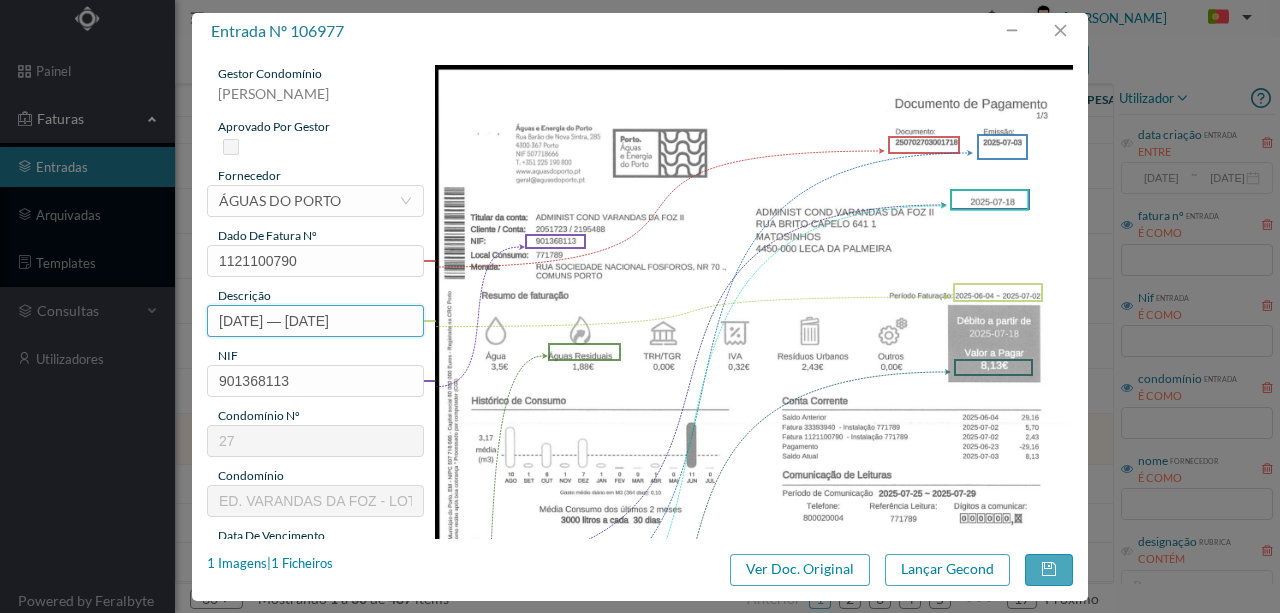 click on "2025-06-04 — 2025-07-02" at bounding box center (315, 321) 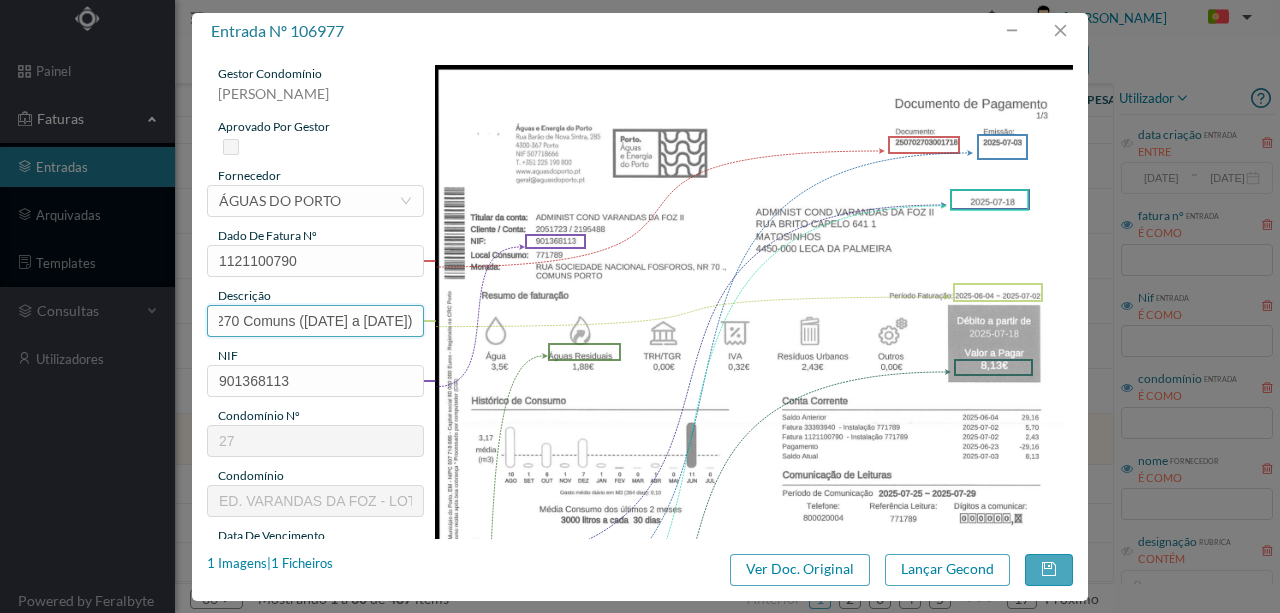 scroll, scrollTop: 0, scrollLeft: 44, axis: horizontal 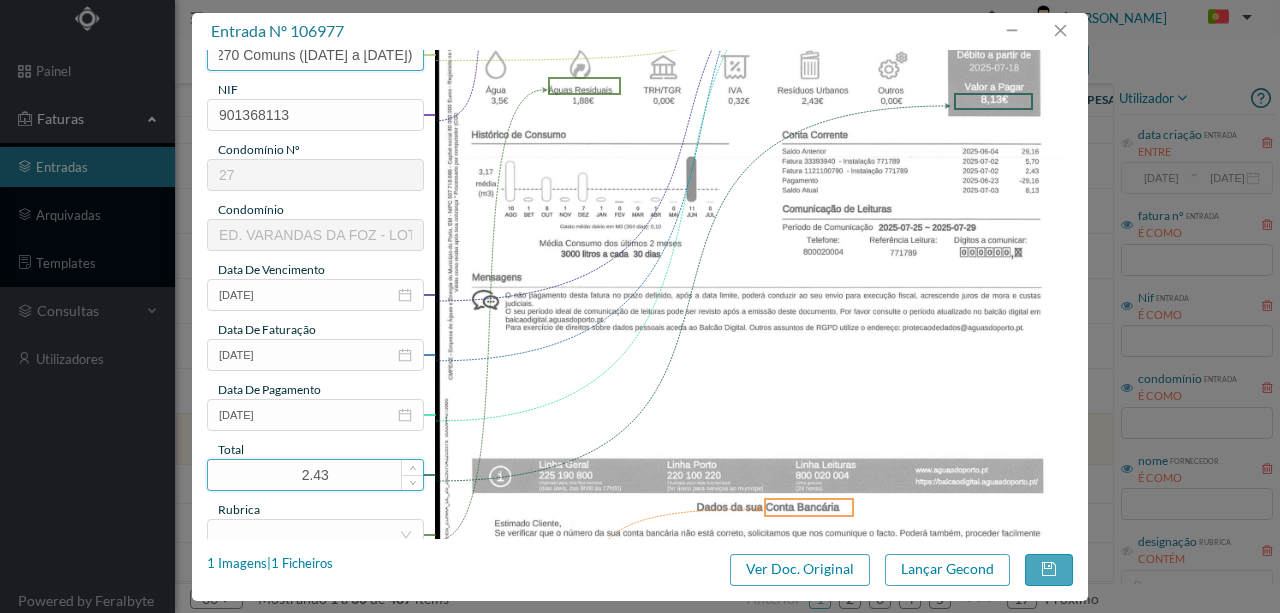 type on "270 Comuns (25-06-04 a 2025-07-02)" 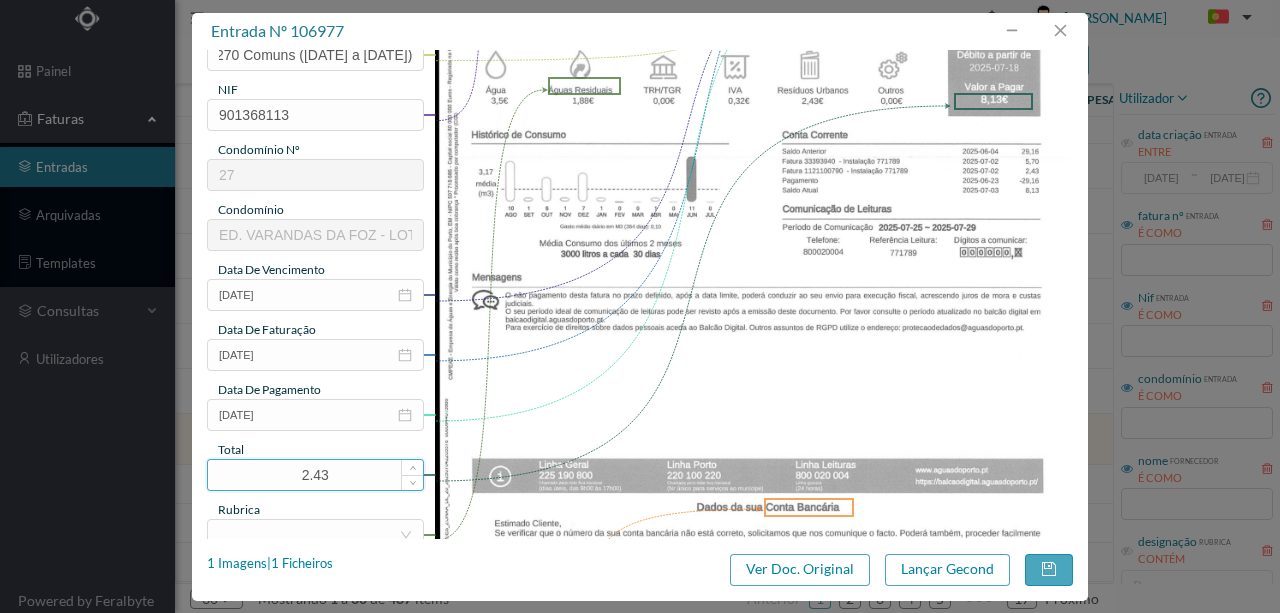 scroll, scrollTop: 0, scrollLeft: 0, axis: both 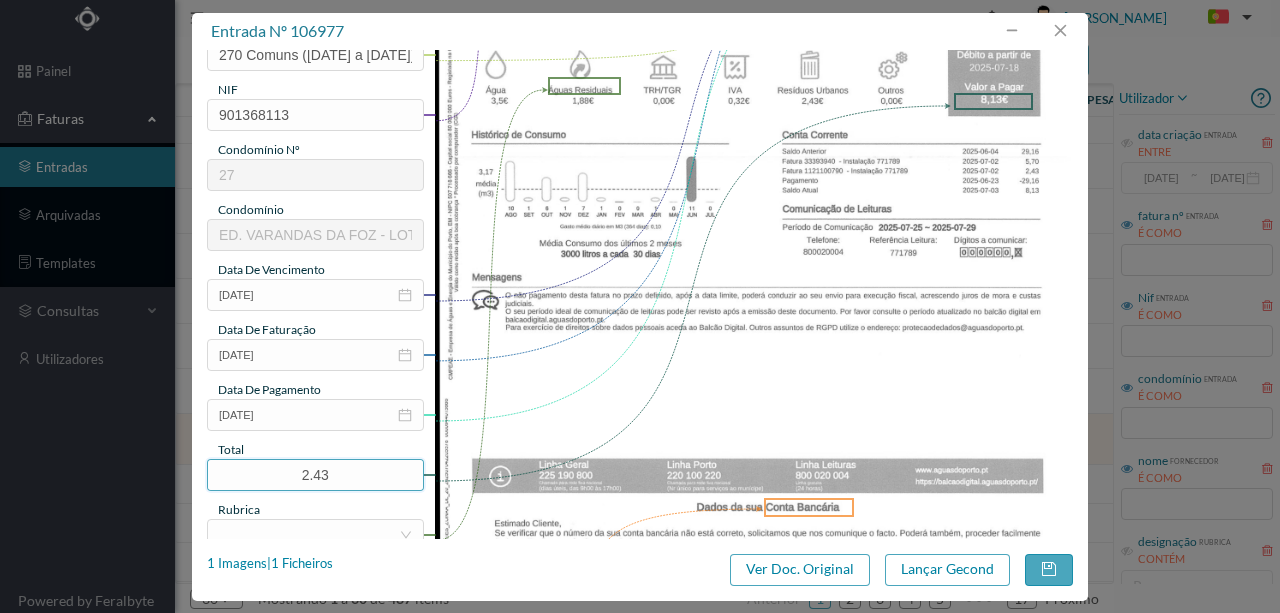 drag, startPoint x: 350, startPoint y: 468, endPoint x: 207, endPoint y: 454, distance: 143.68369 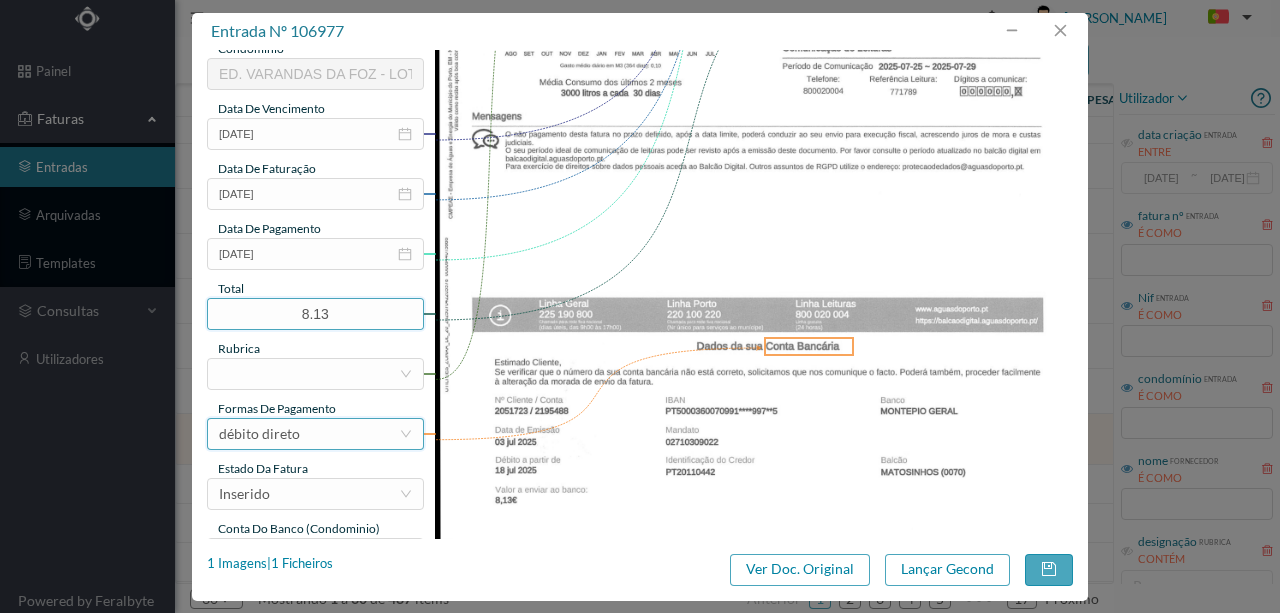 scroll, scrollTop: 466, scrollLeft: 0, axis: vertical 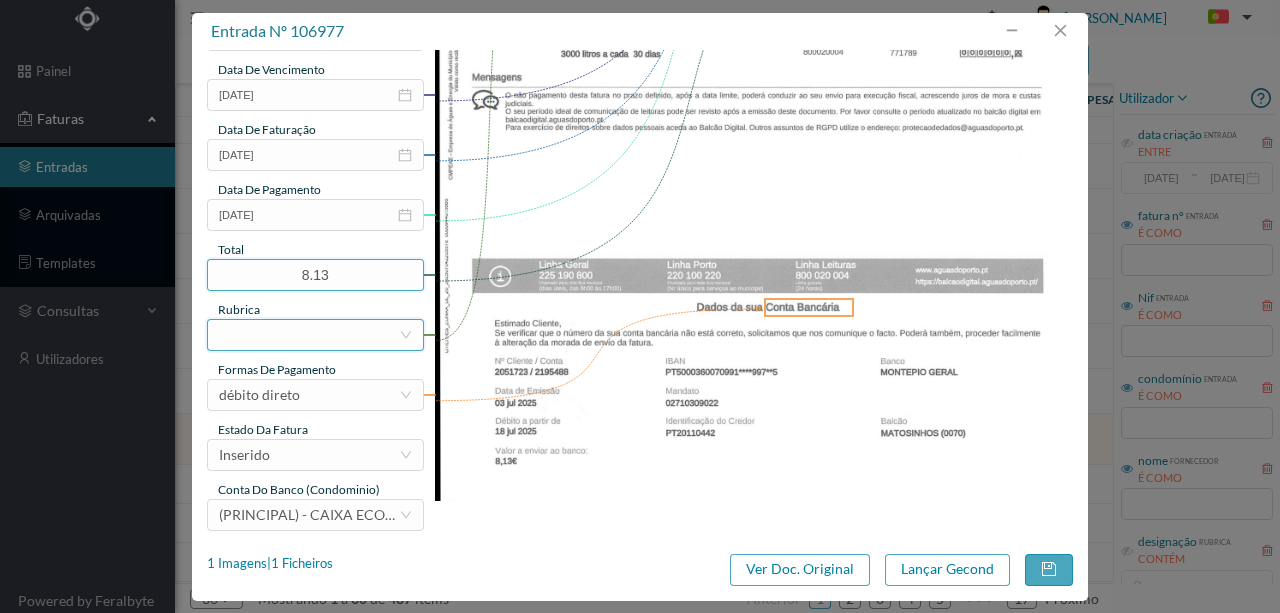 type on "8.13" 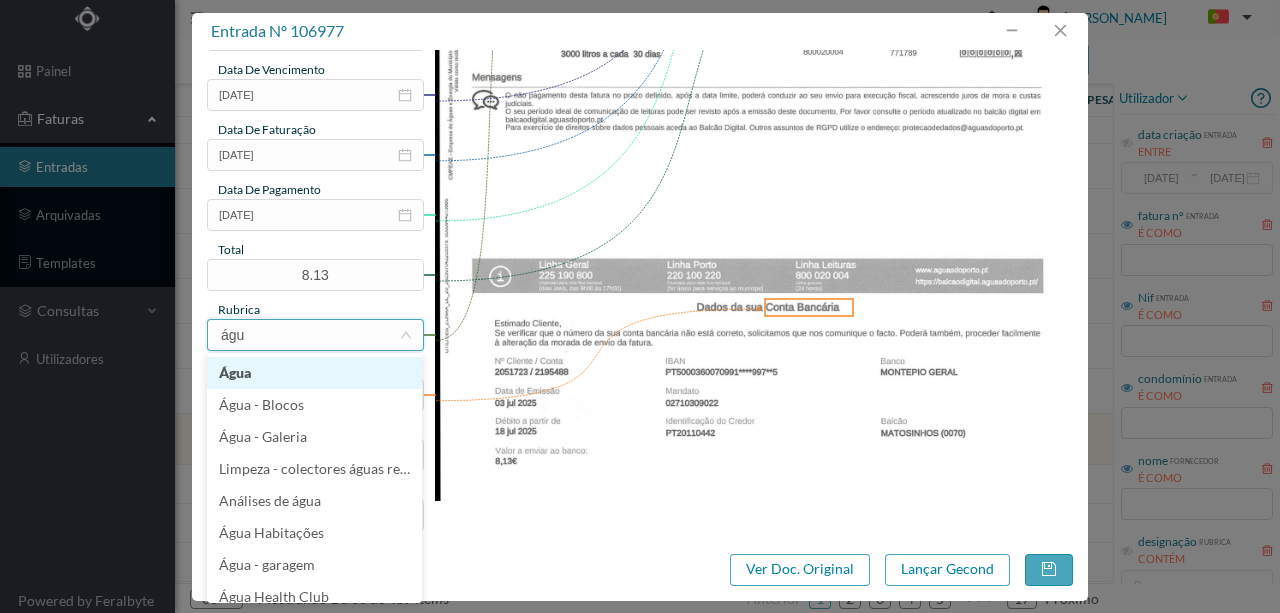 type on "água" 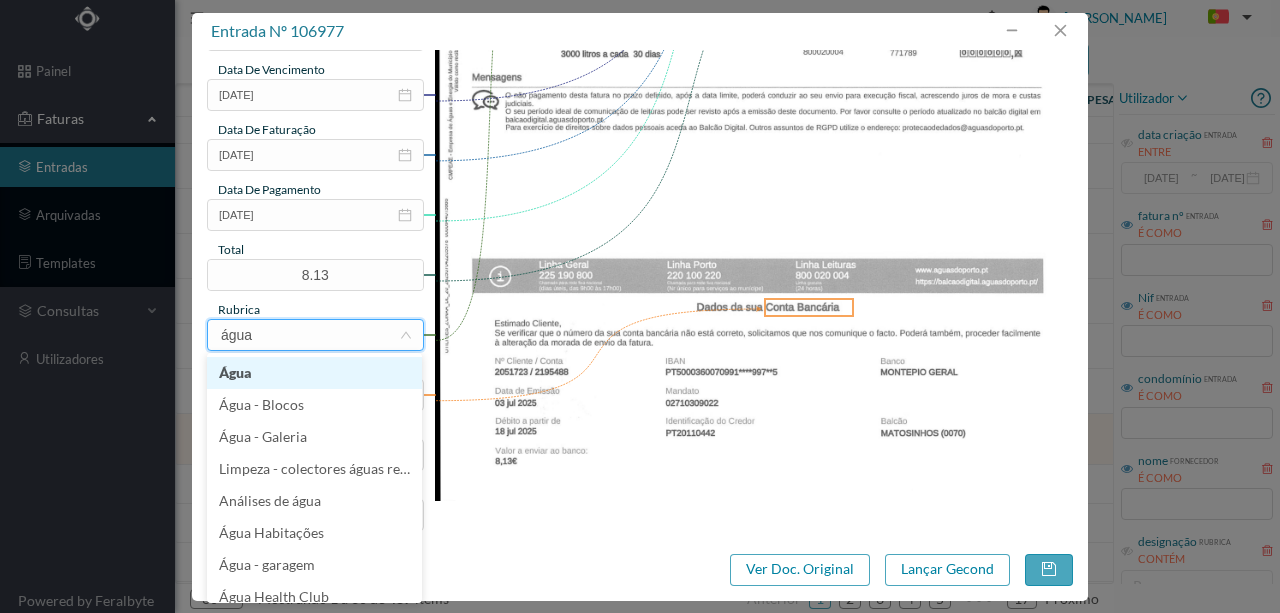 click on "Água" at bounding box center [314, 373] 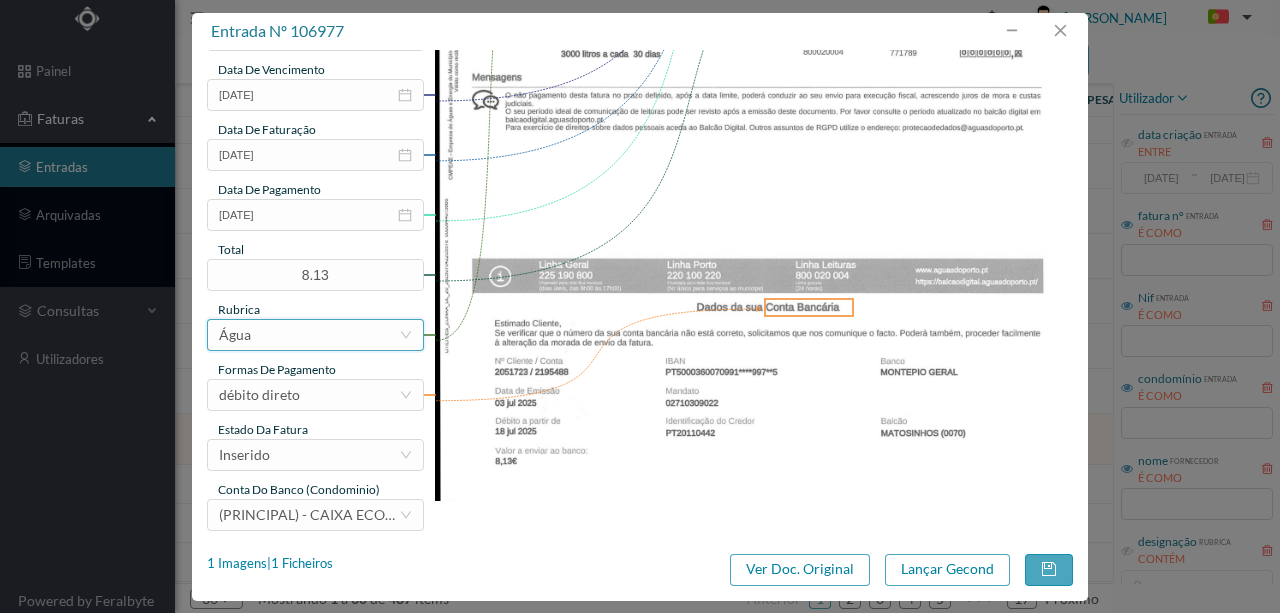 scroll, scrollTop: 473, scrollLeft: 0, axis: vertical 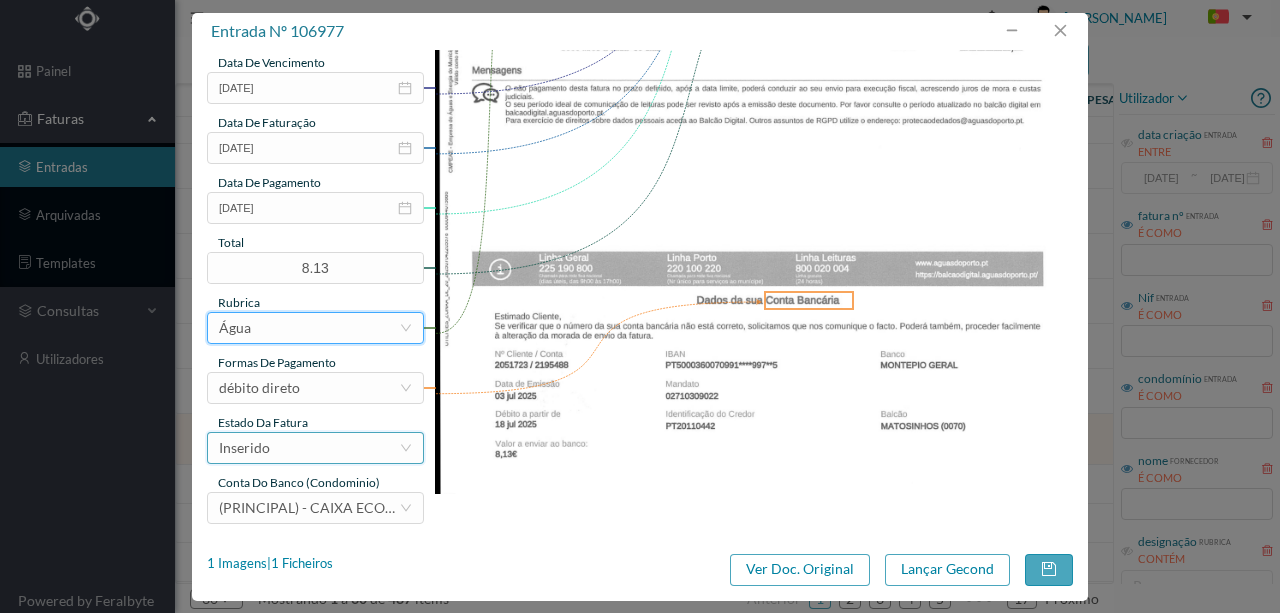 click on "Inserido" at bounding box center (309, 448) 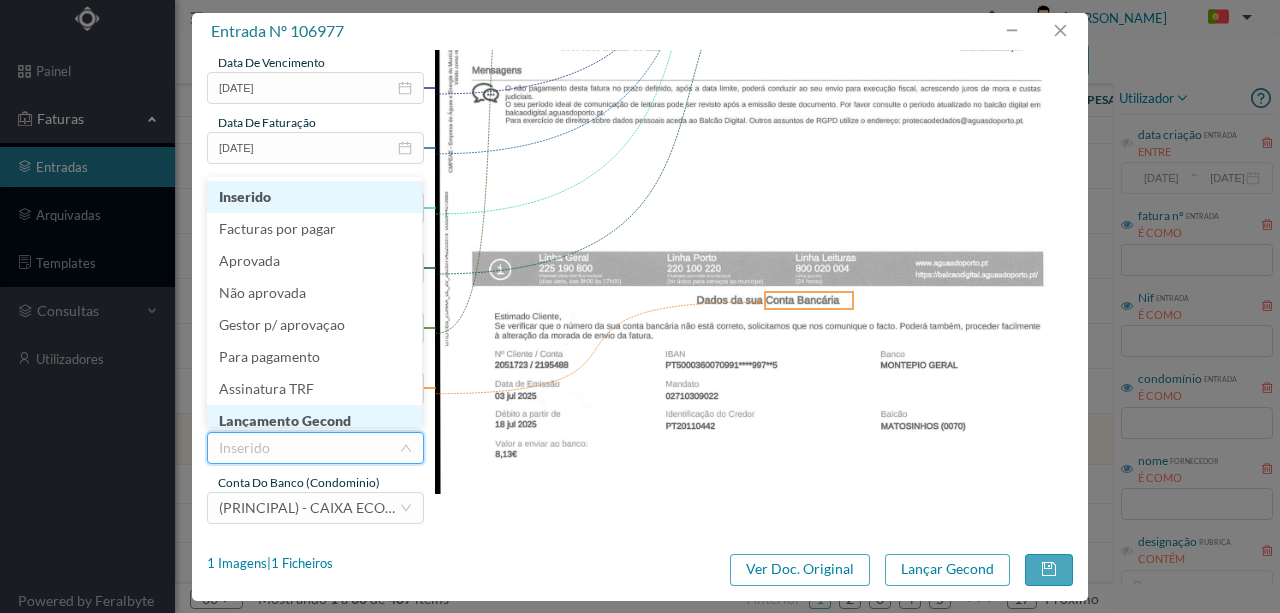scroll, scrollTop: 10, scrollLeft: 0, axis: vertical 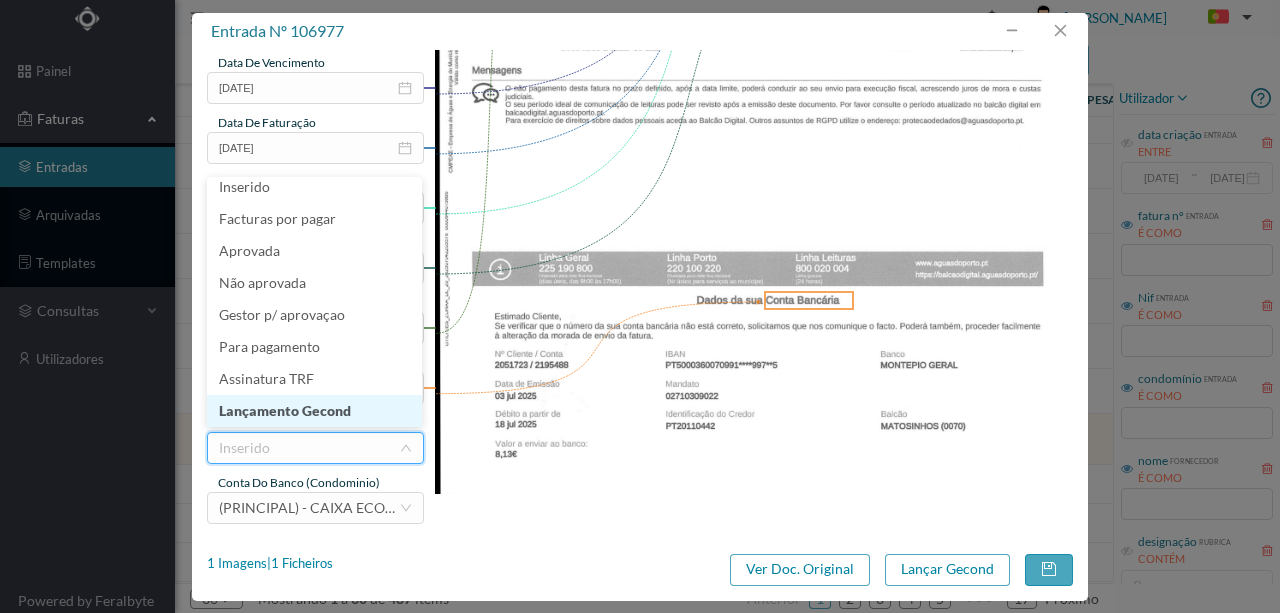 click on "Lançamento Gecond" at bounding box center [314, 411] 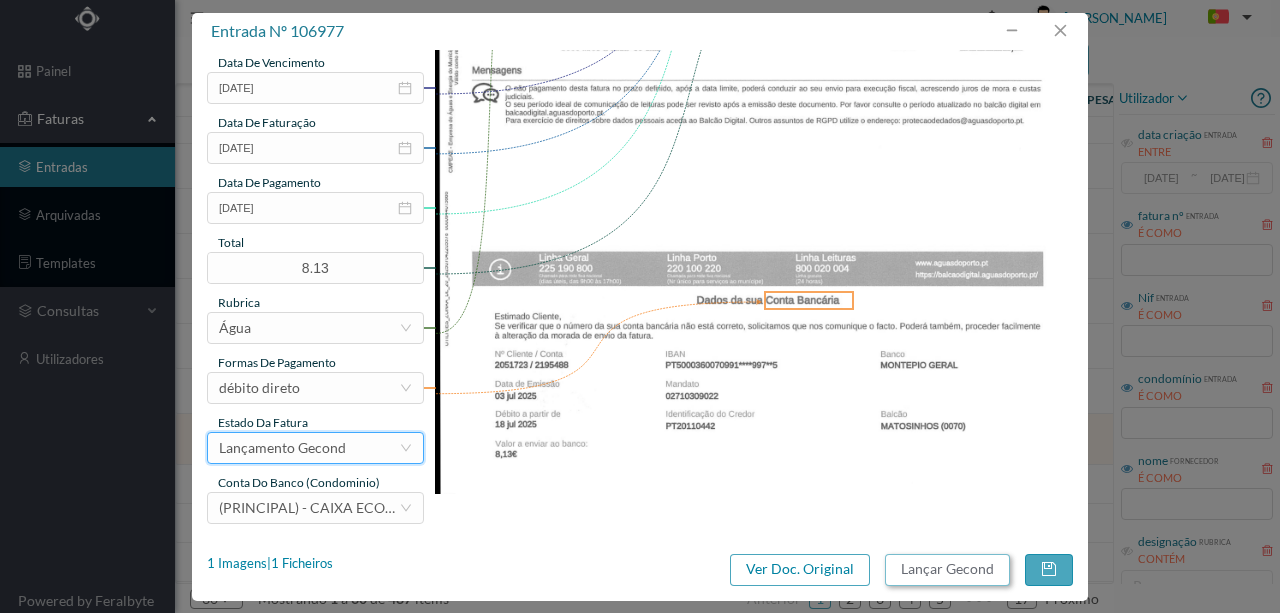 click on "Lançar Gecond" at bounding box center (947, 570) 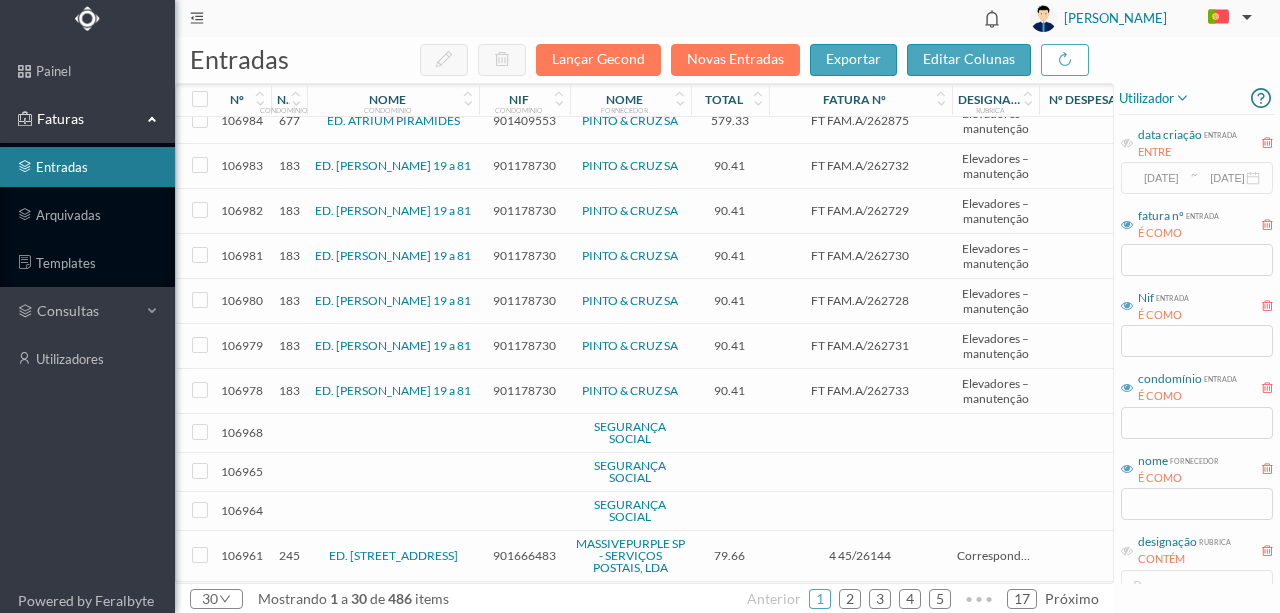 click at bounding box center [524, 433] 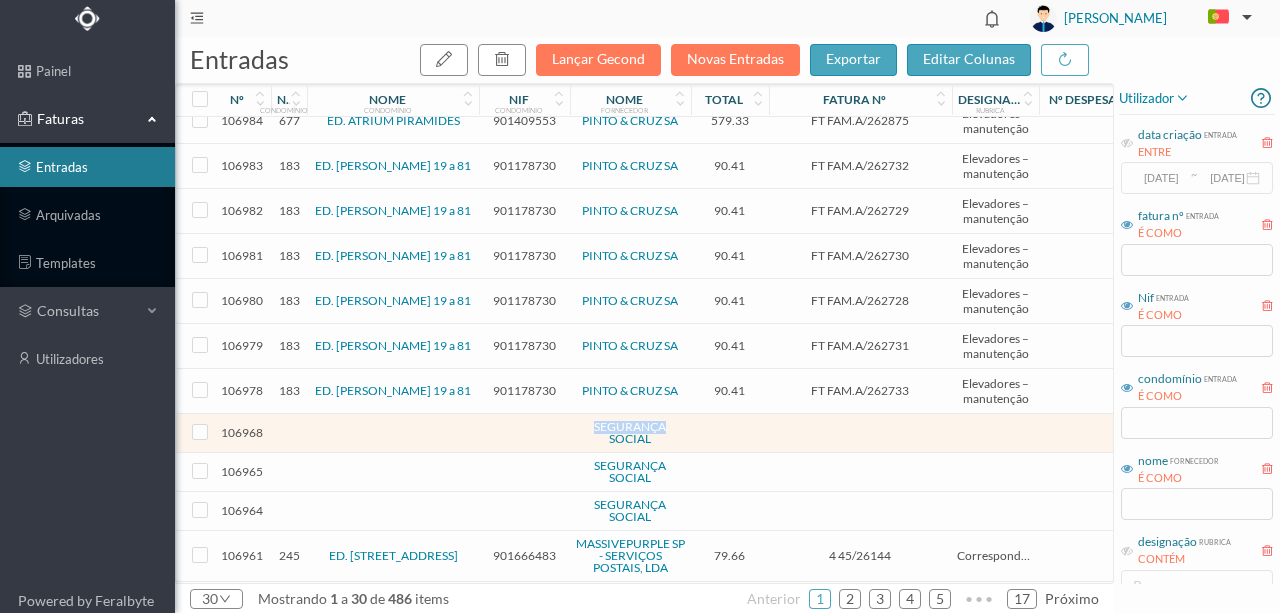 click at bounding box center (524, 433) 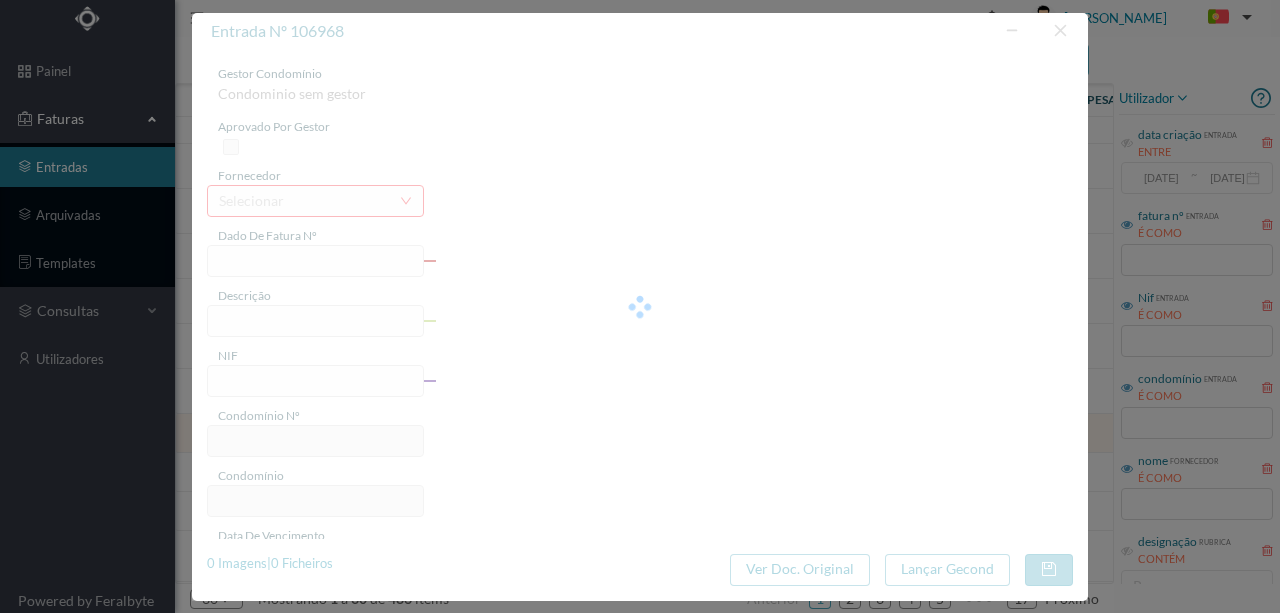 type on "0" 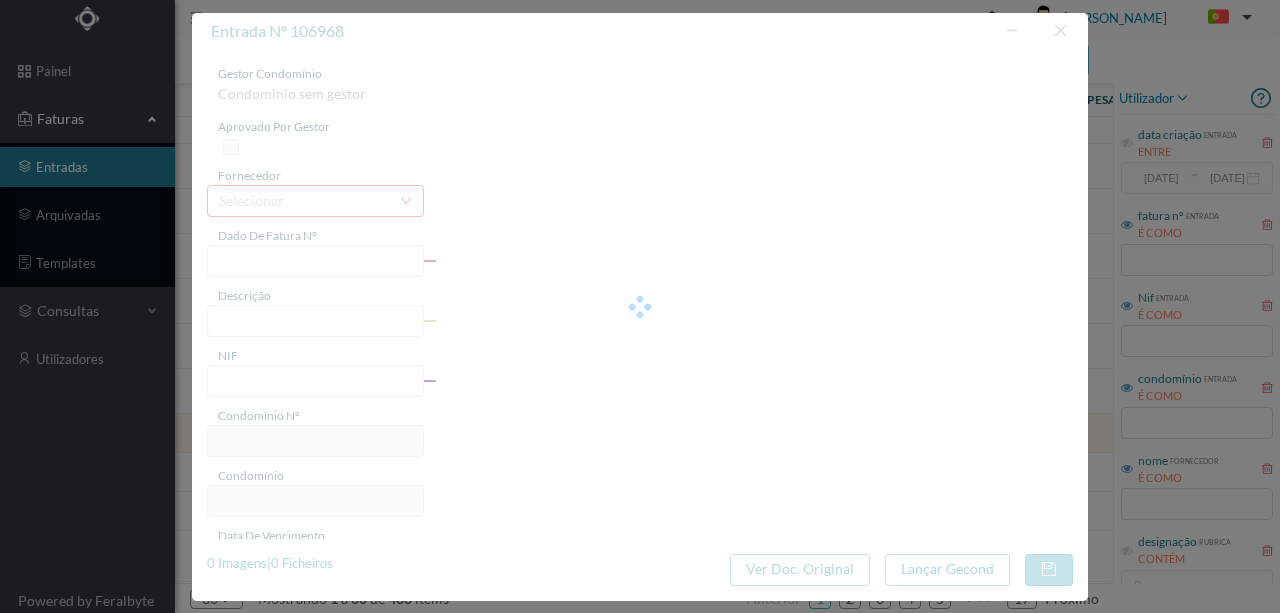 type on "Invalid date" 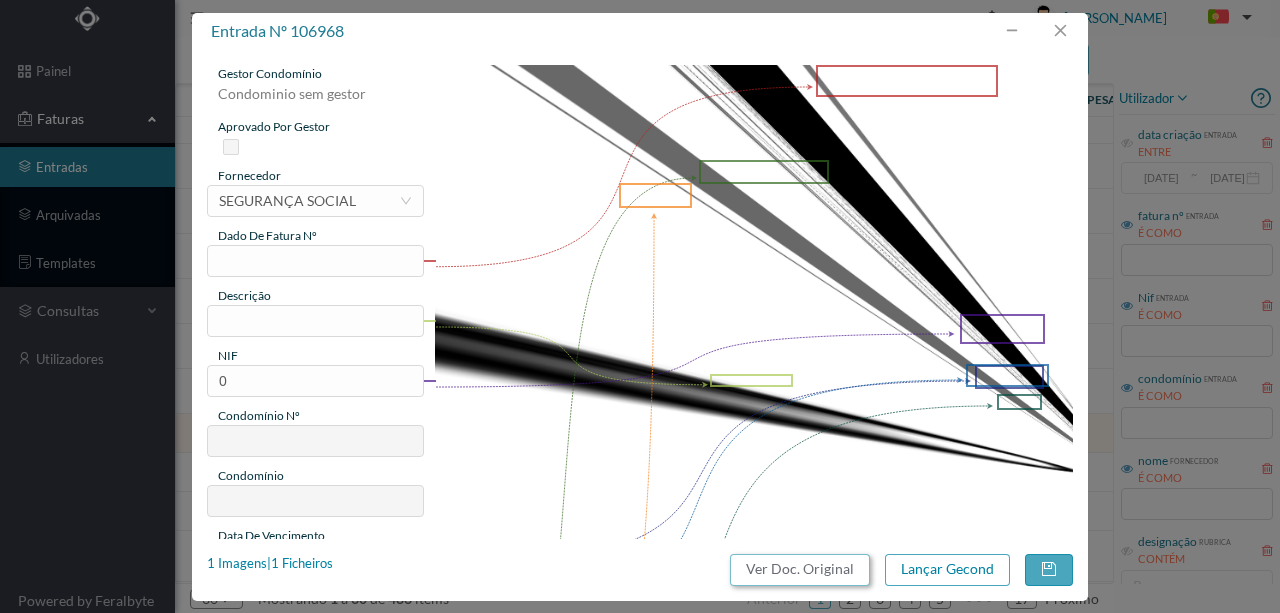 click on "Ver Doc. Original" at bounding box center (800, 570) 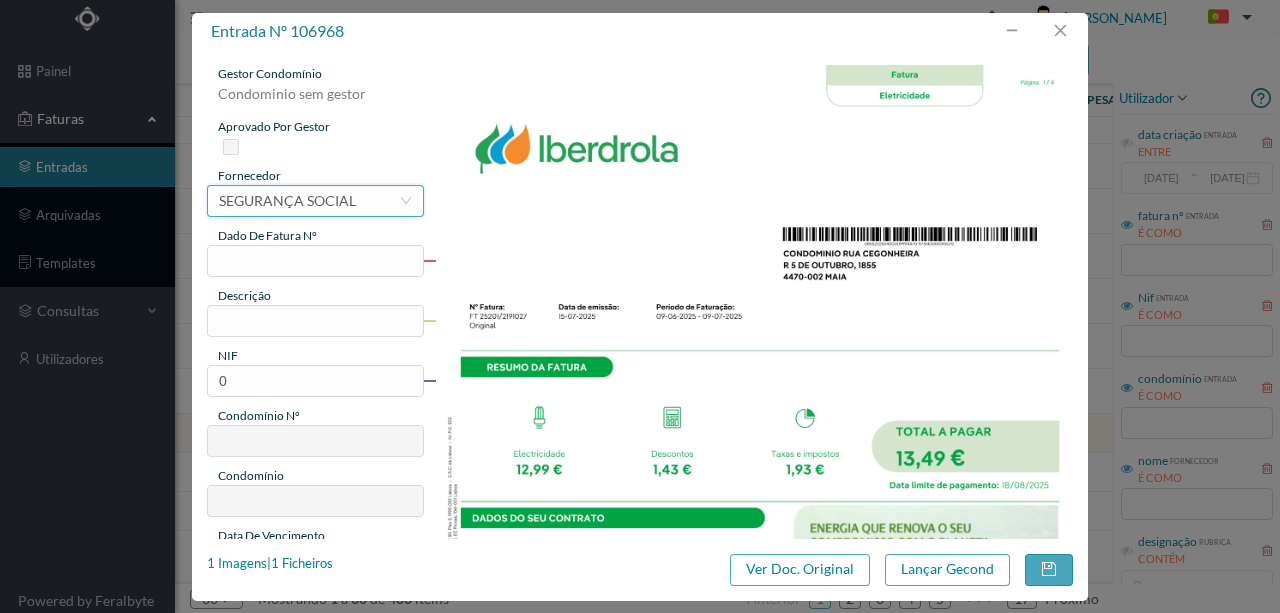 click on "SEGURANÇA SOCIAL" at bounding box center [287, 201] 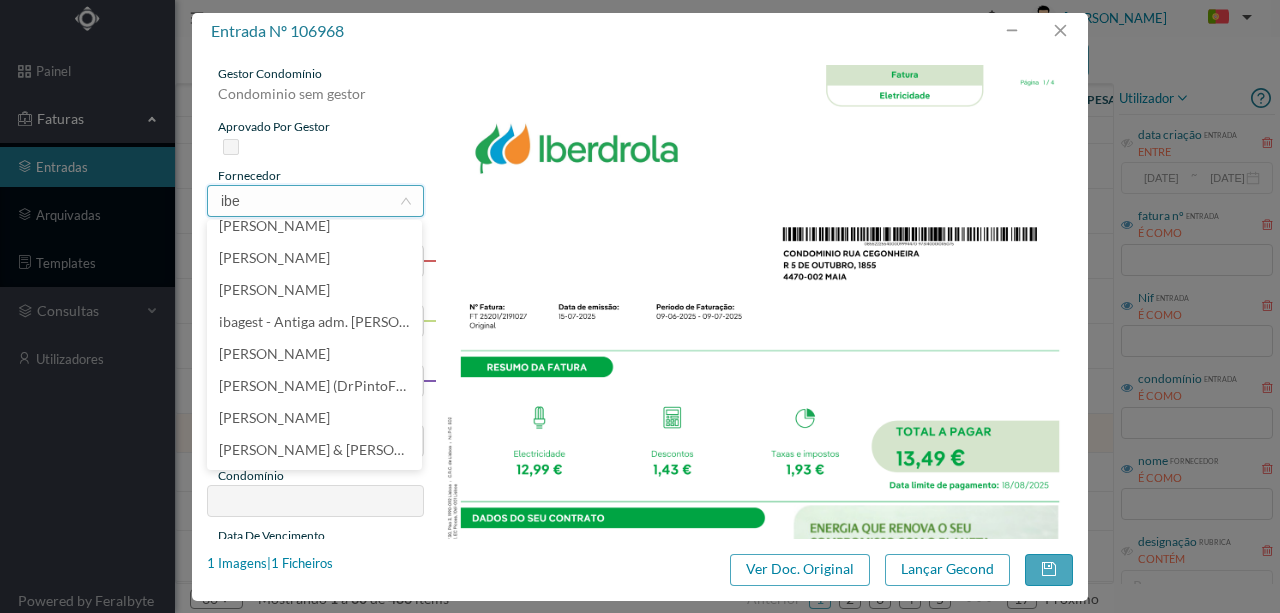 scroll, scrollTop: 4, scrollLeft: 0, axis: vertical 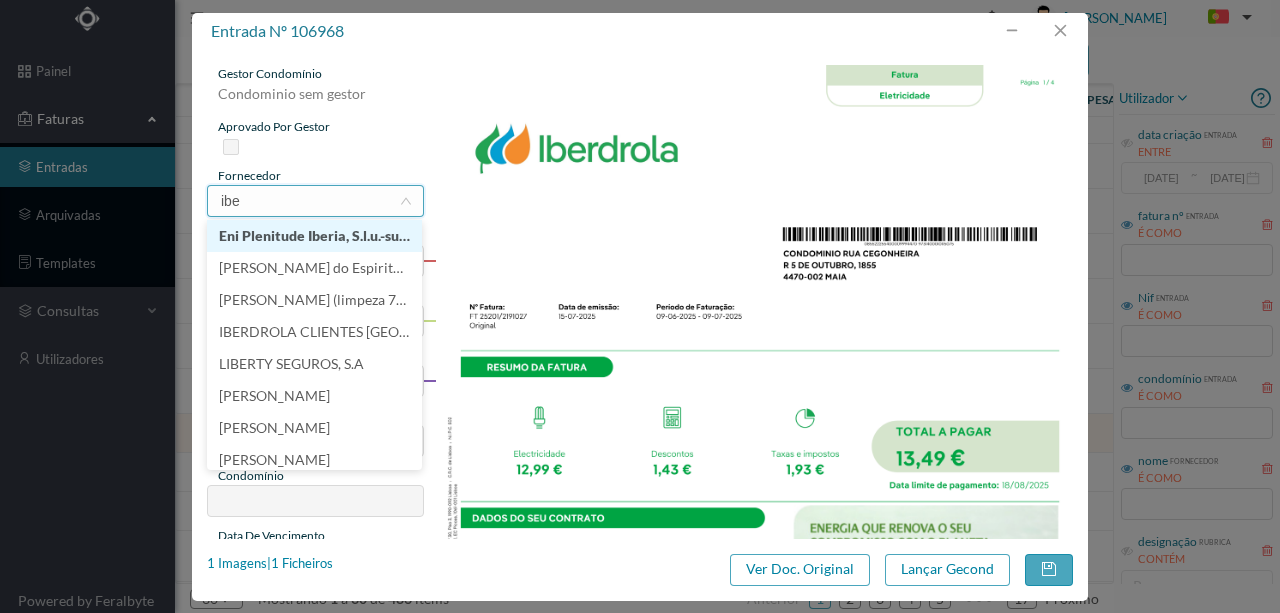 type on "iber" 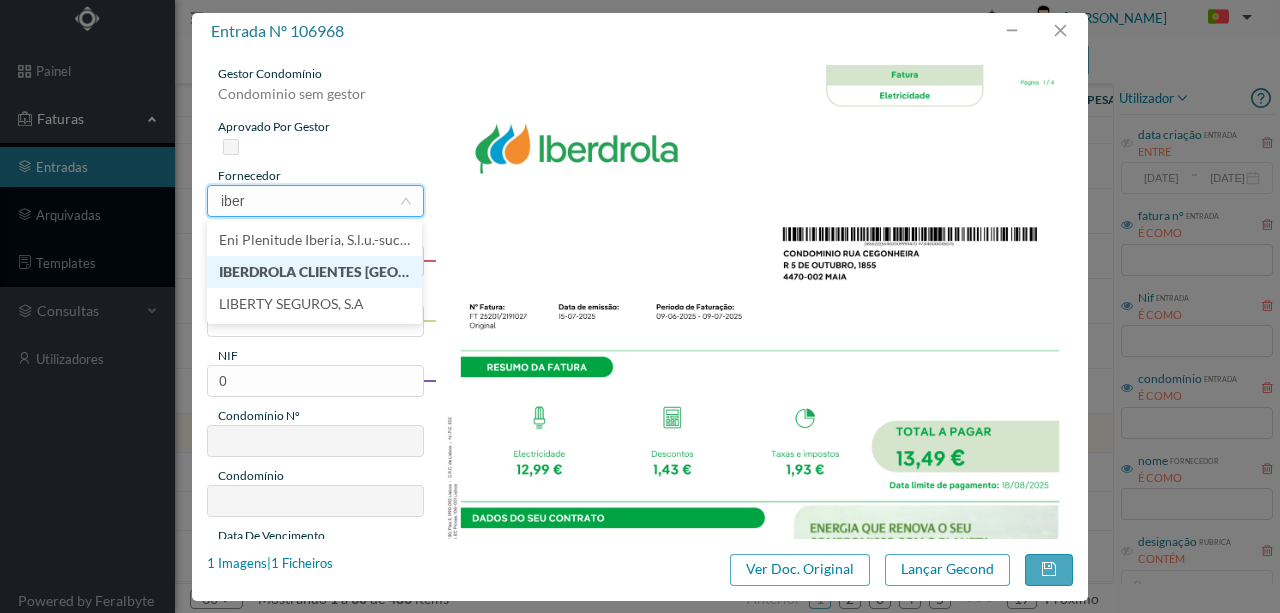 click on "IBERDROLA CLIENTES PORTUGAL, UNIPESSOAL, LDA" at bounding box center (314, 272) 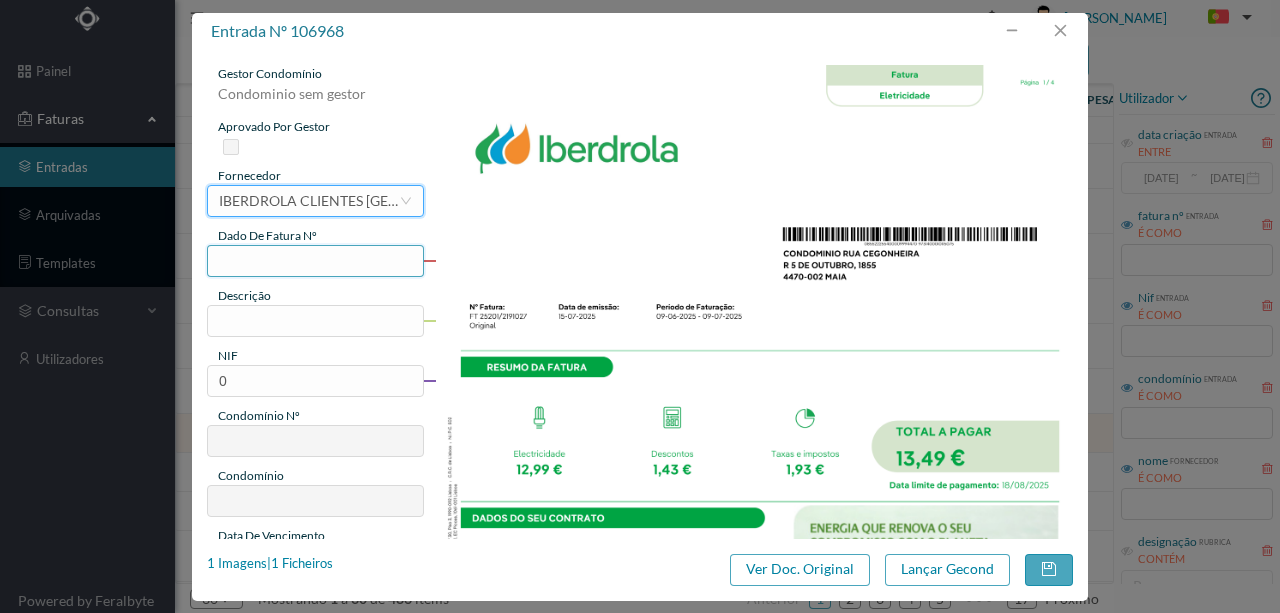 click at bounding box center (315, 261) 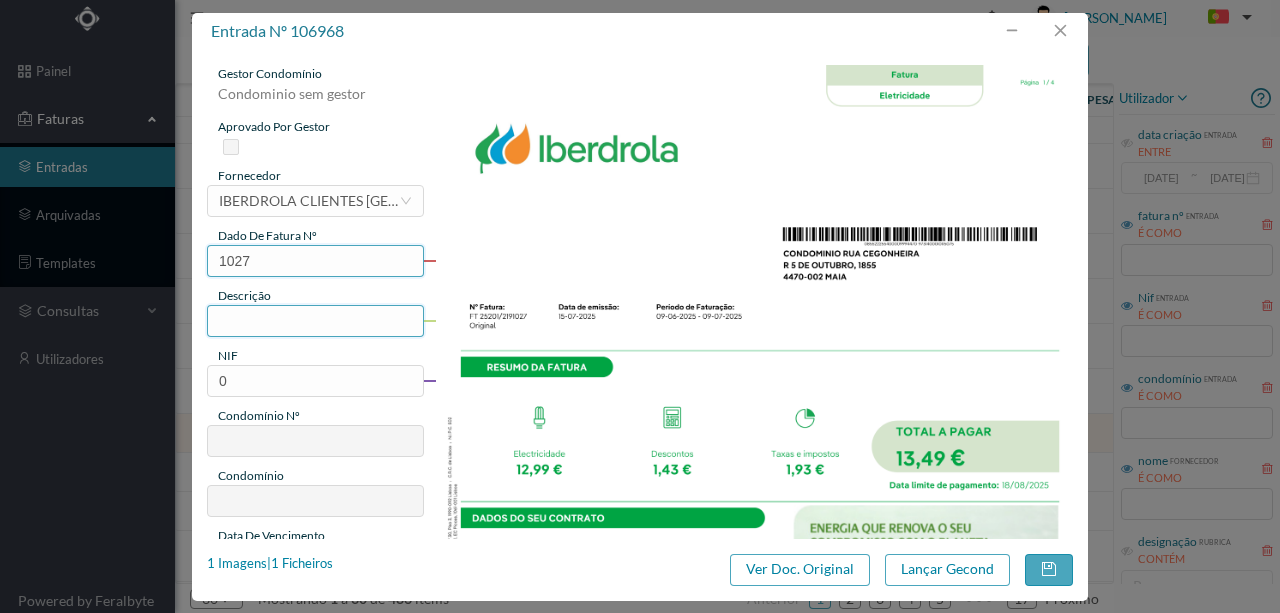 type on "1027" 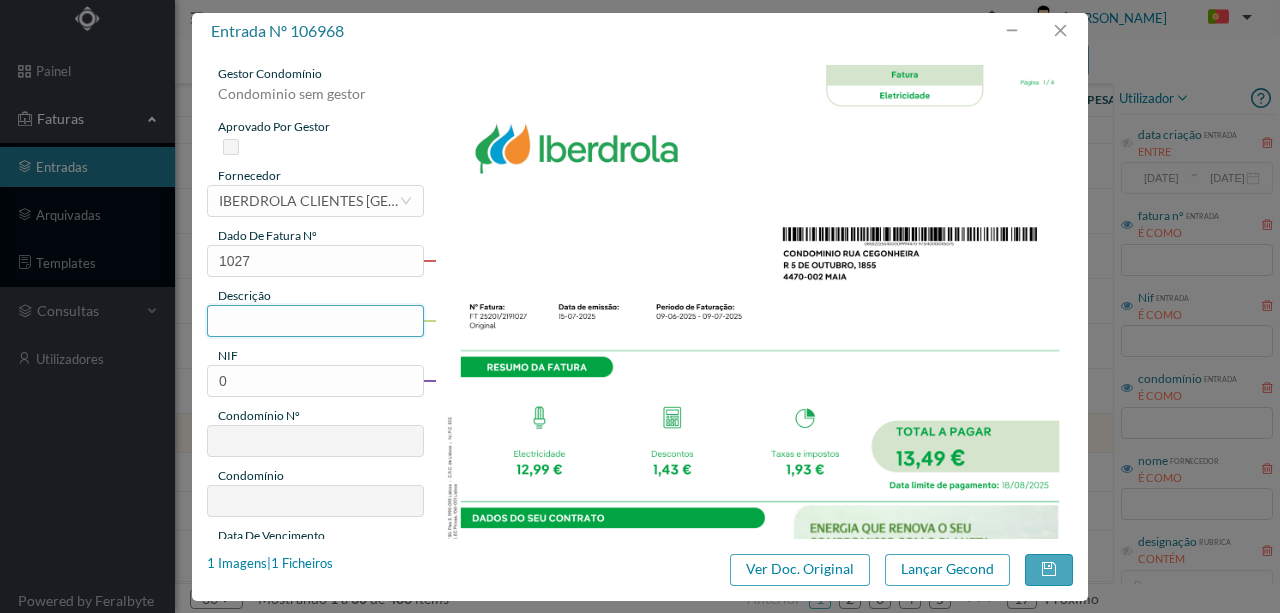 click at bounding box center [315, 321] 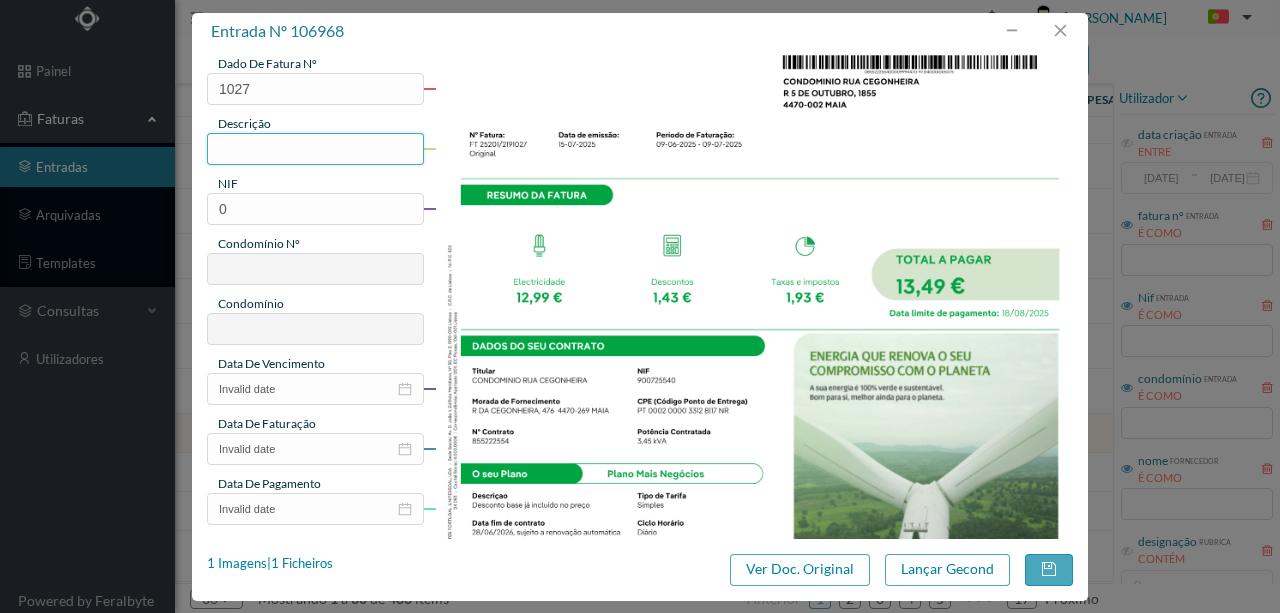 scroll, scrollTop: 200, scrollLeft: 0, axis: vertical 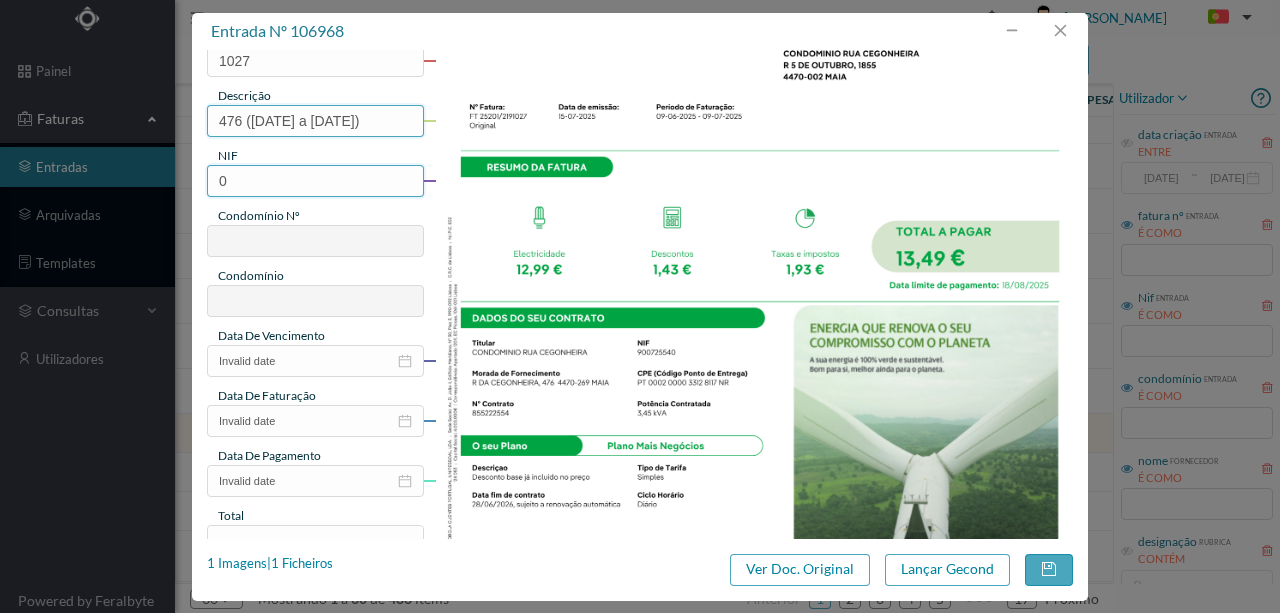 type on "476 (09.06.2025 a 09.07.2025)" 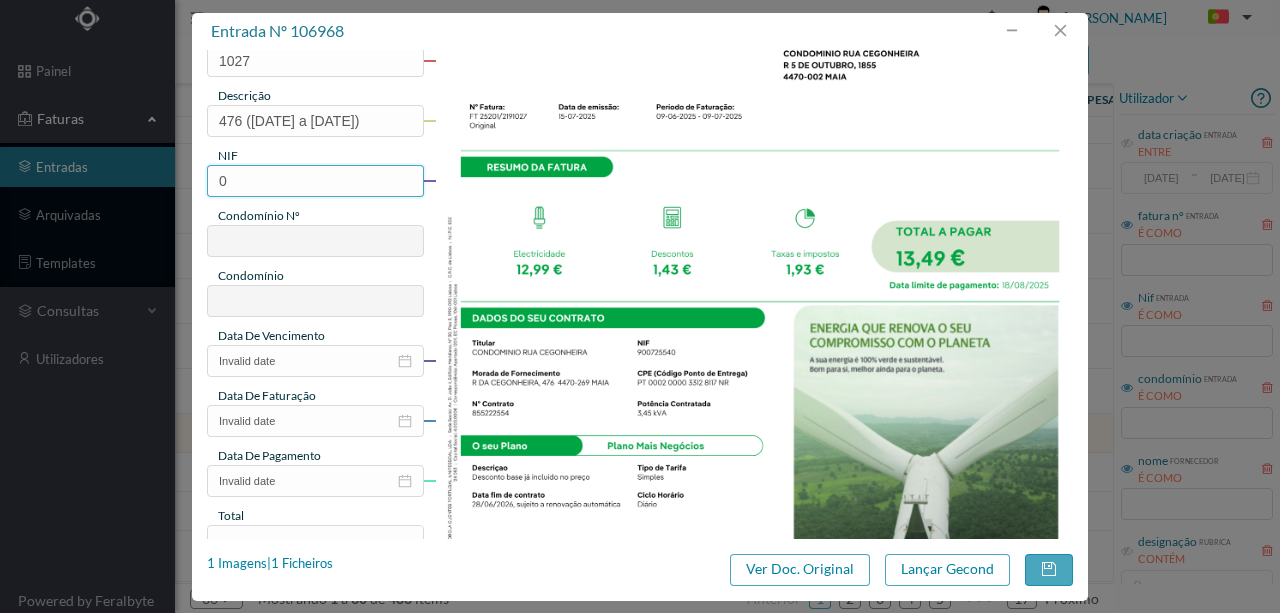 drag, startPoint x: 218, startPoint y: 170, endPoint x: 204, endPoint y: 170, distance: 14 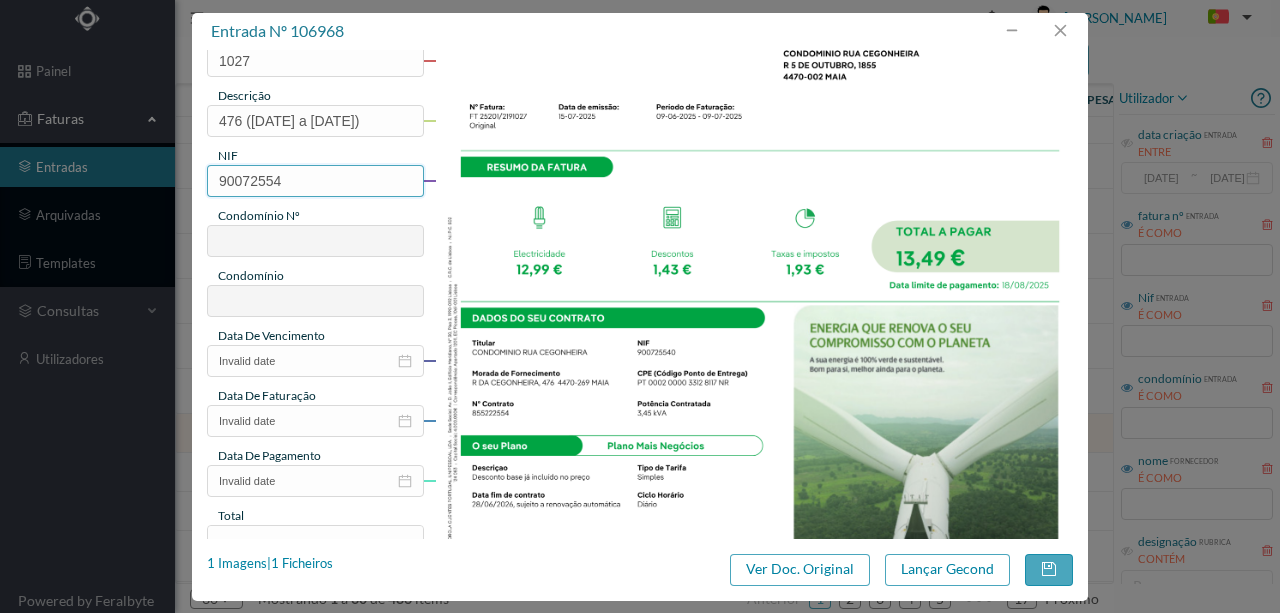 type on "900725540" 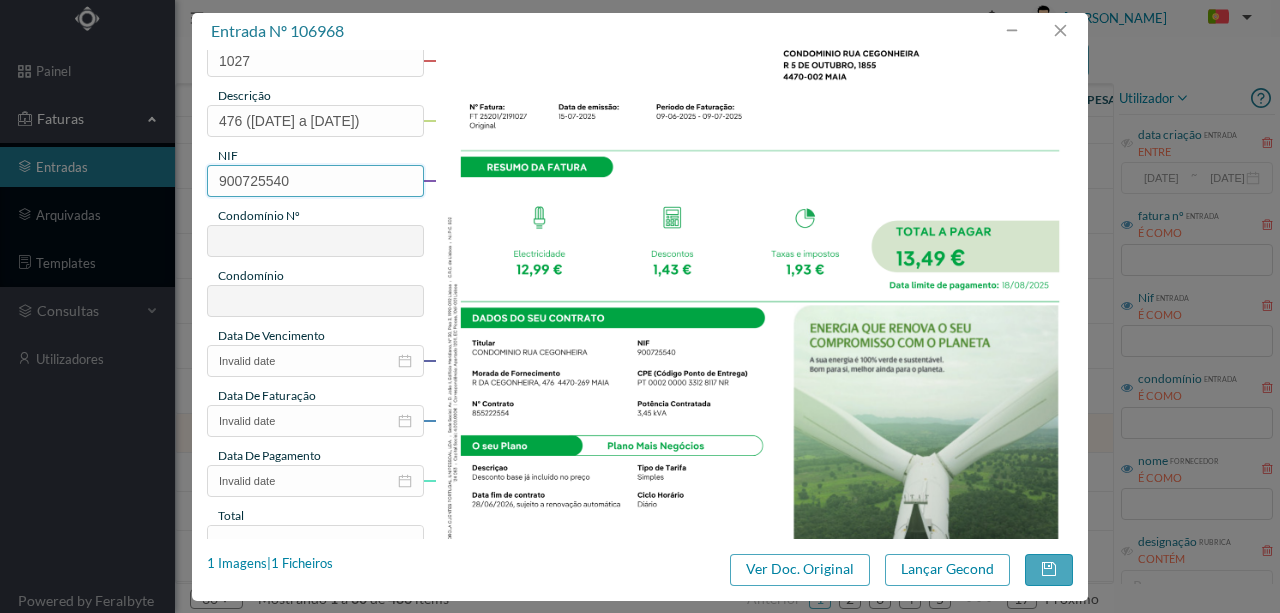 type on "730" 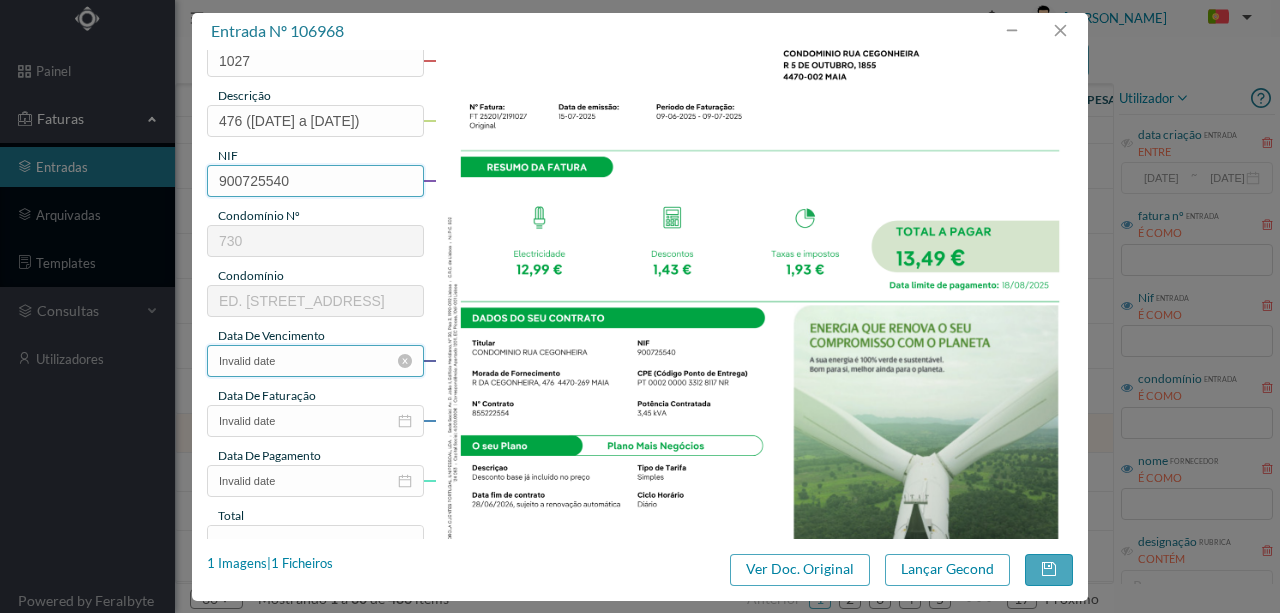 type on "900725540" 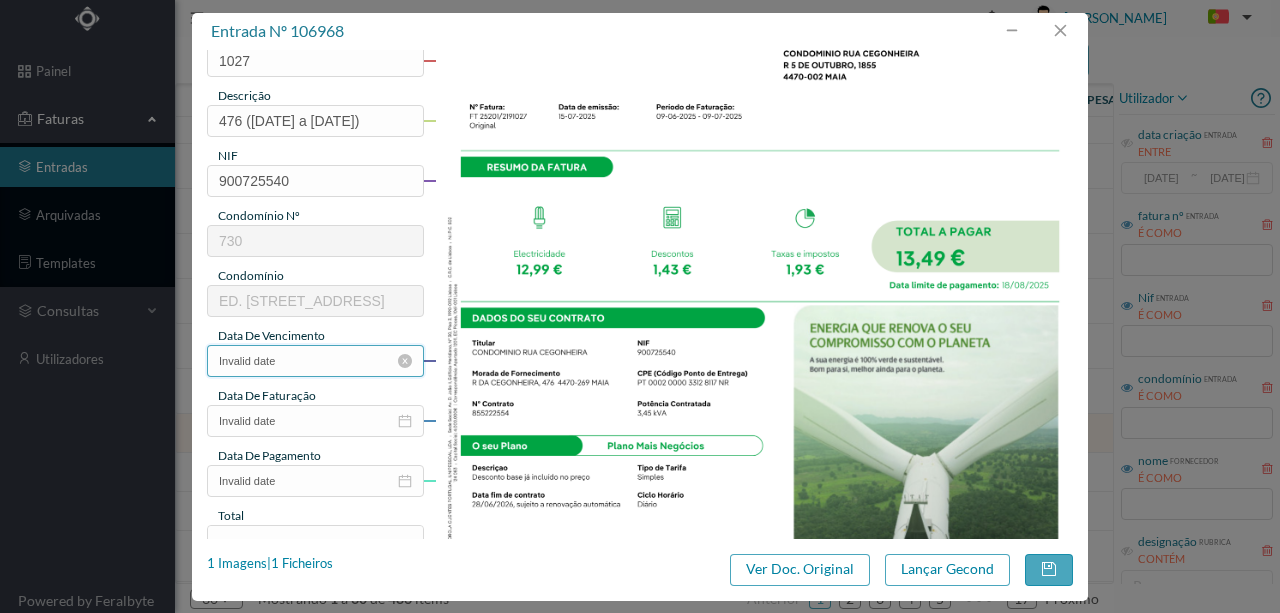 click on "Invalid date" at bounding box center [315, 361] 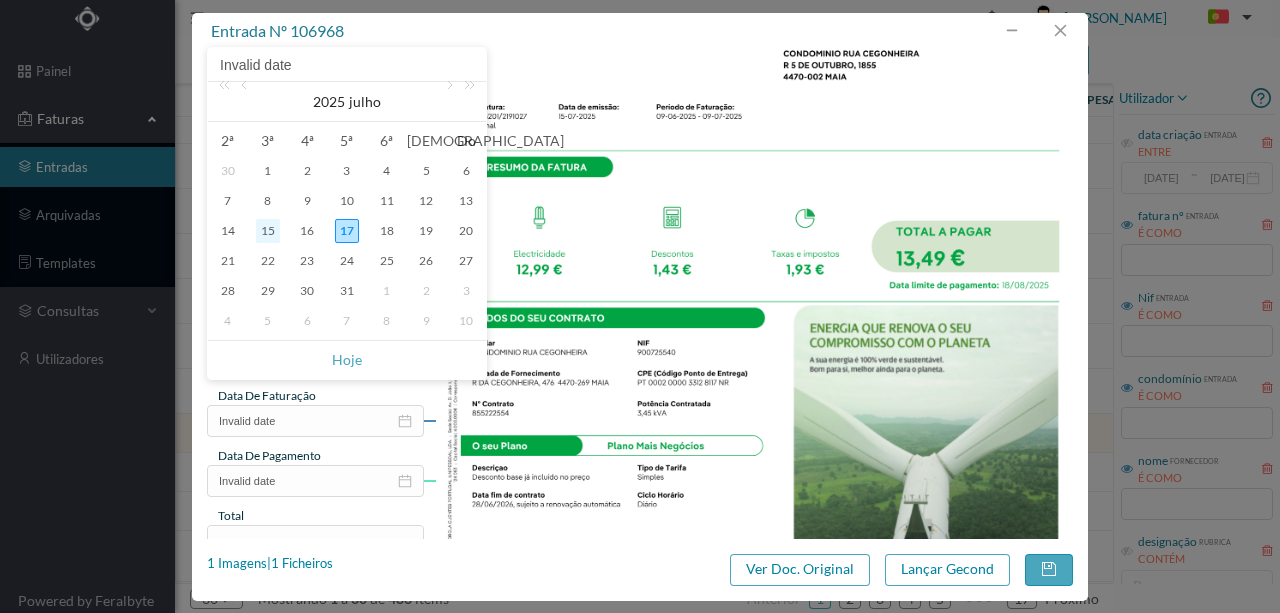 click on "15" at bounding box center (268, 231) 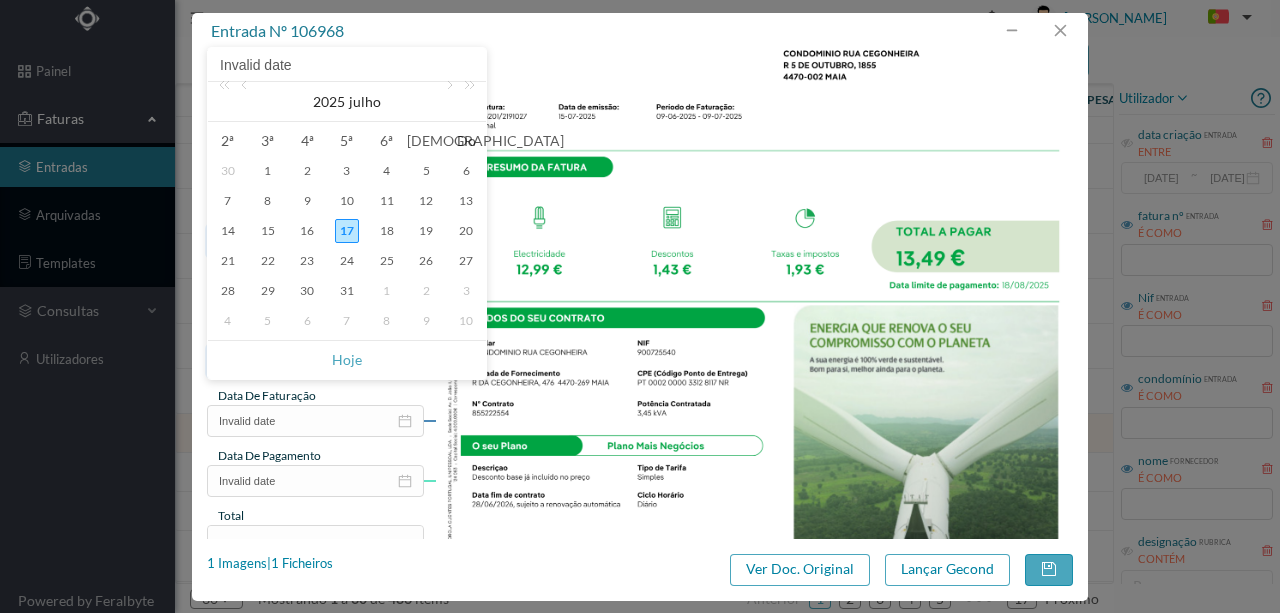 type on "2025-07-15" 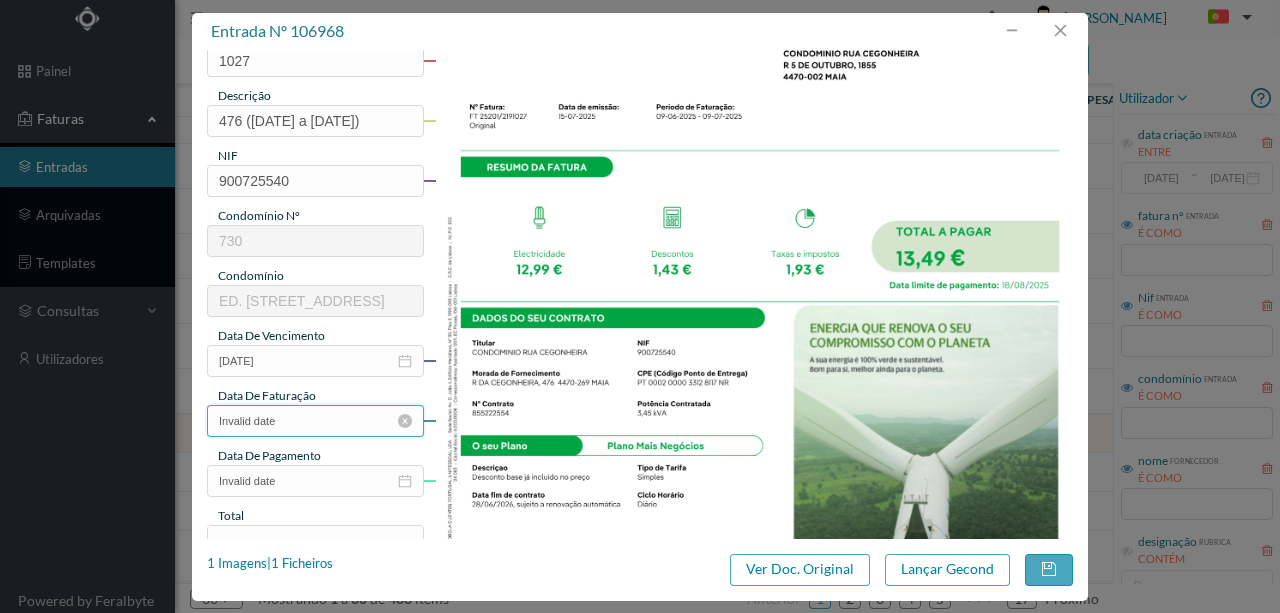 click on "Invalid date" at bounding box center (315, 421) 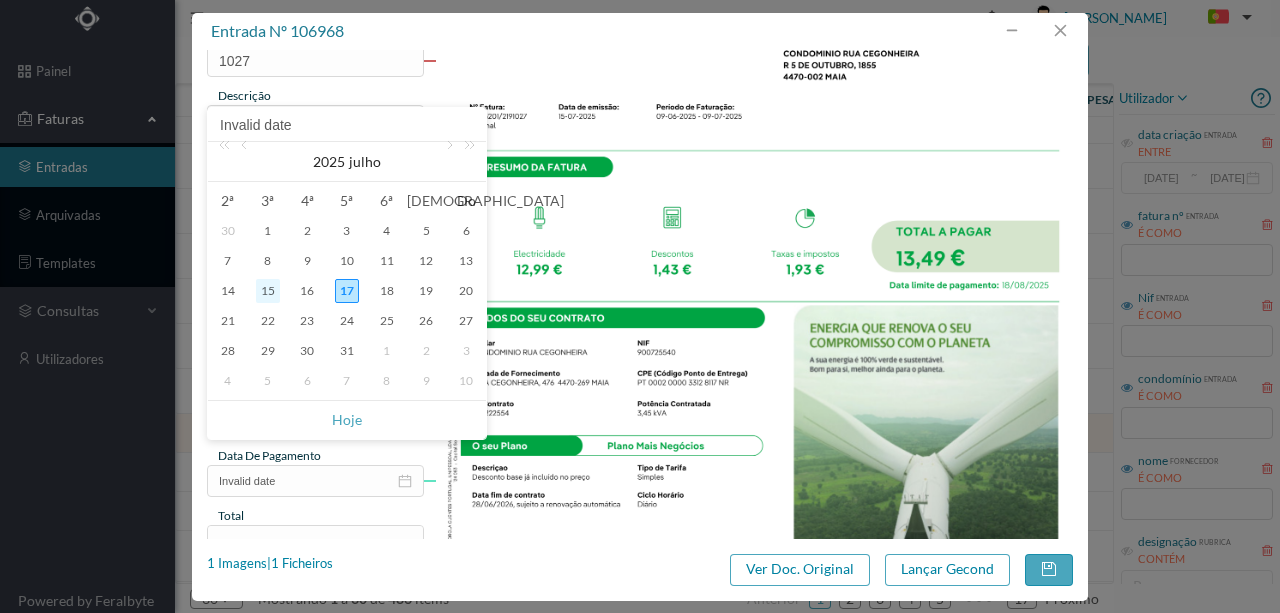 click on "15" at bounding box center (268, 291) 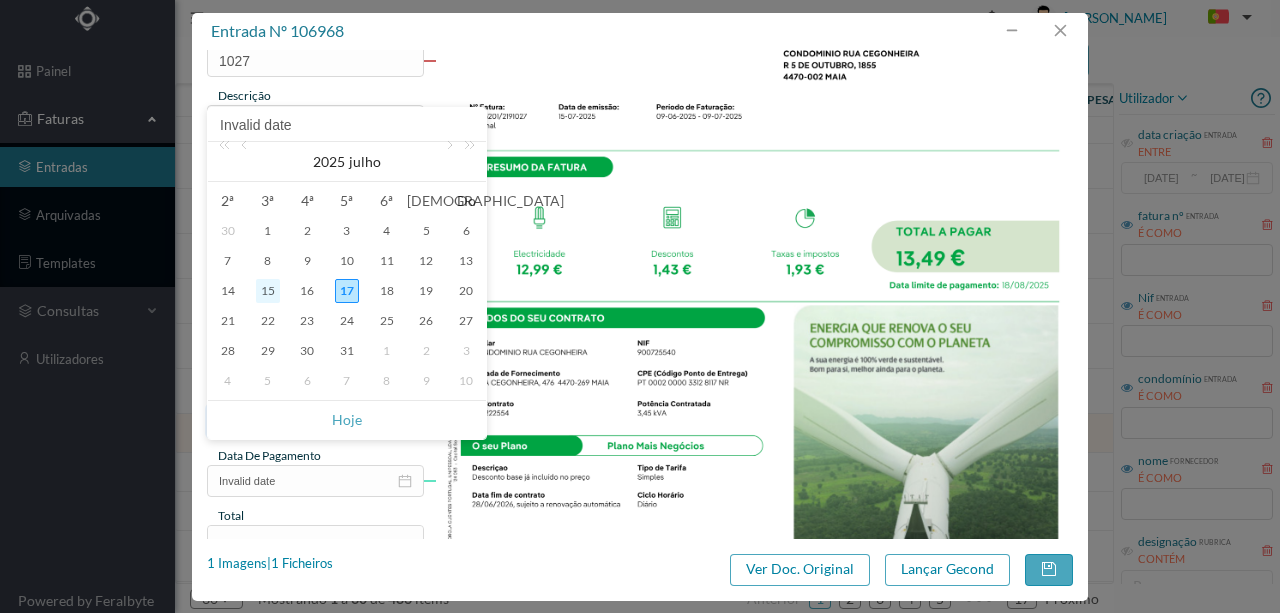 type on "2025-07-15" 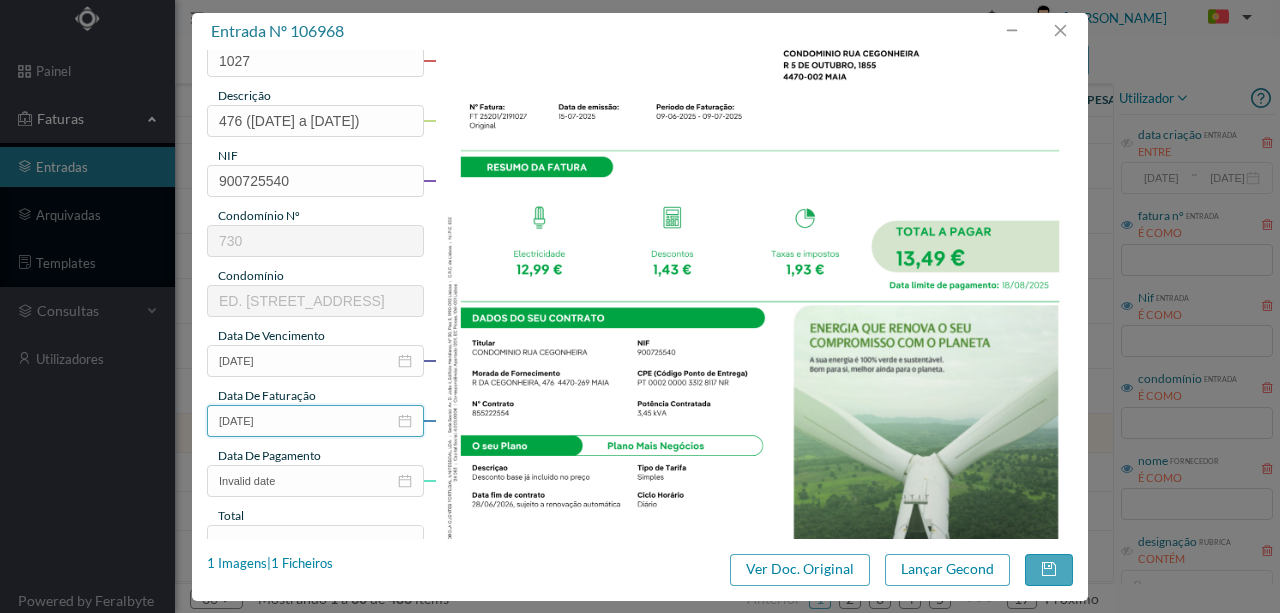 scroll, scrollTop: 333, scrollLeft: 0, axis: vertical 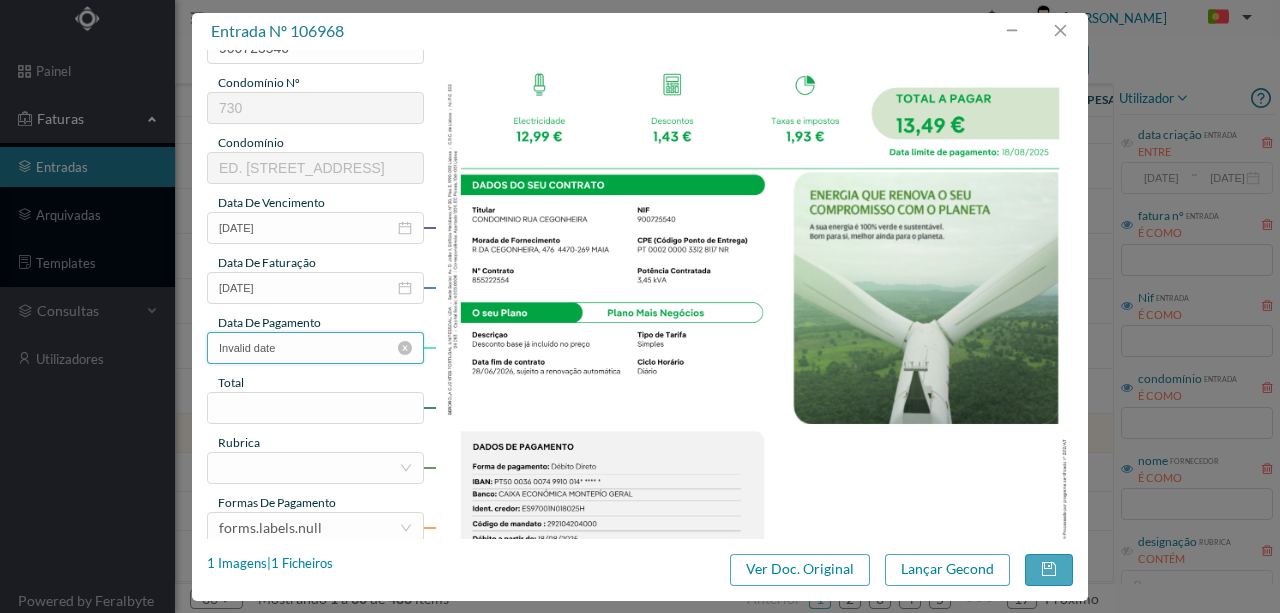 click on "Invalid date" at bounding box center [315, 348] 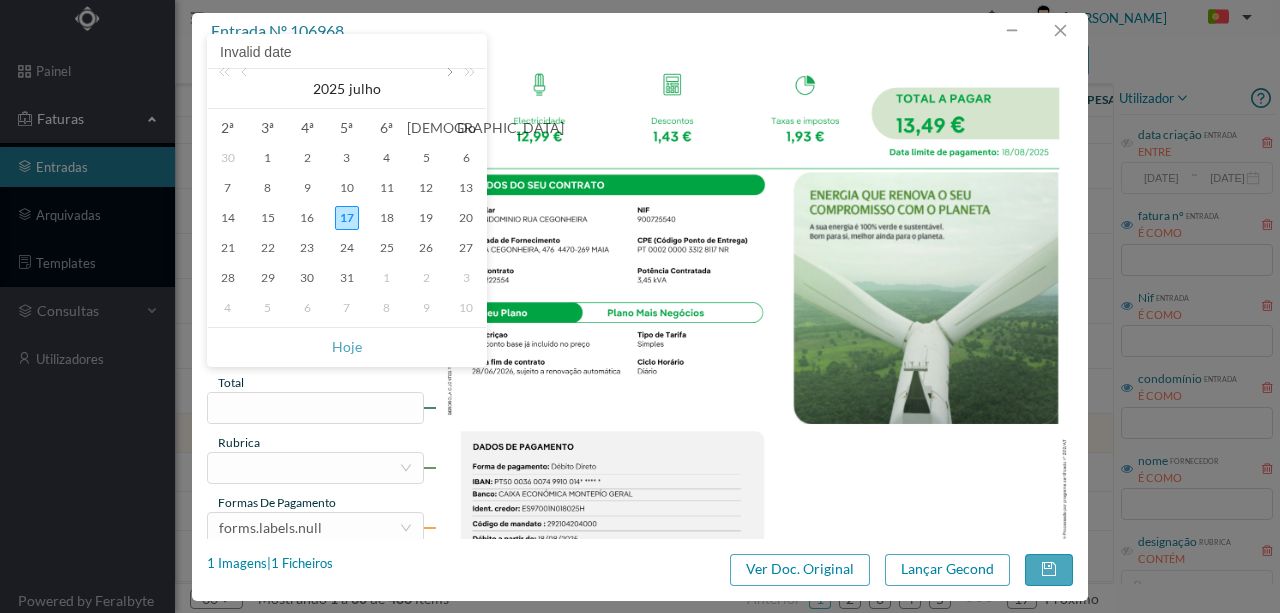 click at bounding box center (448, 89) 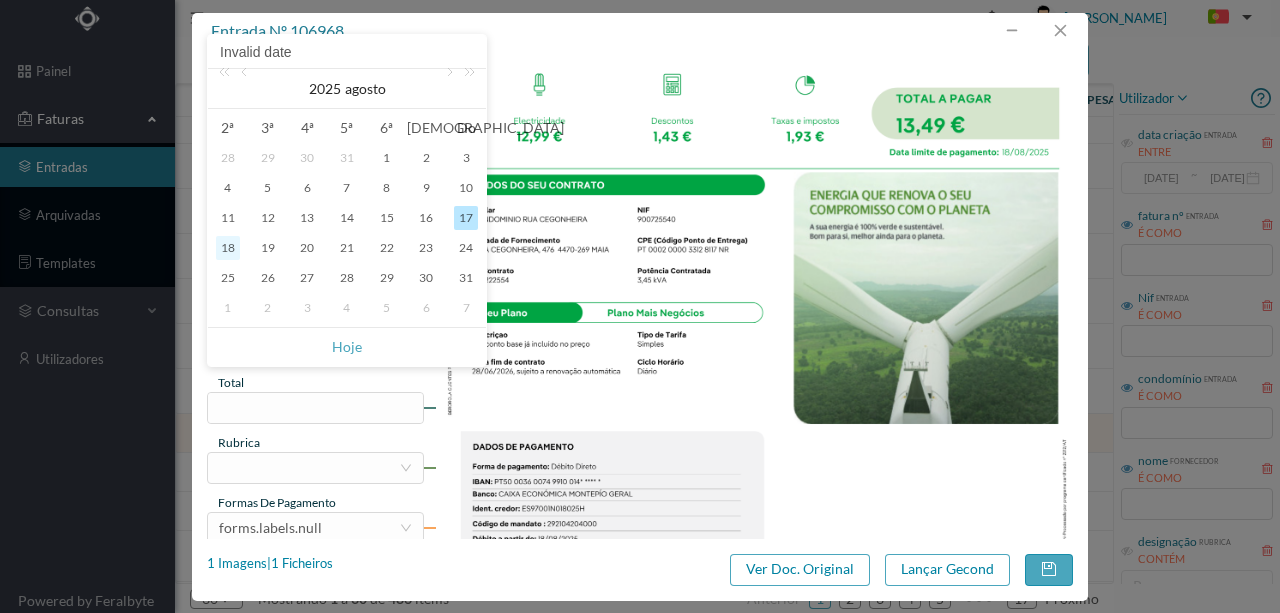 click on "18" at bounding box center (228, 248) 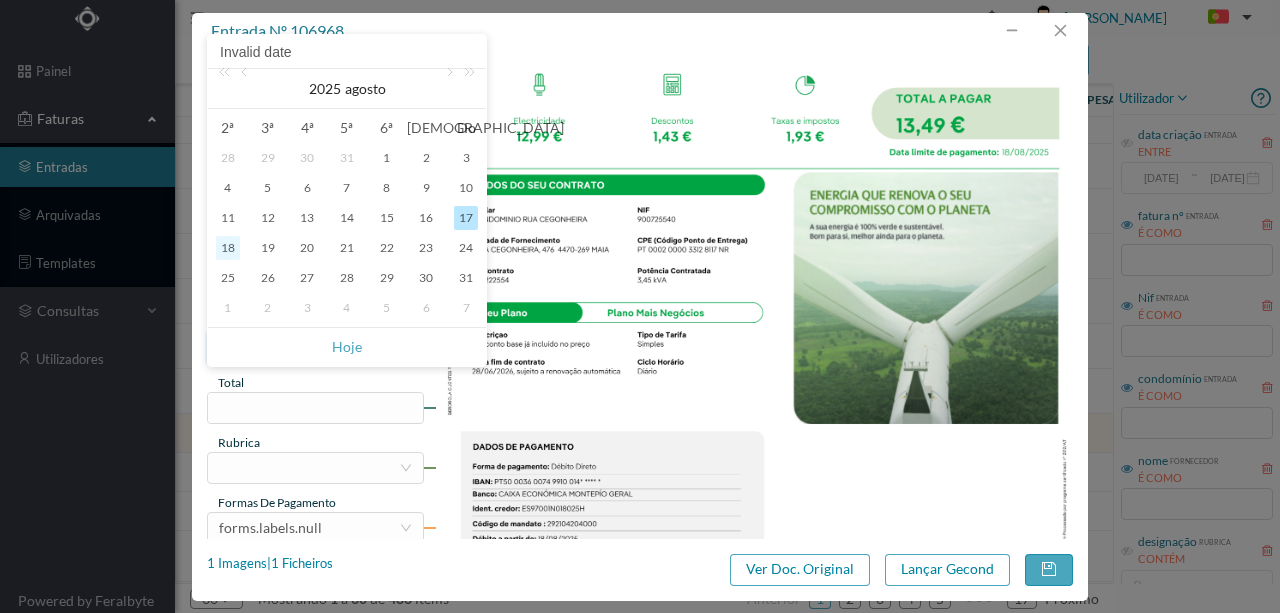 type on "2025-08-18" 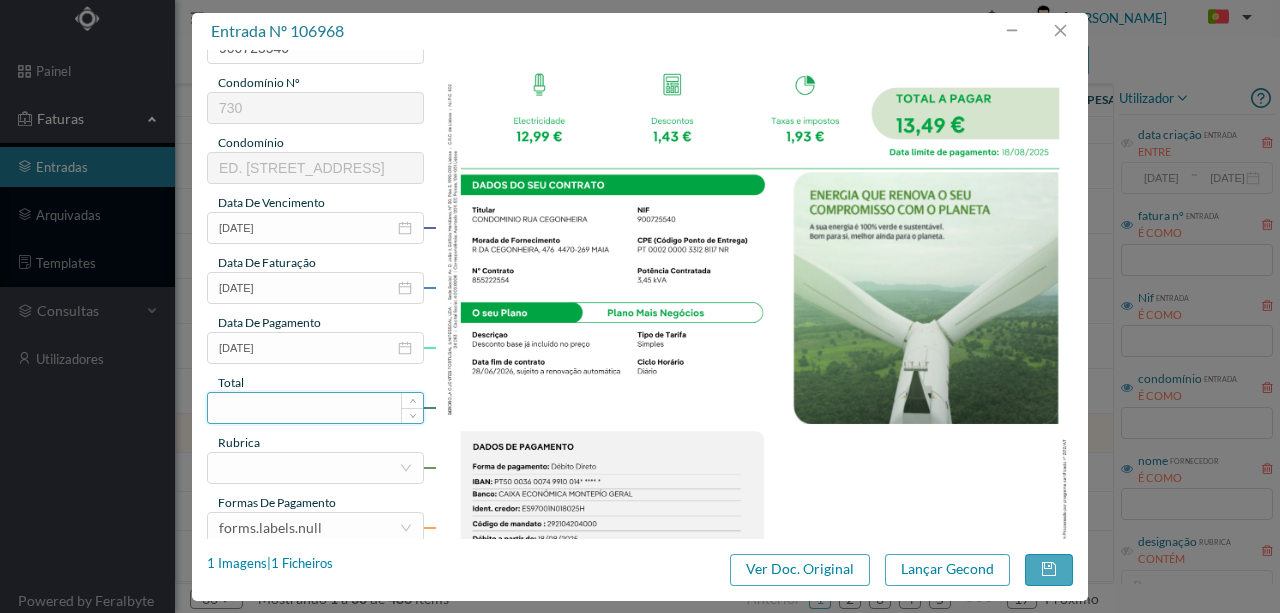 click at bounding box center [315, 408] 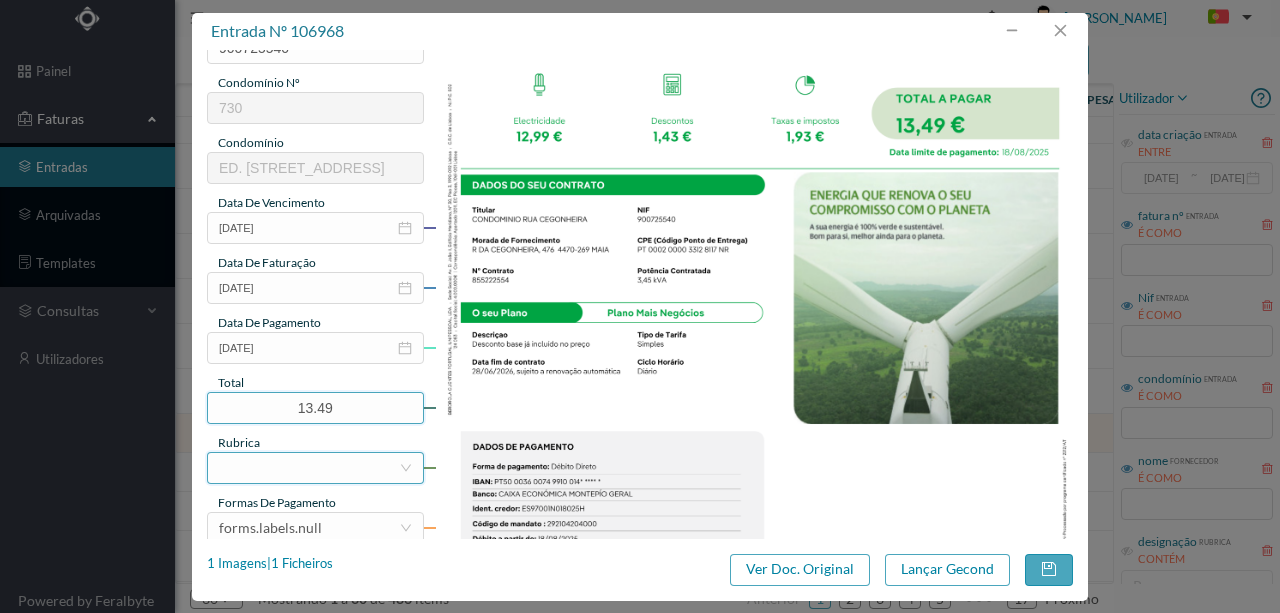type on "13.49" 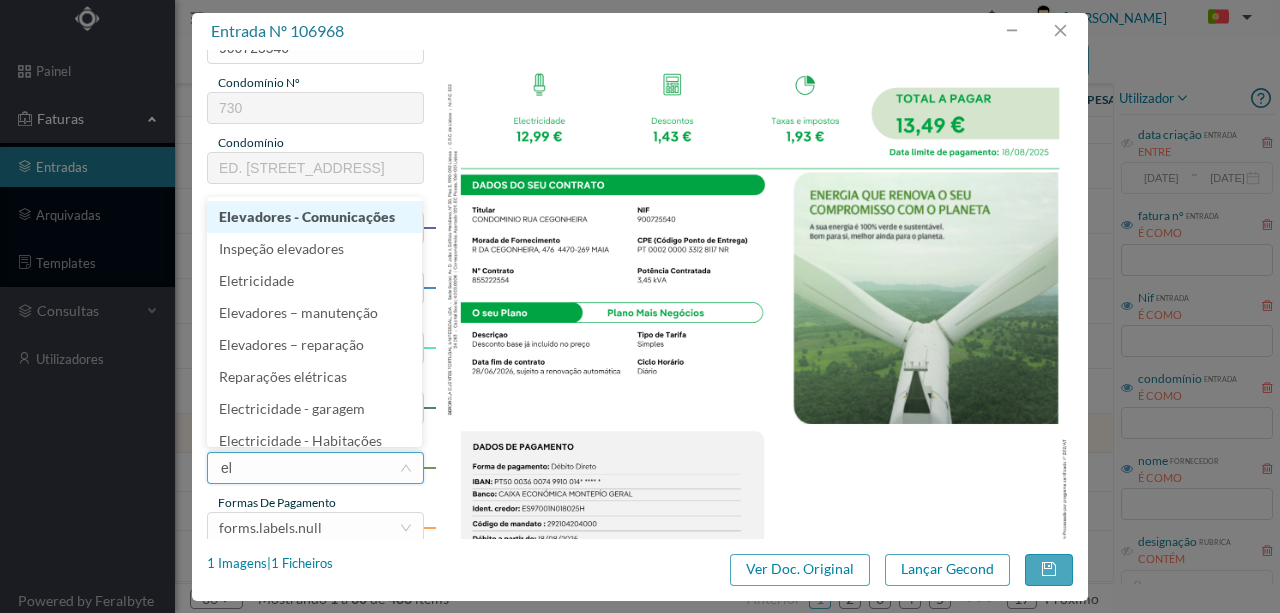 type on "ele" 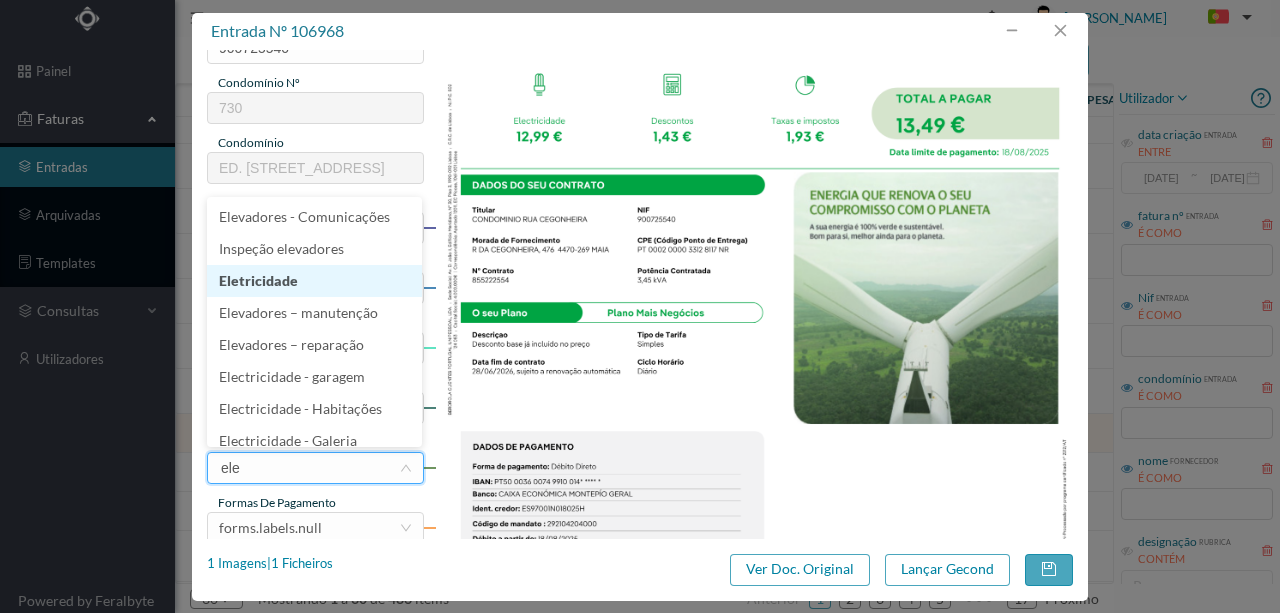 click on "Eletricidade" at bounding box center [314, 281] 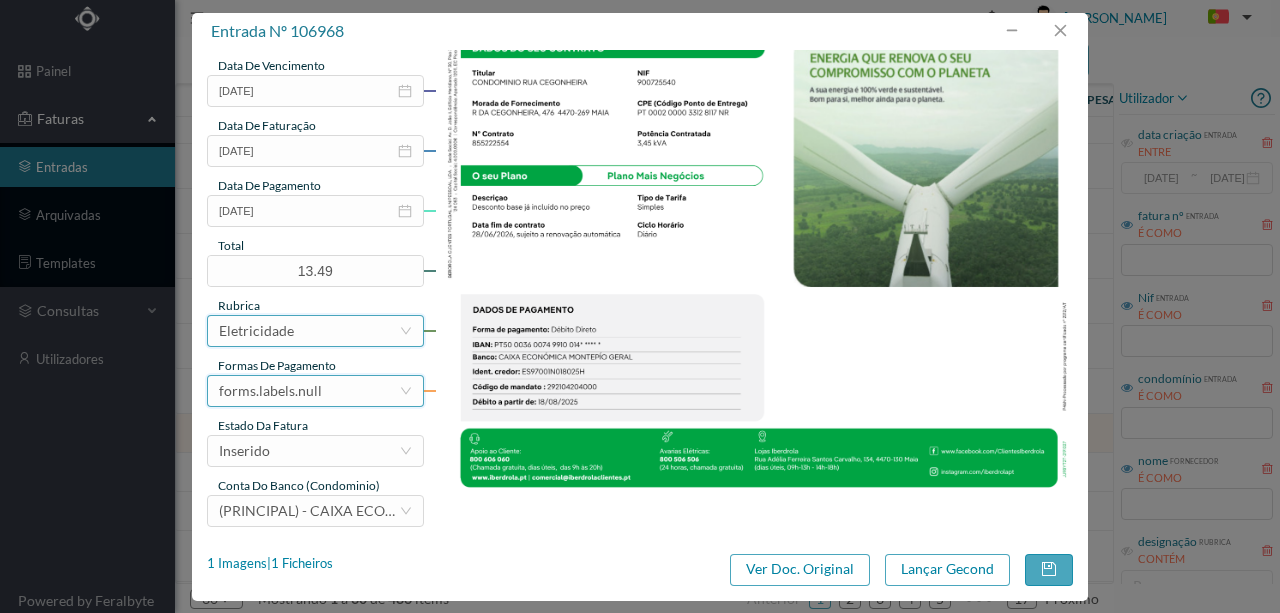 scroll, scrollTop: 473, scrollLeft: 0, axis: vertical 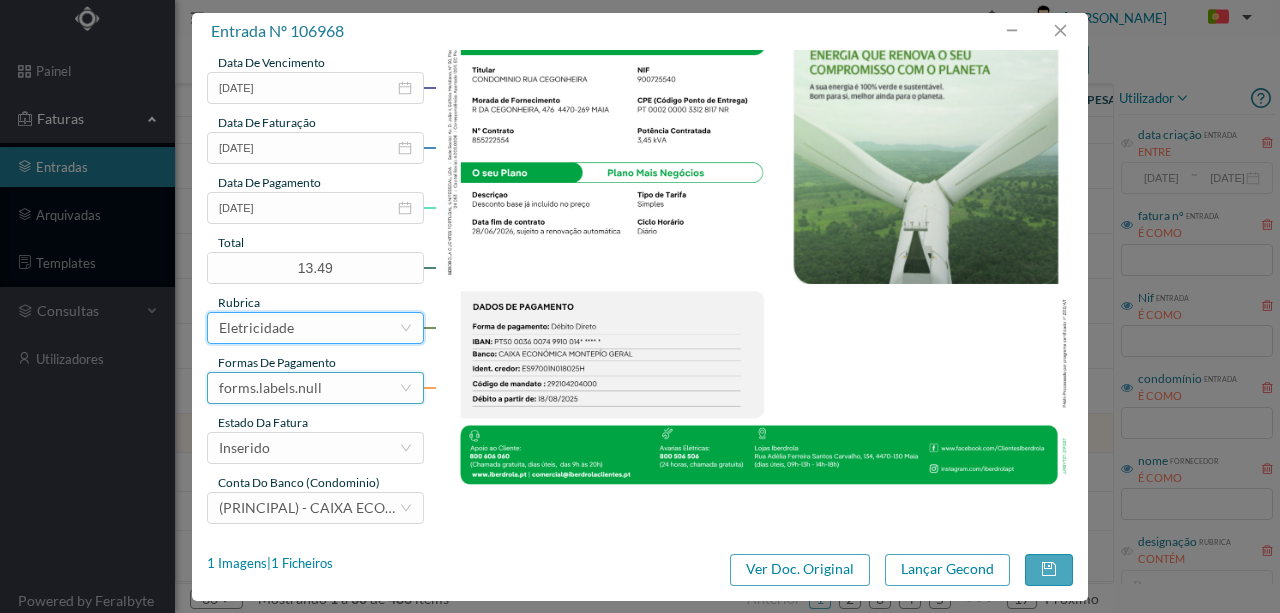 click on "forms.labels.null" at bounding box center (309, 388) 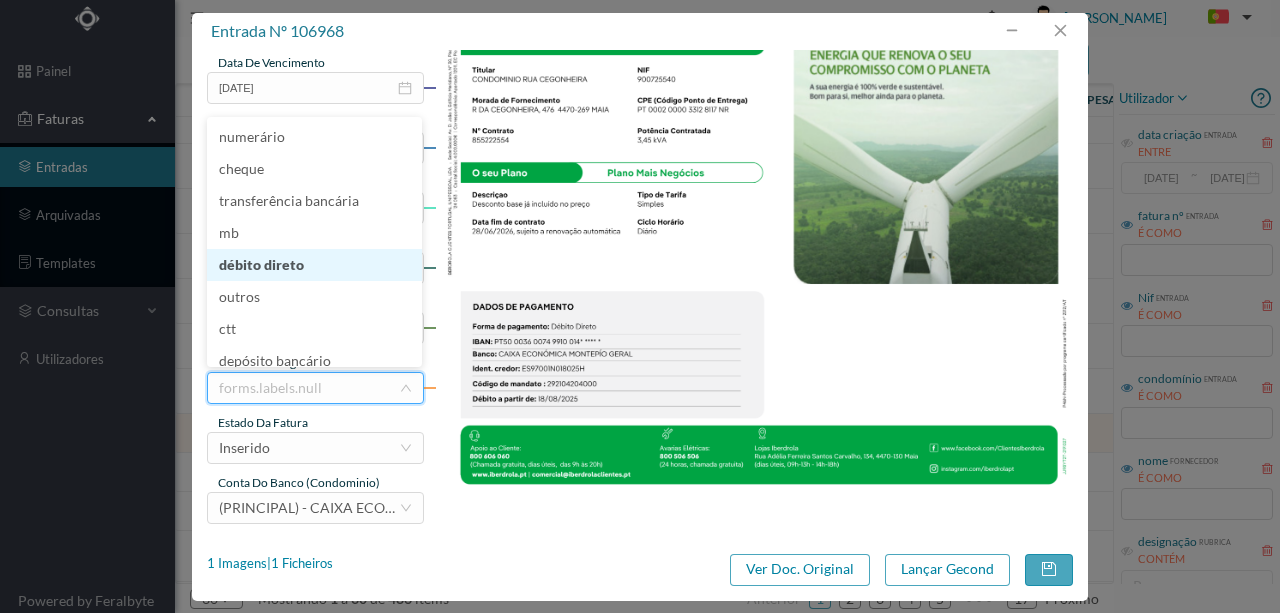 click on "débito direto" at bounding box center [314, 265] 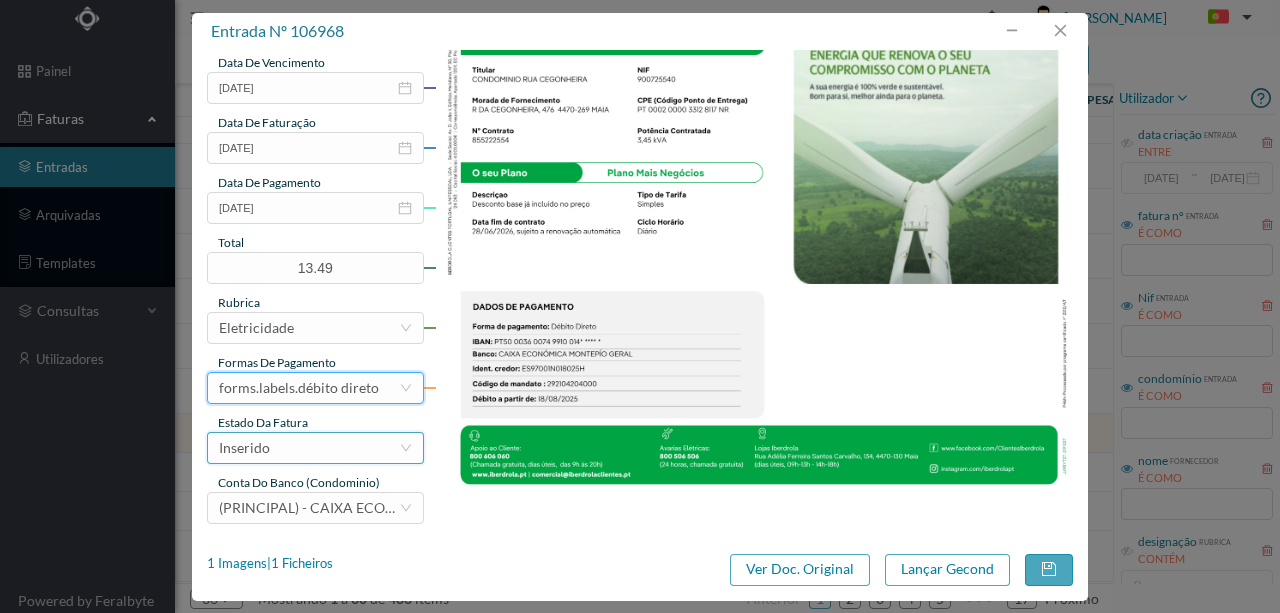 click on "Inserido" at bounding box center [309, 448] 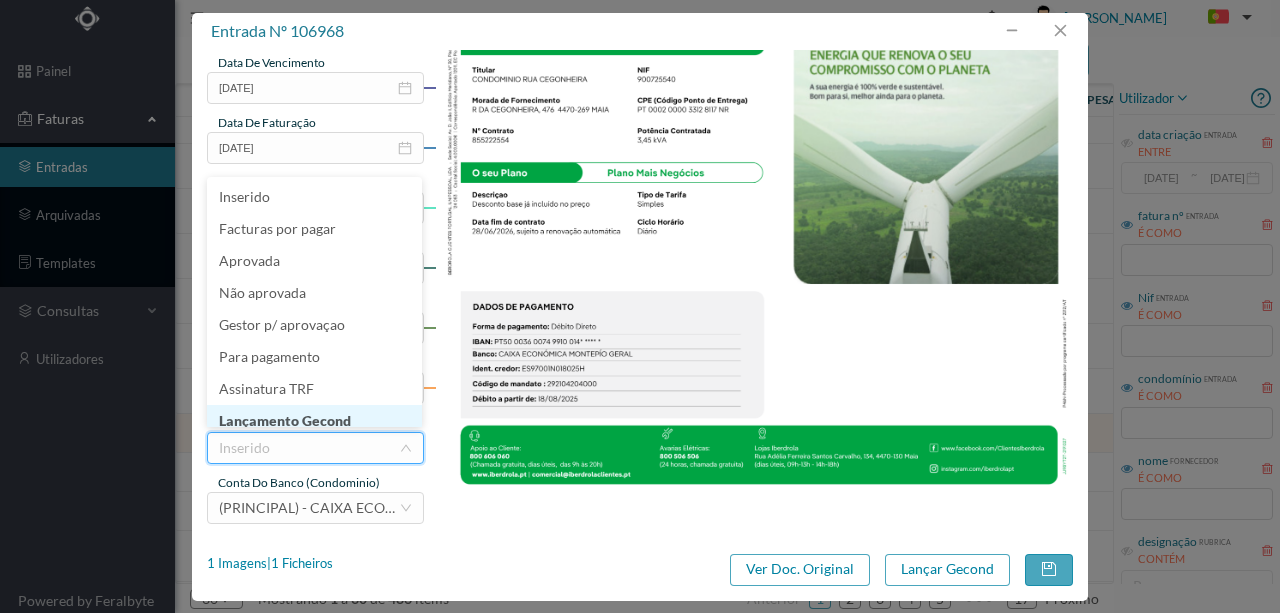scroll, scrollTop: 10, scrollLeft: 0, axis: vertical 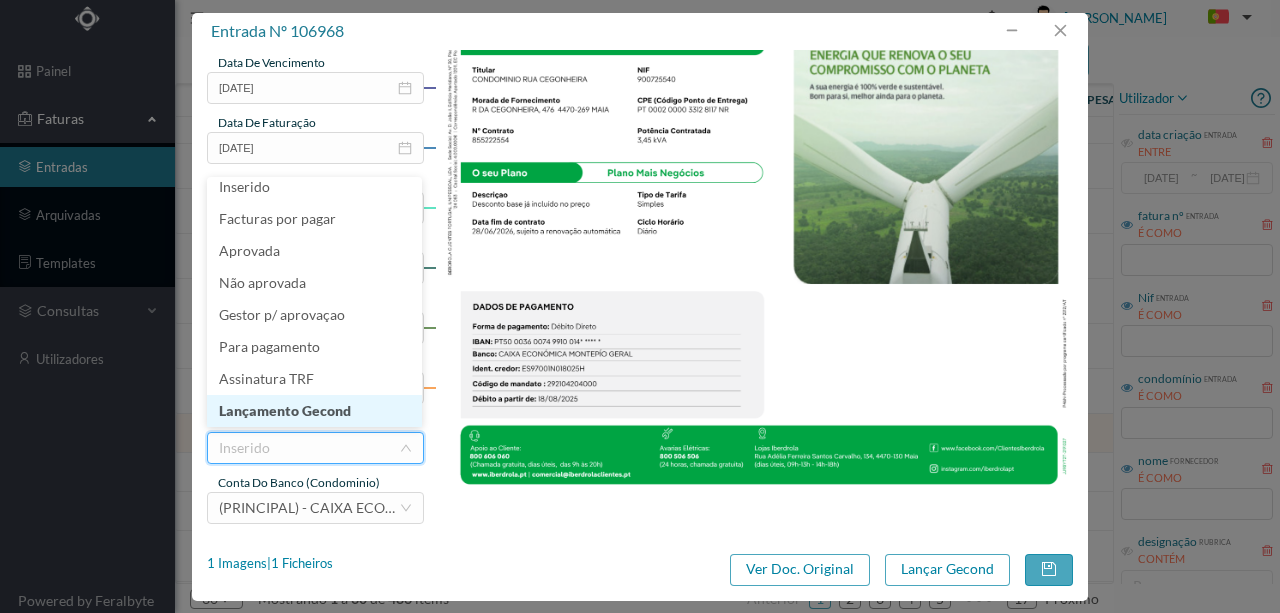 click on "Lançamento Gecond" at bounding box center [314, 411] 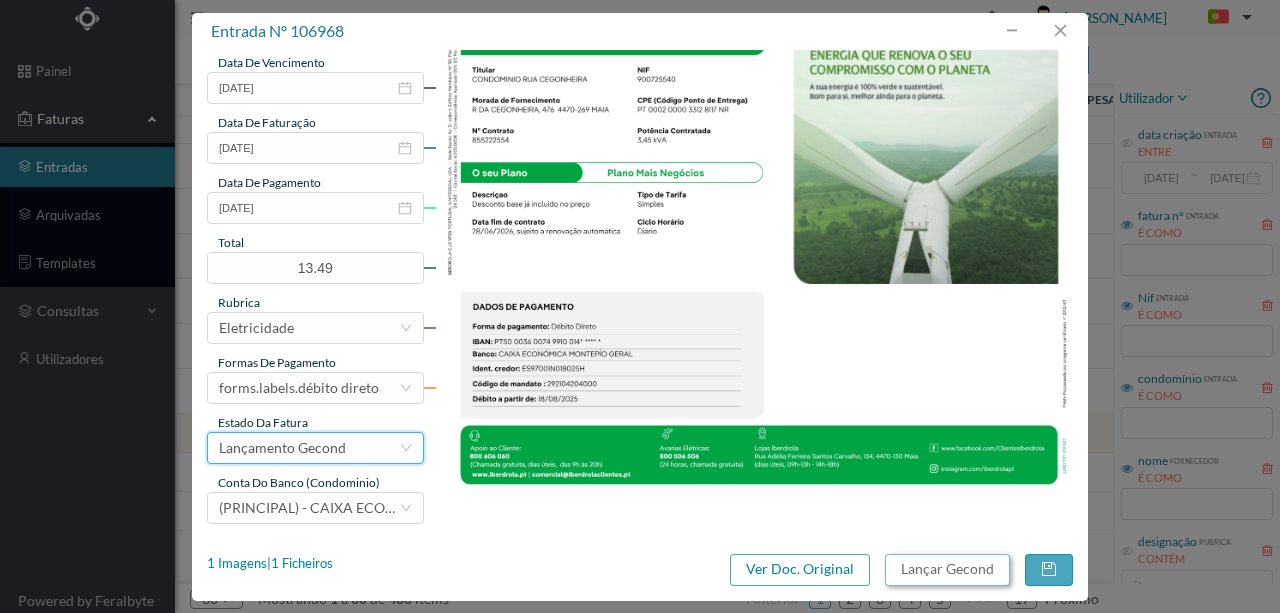 click on "Lançar Gecond" at bounding box center (947, 570) 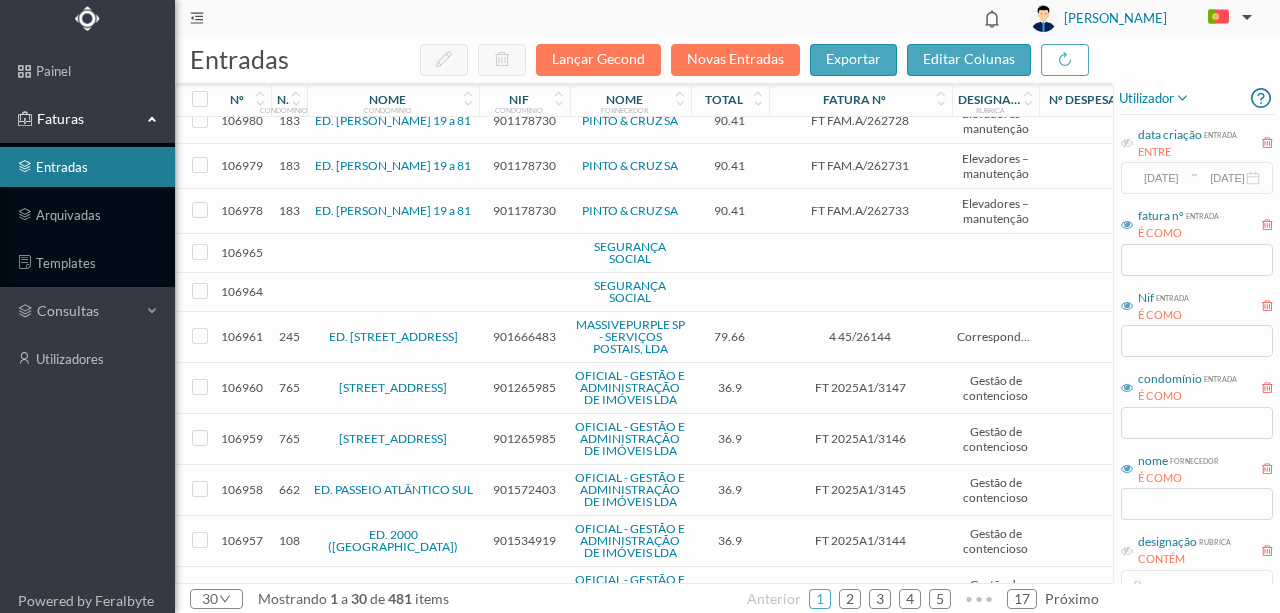 click at bounding box center (524, 253) 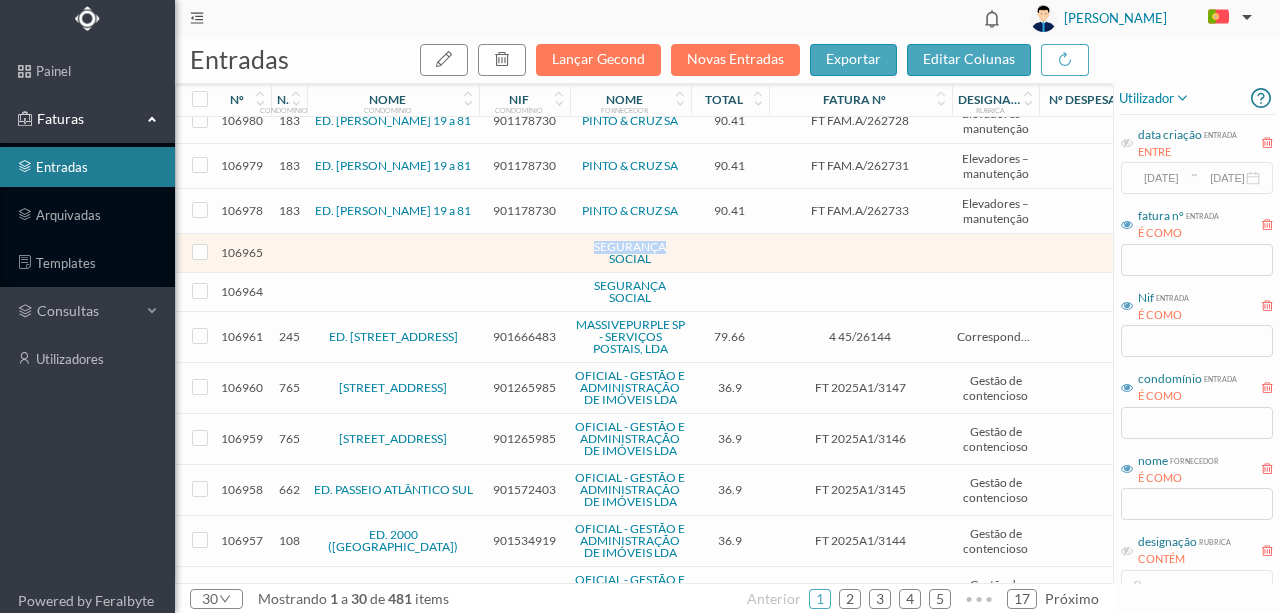 click at bounding box center (524, 253) 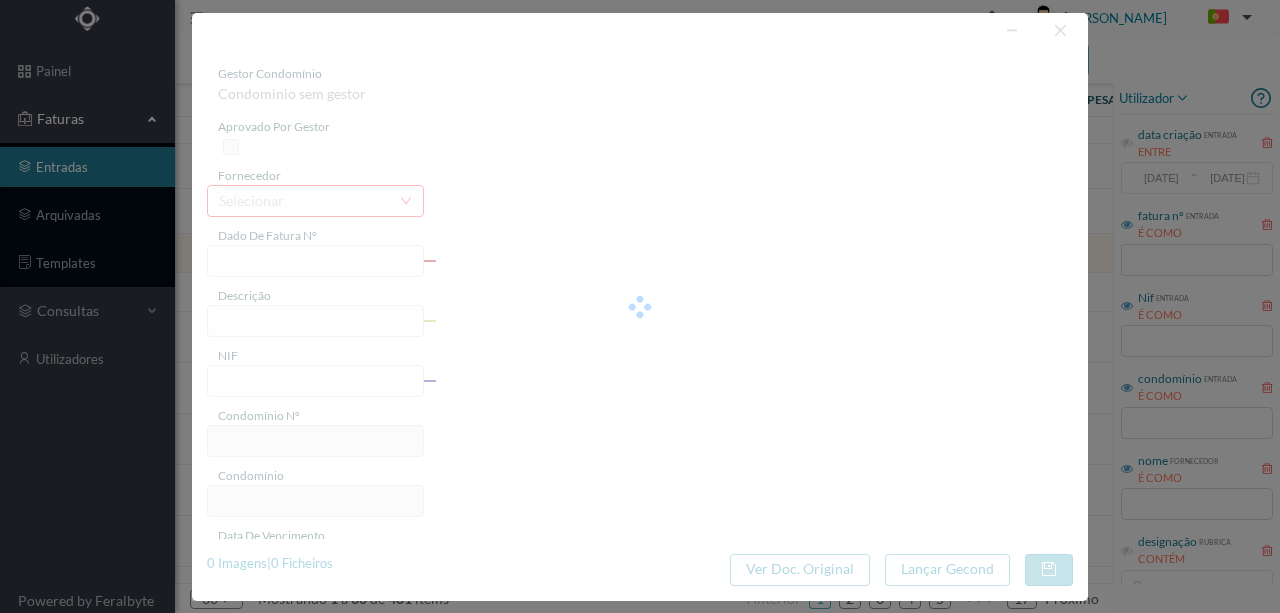 type on "0" 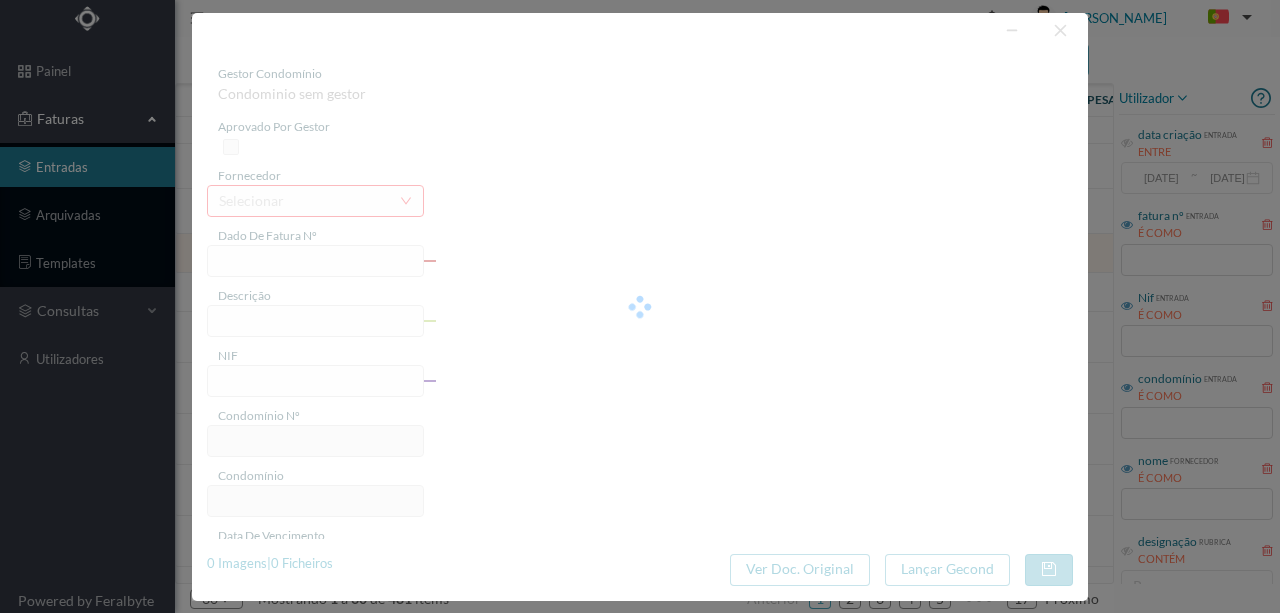 type on "Invalid date" 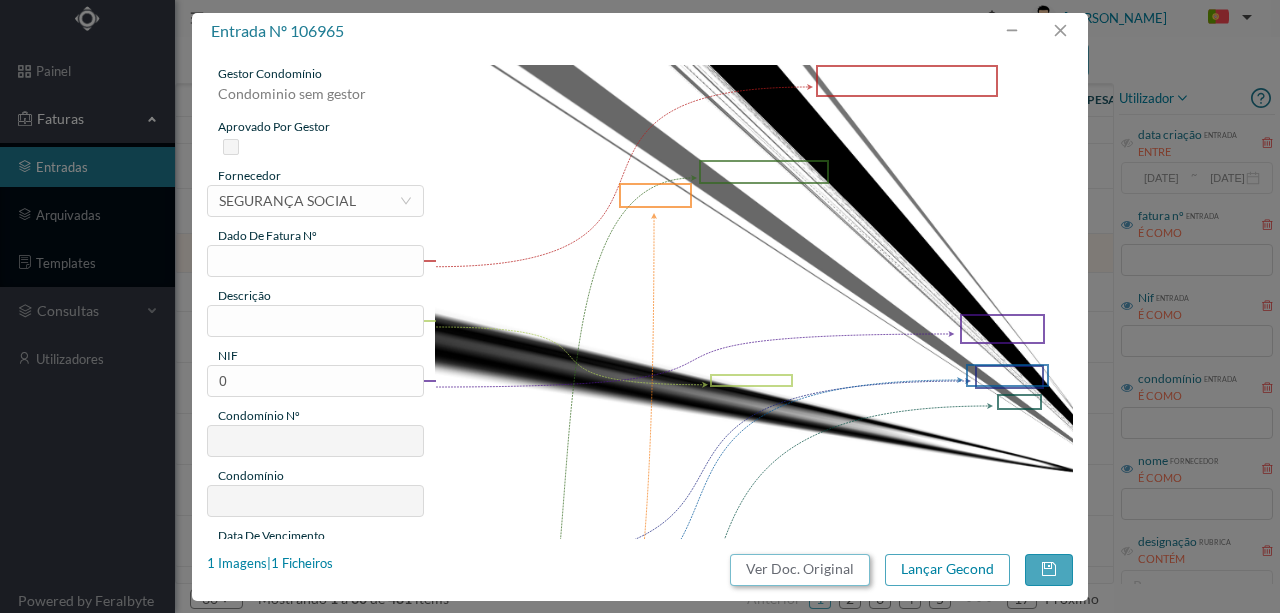 click on "Ver Doc. Original" at bounding box center (800, 570) 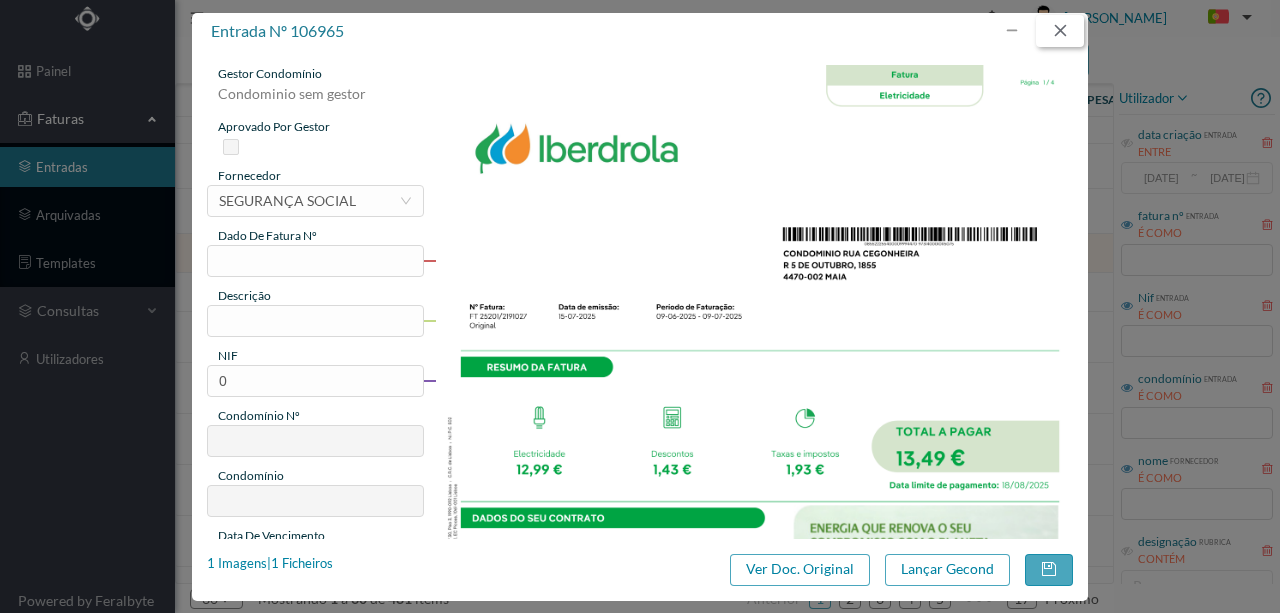 click at bounding box center (1060, 31) 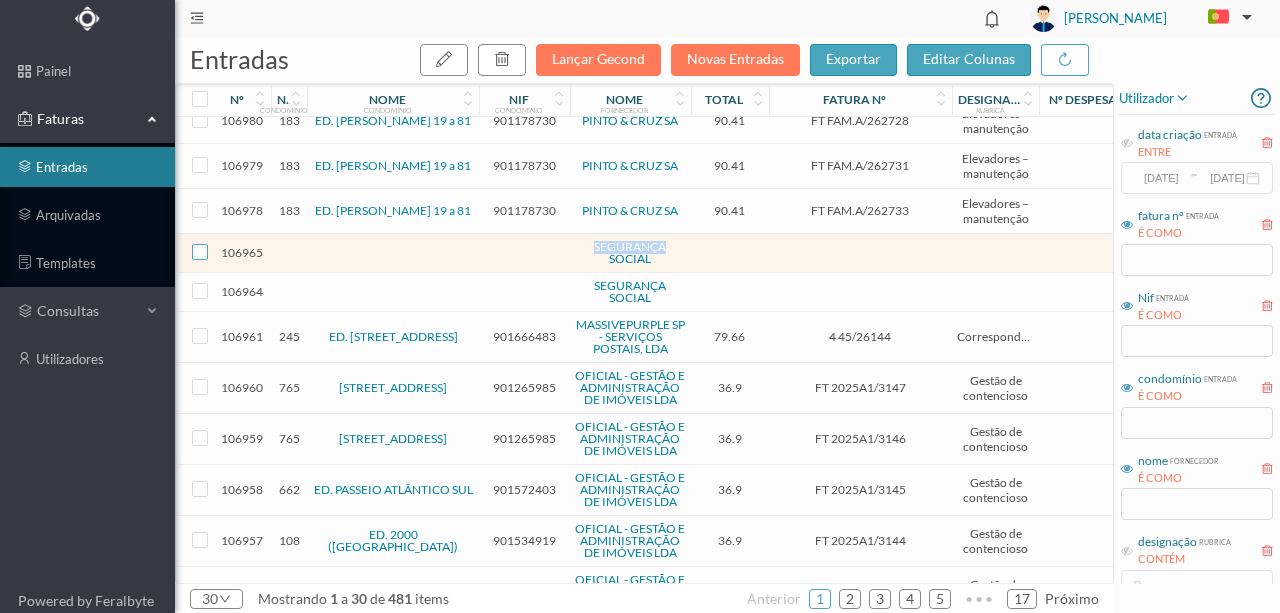 click at bounding box center [200, 252] 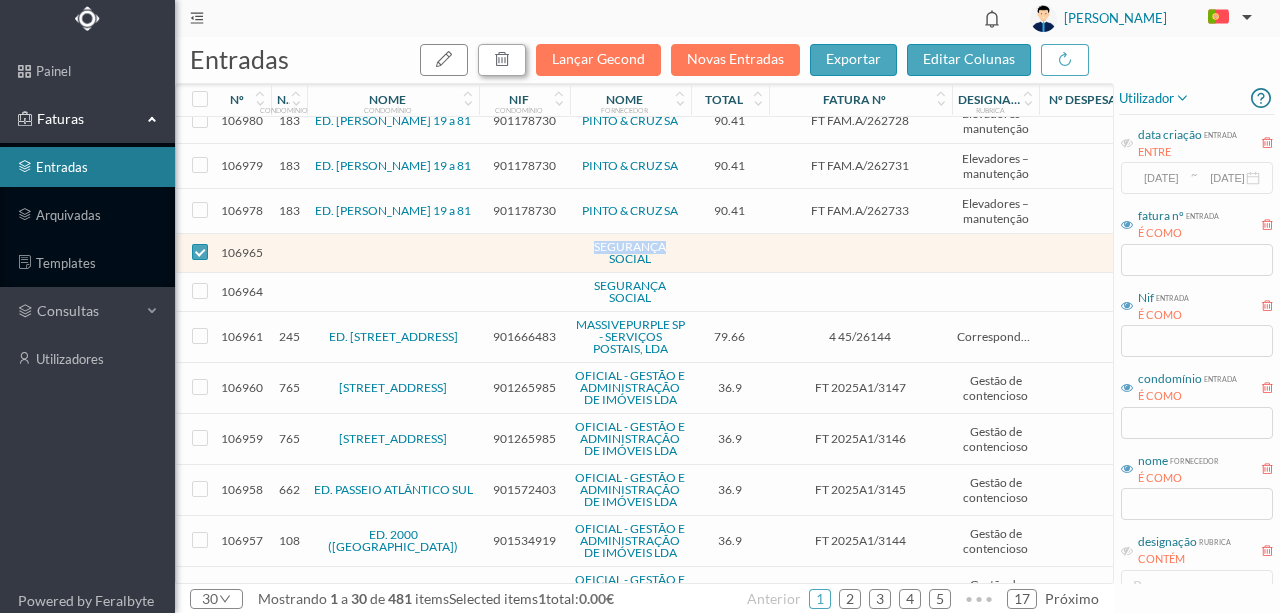 click at bounding box center [502, 59] 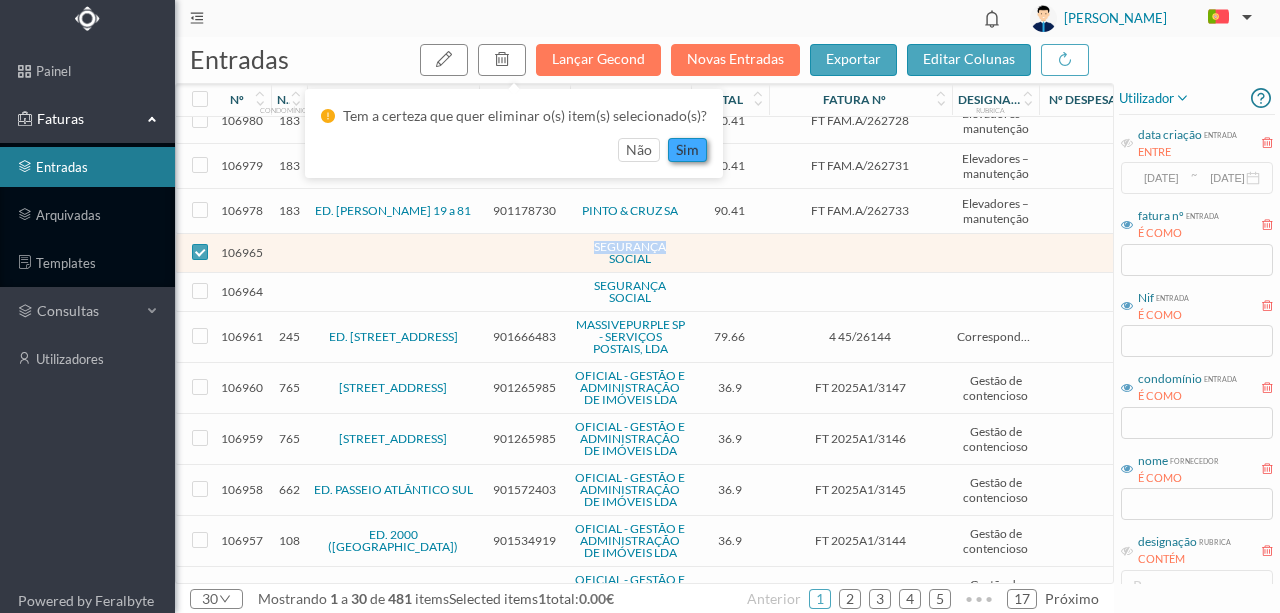 click on "sim" at bounding box center [687, 150] 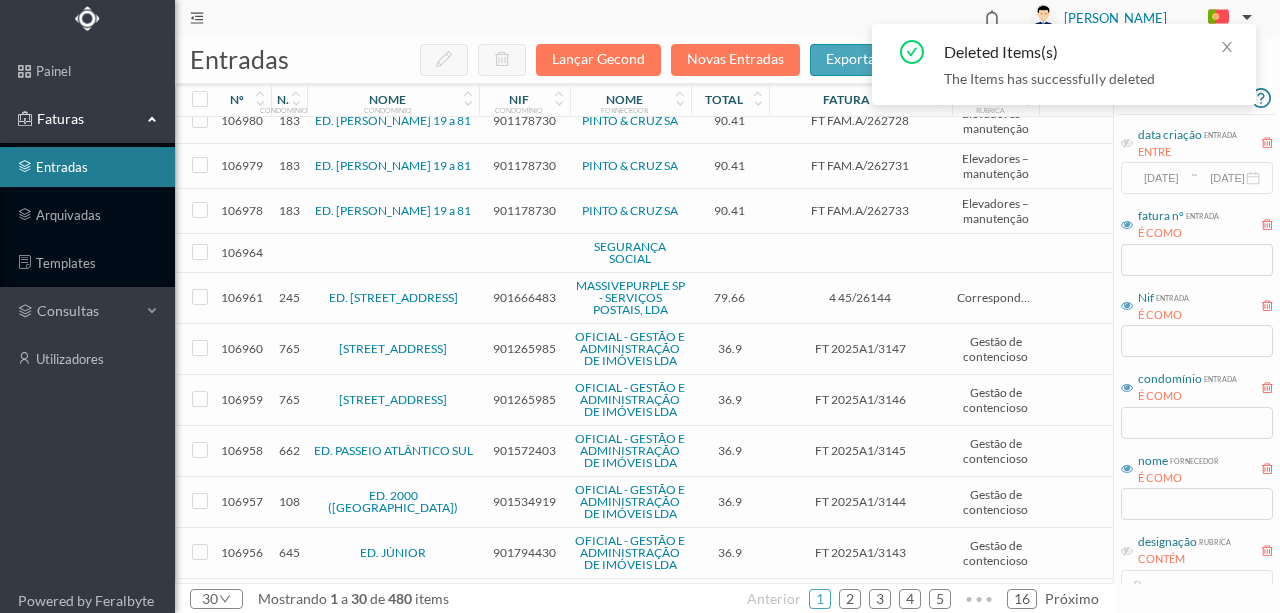click at bounding box center [524, 253] 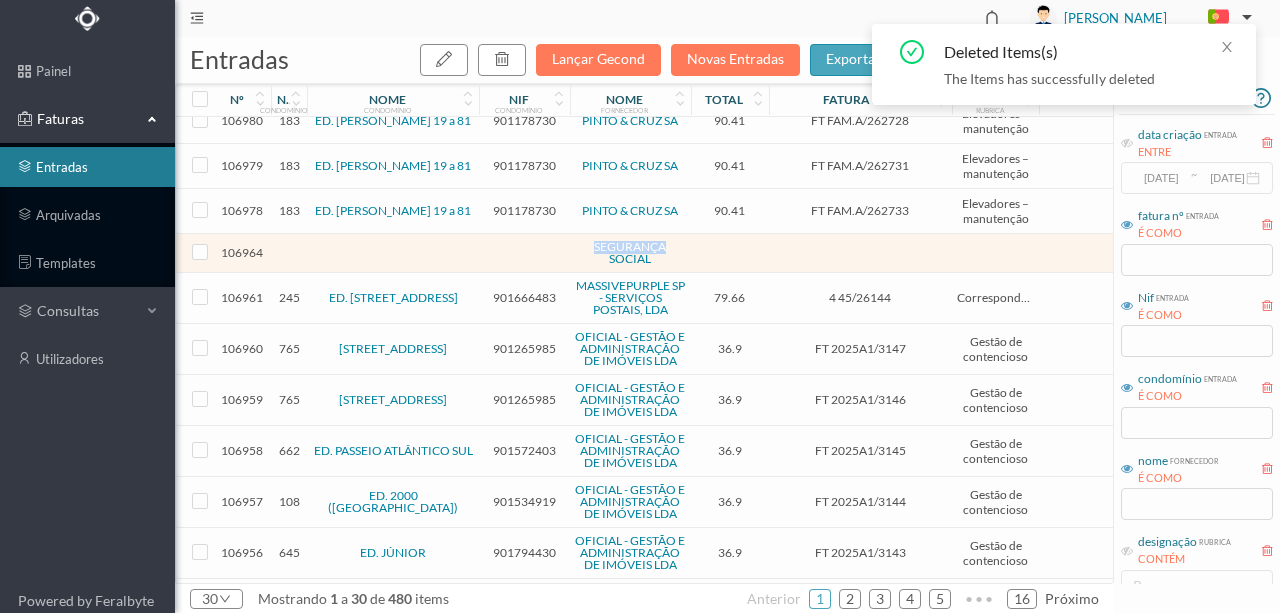 click at bounding box center [524, 253] 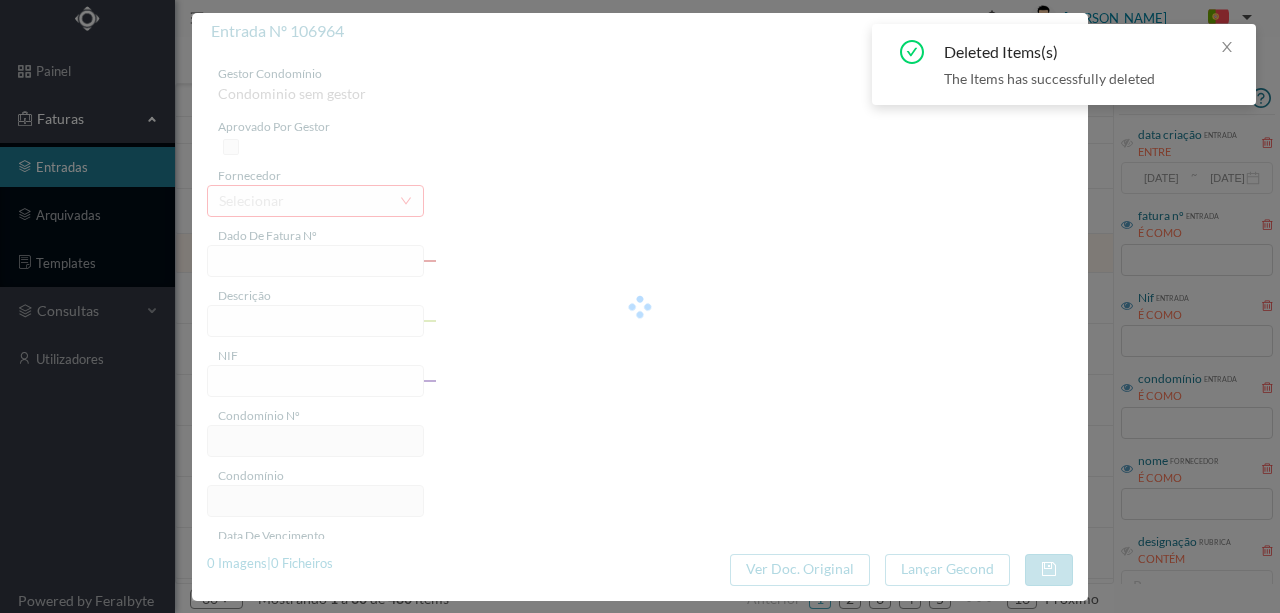 type on "0" 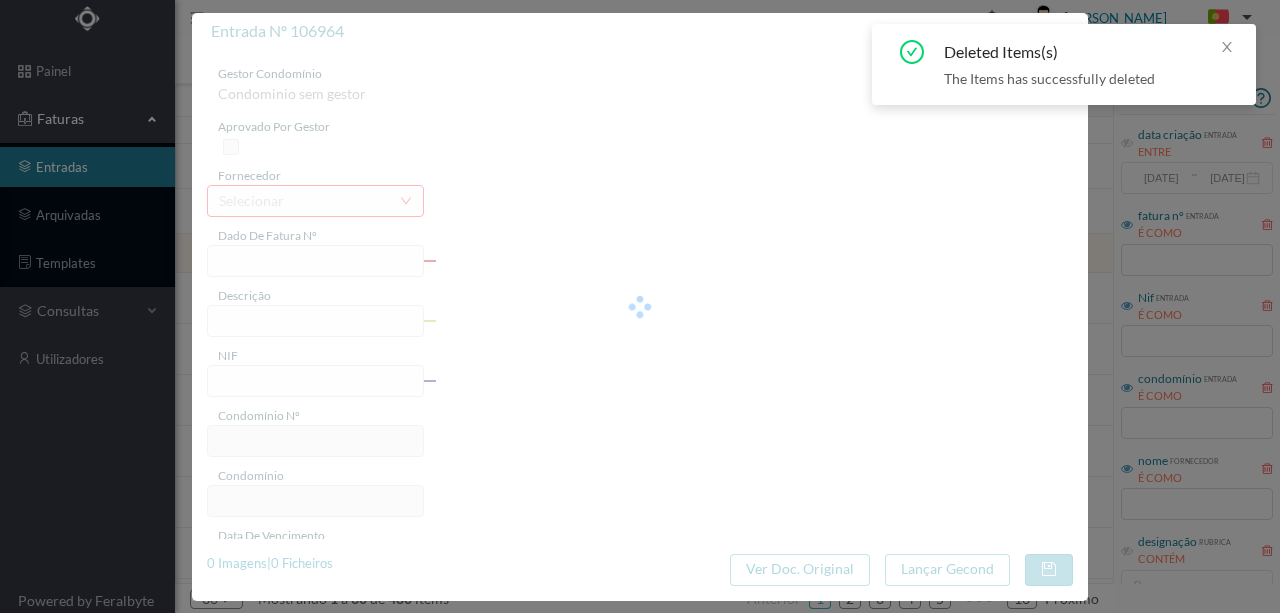 type on "Invalid date" 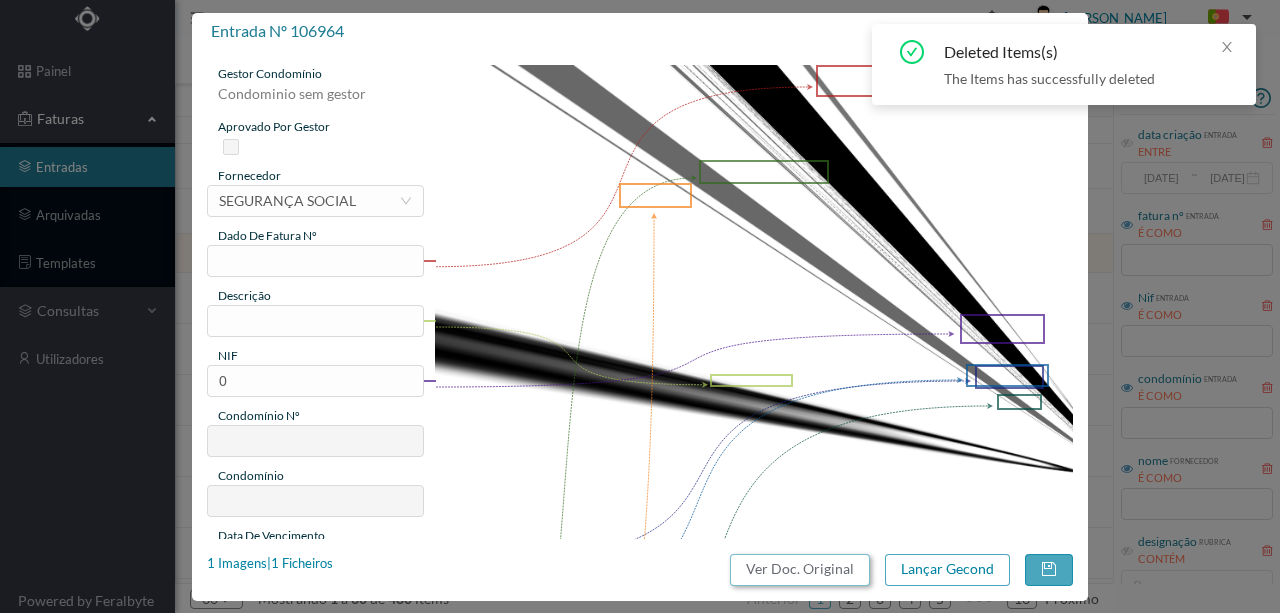 click on "Ver Doc. Original" at bounding box center [800, 570] 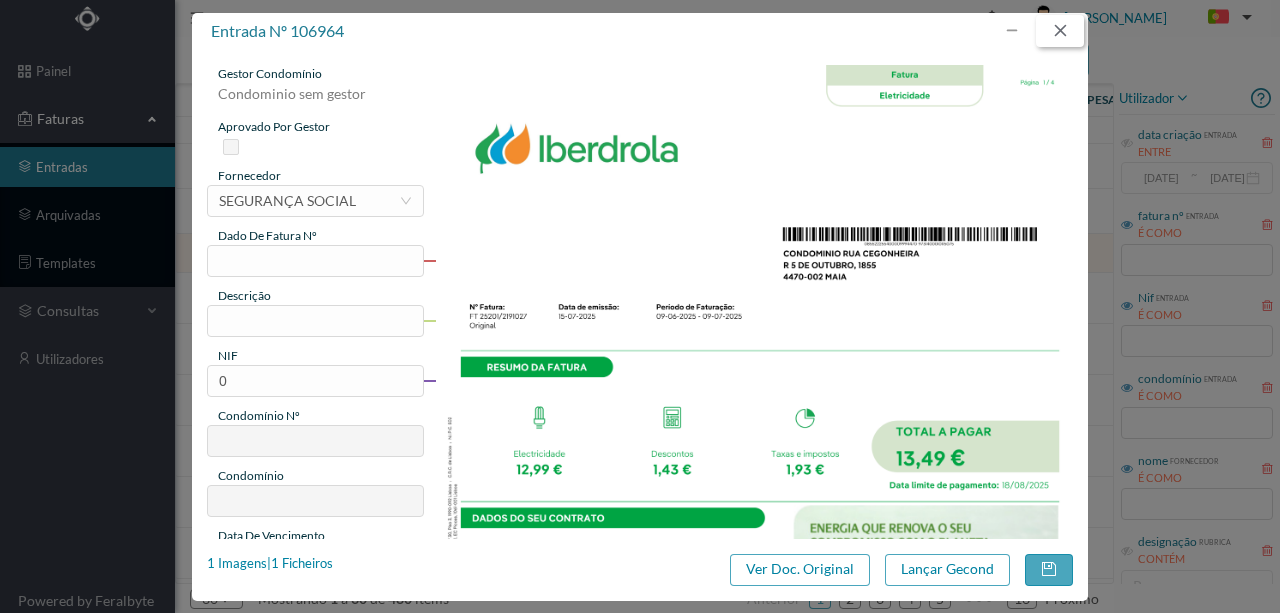 click at bounding box center [1060, 31] 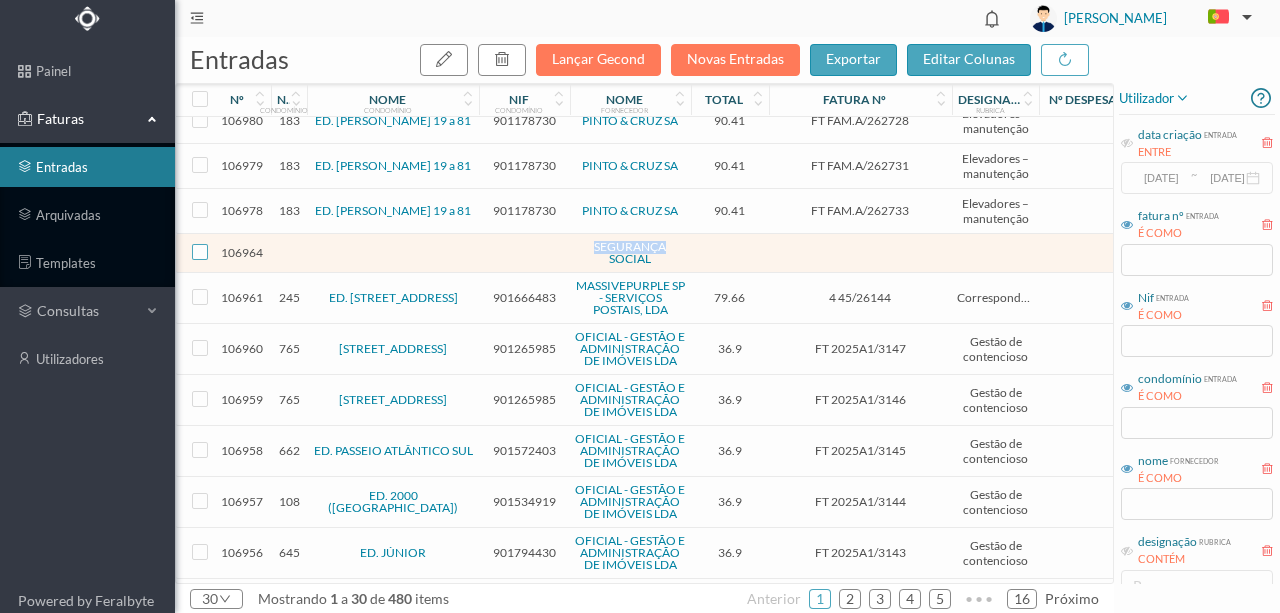 click at bounding box center (200, 252) 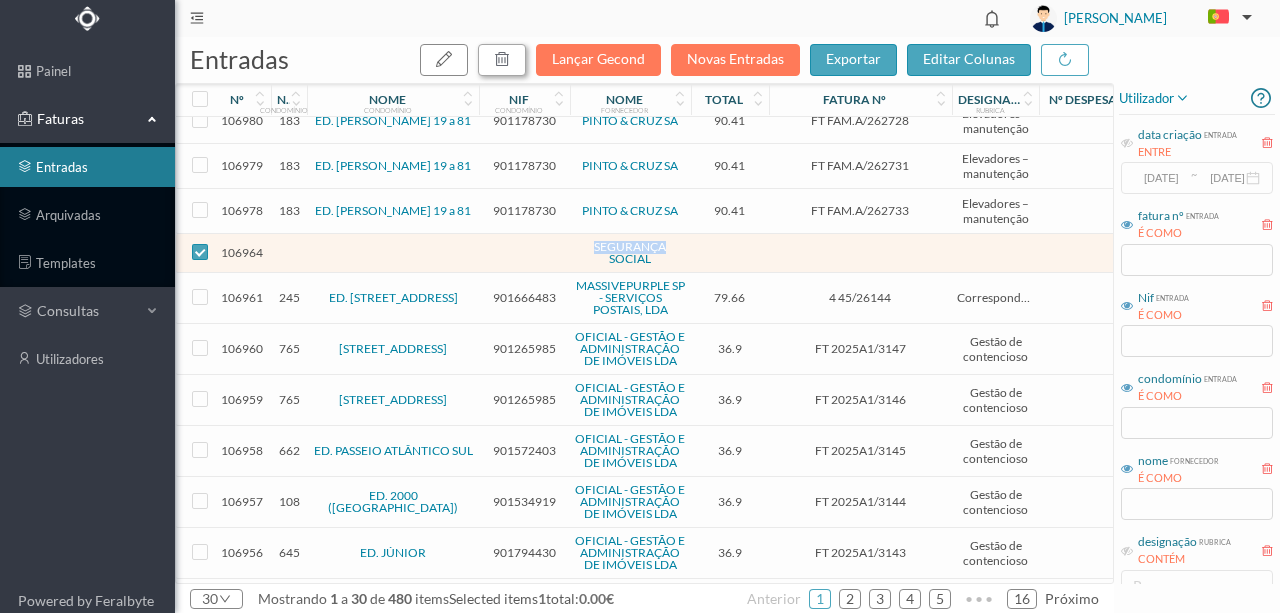 click at bounding box center (502, 59) 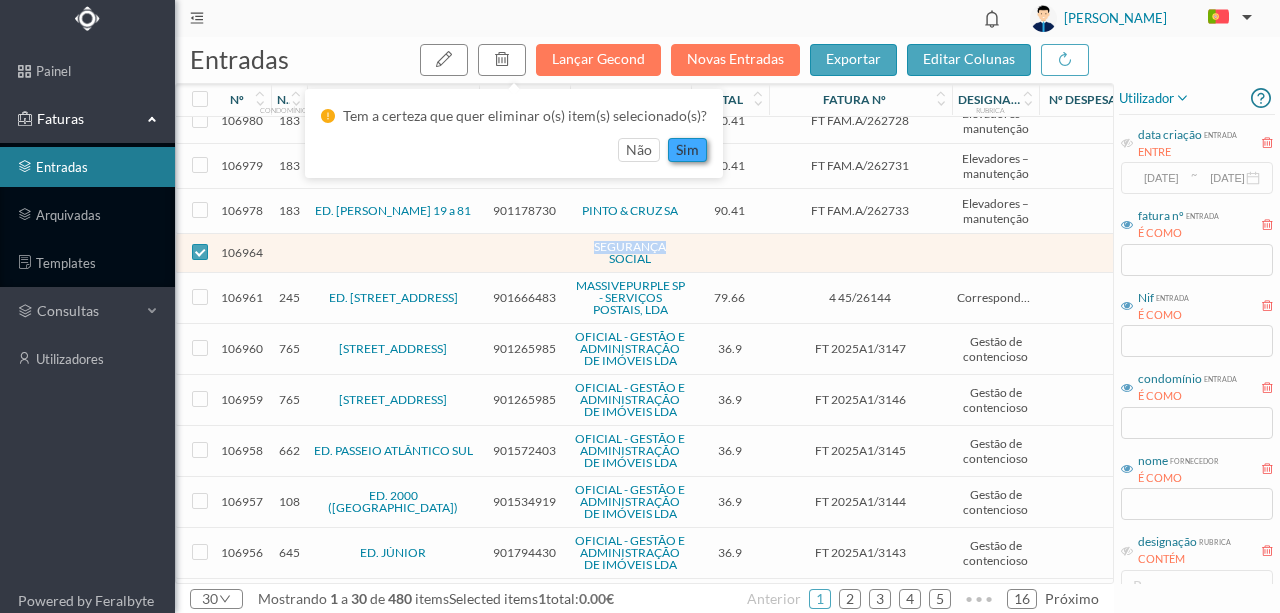 click on "sim" at bounding box center (687, 150) 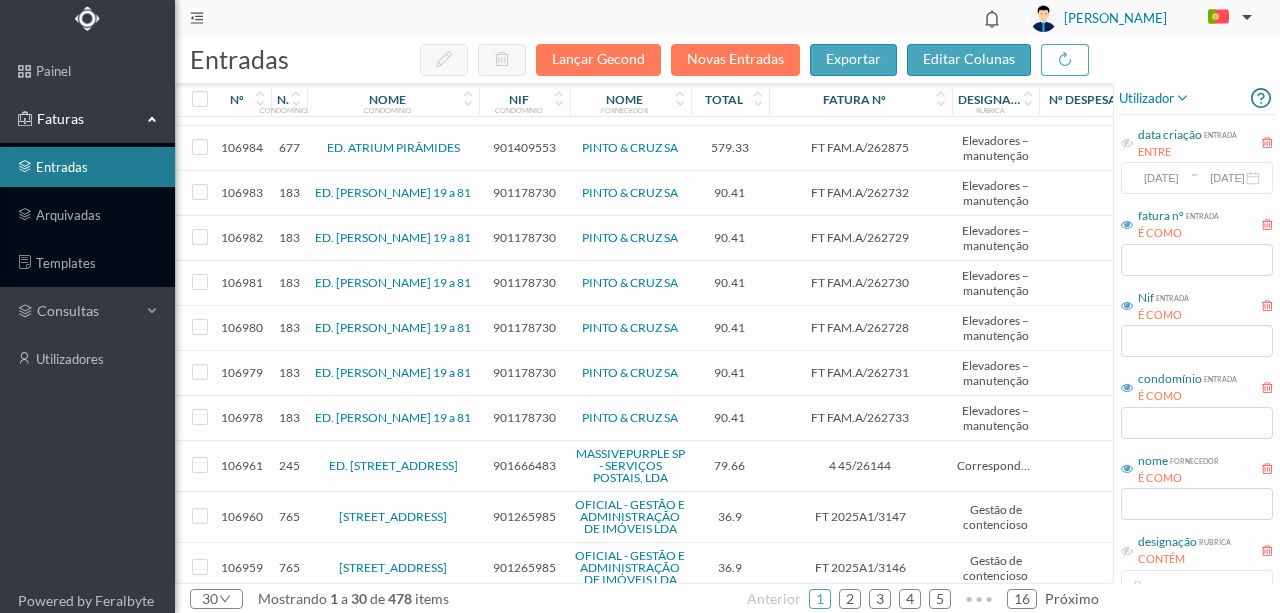 scroll, scrollTop: 0, scrollLeft: 0, axis: both 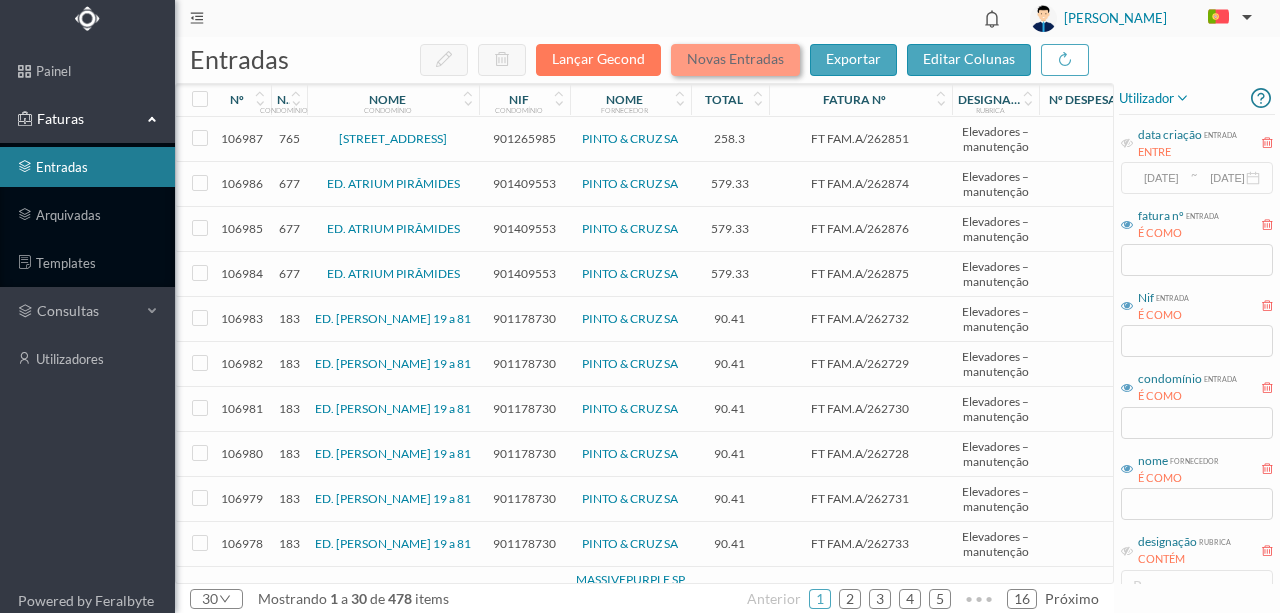 click on "Novas Entradas" at bounding box center (735, 60) 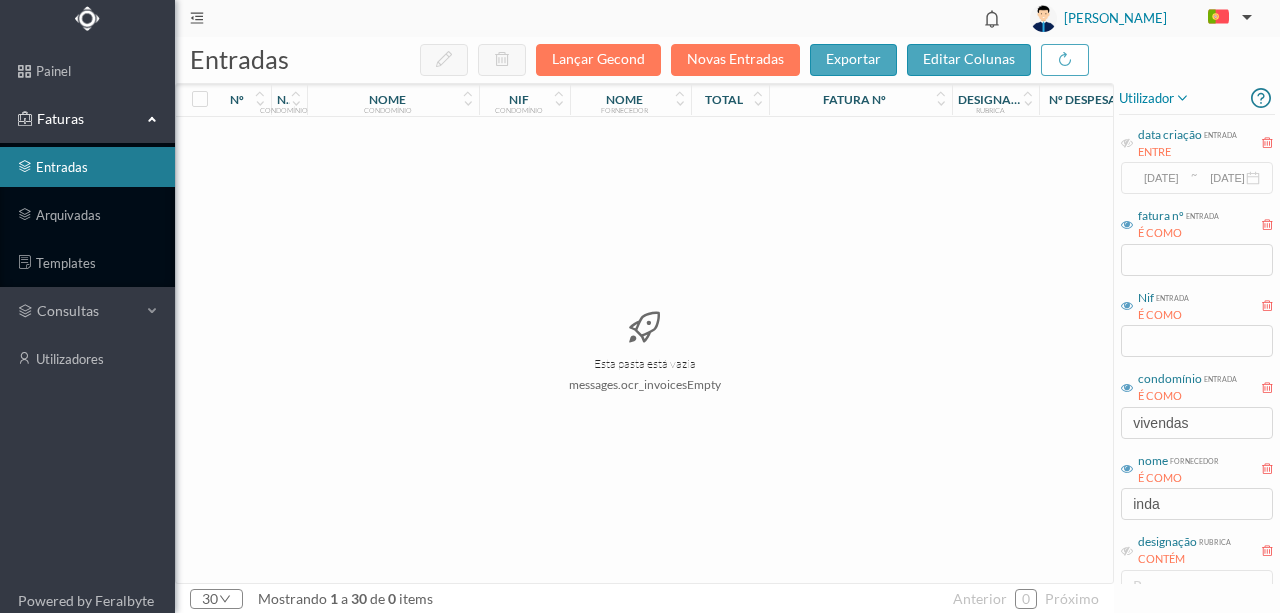 scroll, scrollTop: 0, scrollLeft: 0, axis: both 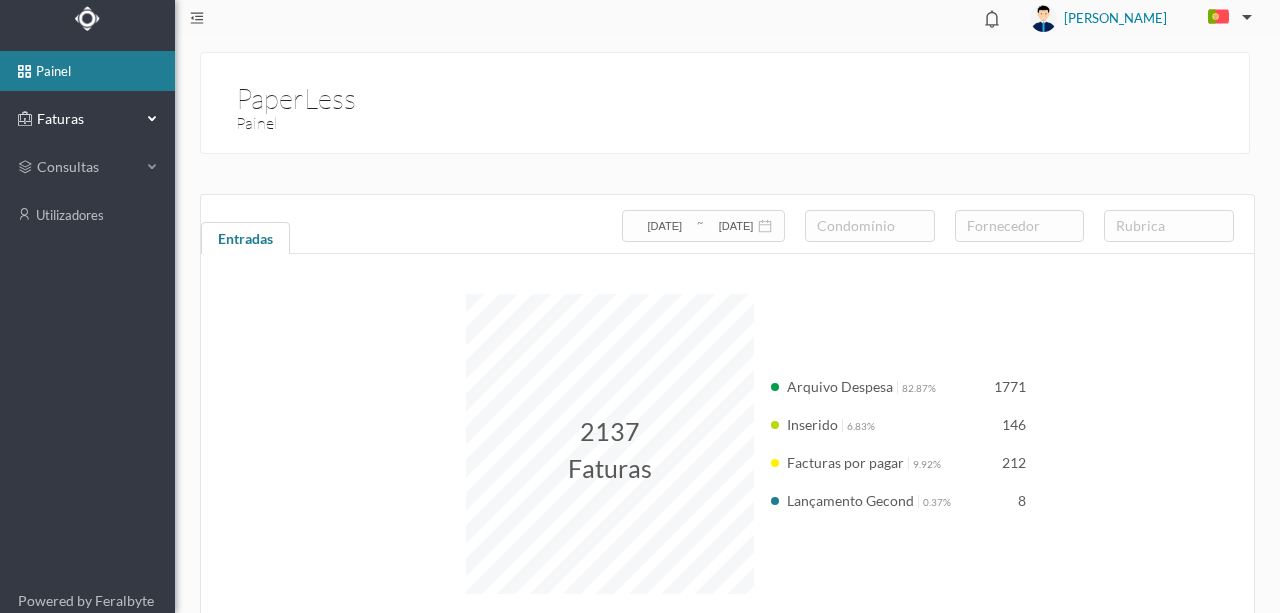 click on "Faturas" at bounding box center (87, 119) 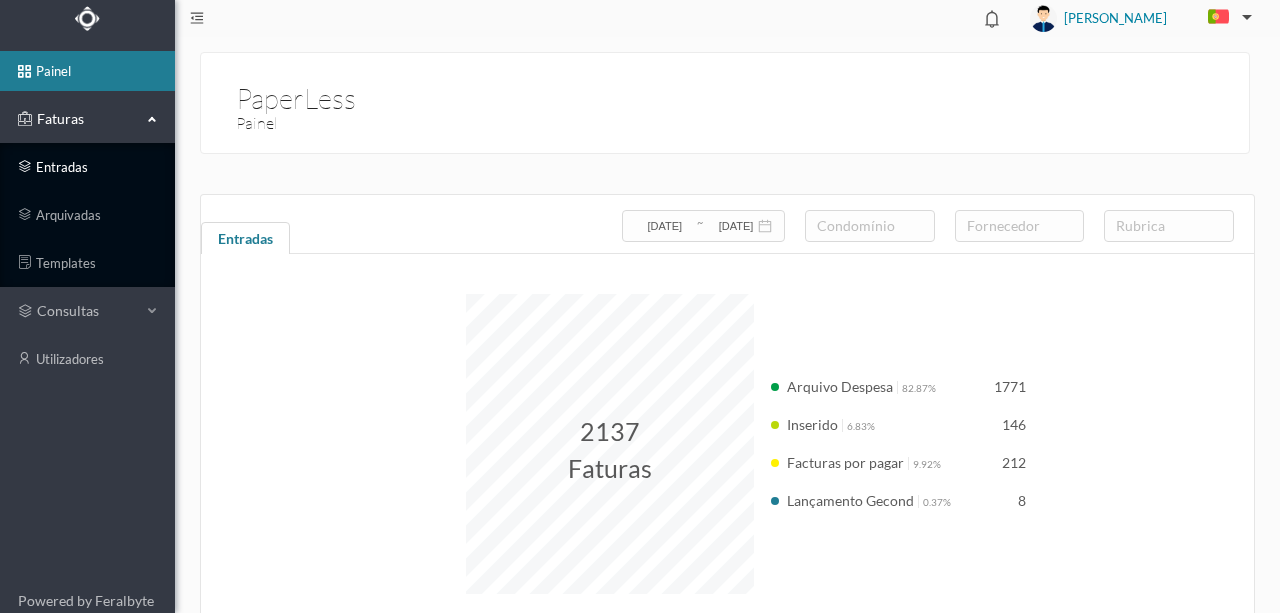 click on "entradas" at bounding box center [87, 167] 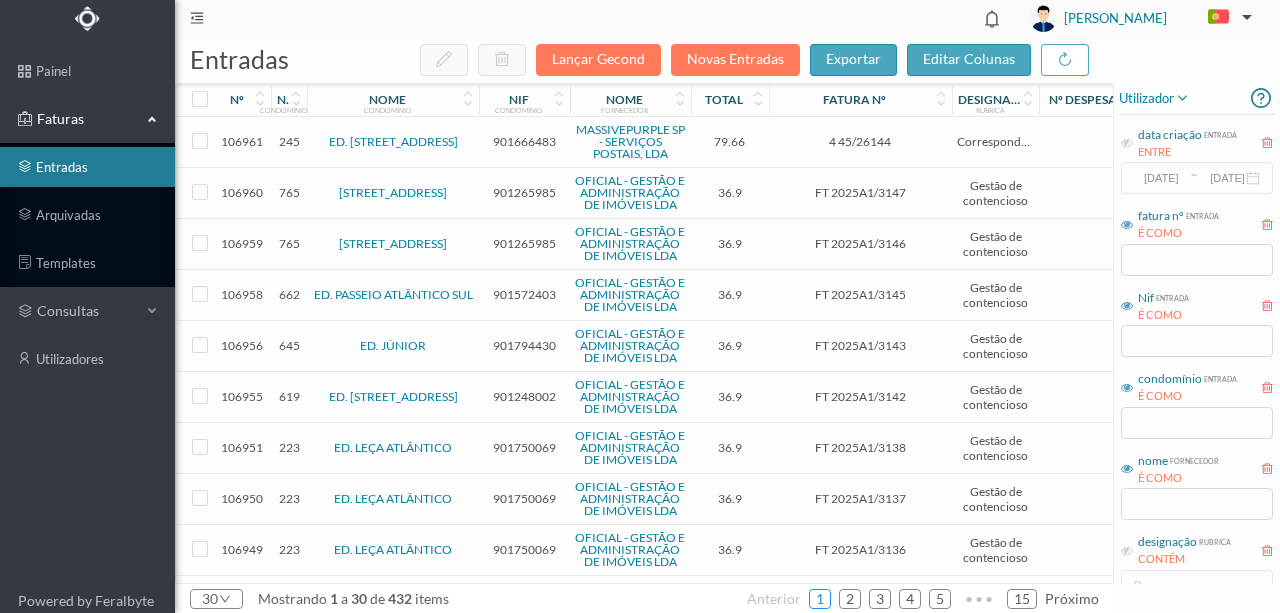 click on "1" at bounding box center (820, 599) 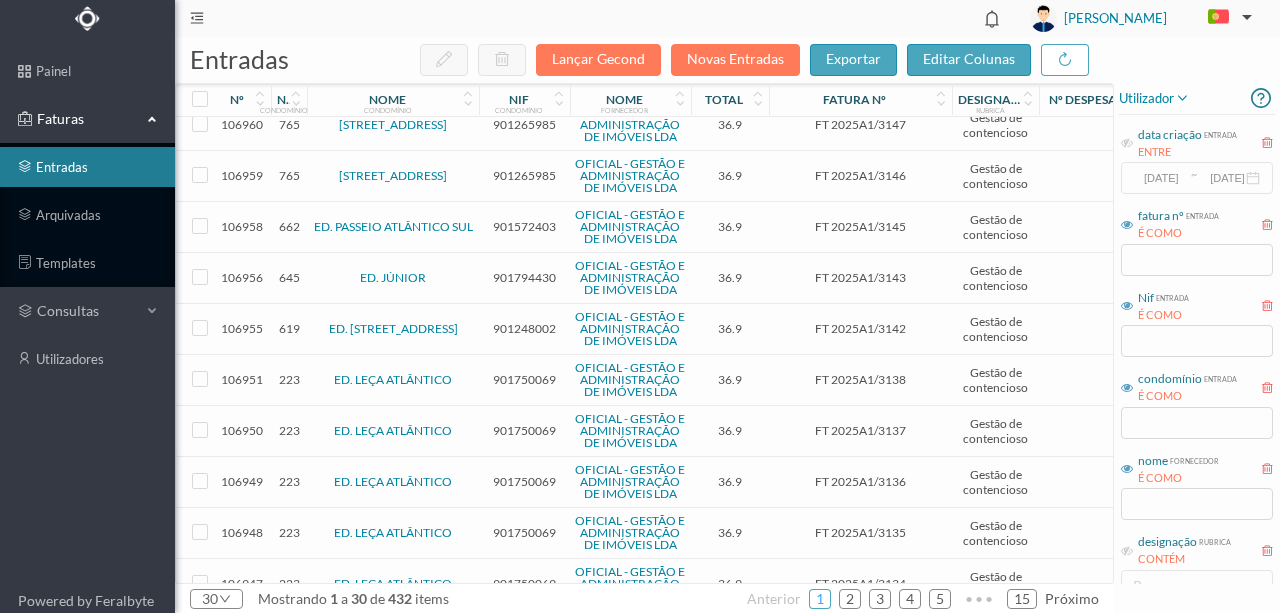 scroll, scrollTop: 0, scrollLeft: 0, axis: both 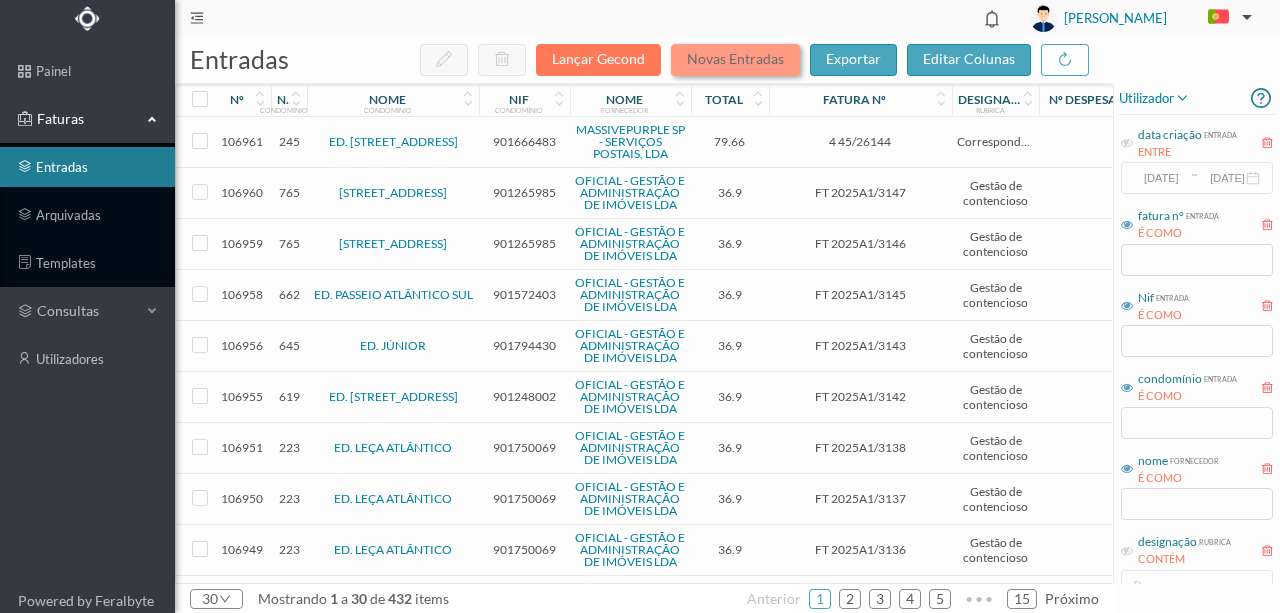 click on "Novas Entradas" at bounding box center (735, 60) 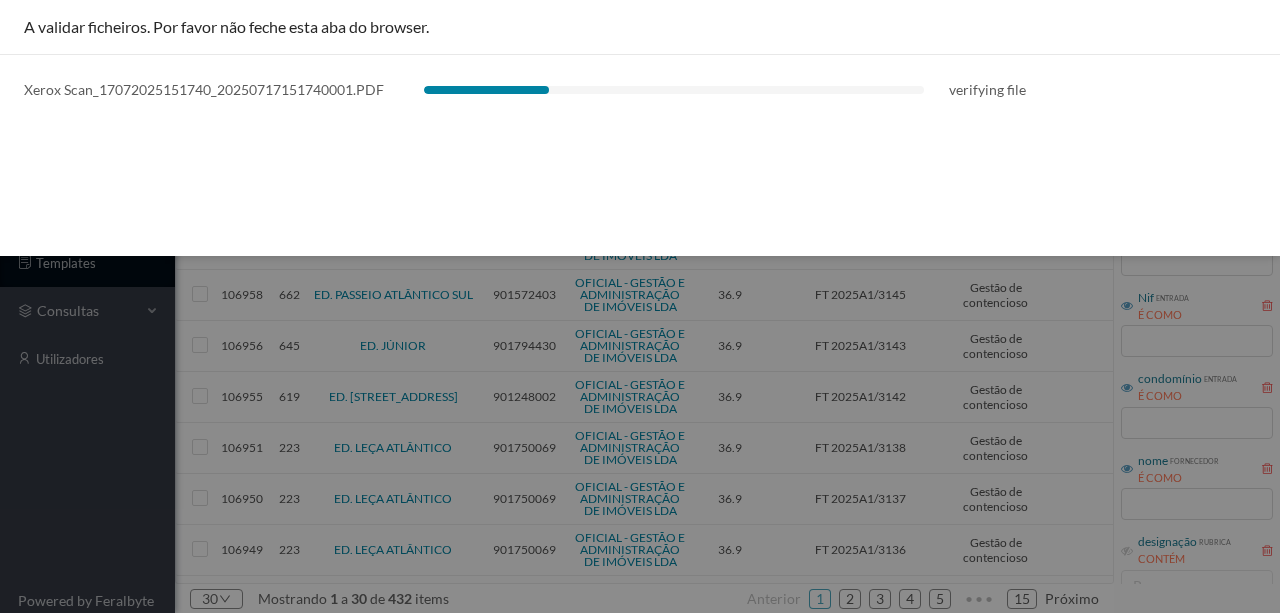 drag, startPoint x: 306, startPoint y: 99, endPoint x: 0, endPoint y: 6, distance: 319.82025 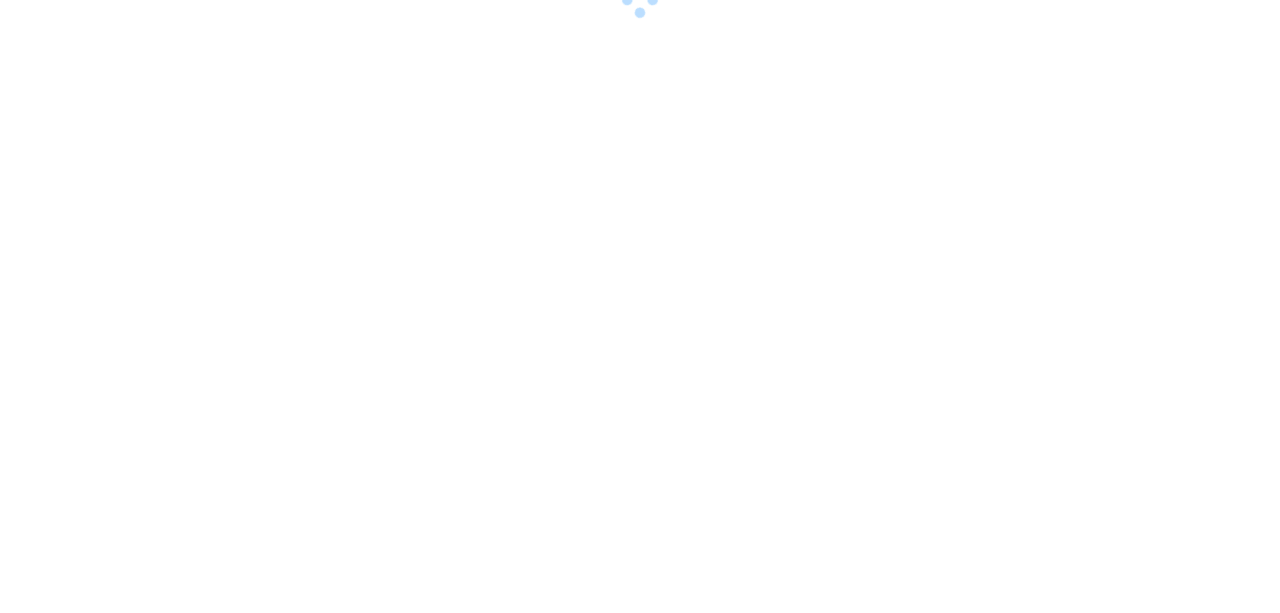 scroll, scrollTop: 0, scrollLeft: 0, axis: both 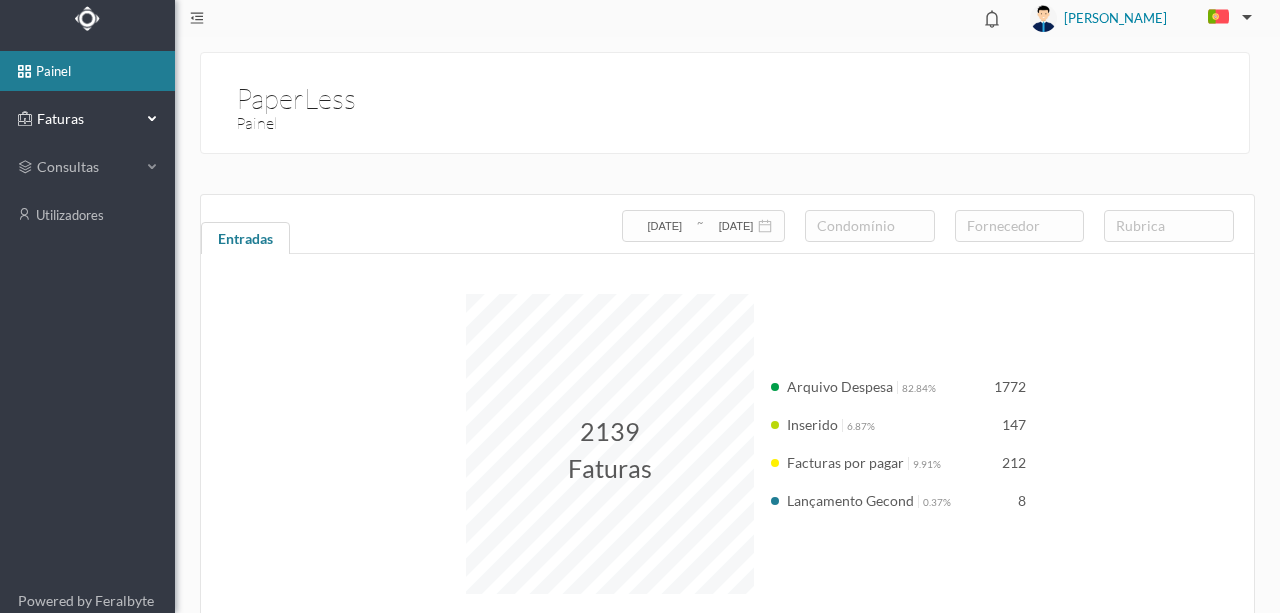 click on "Faturas" at bounding box center (87, 119) 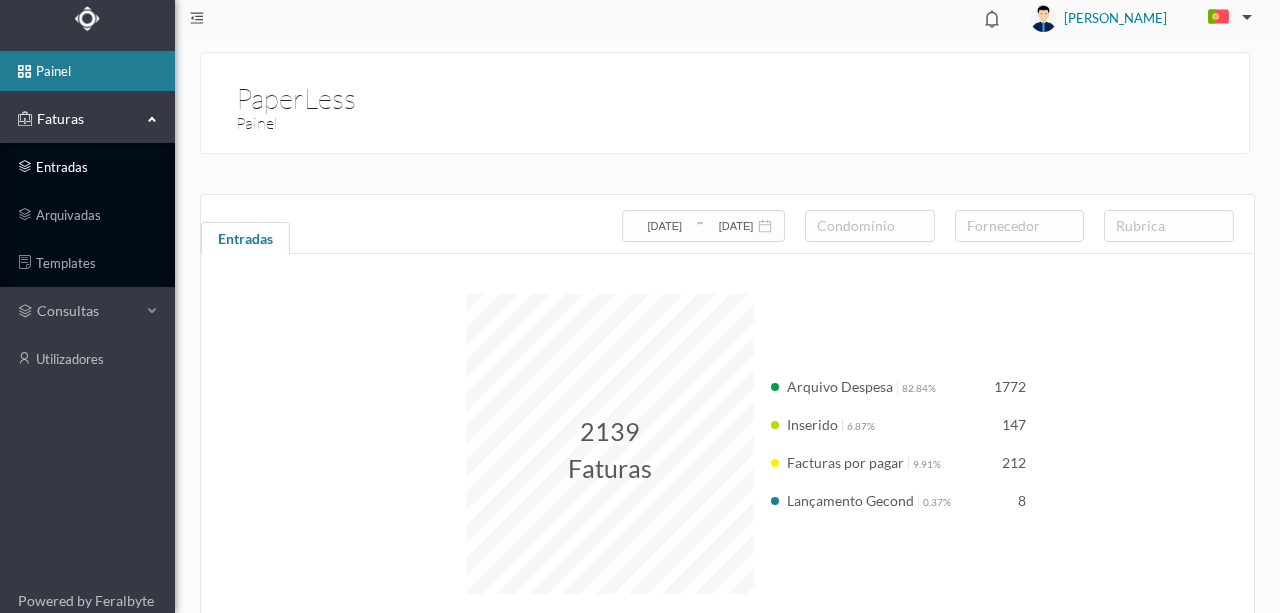 click on "entradas" at bounding box center (87, 167) 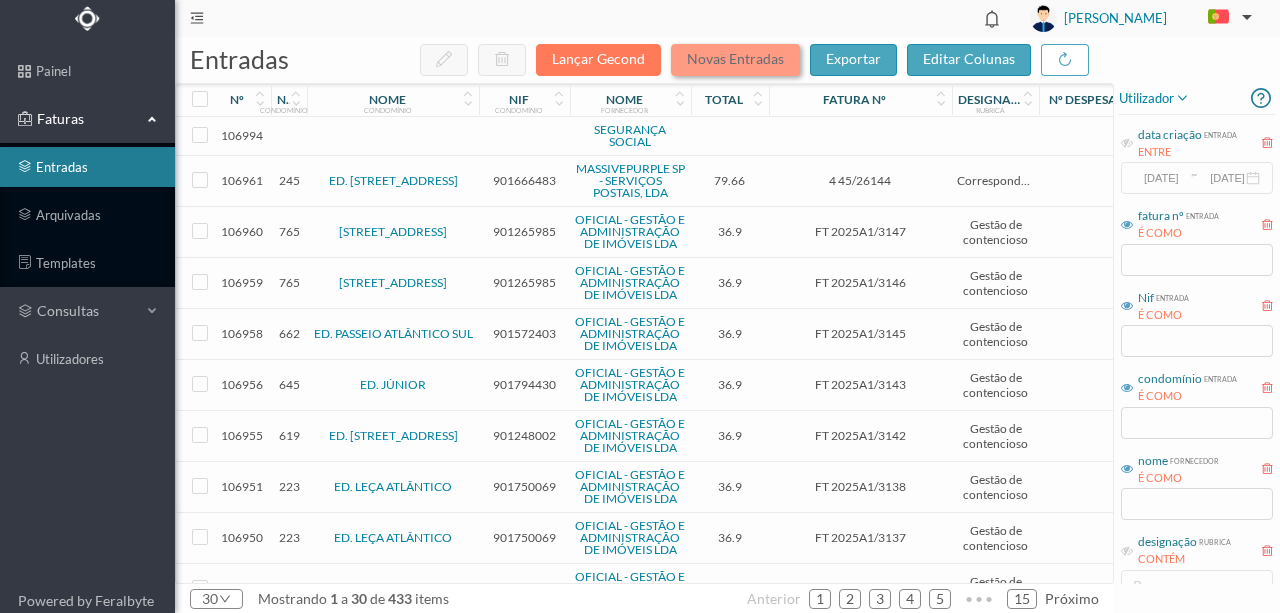 click on "Novas Entradas" at bounding box center [735, 60] 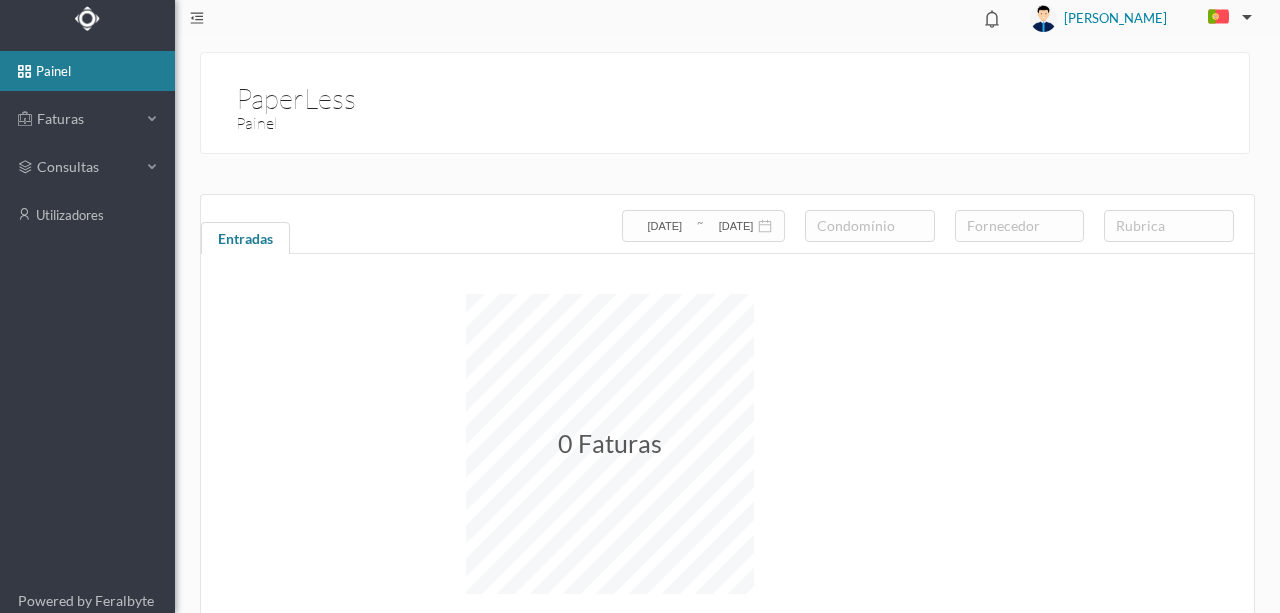 scroll, scrollTop: 0, scrollLeft: 0, axis: both 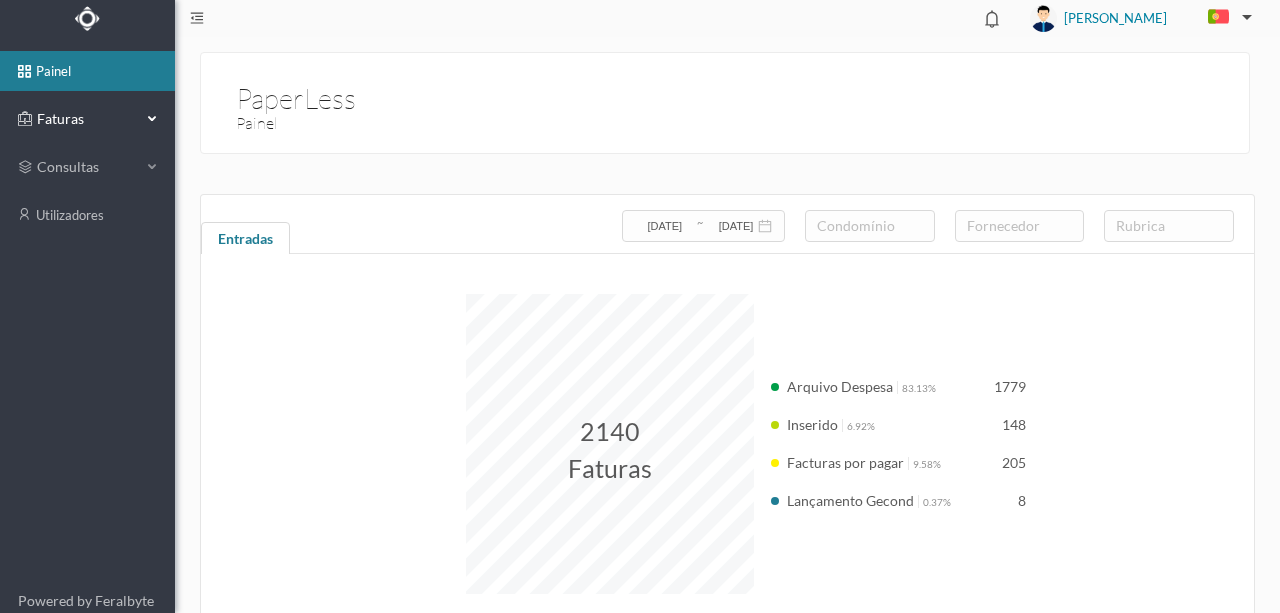 click on "Faturas" at bounding box center (87, 119) 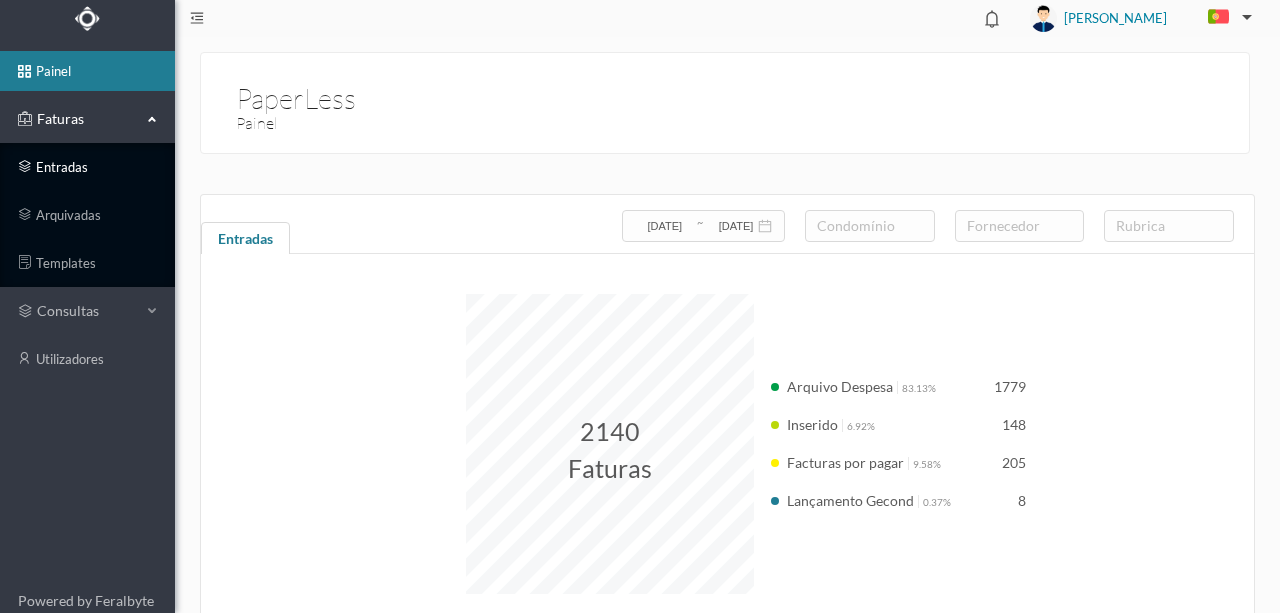 click on "entradas" at bounding box center [87, 167] 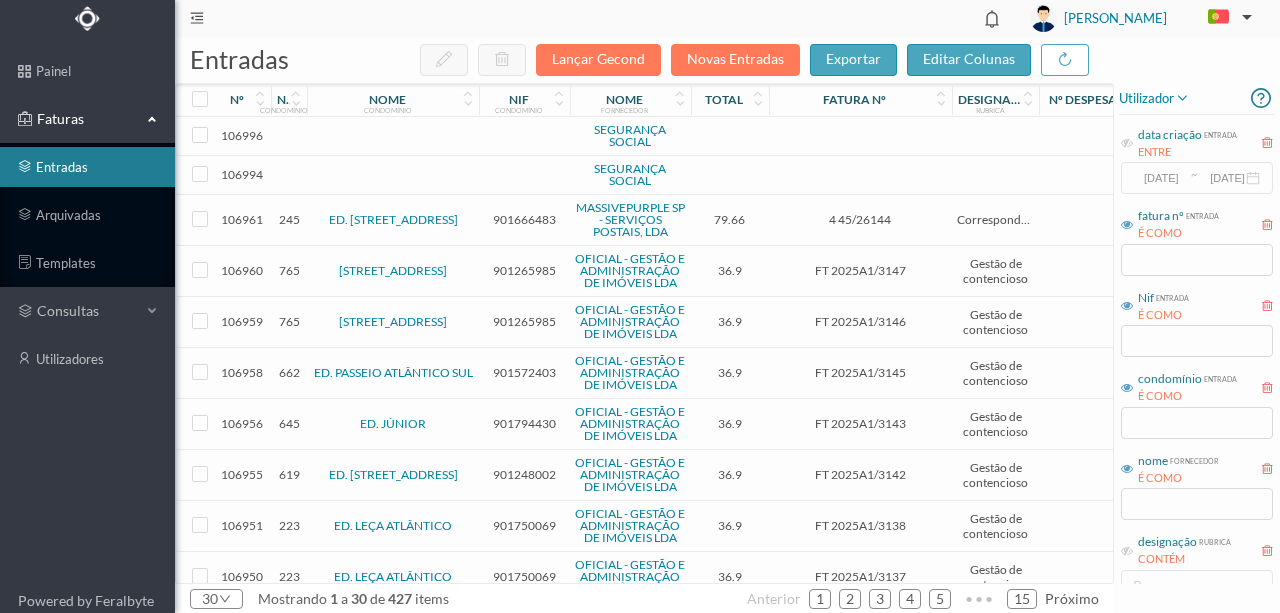 click at bounding box center (524, 175) 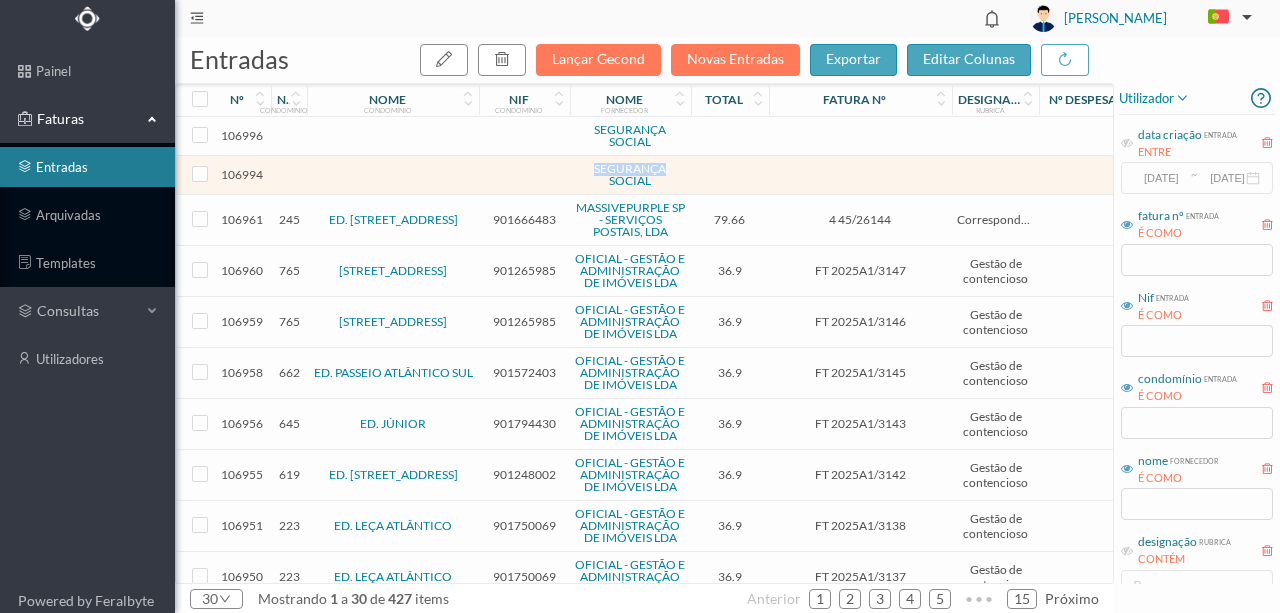 click at bounding box center (524, 175) 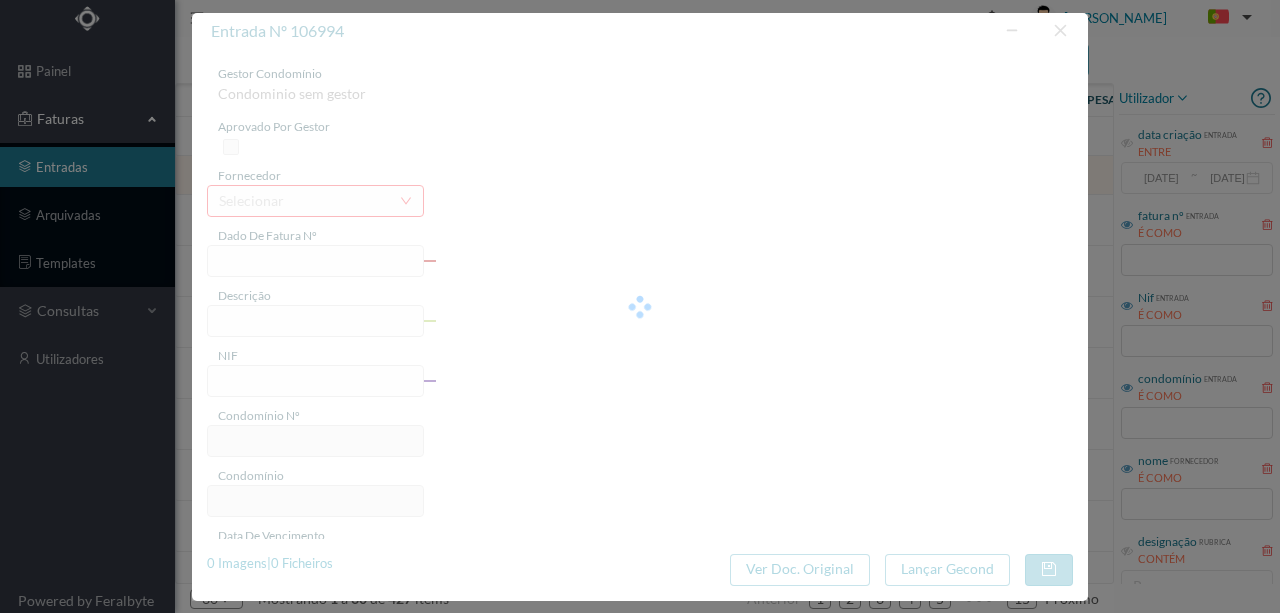 type on "0" 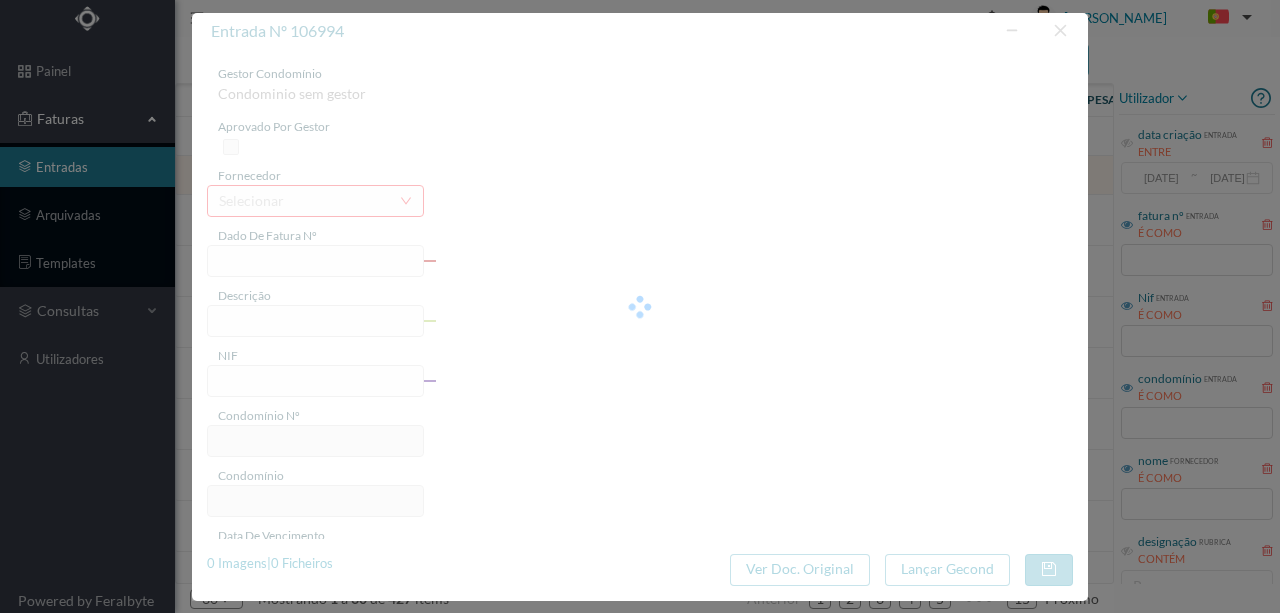 type on "Invalid date" 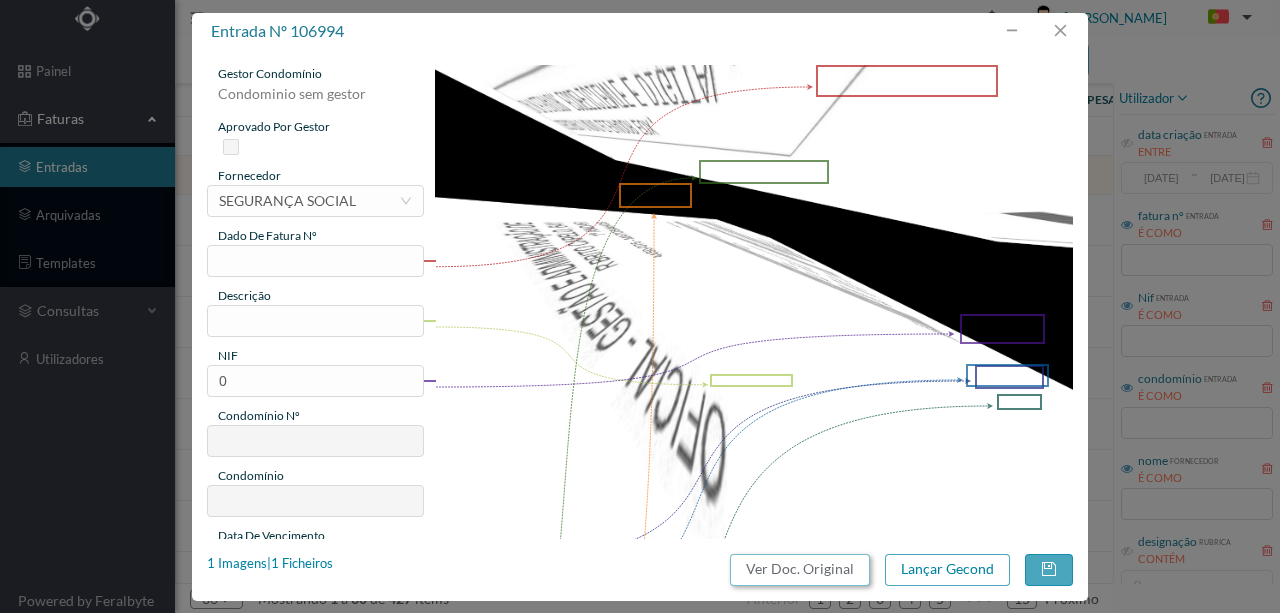 click on "Ver Doc. Original" at bounding box center [800, 570] 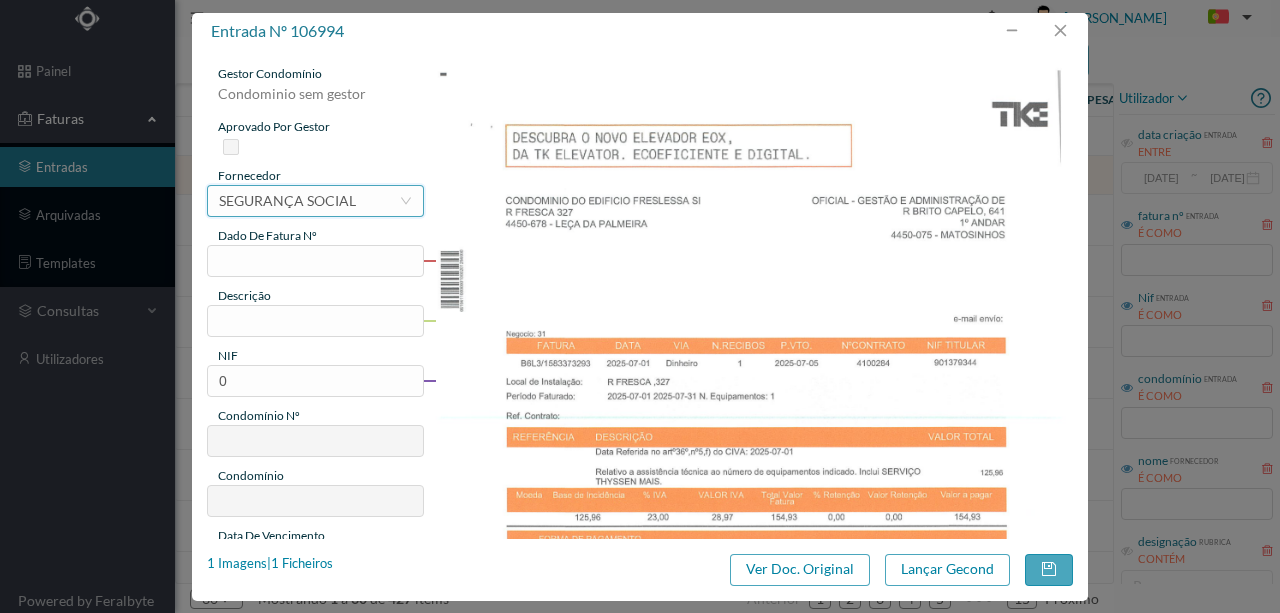 click on "SEGURANÇA SOCIAL" at bounding box center [287, 201] 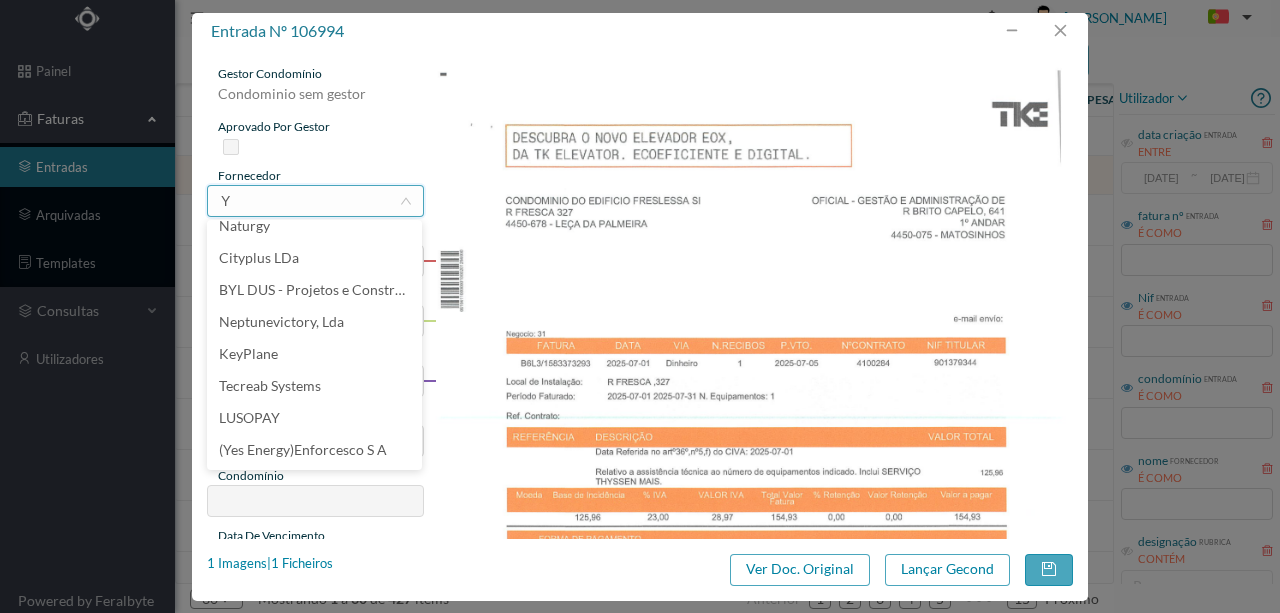 scroll, scrollTop: 4, scrollLeft: 0, axis: vertical 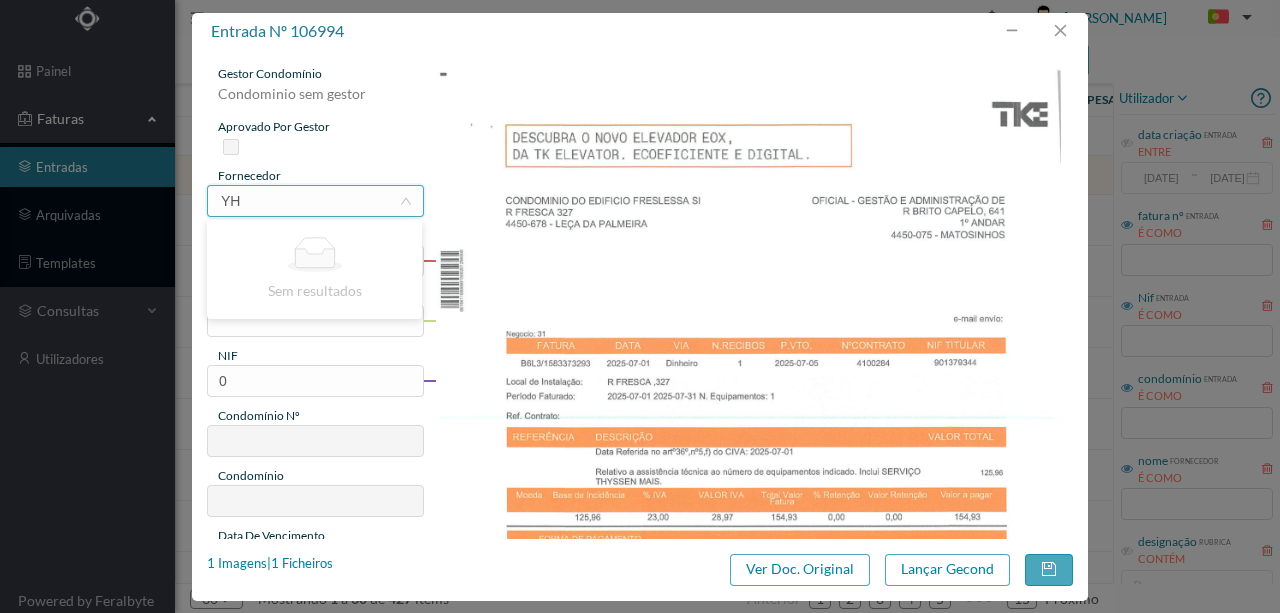 type on "Y" 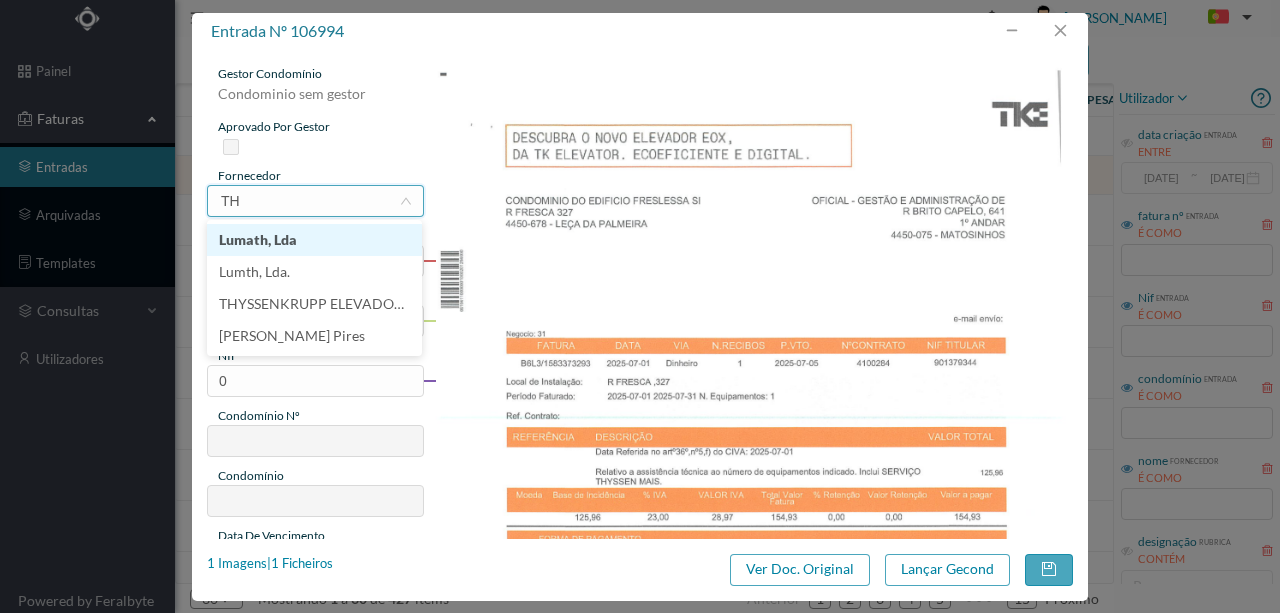 type on "THY" 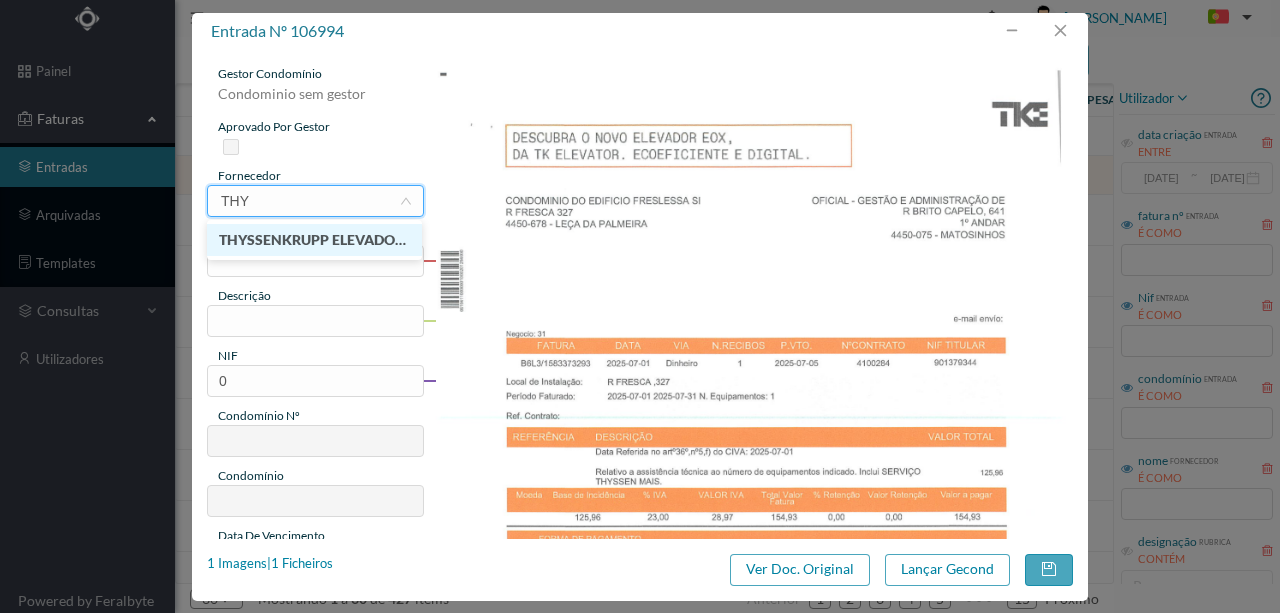 click on "THYSSENKRUPP ELEVADORES, S.A." at bounding box center (314, 240) 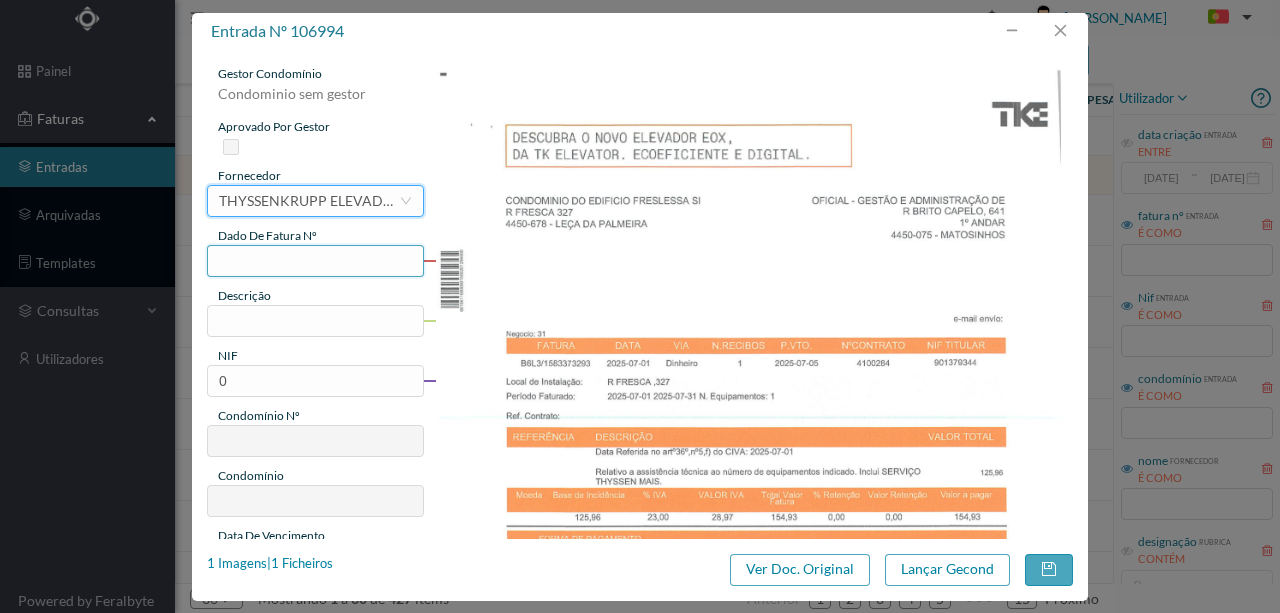 click at bounding box center [315, 261] 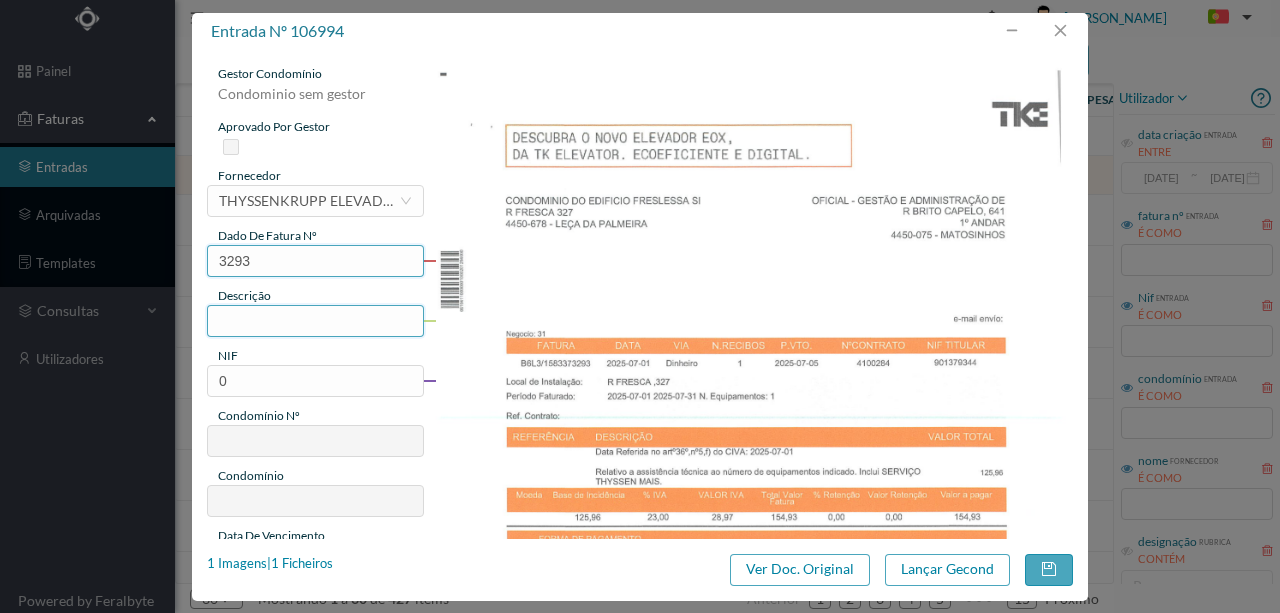 type on "3293" 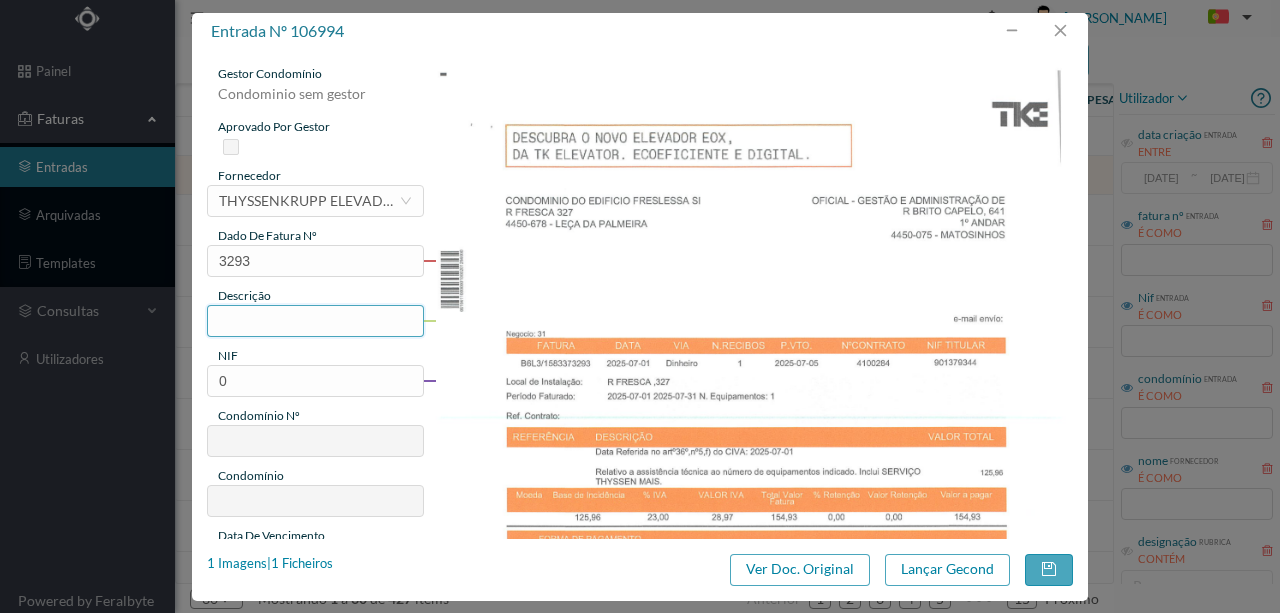 click at bounding box center [315, 321] 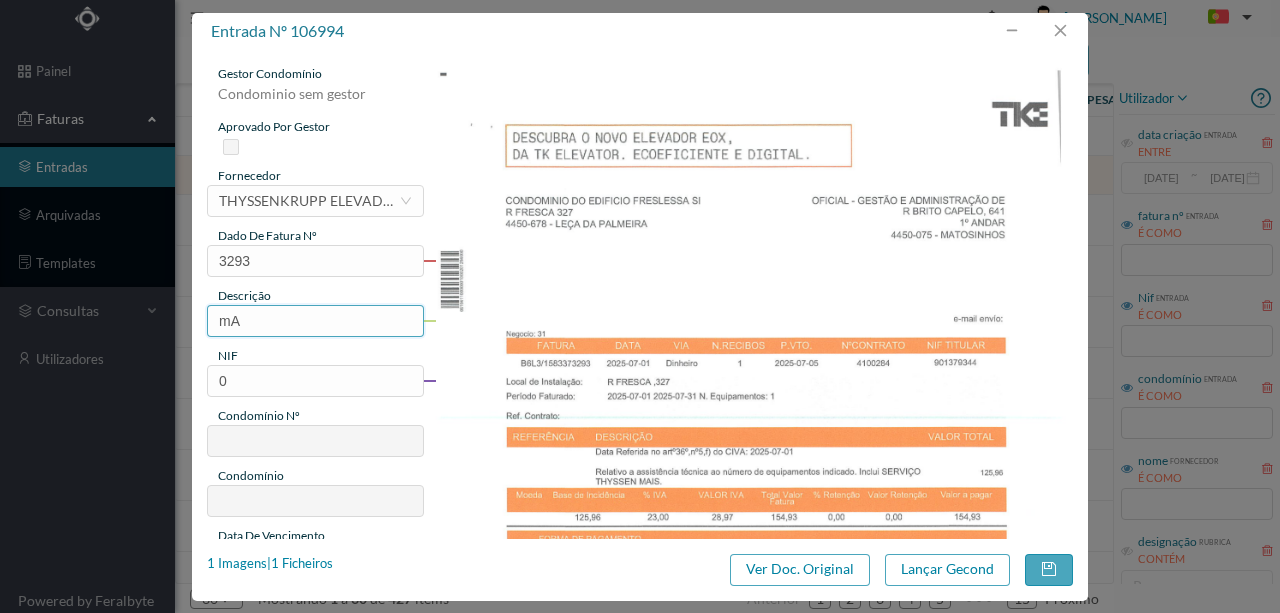 type on "m" 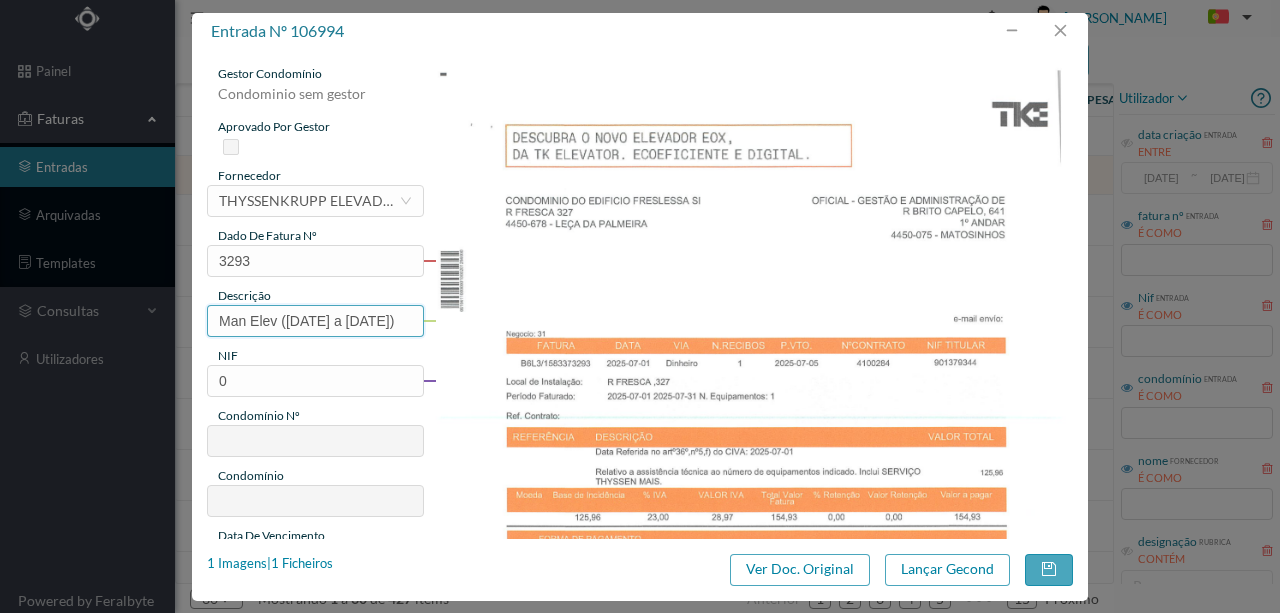 scroll, scrollTop: 0, scrollLeft: 35, axis: horizontal 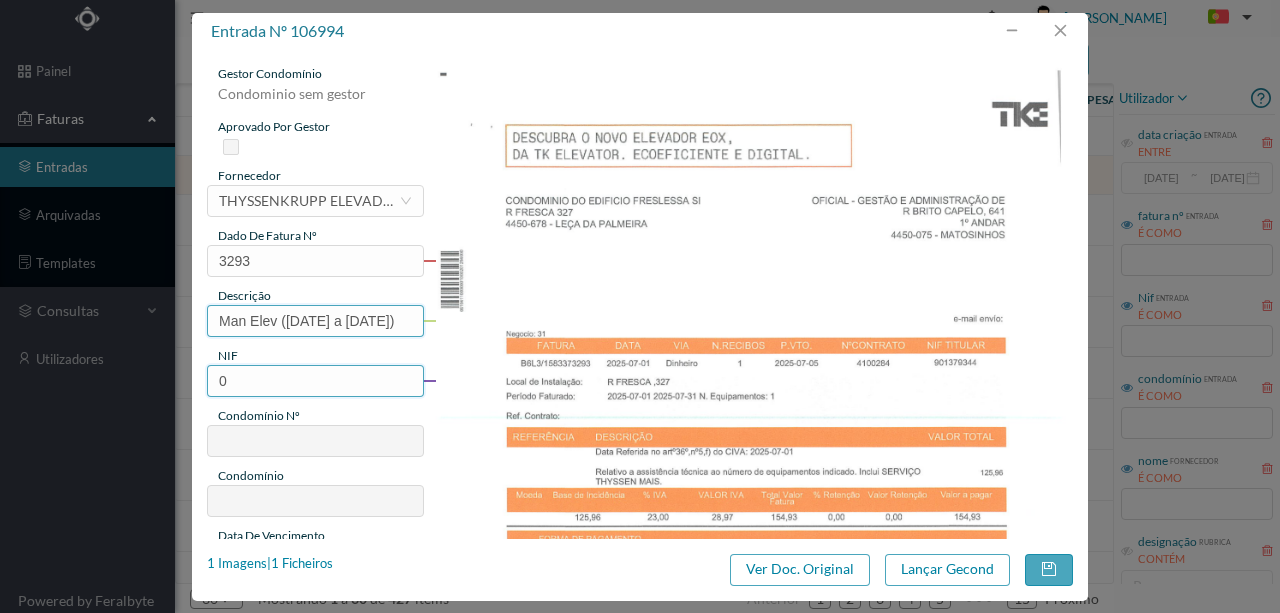 type on "Man Elev ([DATE] a [DATE])" 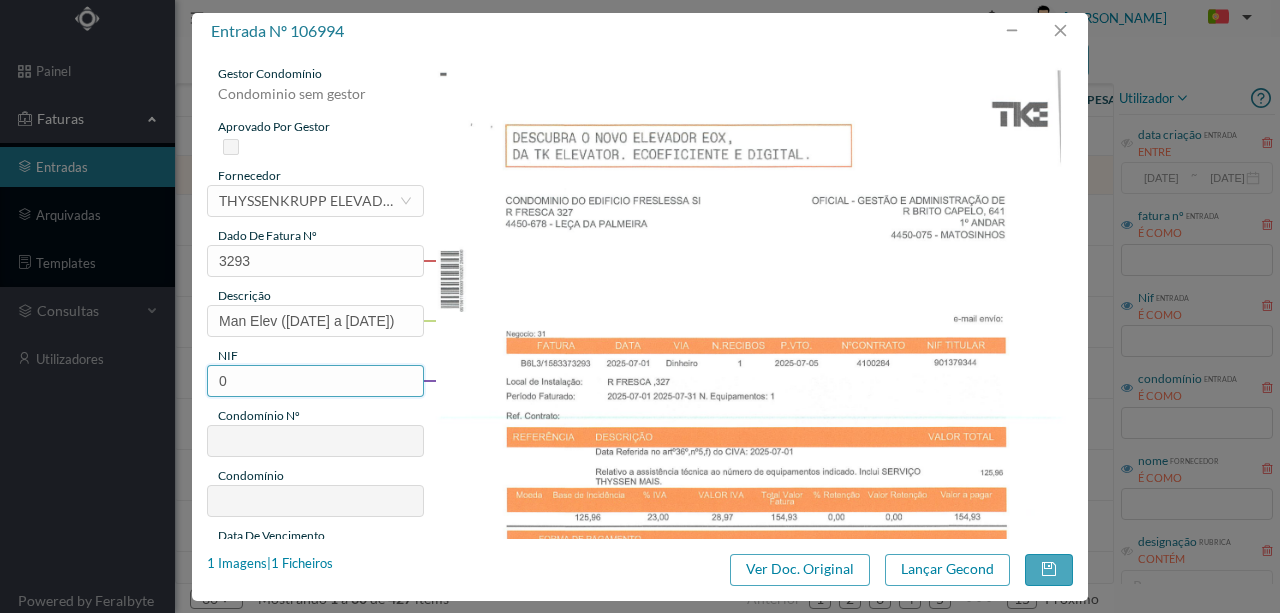 scroll, scrollTop: 0, scrollLeft: 0, axis: both 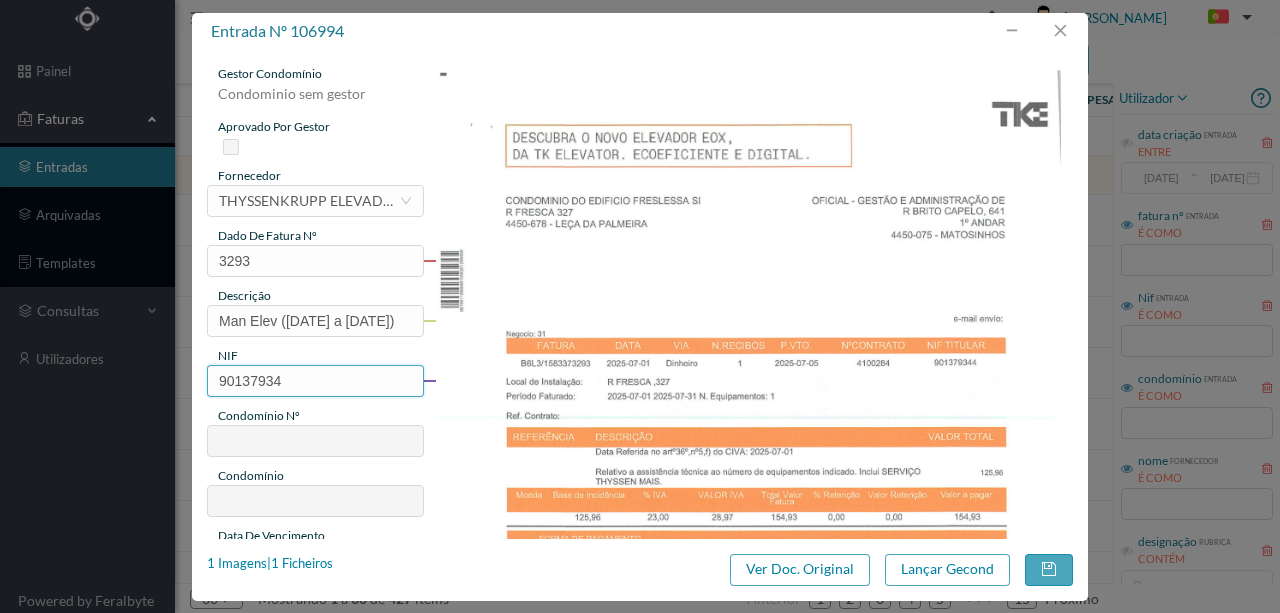 type on "901379344" 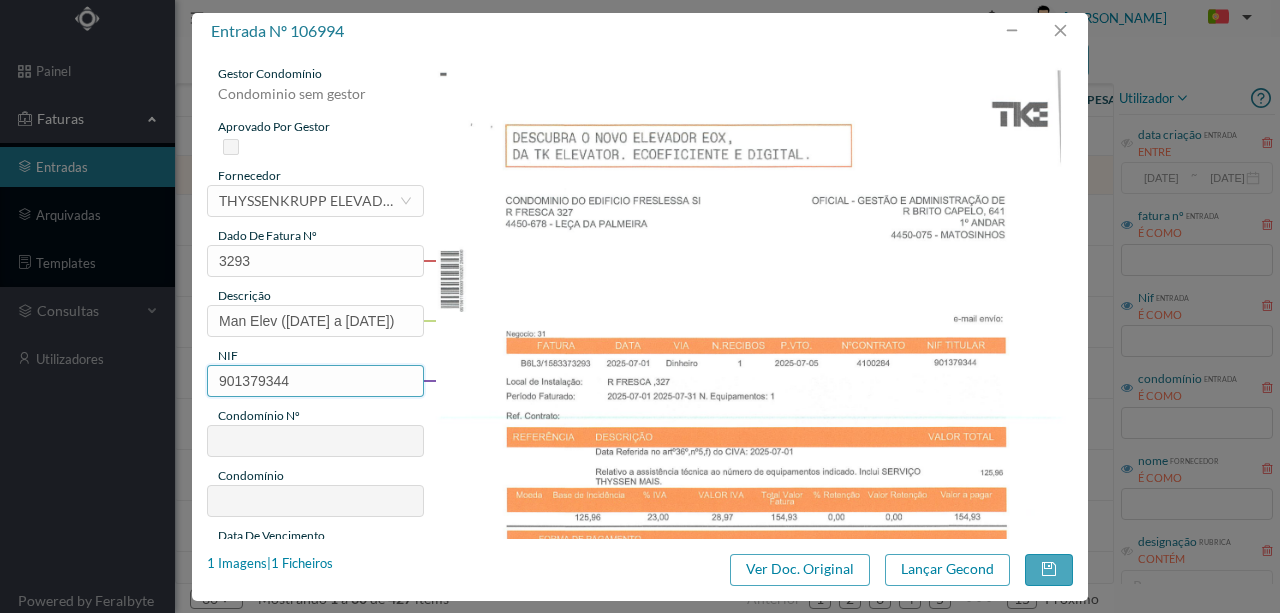 type on "267" 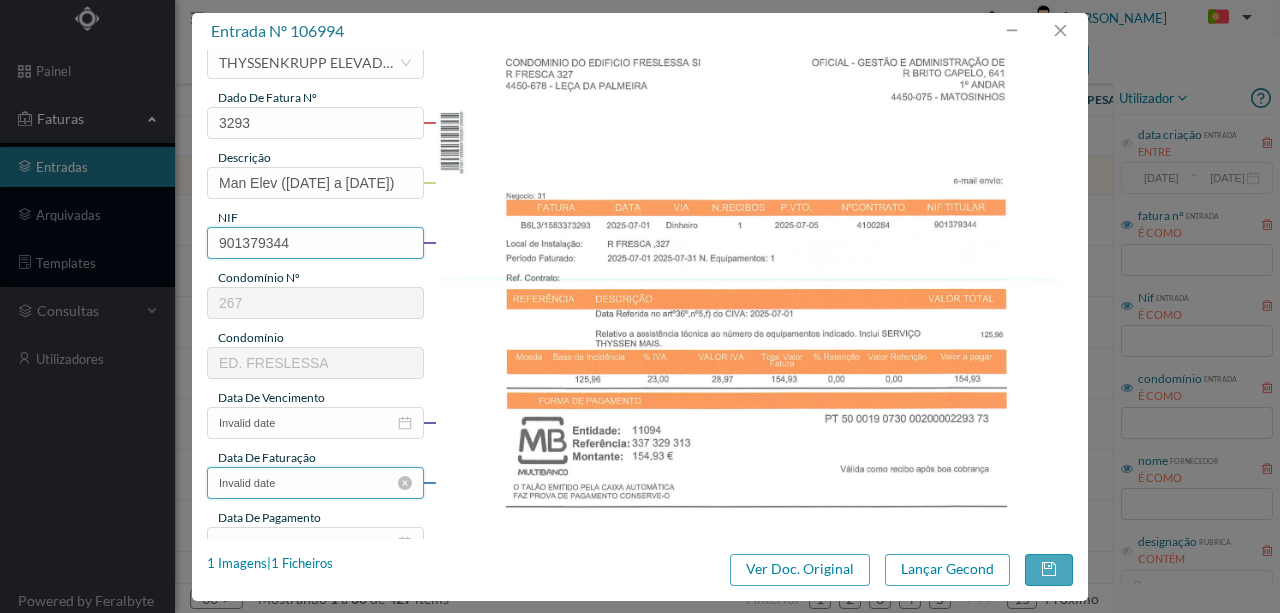 scroll, scrollTop: 200, scrollLeft: 0, axis: vertical 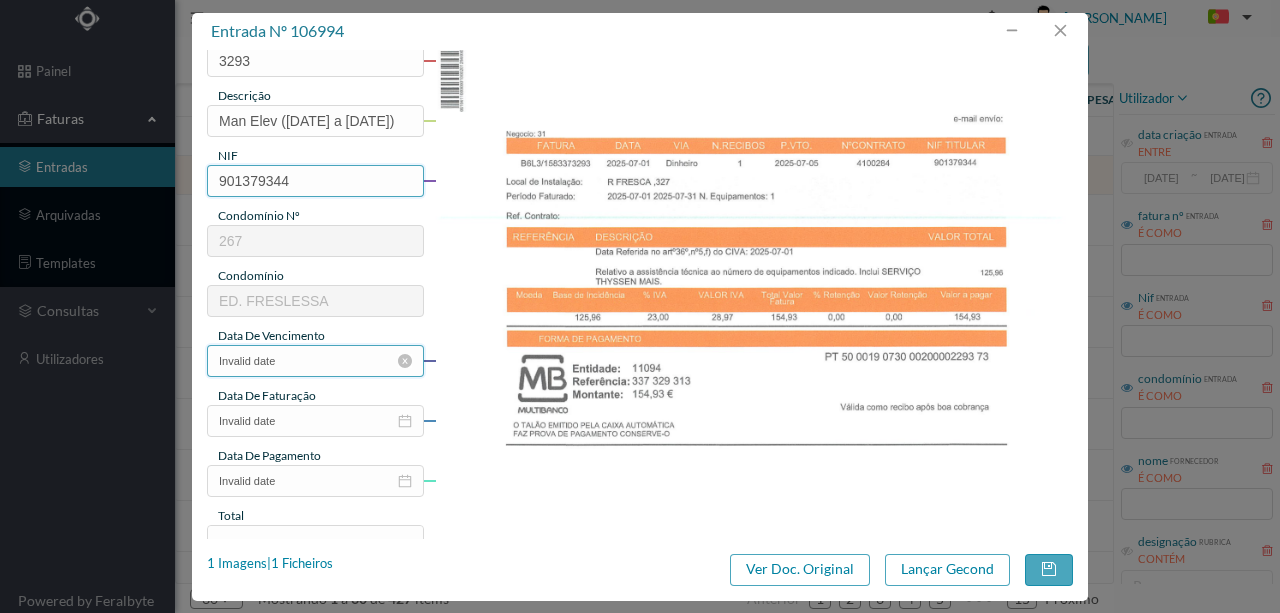 type on "901379344" 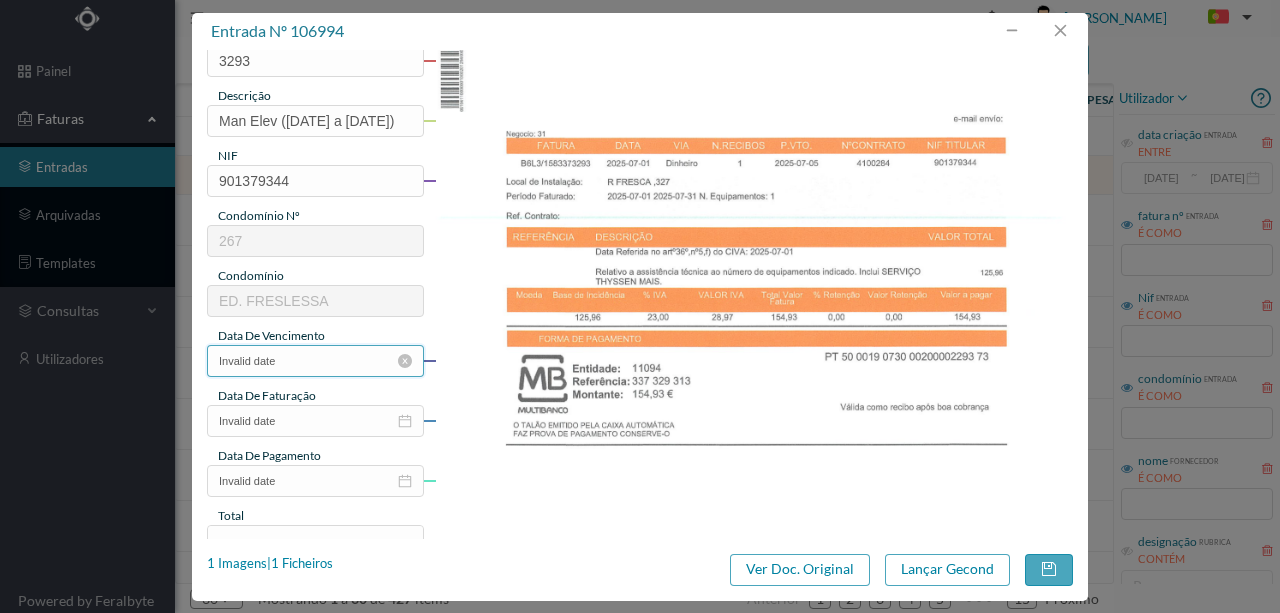 click on "Invalid date" at bounding box center [315, 361] 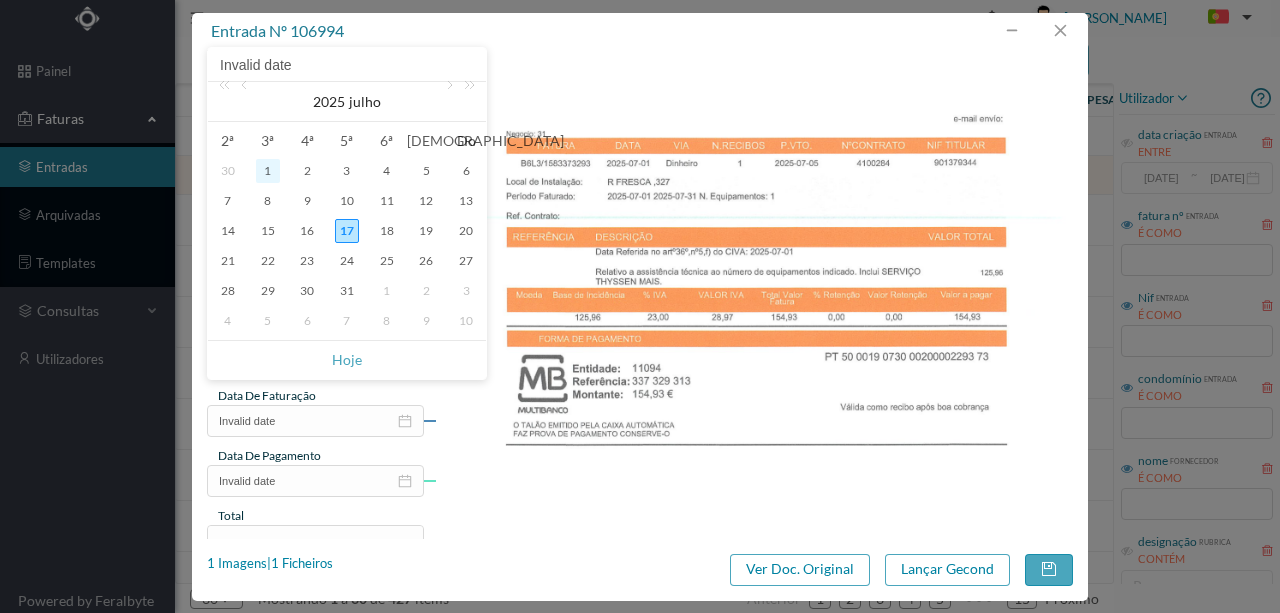 click on "1" at bounding box center [268, 171] 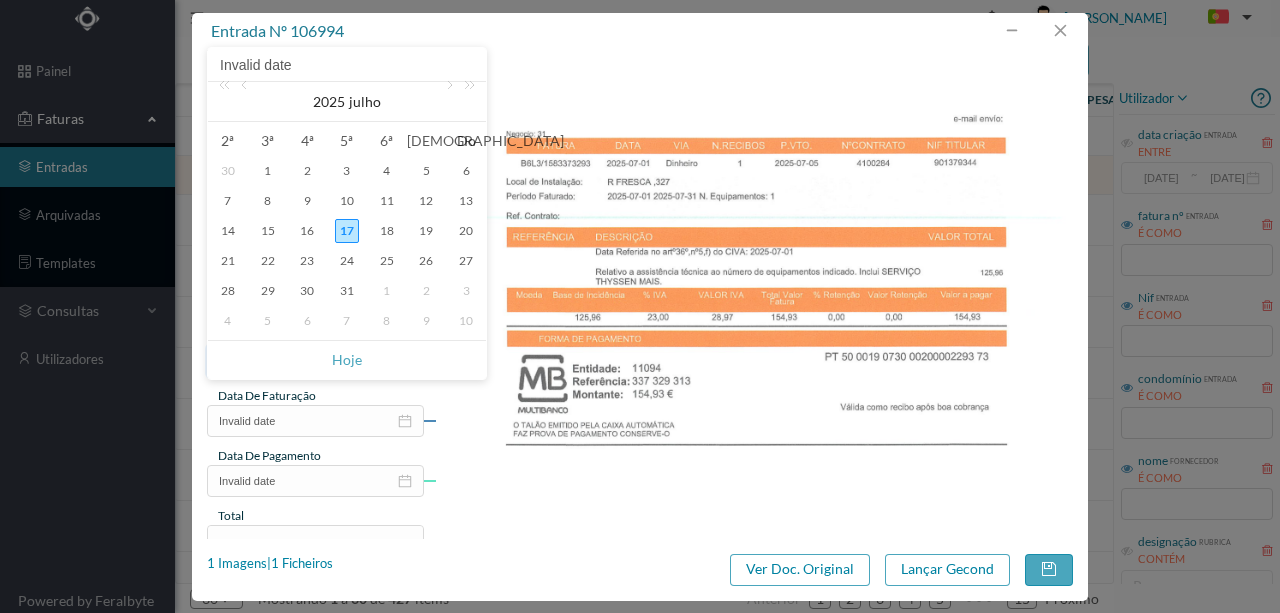 type on "[DATE]" 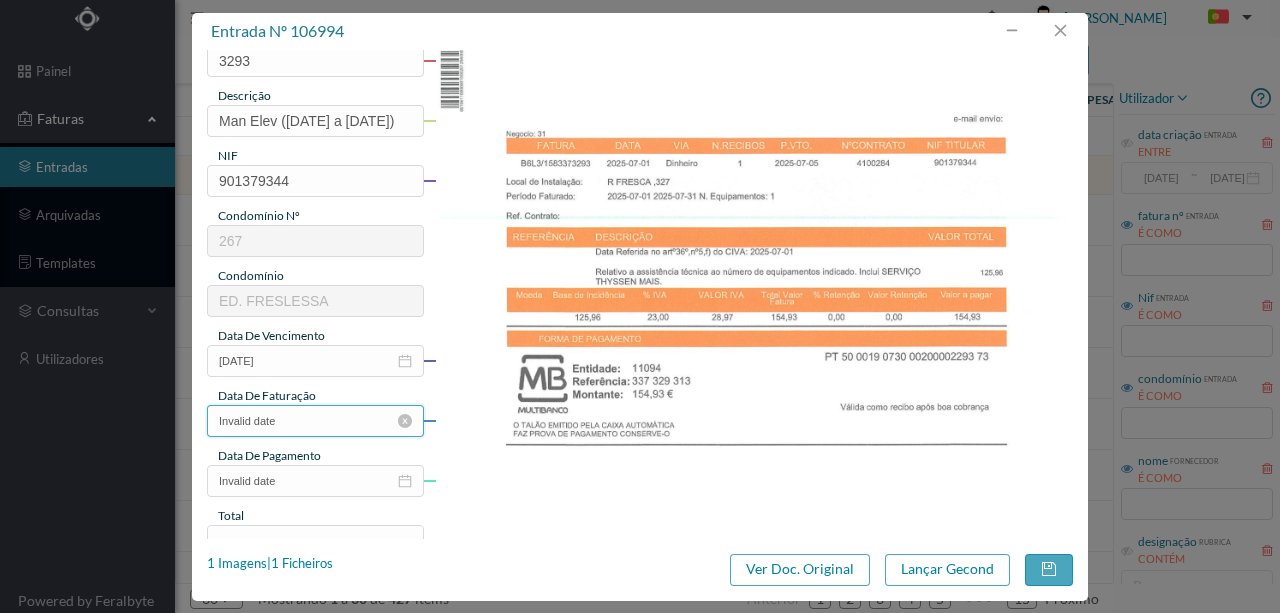 click on "Invalid date" at bounding box center [315, 421] 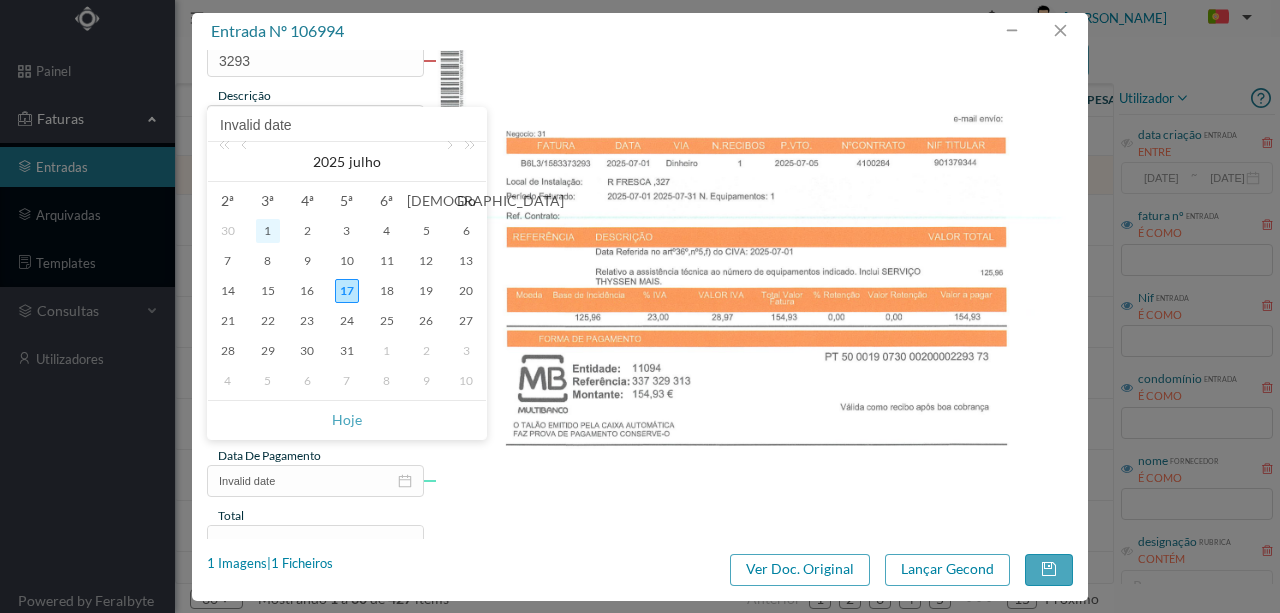 click on "1" at bounding box center [268, 231] 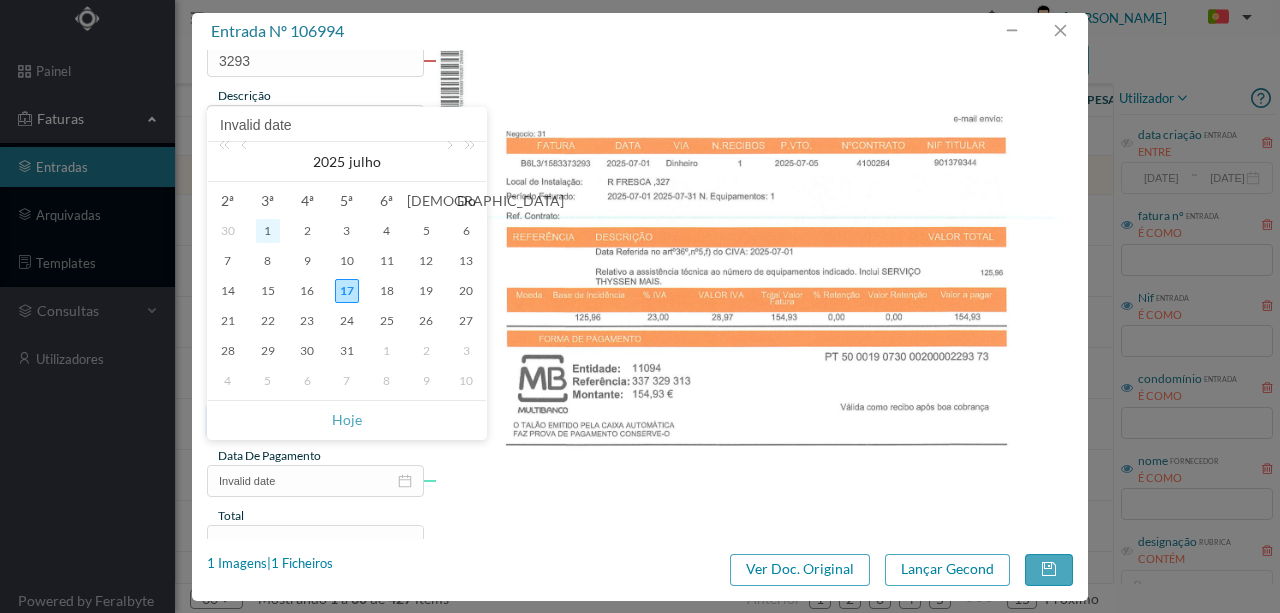type on "[DATE]" 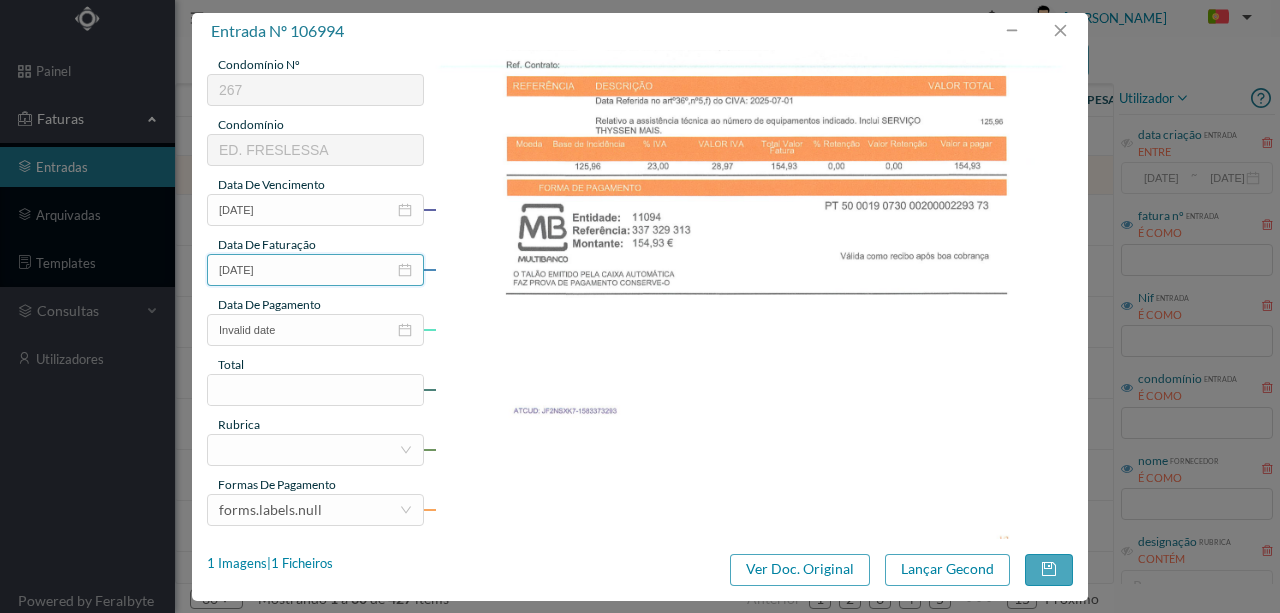 scroll, scrollTop: 400, scrollLeft: 0, axis: vertical 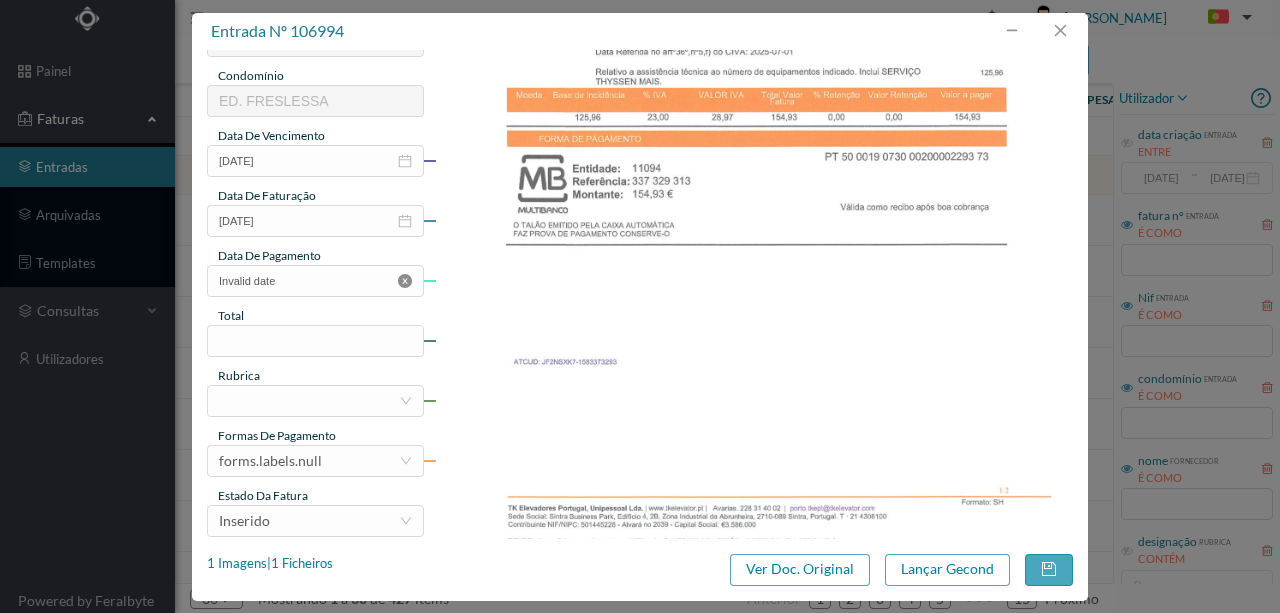 click 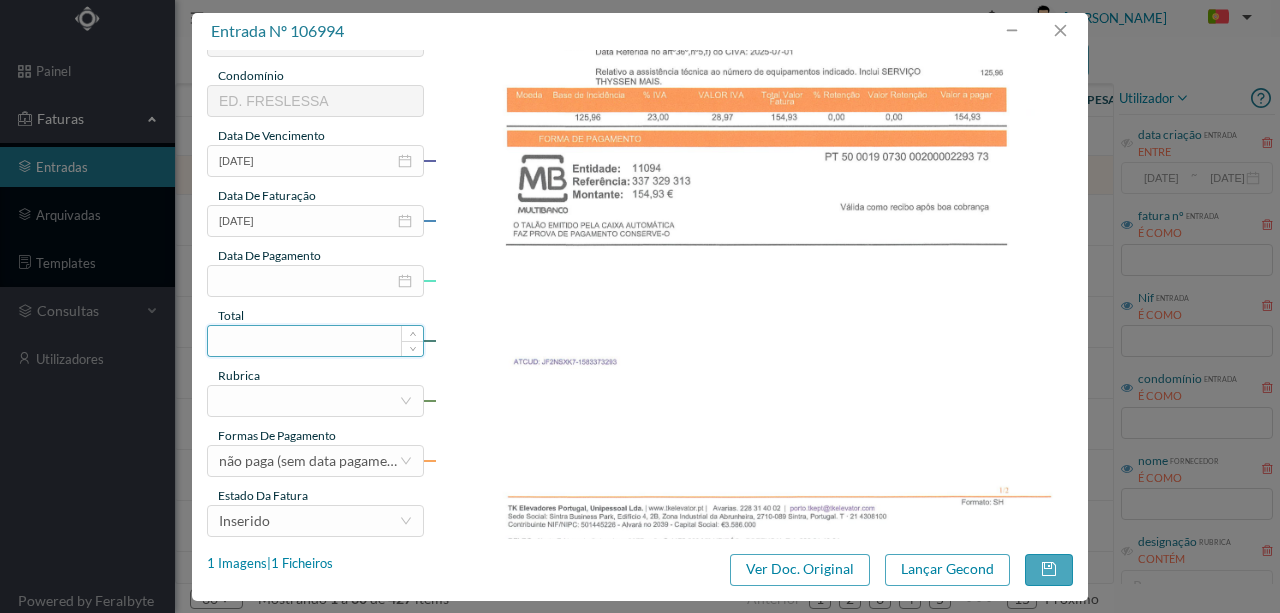 click at bounding box center (315, 341) 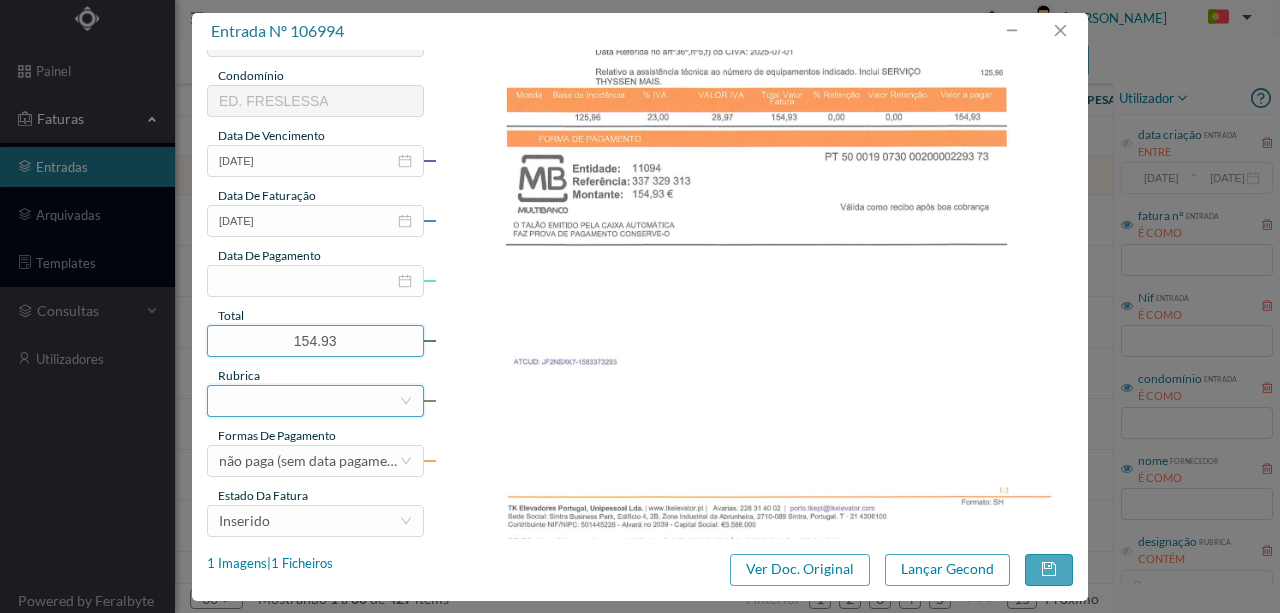 type on "154.93" 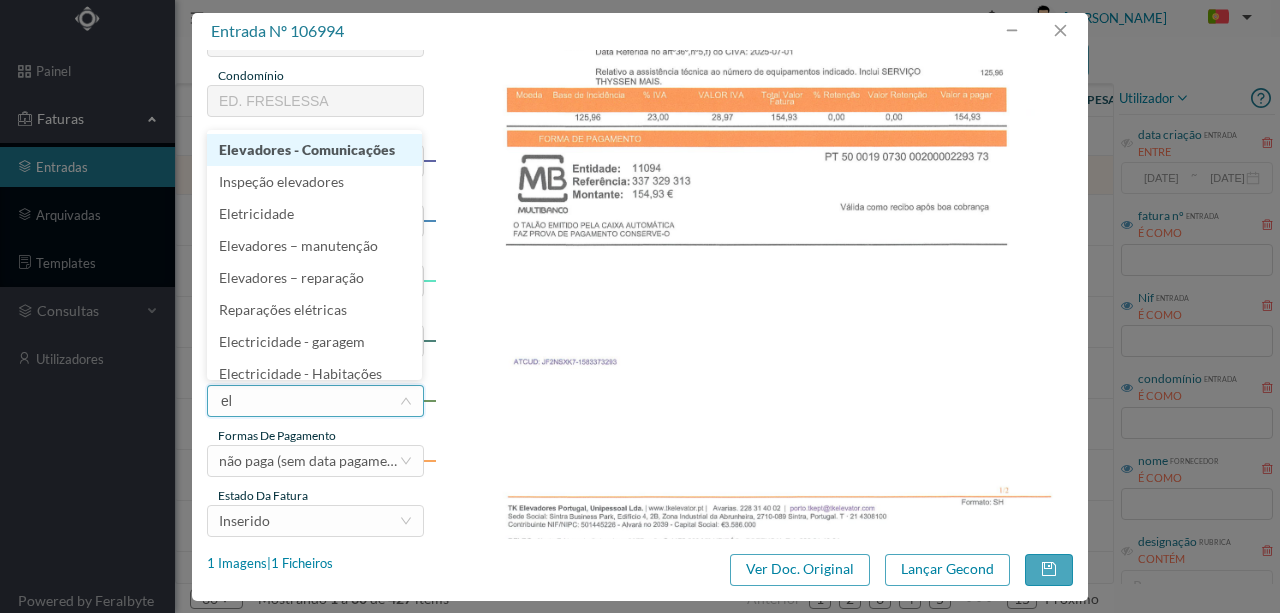 type on "ele" 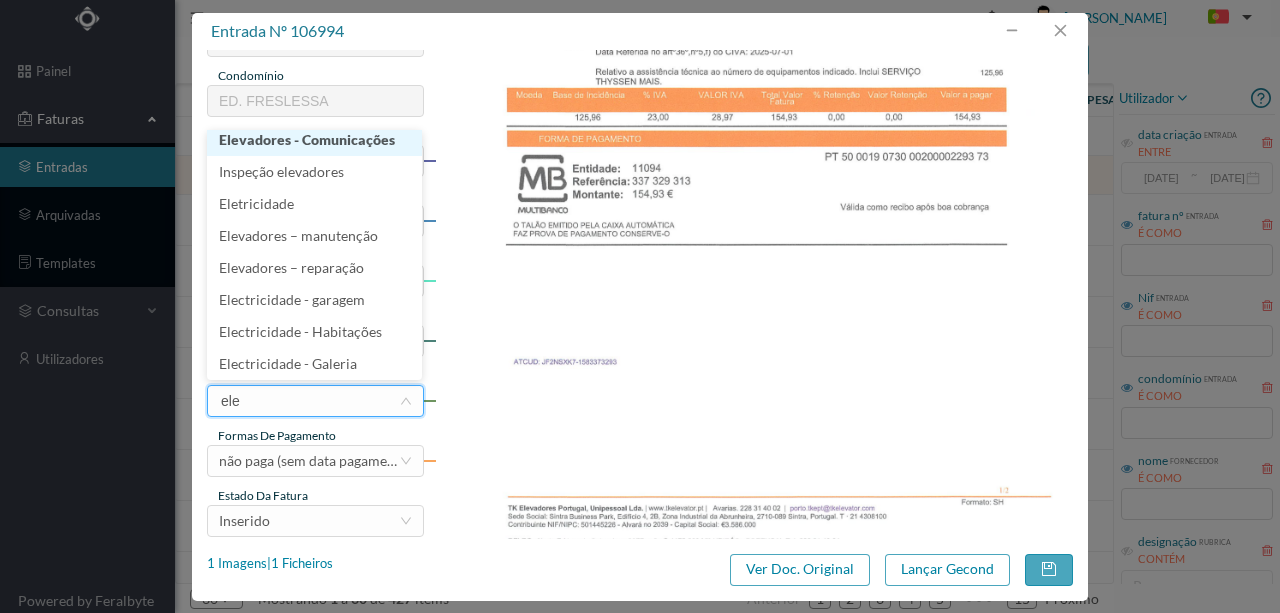 scroll, scrollTop: 4, scrollLeft: 0, axis: vertical 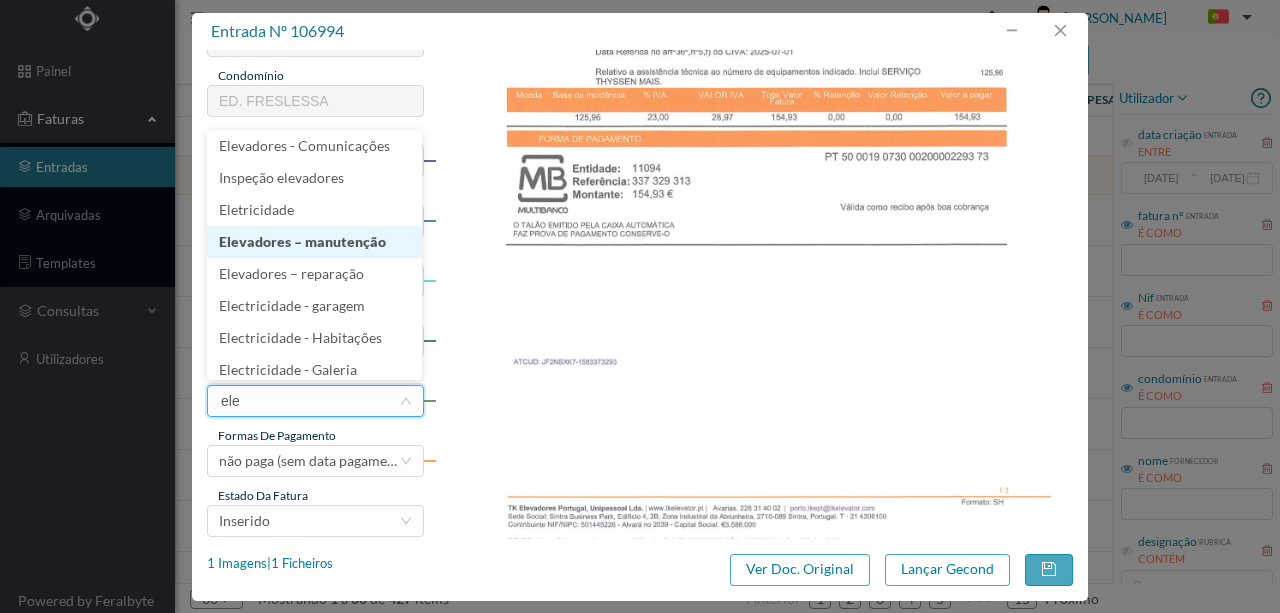 click on "Elevadores – manutenção" at bounding box center (314, 242) 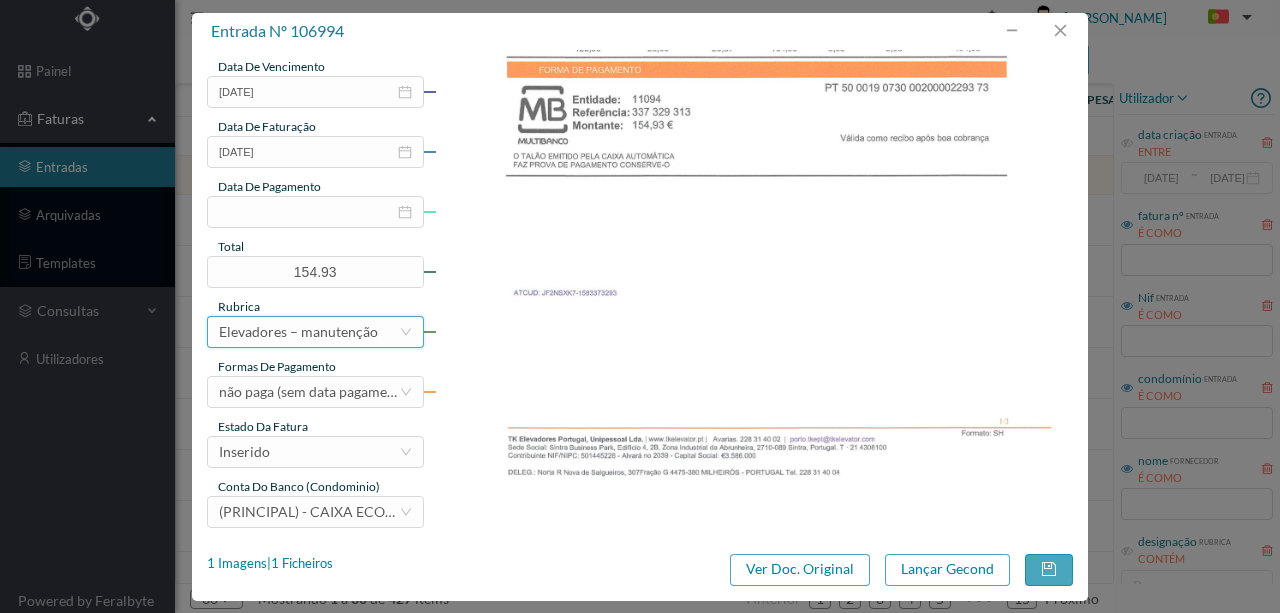 scroll, scrollTop: 473, scrollLeft: 0, axis: vertical 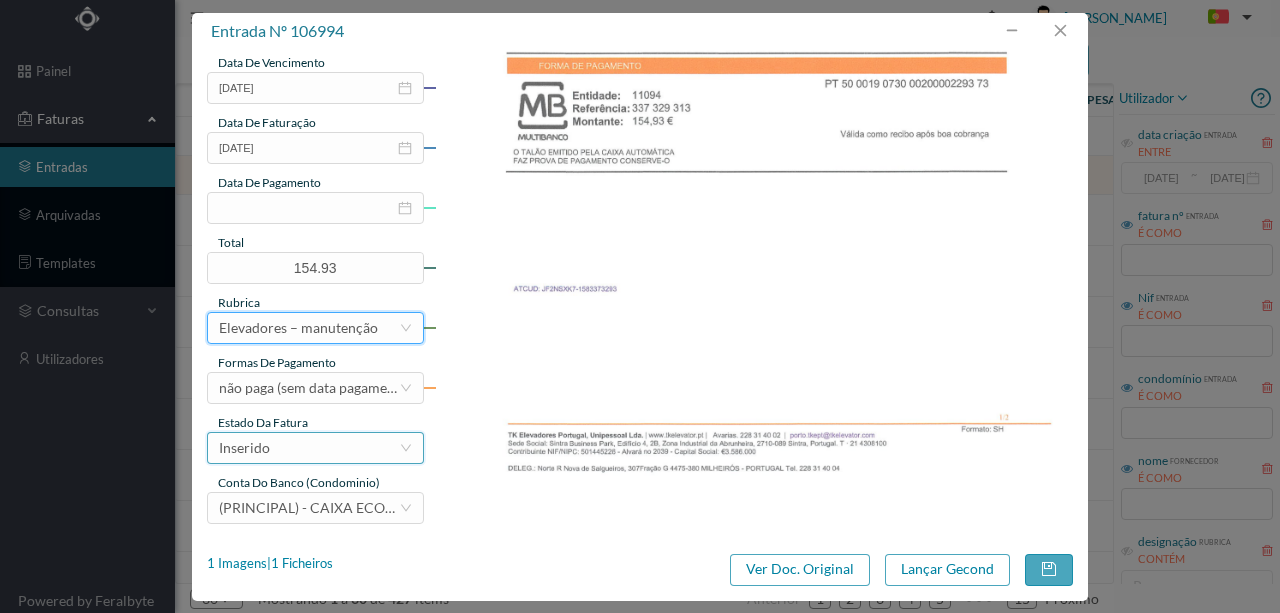 click on "Inserido" at bounding box center [309, 448] 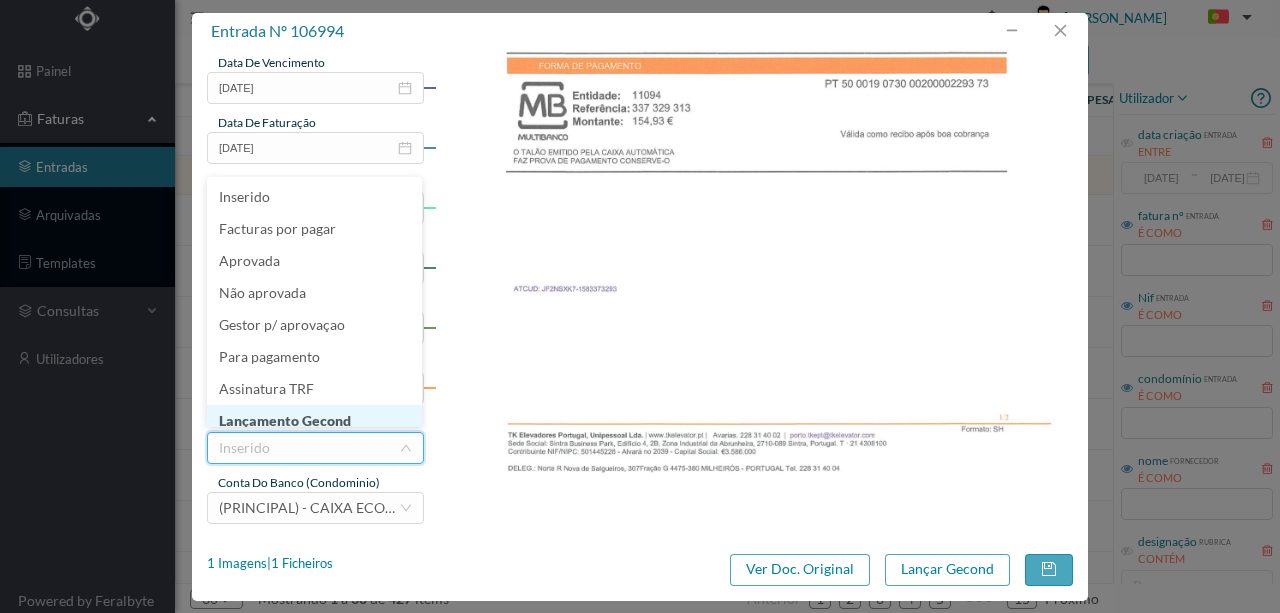 scroll, scrollTop: 10, scrollLeft: 0, axis: vertical 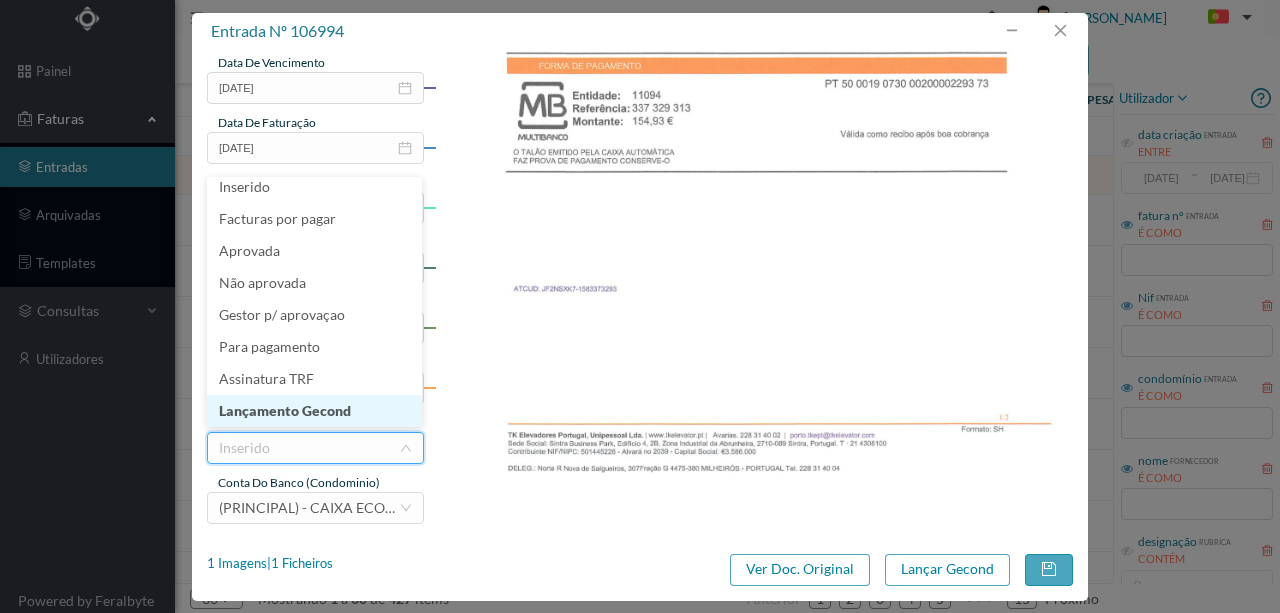 click on "Lançamento Gecond" at bounding box center [314, 411] 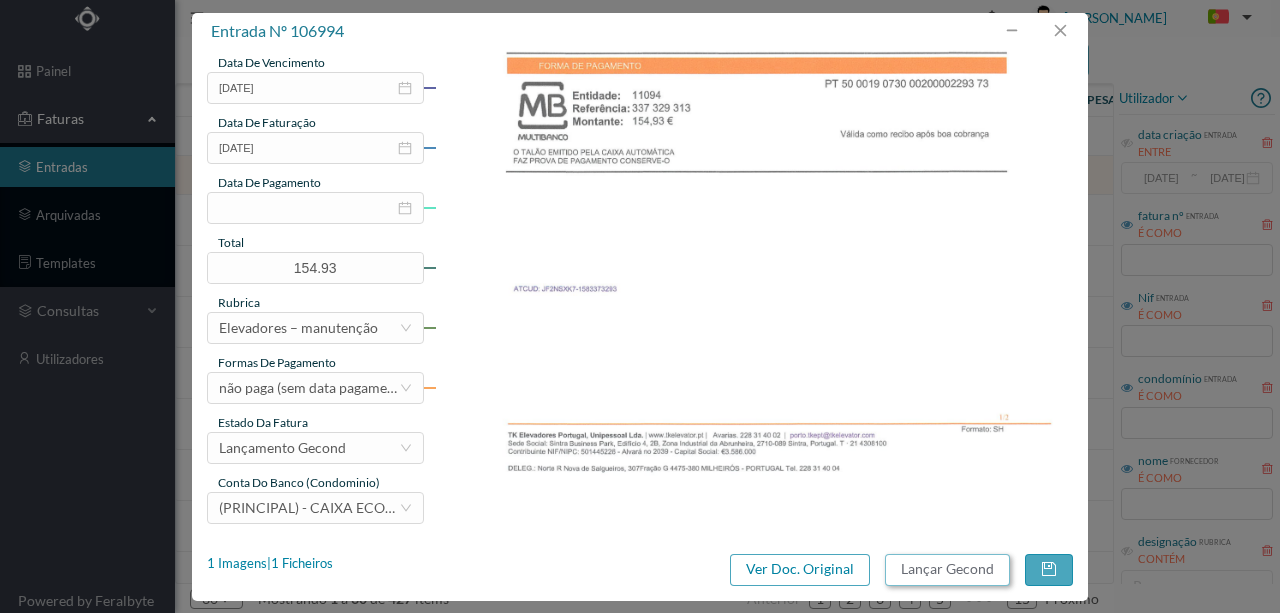 click on "Lançar Gecond" at bounding box center (947, 570) 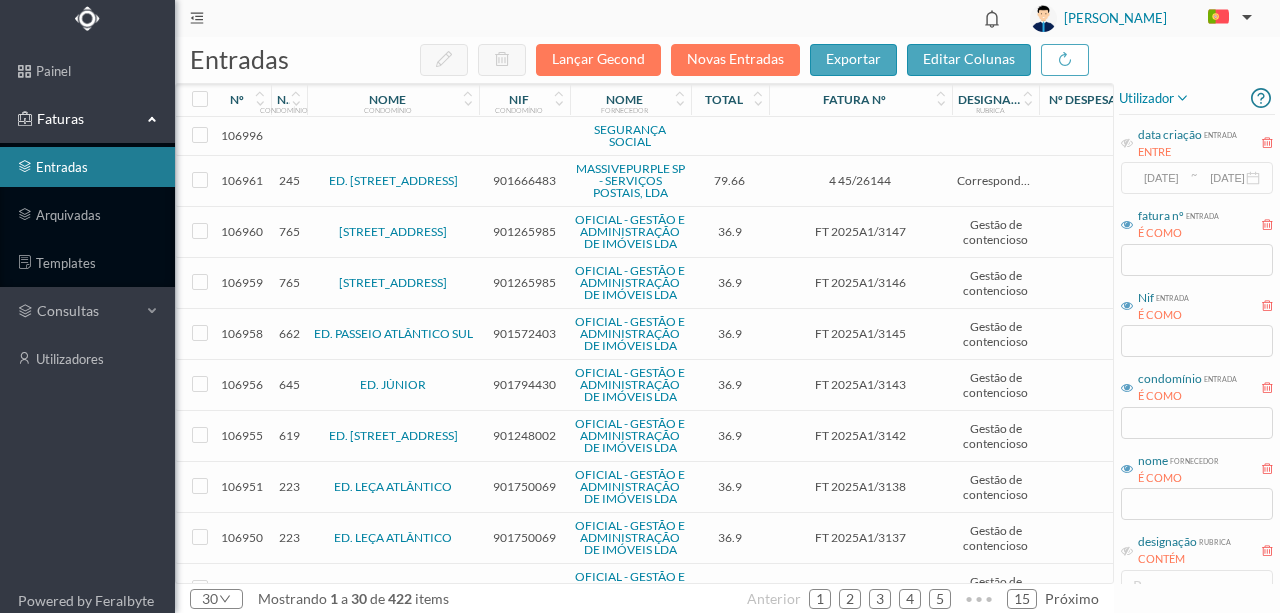click at bounding box center (524, 136) 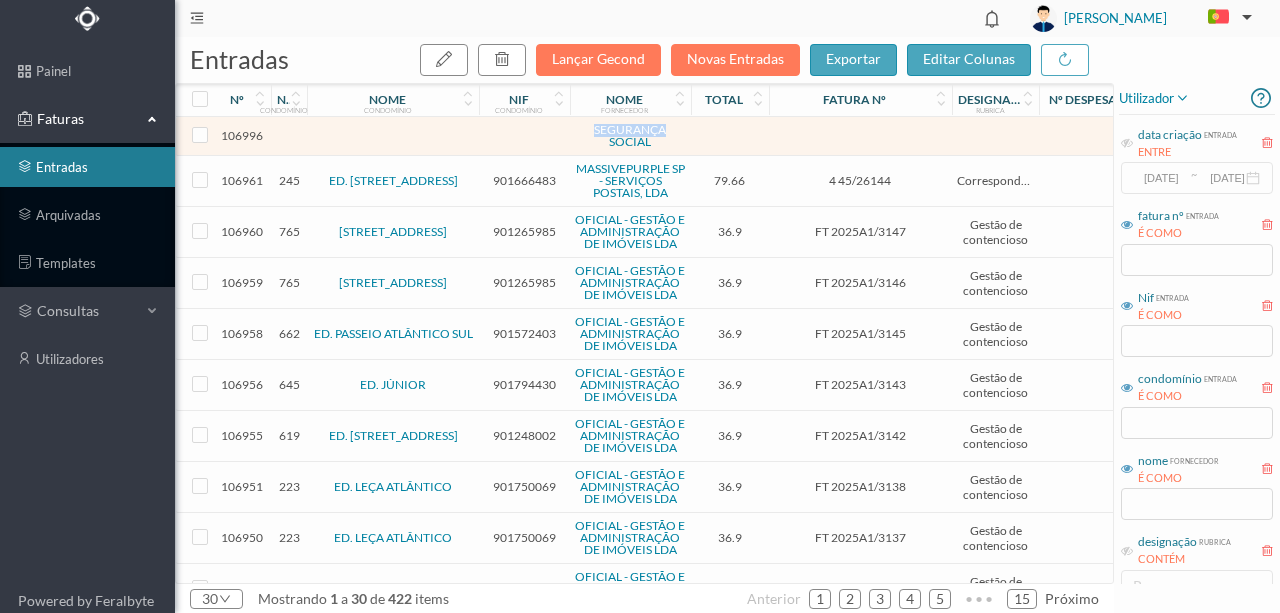 click at bounding box center (524, 136) 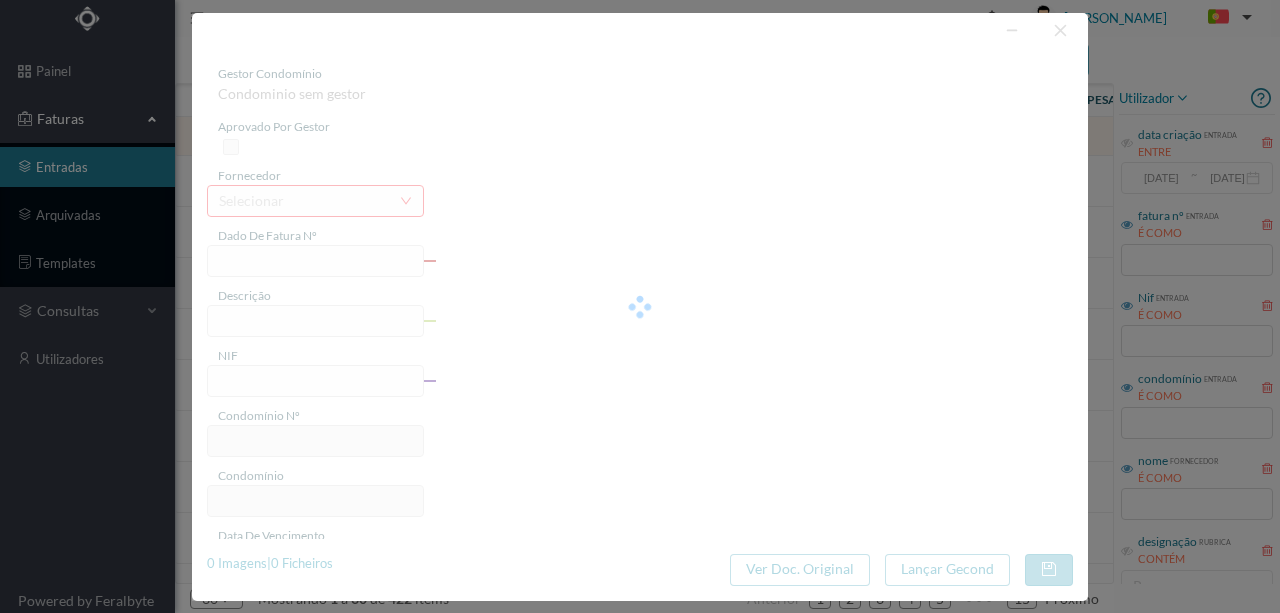 type on "0" 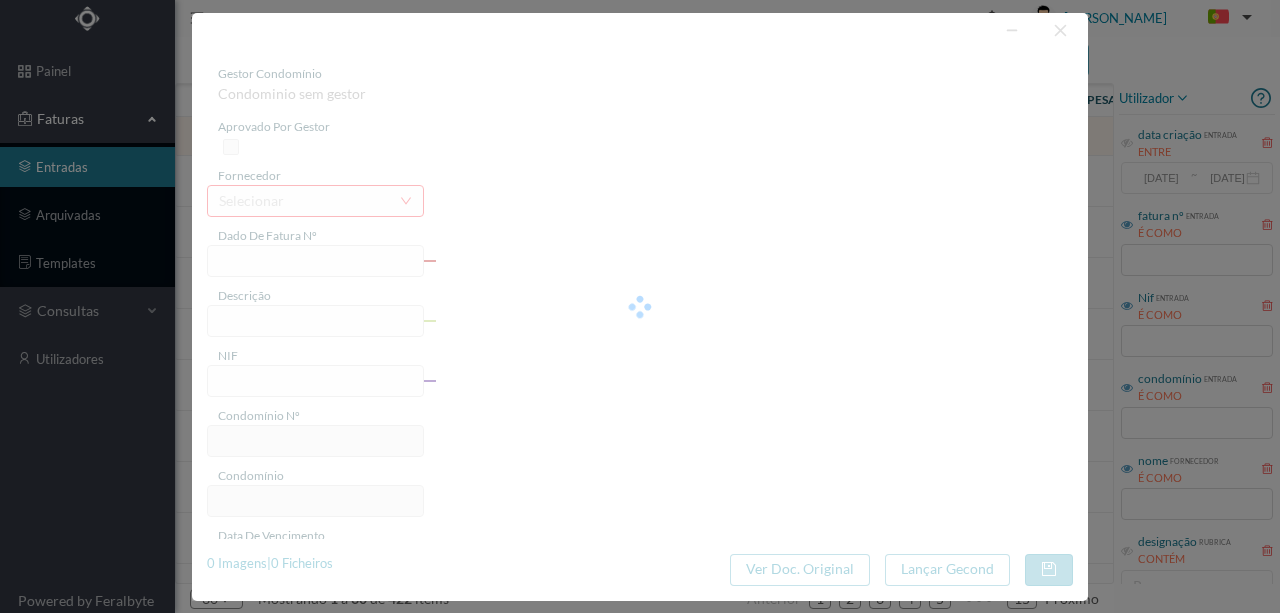type on "Invalid date" 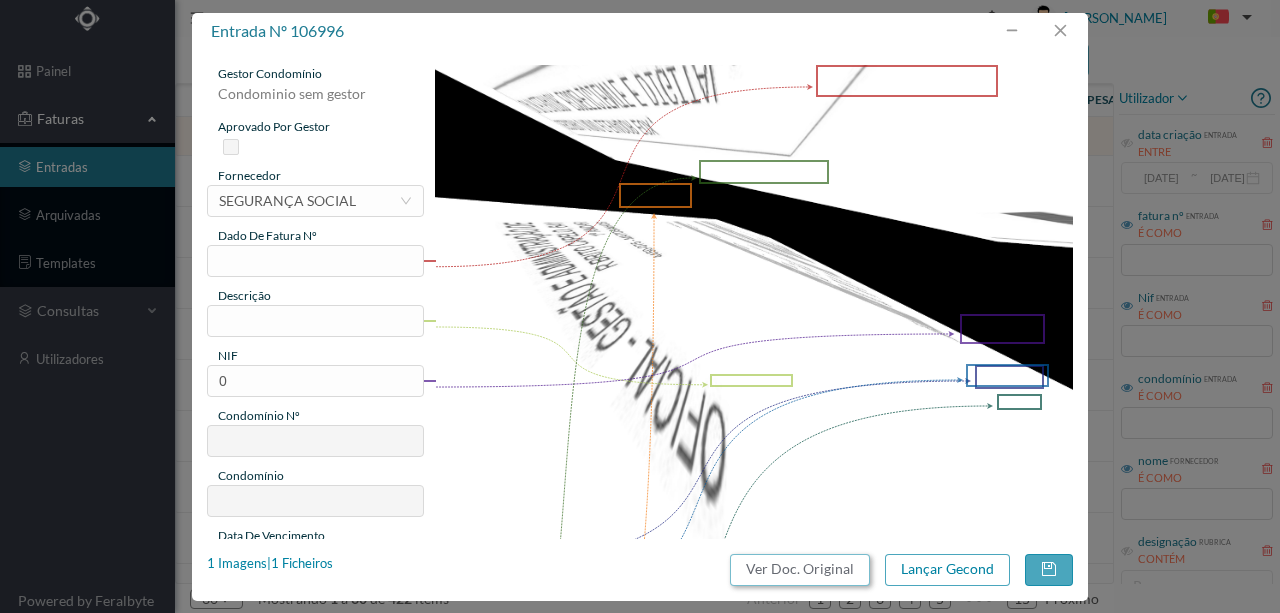 click on "Ver Doc. Original" at bounding box center [800, 570] 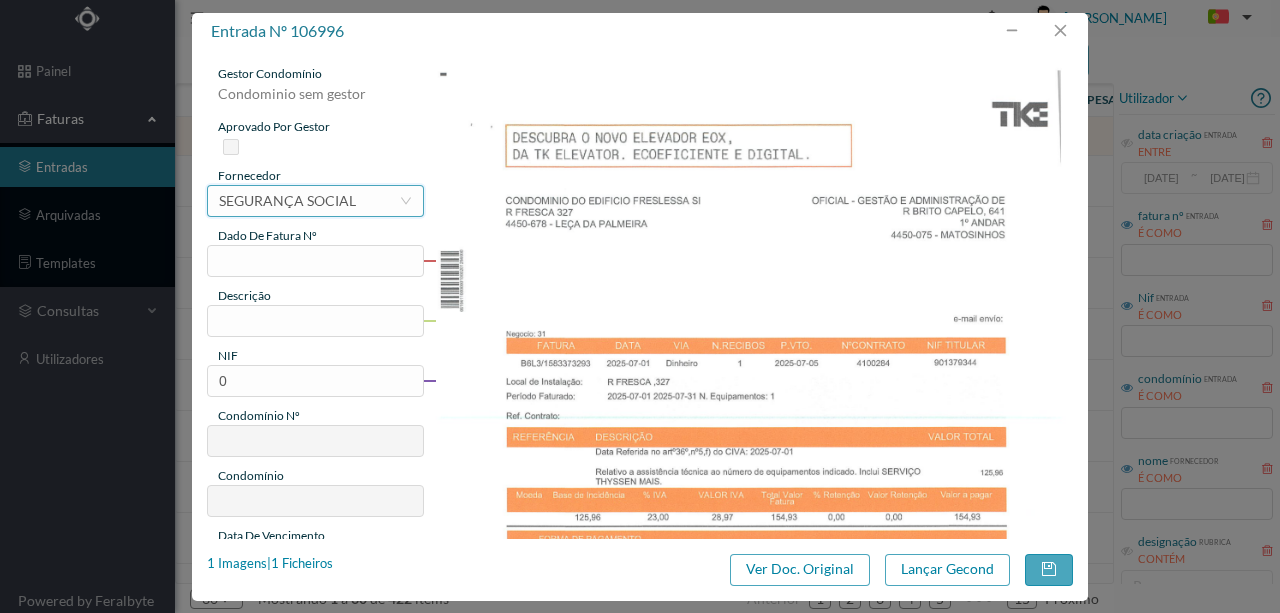 click on "SEGURANÇA SOCIAL" at bounding box center [287, 201] 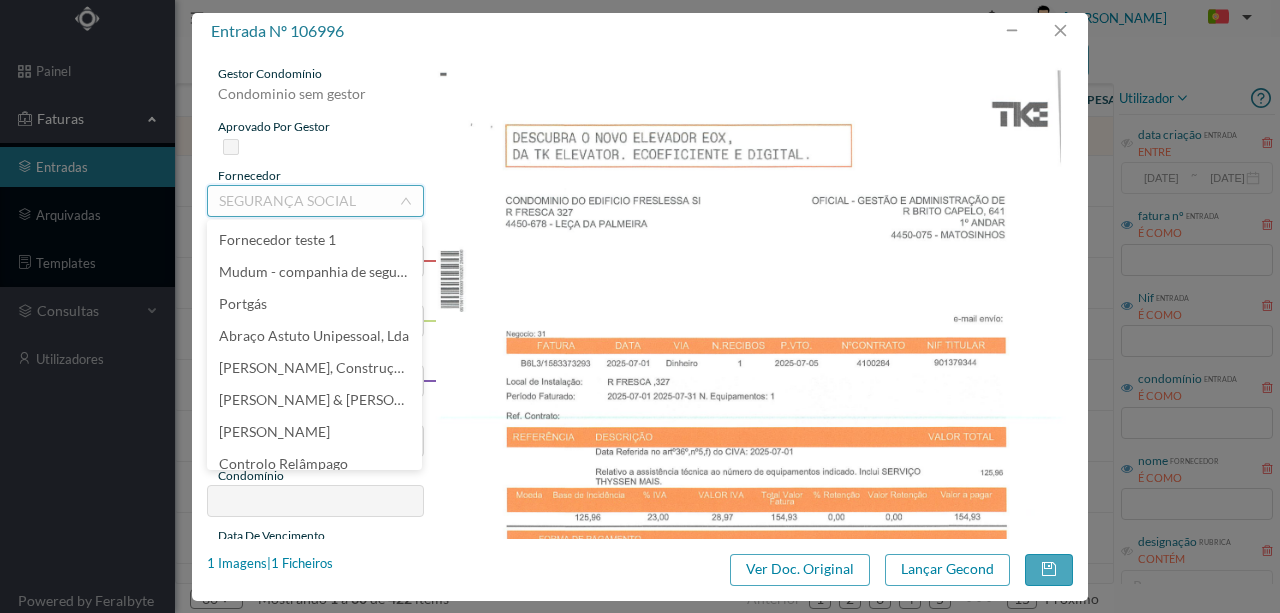 scroll, scrollTop: 14154, scrollLeft: 0, axis: vertical 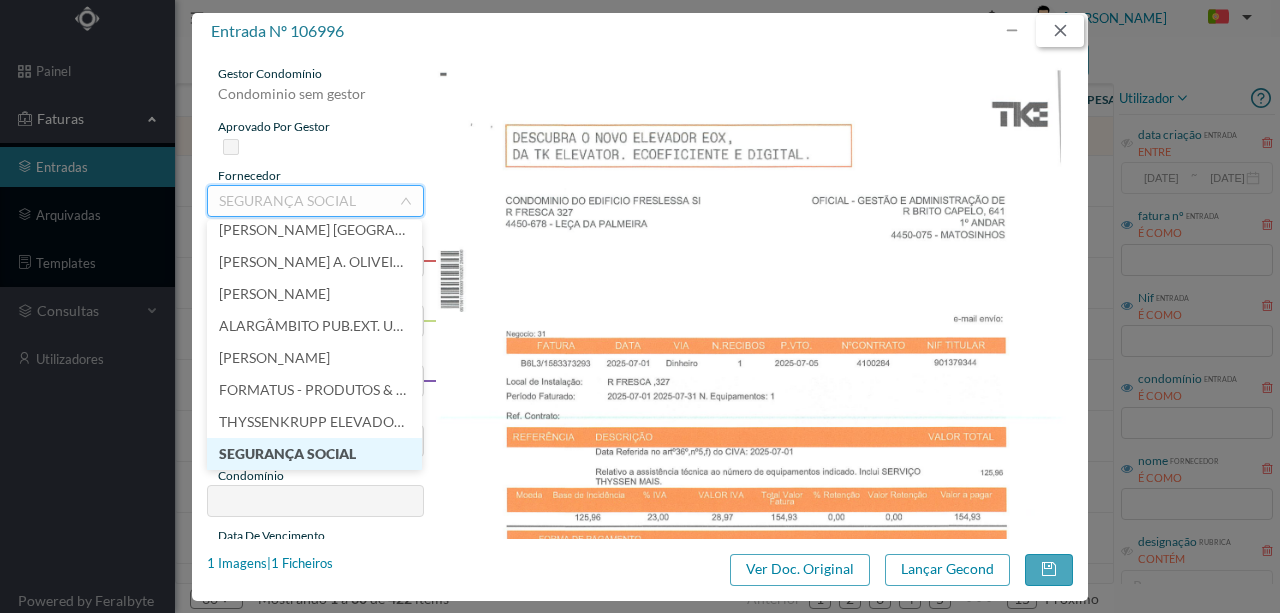 click at bounding box center [1060, 31] 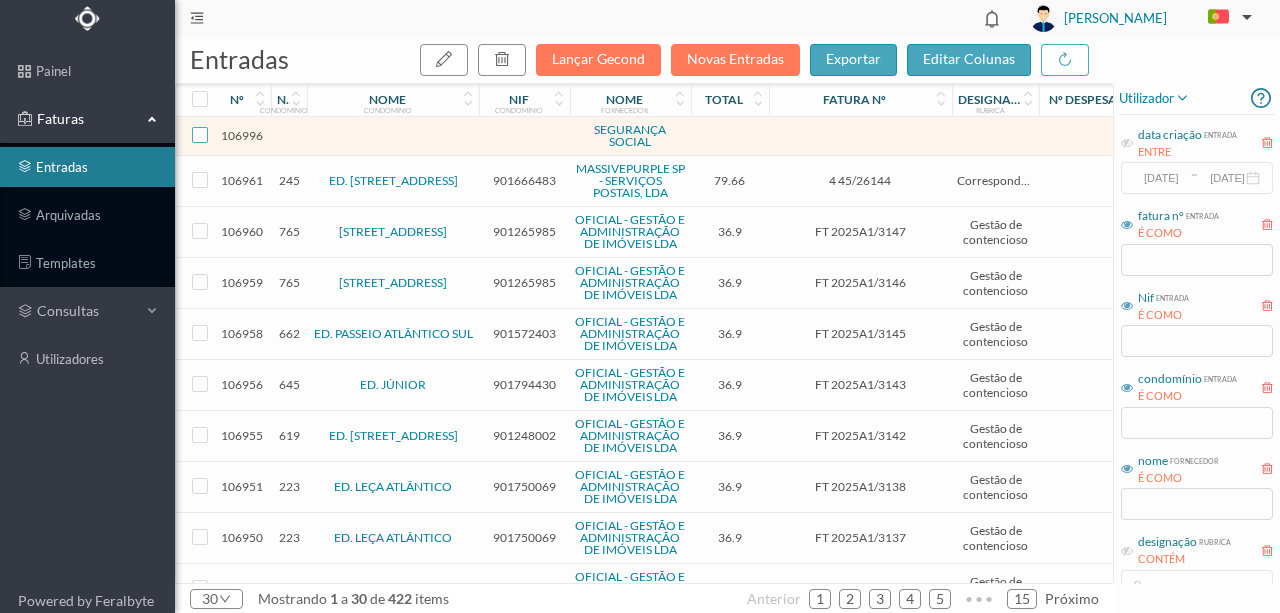 drag, startPoint x: 202, startPoint y: 132, endPoint x: 312, endPoint y: 132, distance: 110 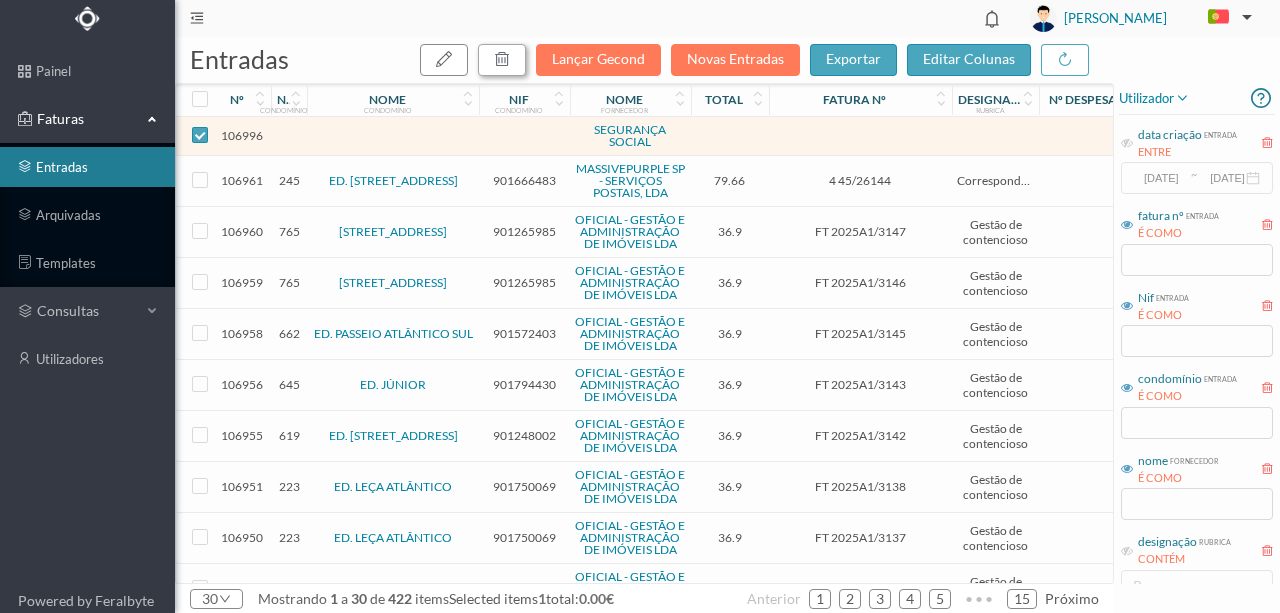 click at bounding box center [502, 59] 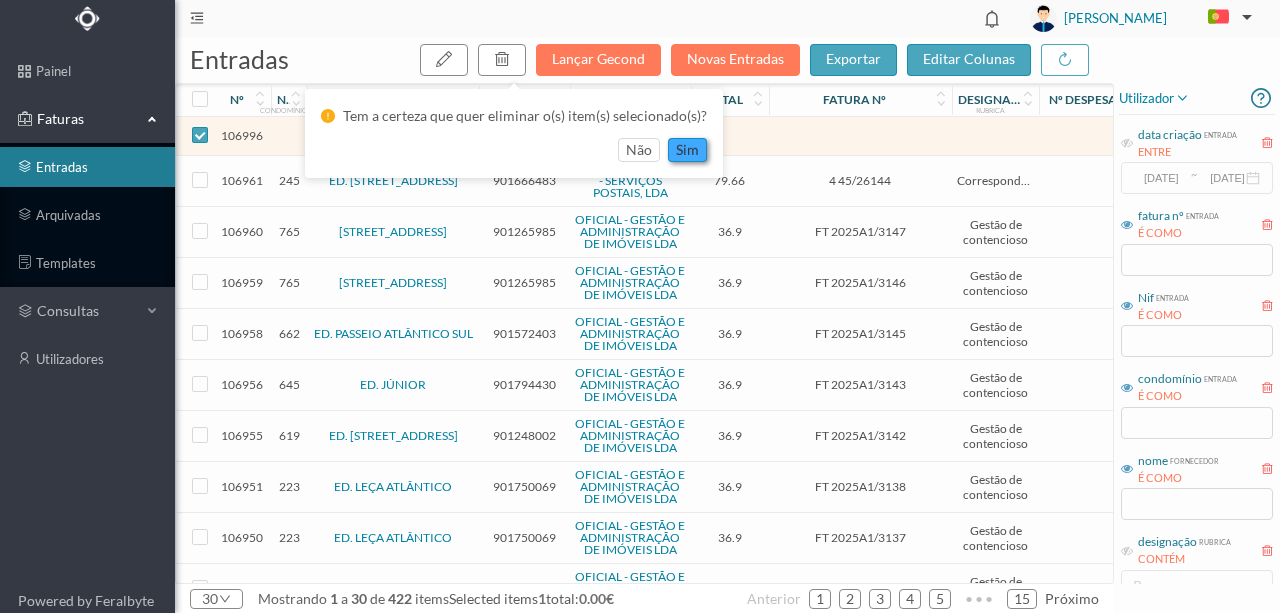 click on "sim" at bounding box center [687, 150] 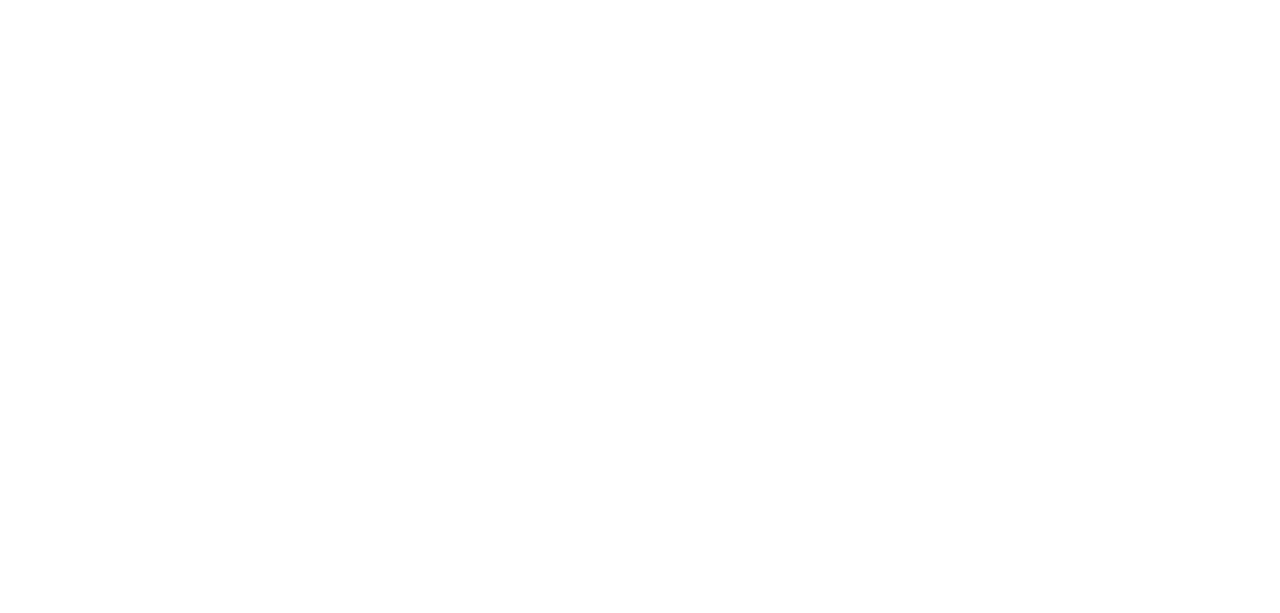 scroll, scrollTop: 0, scrollLeft: 0, axis: both 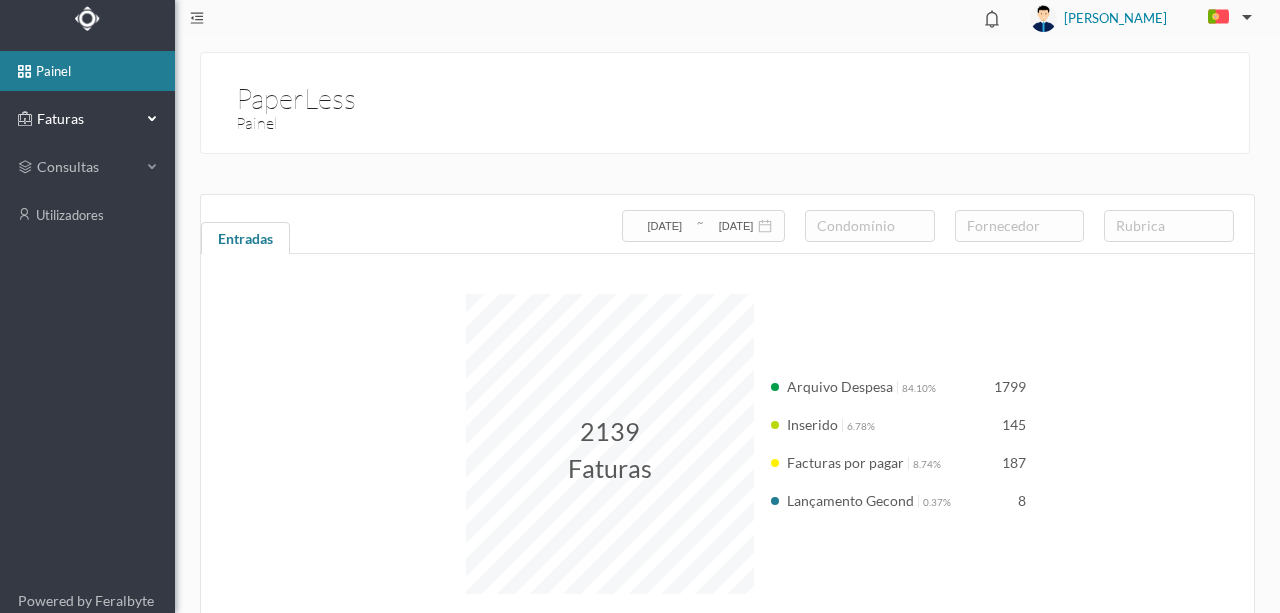 click on "Faturas" at bounding box center (87, 119) 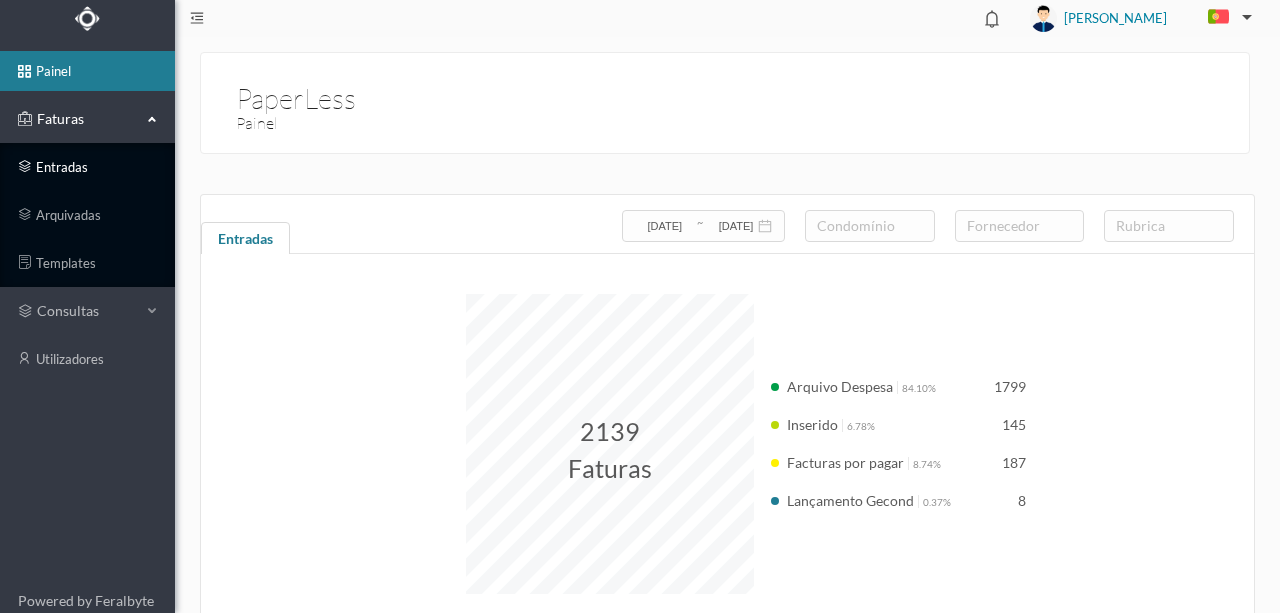 click on "entradas" at bounding box center [87, 167] 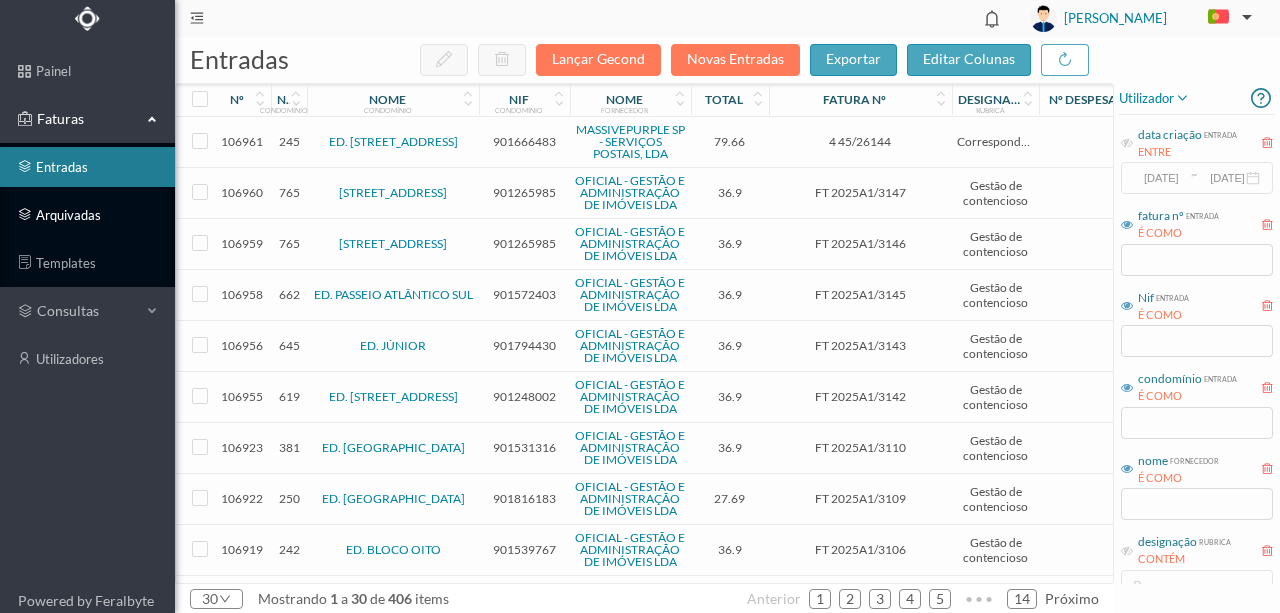 click on "arquivadas" at bounding box center (87, 215) 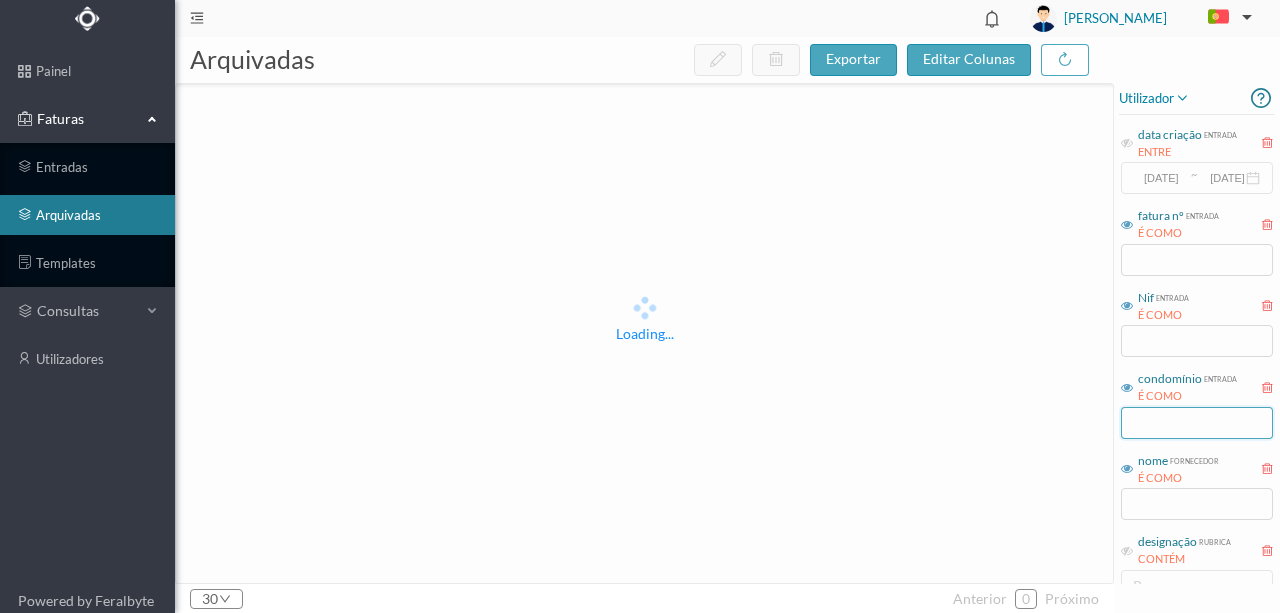 click at bounding box center [1197, 423] 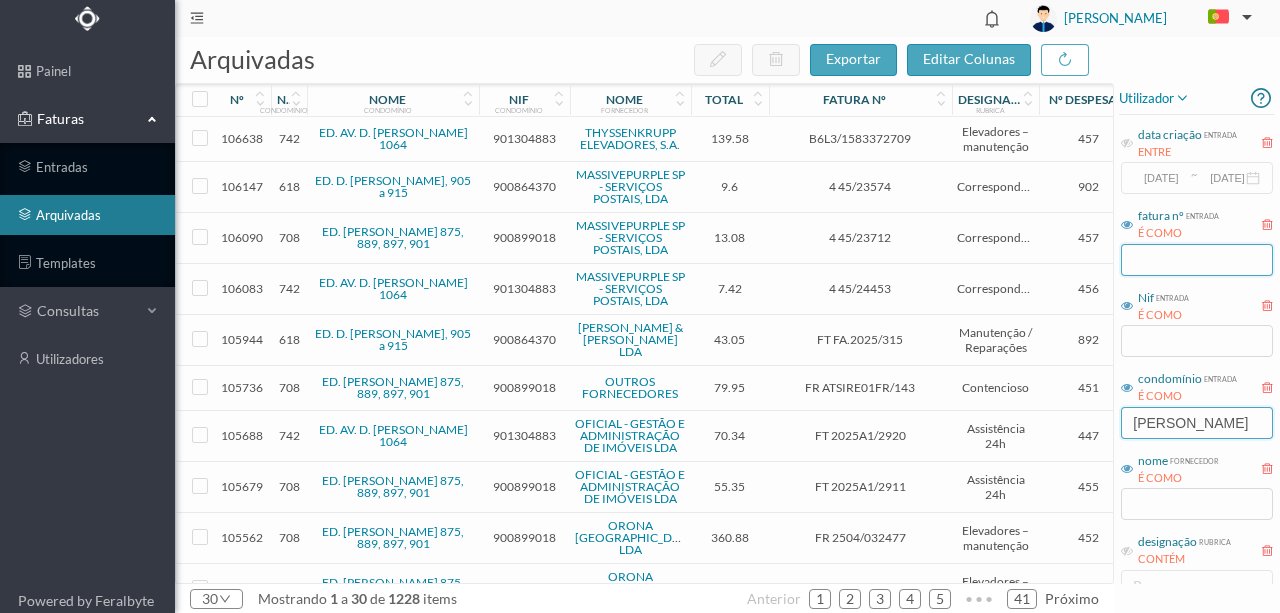 type on "[PERSON_NAME]" 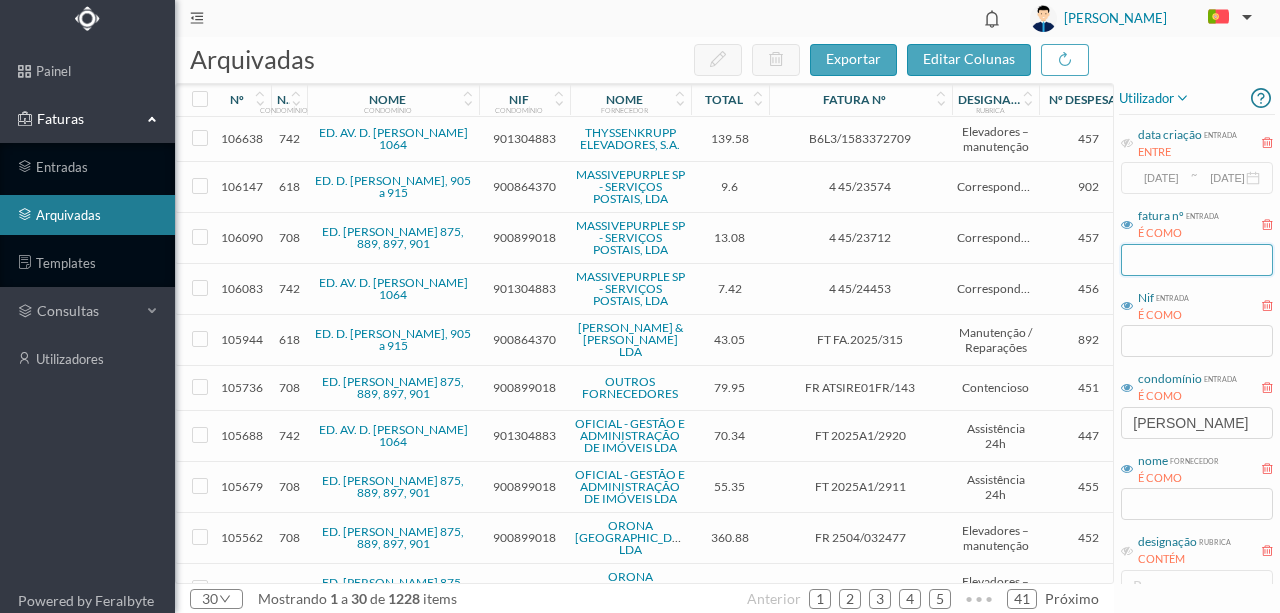 click at bounding box center (1197, 260) 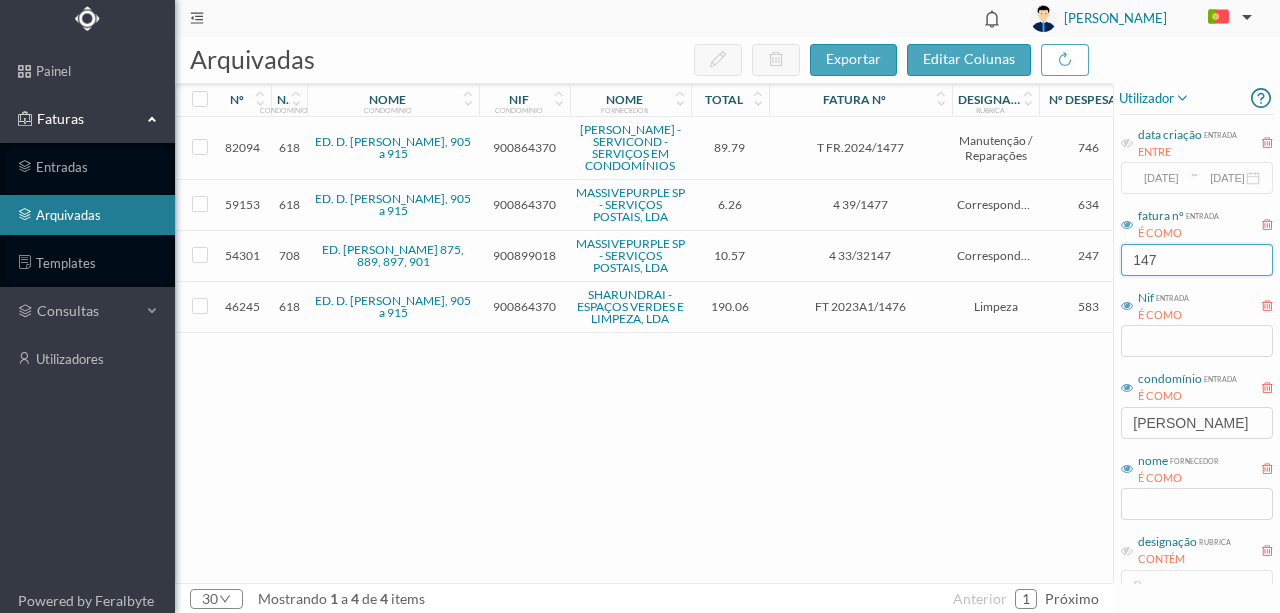 type on "147" 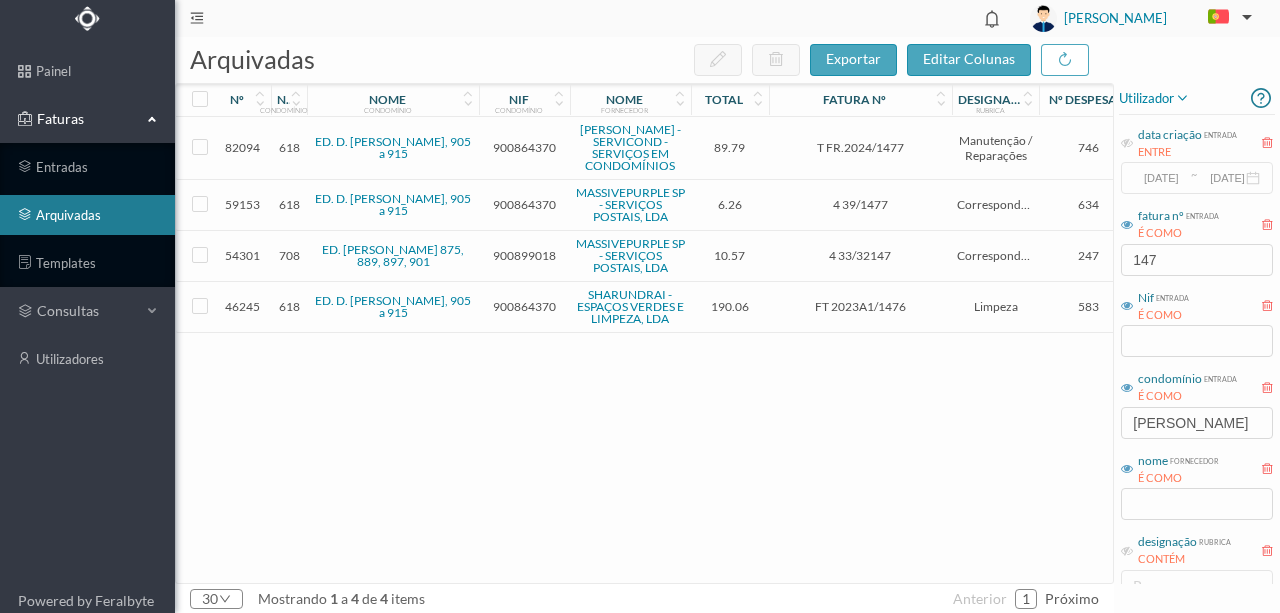 click on "900899018" at bounding box center (524, 255) 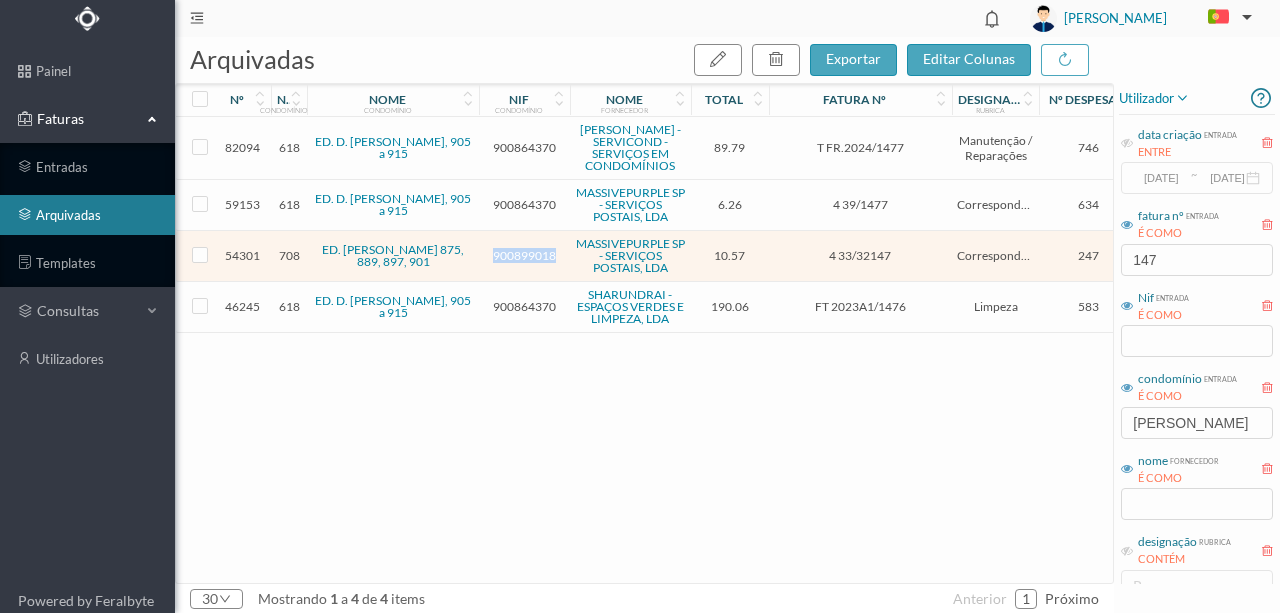 click on "900899018" at bounding box center [524, 255] 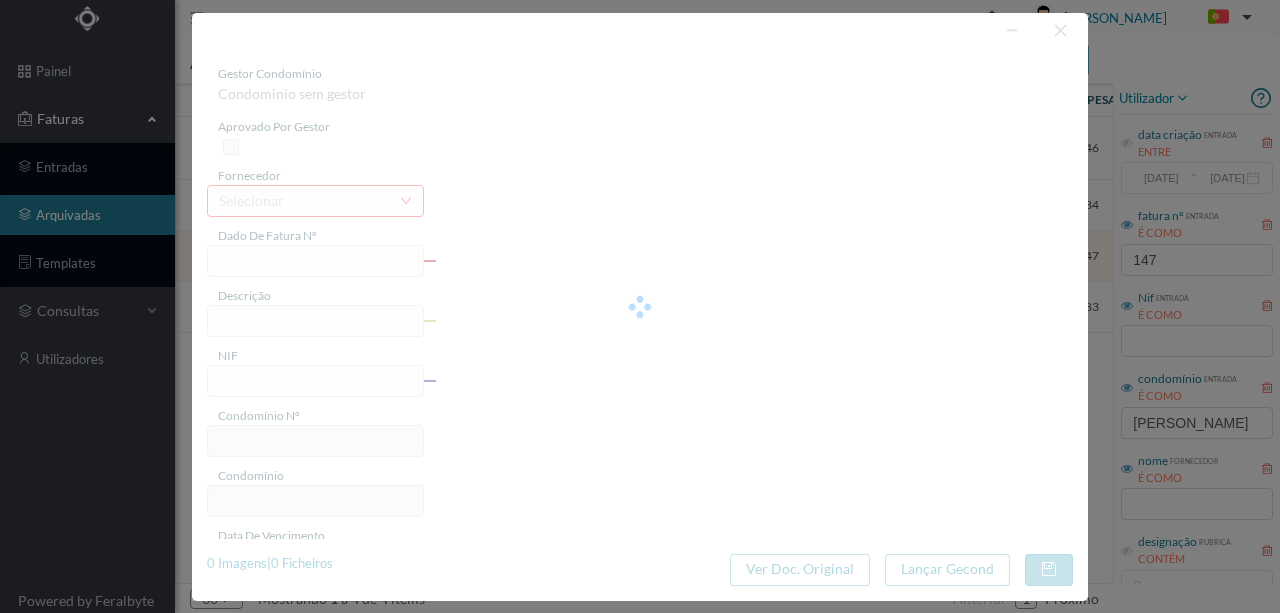 type on "4 33/32147" 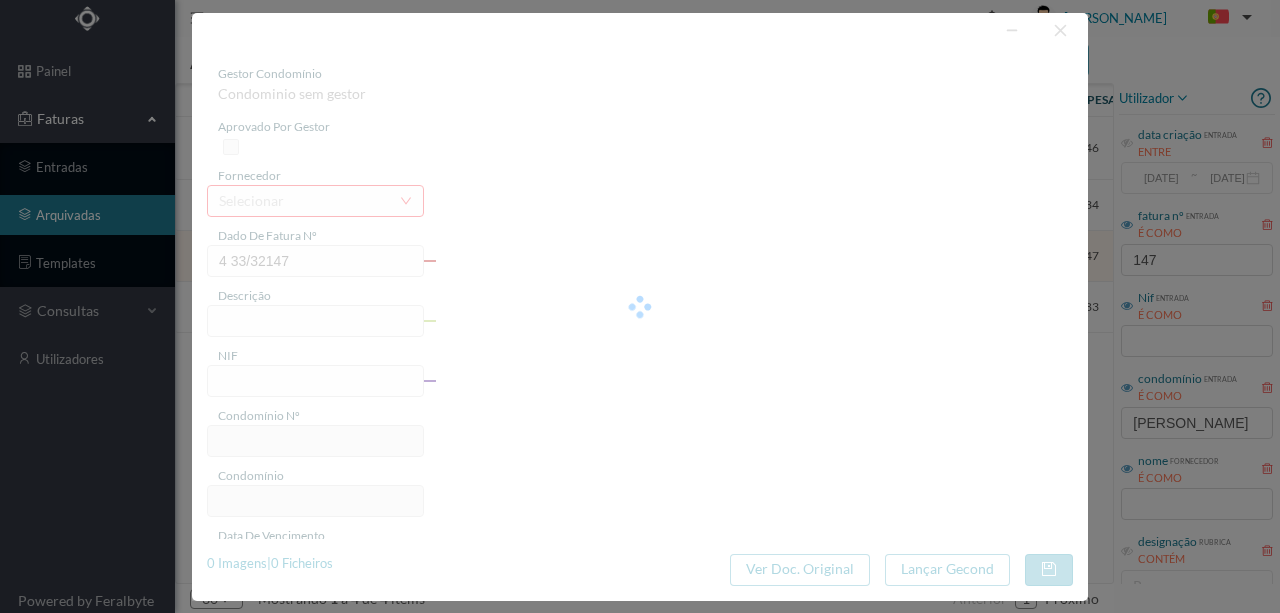 type on "Serviço [PERSON_NAME]" 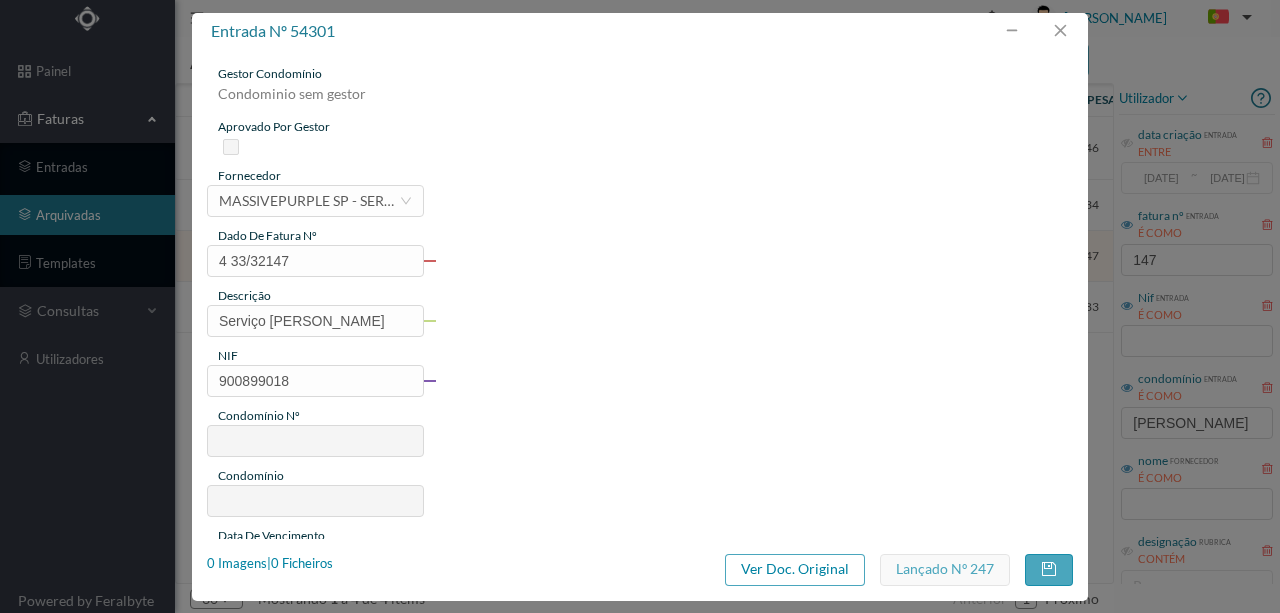type on "708" 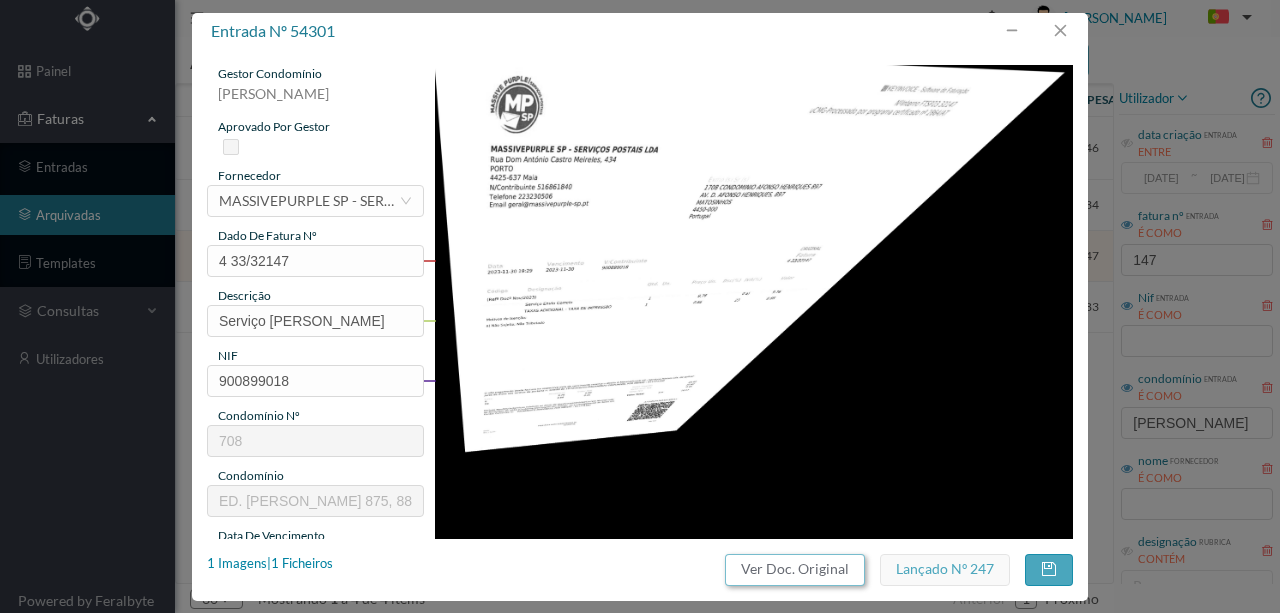 click on "Ver Doc. Original" at bounding box center [795, 570] 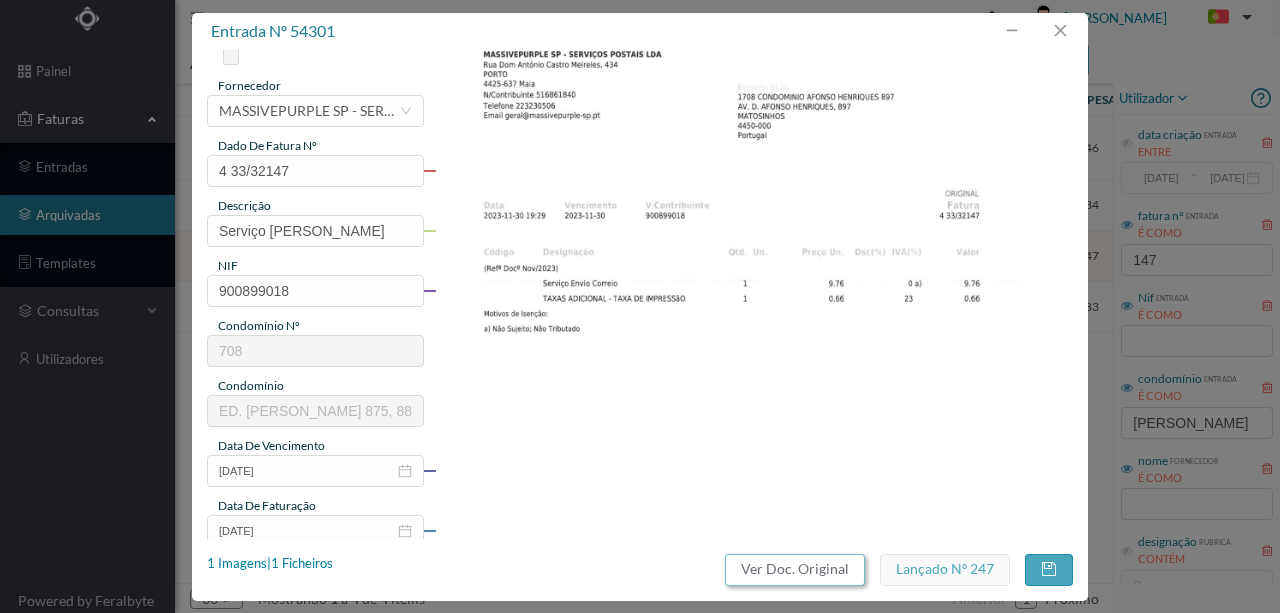 scroll, scrollTop: 66, scrollLeft: 0, axis: vertical 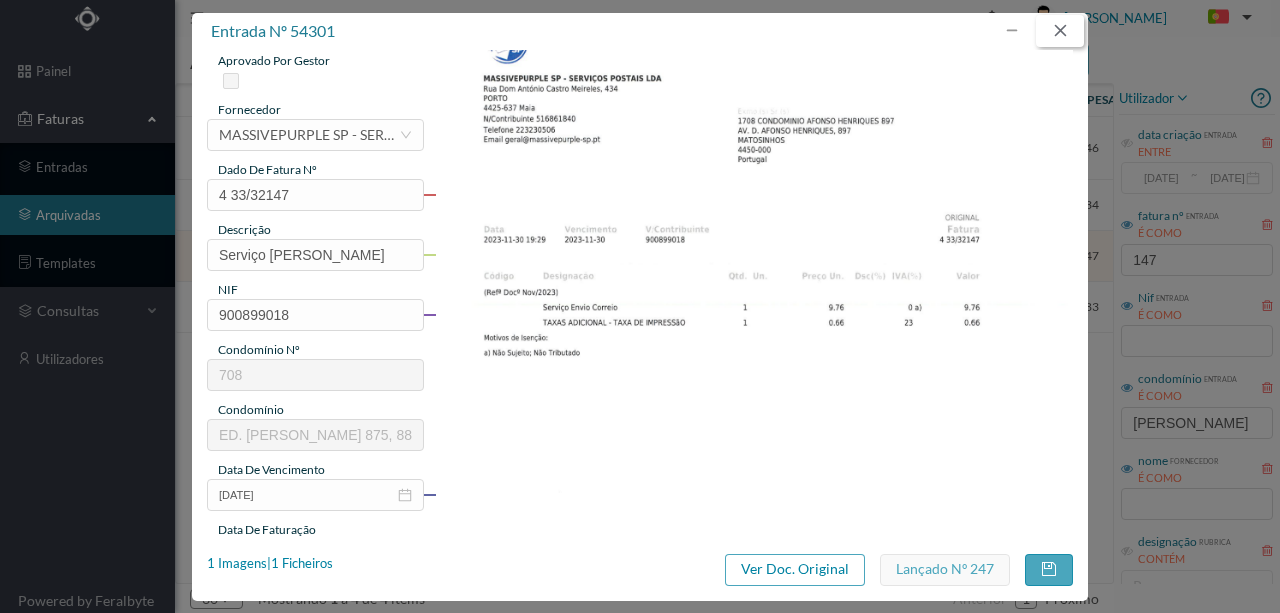 click at bounding box center (1060, 31) 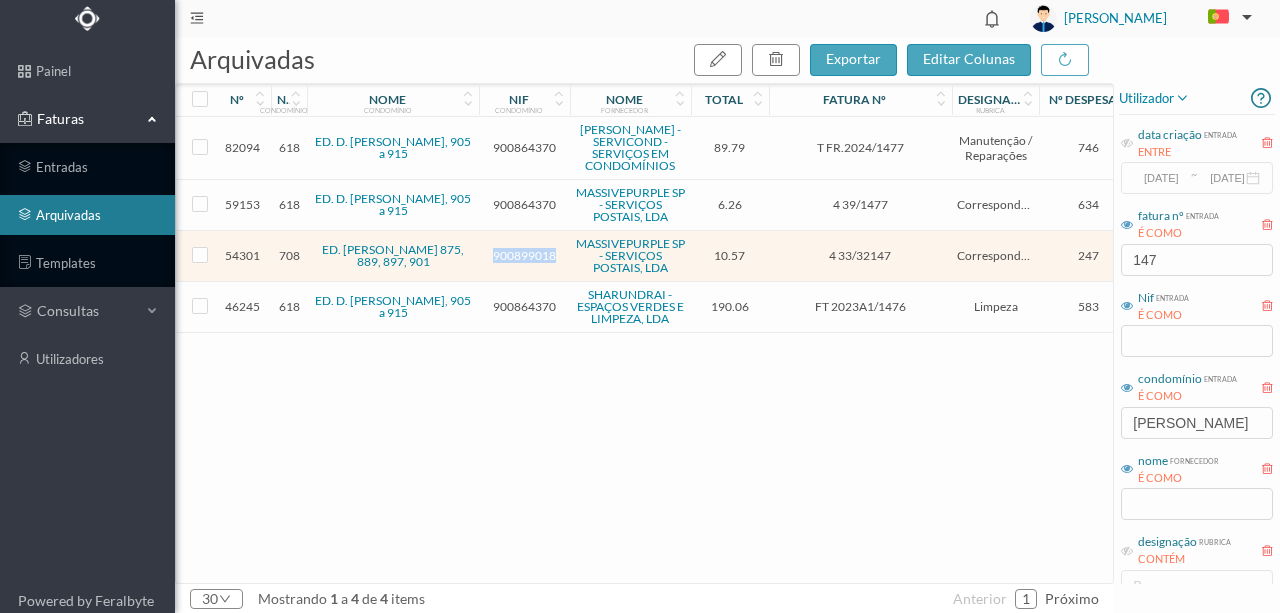 click on "900899018" at bounding box center [524, 255] 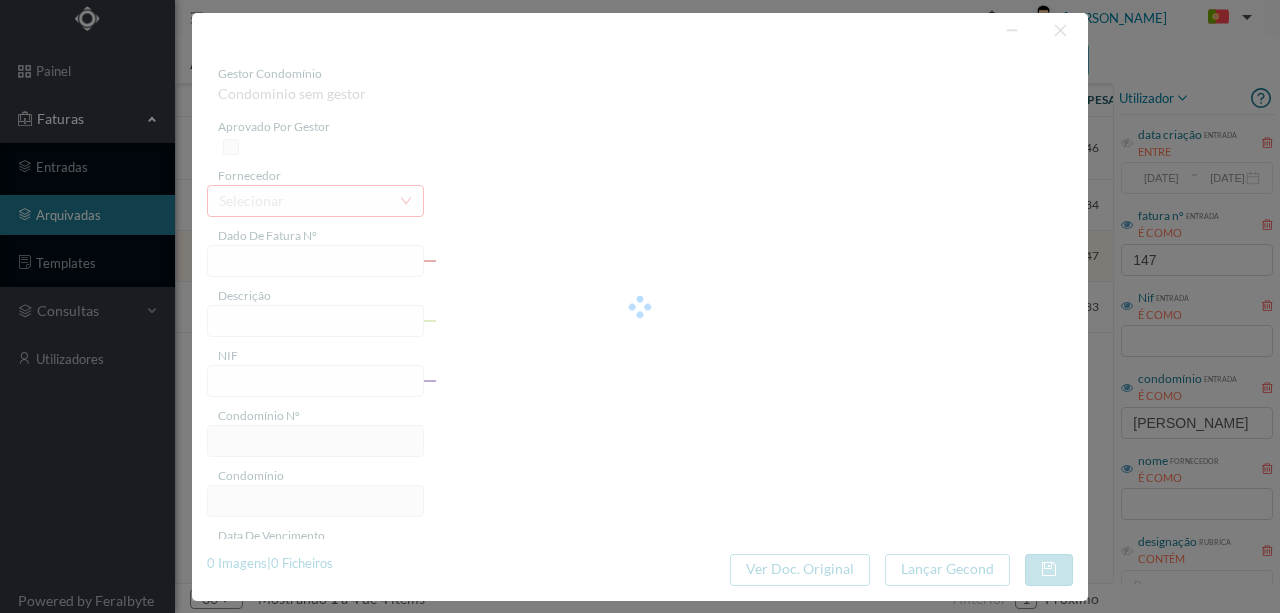 type on "4 33/32147" 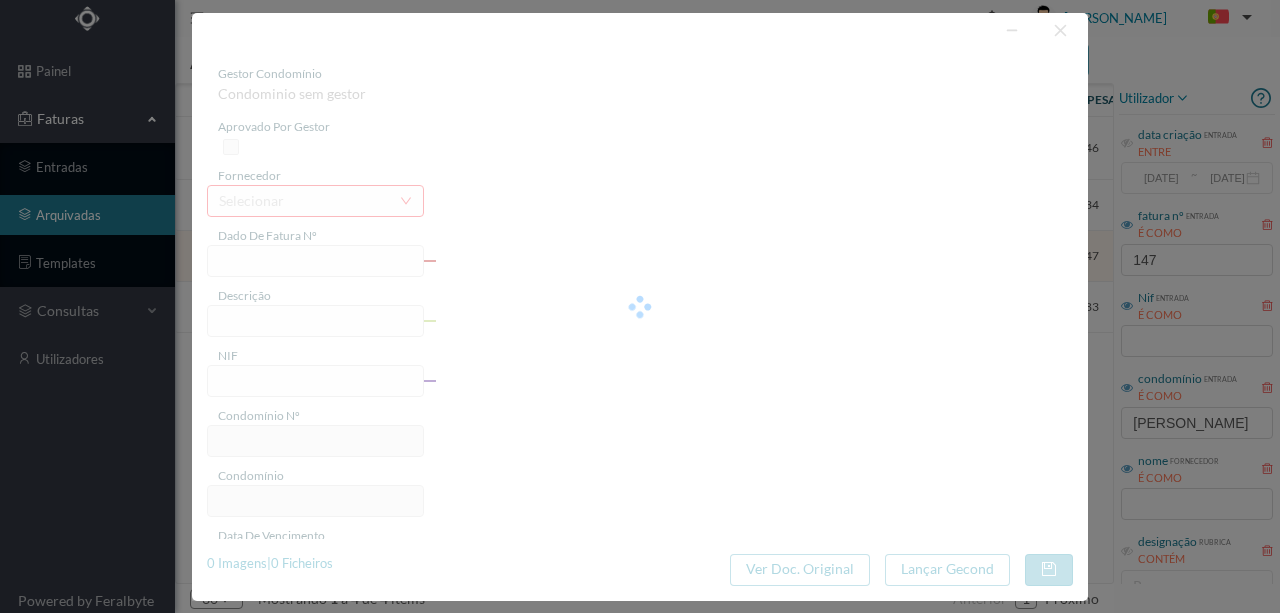 type on "Serviço [PERSON_NAME]" 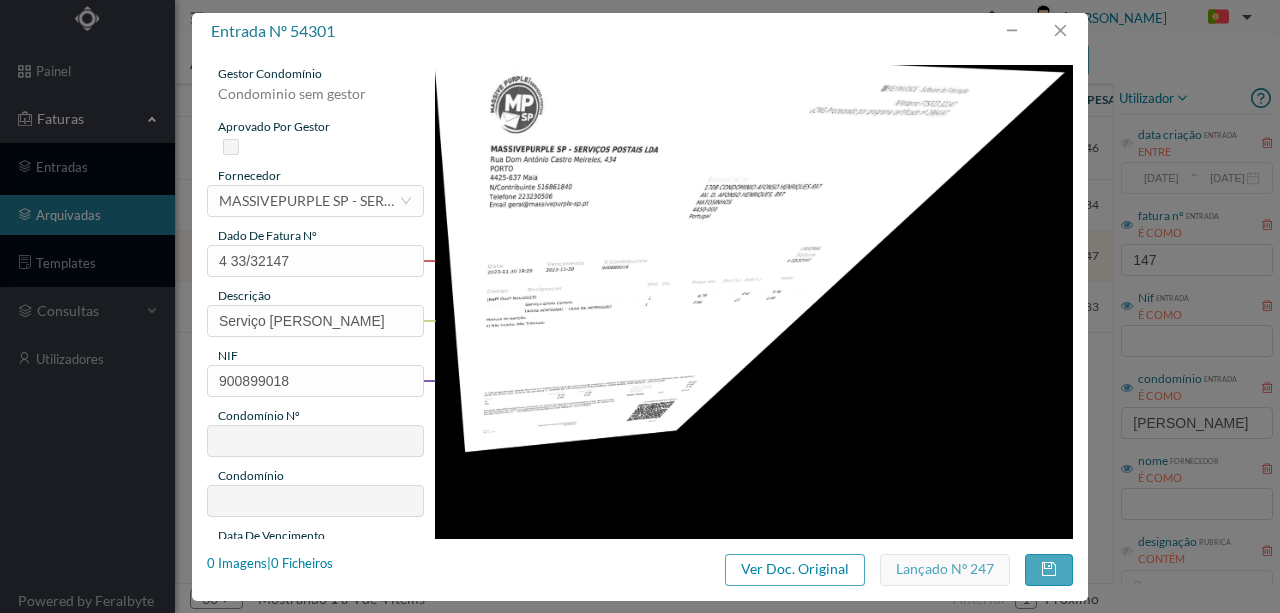 type on "708" 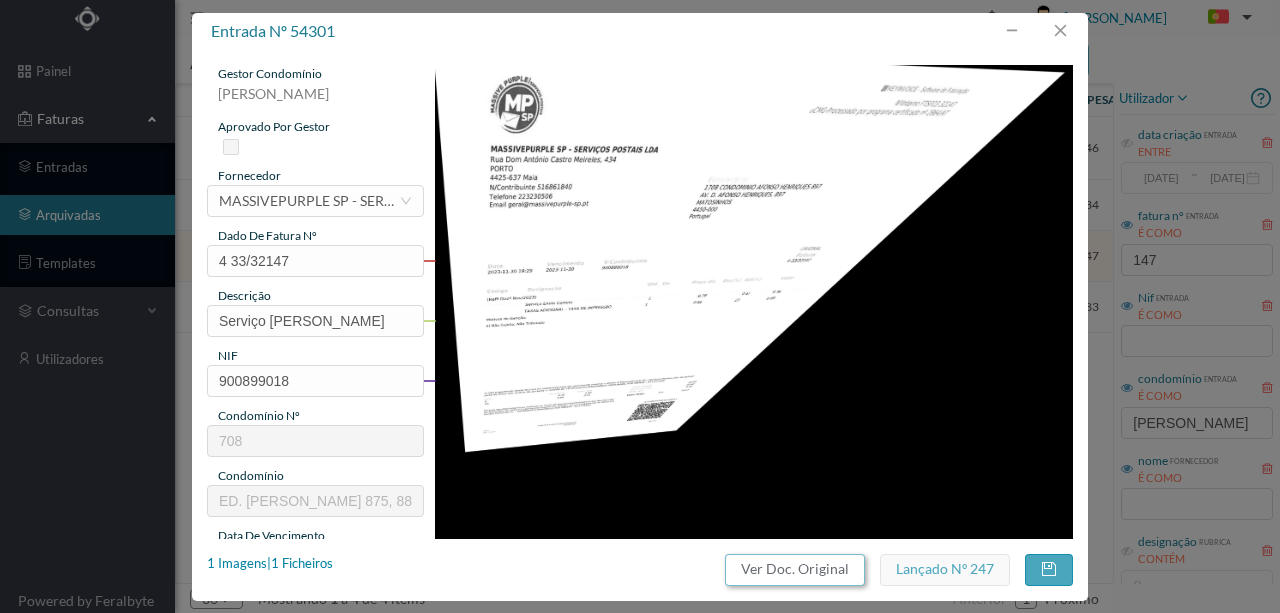 click on "Ver Doc. Original" at bounding box center (795, 570) 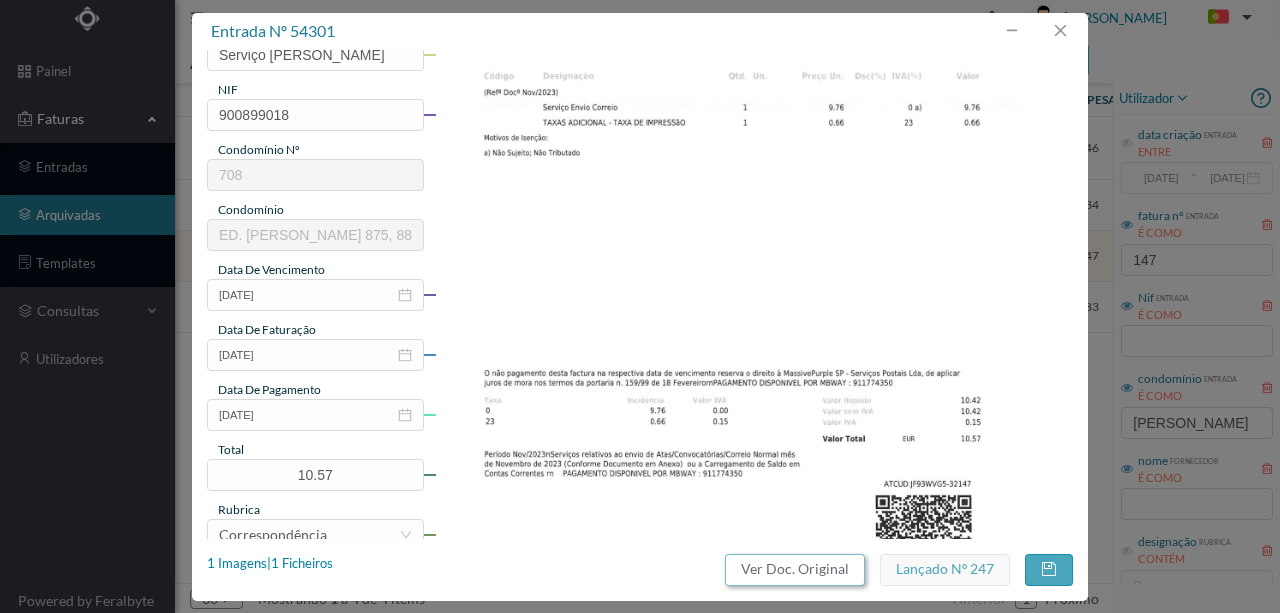 scroll, scrollTop: 400, scrollLeft: 0, axis: vertical 